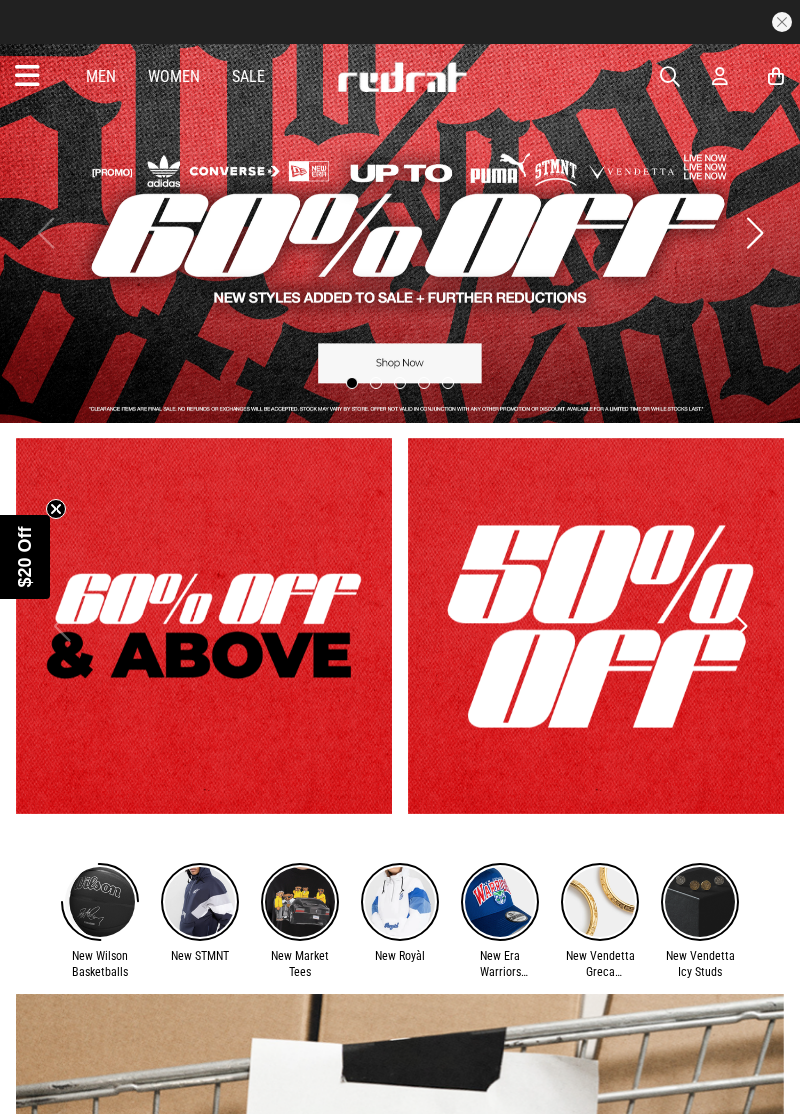 scroll, scrollTop: 0, scrollLeft: 0, axis: both 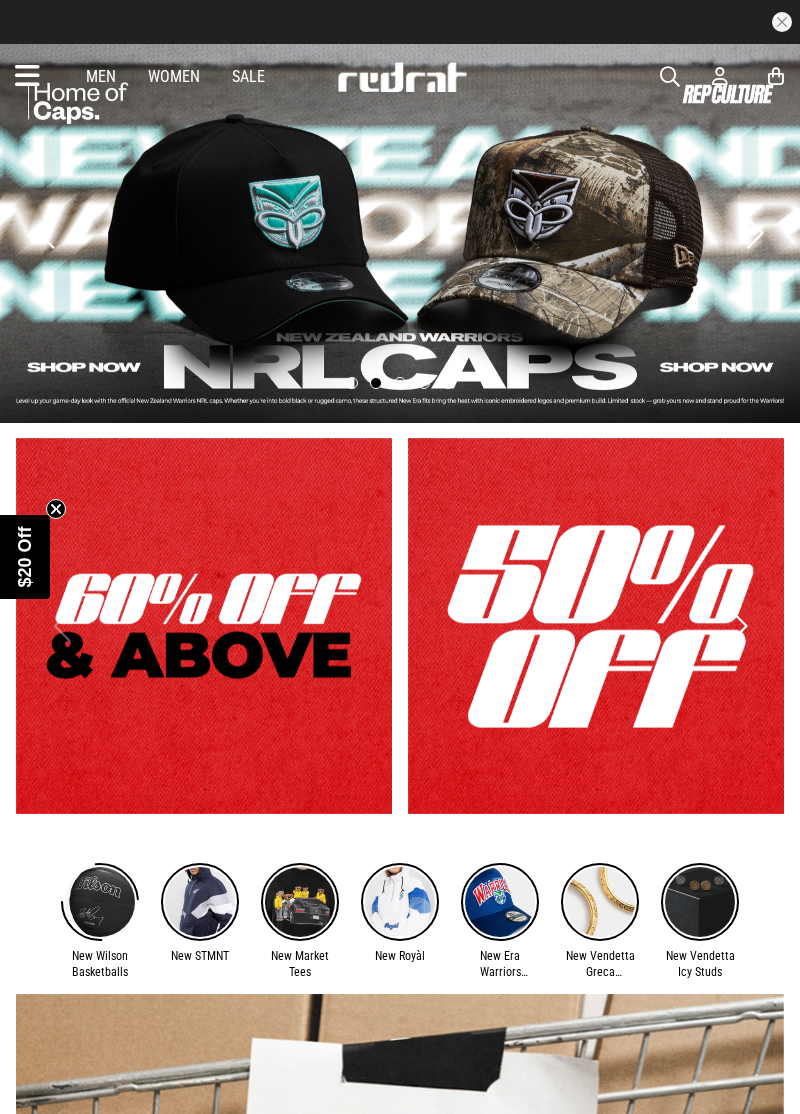 click at bounding box center [27, 76] 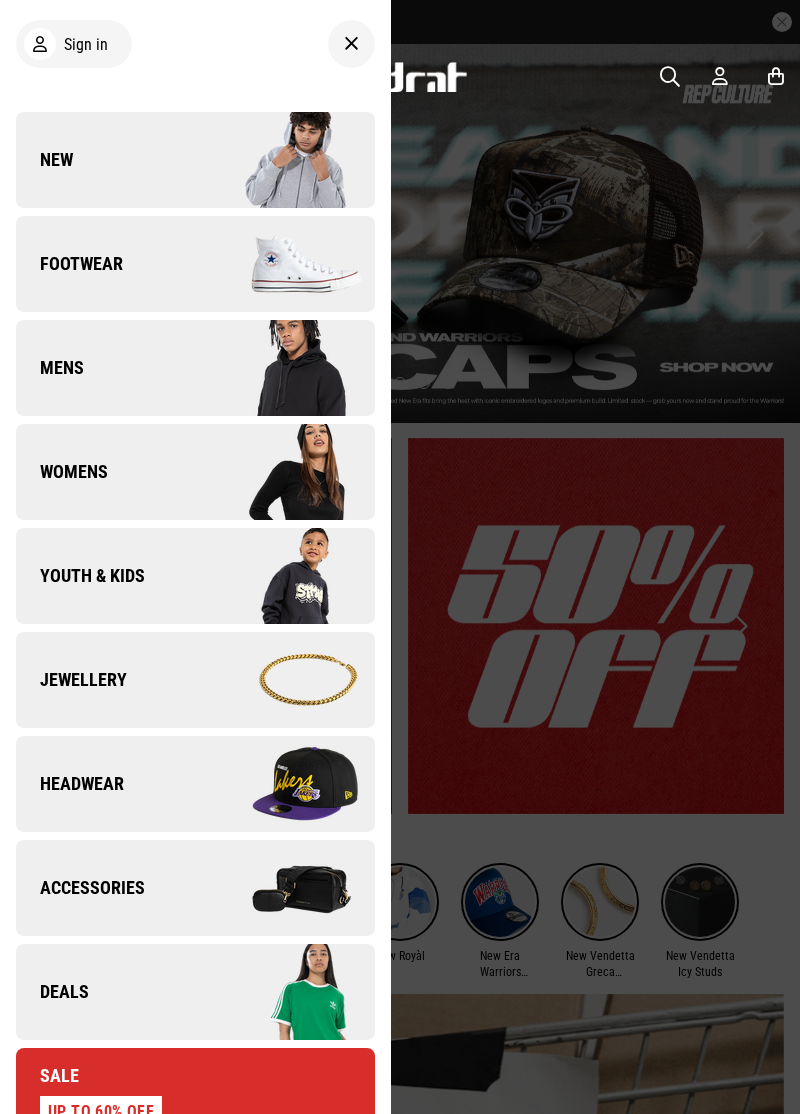 click on "Youth & Kids" at bounding box center [195, 576] 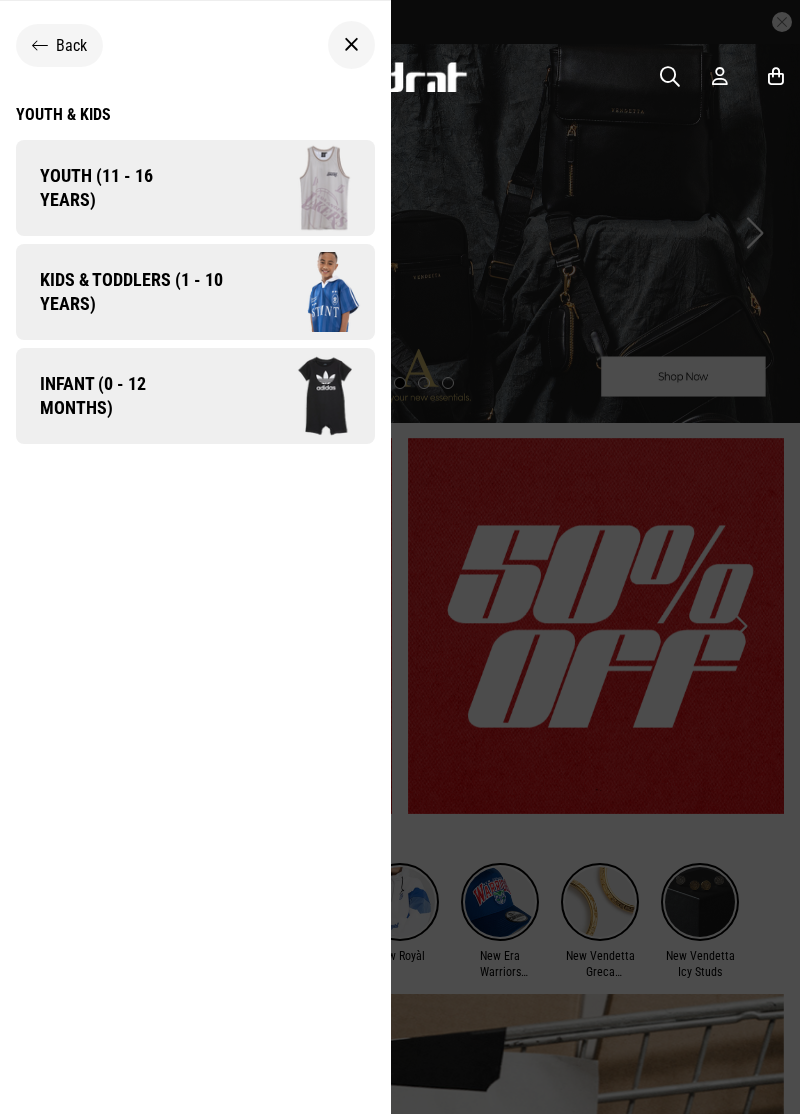 click on "Kids & Toddlers (1 - 10 years)" at bounding box center [124, 292] 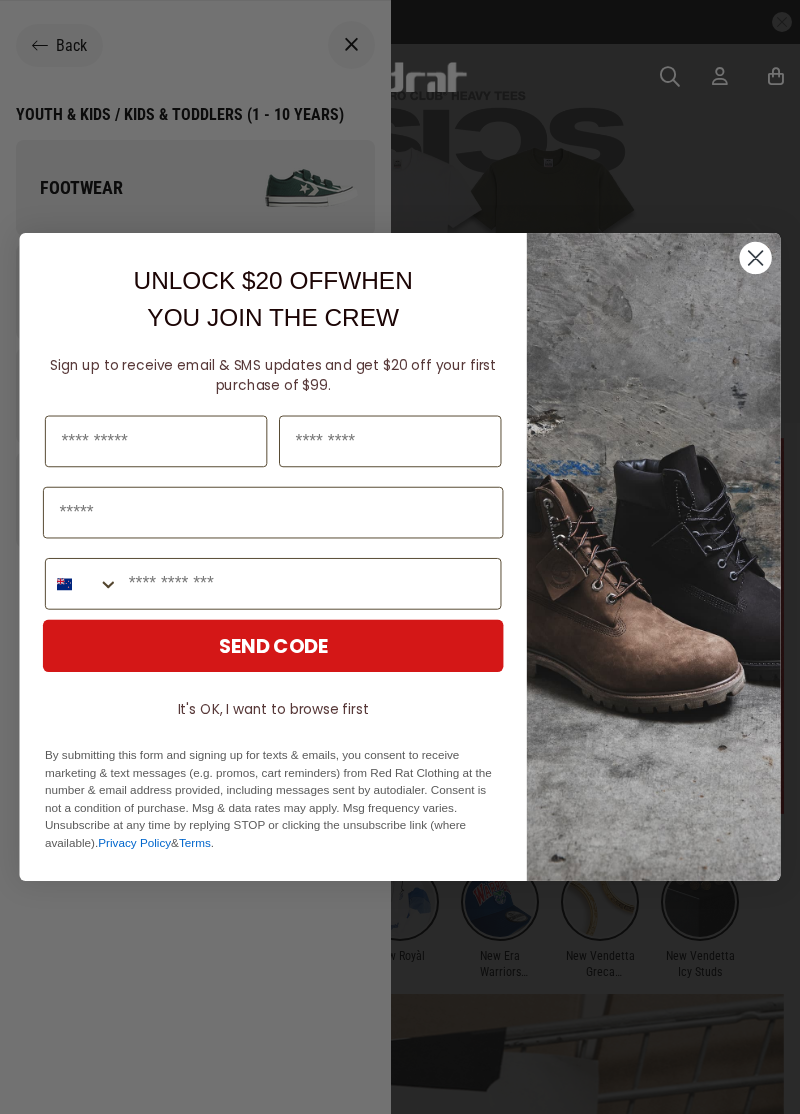 click 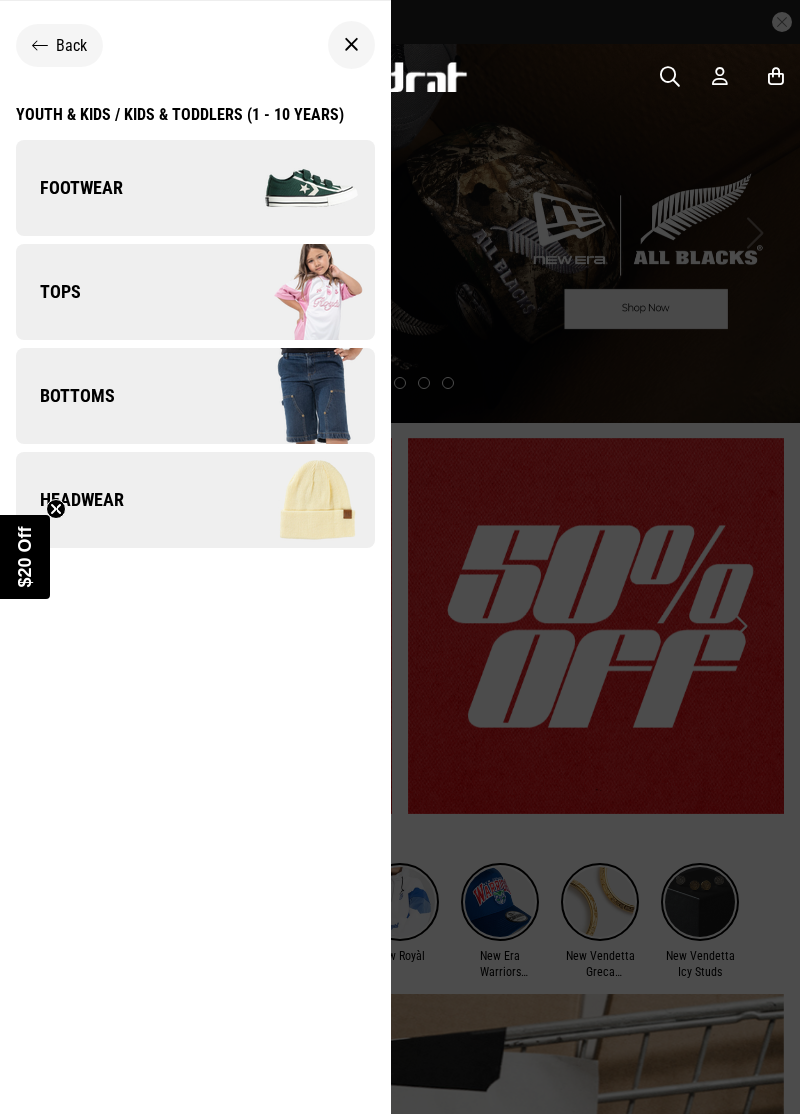 click on "Tops" at bounding box center (195, 292) 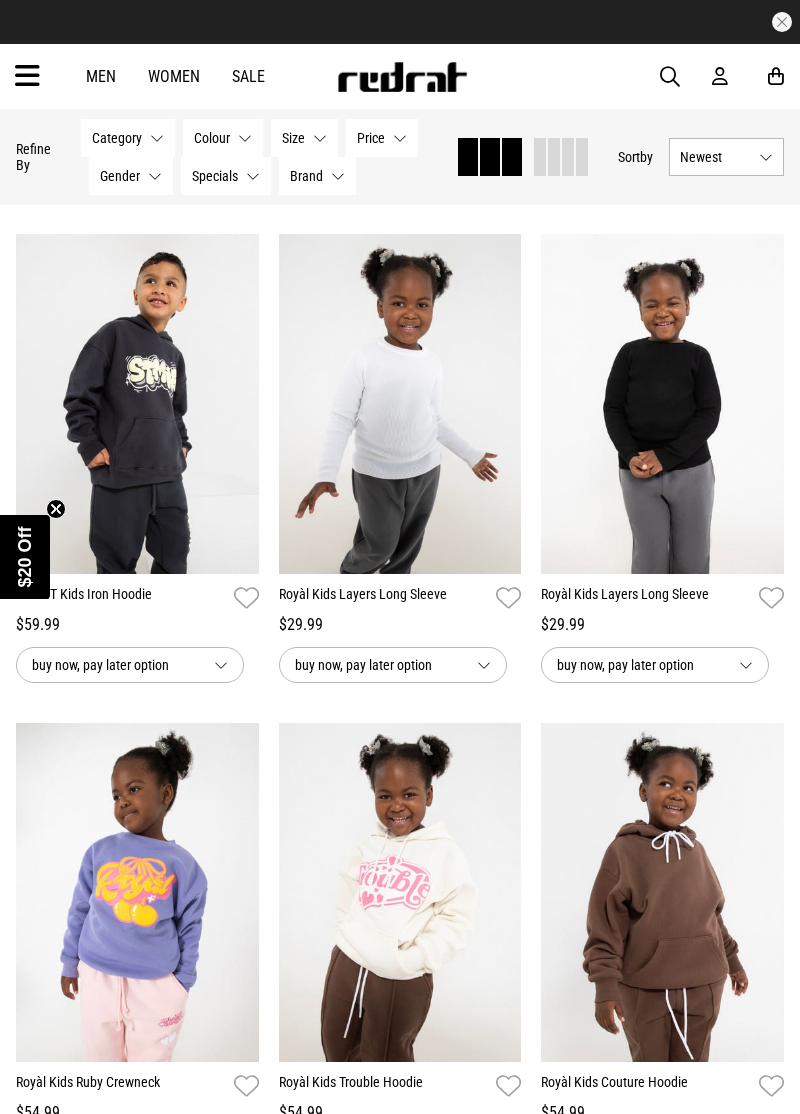 scroll, scrollTop: 193, scrollLeft: 0, axis: vertical 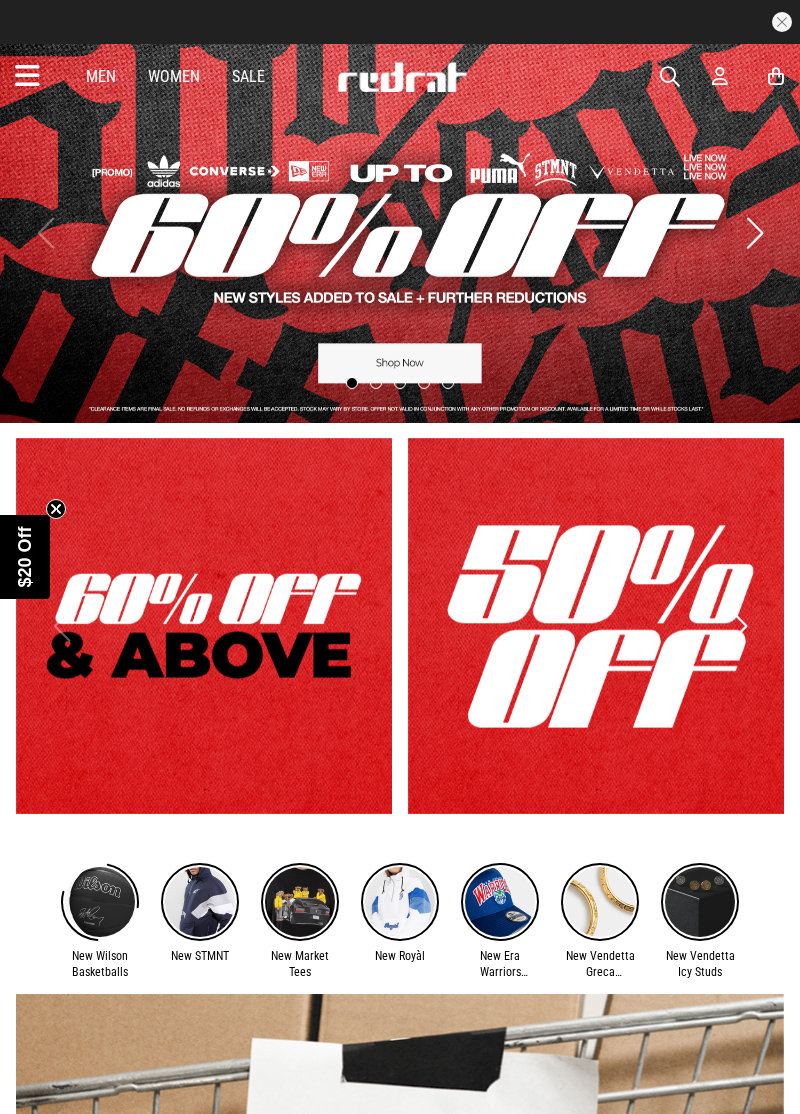 click at bounding box center [27, 76] 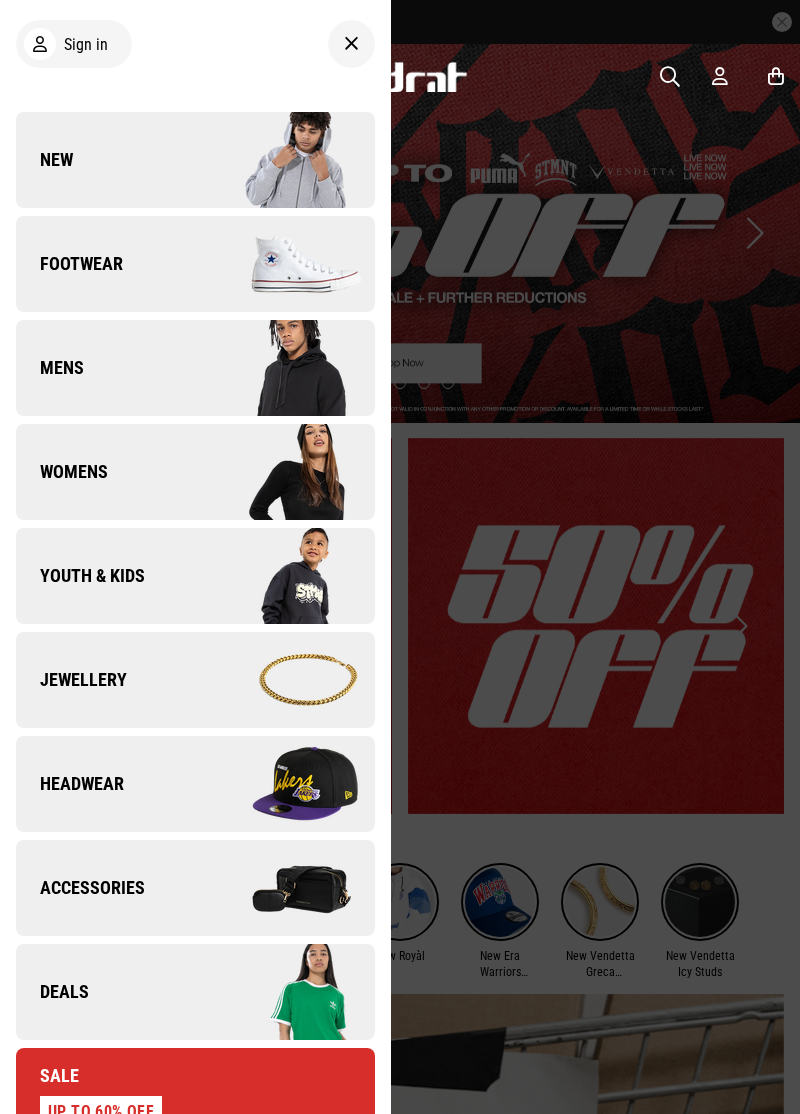 scroll, scrollTop: 0, scrollLeft: 0, axis: both 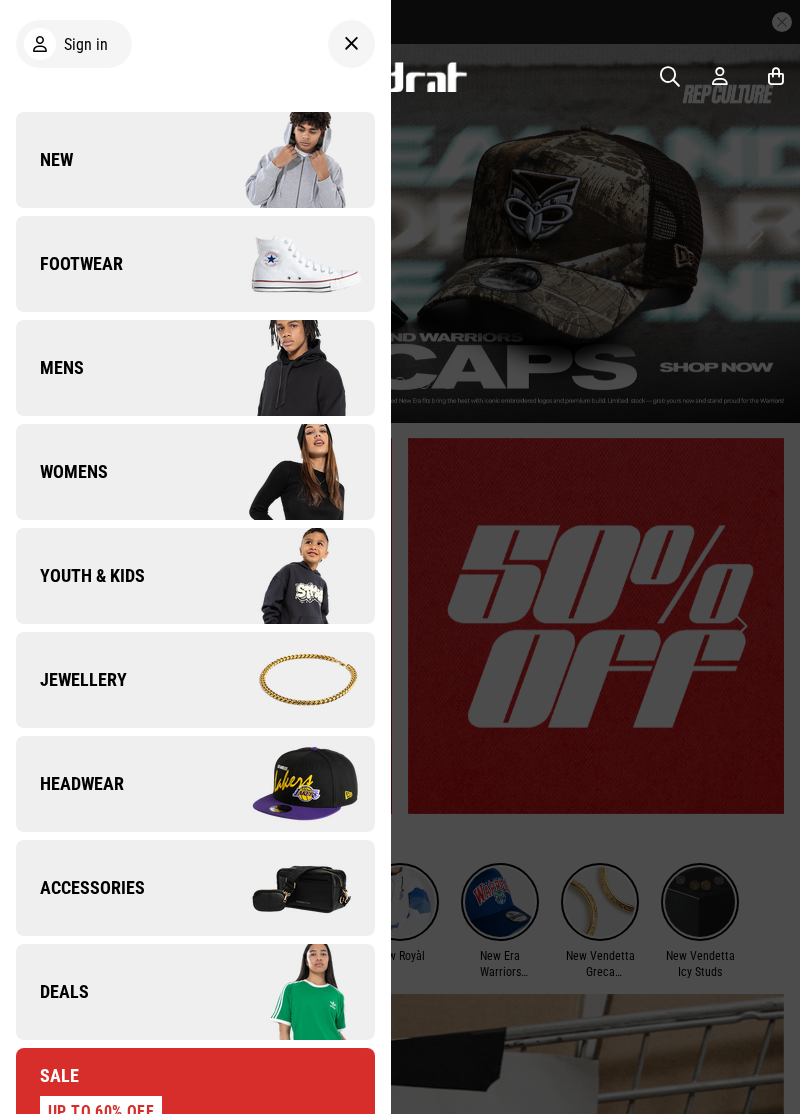 click at bounding box center [284, 576] 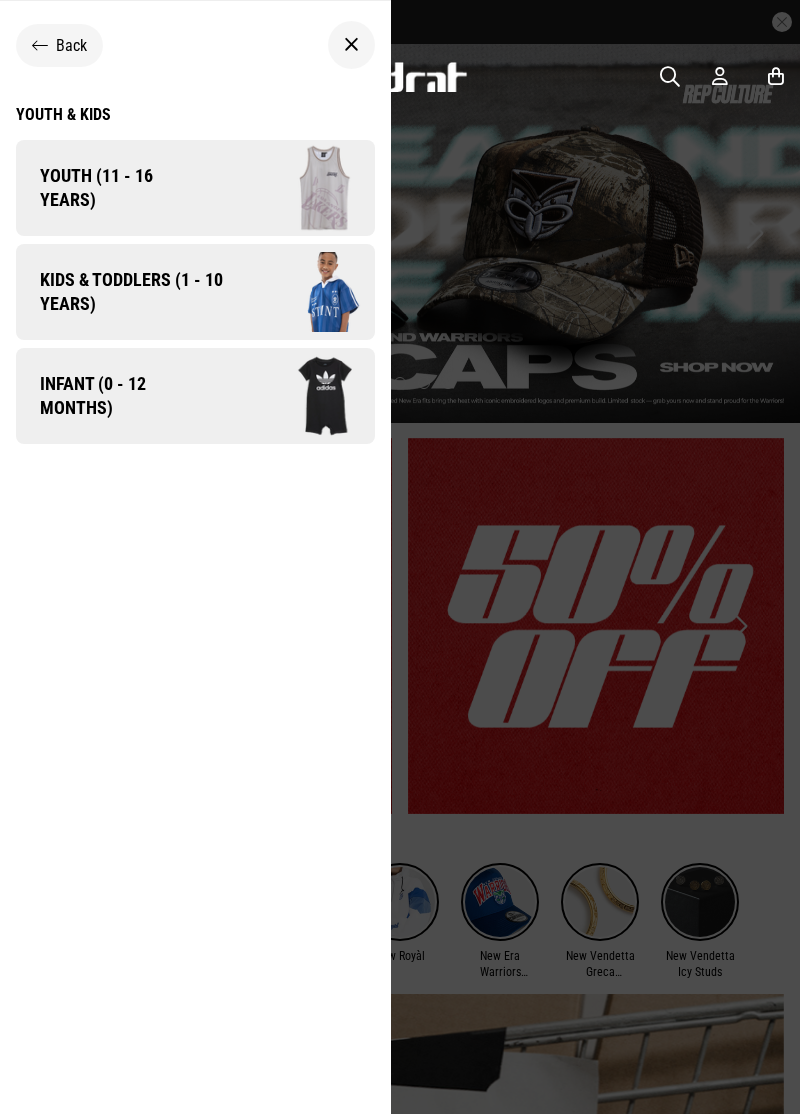 click on "Kids & Toddlers (1 - 10 years)" at bounding box center (124, 292) 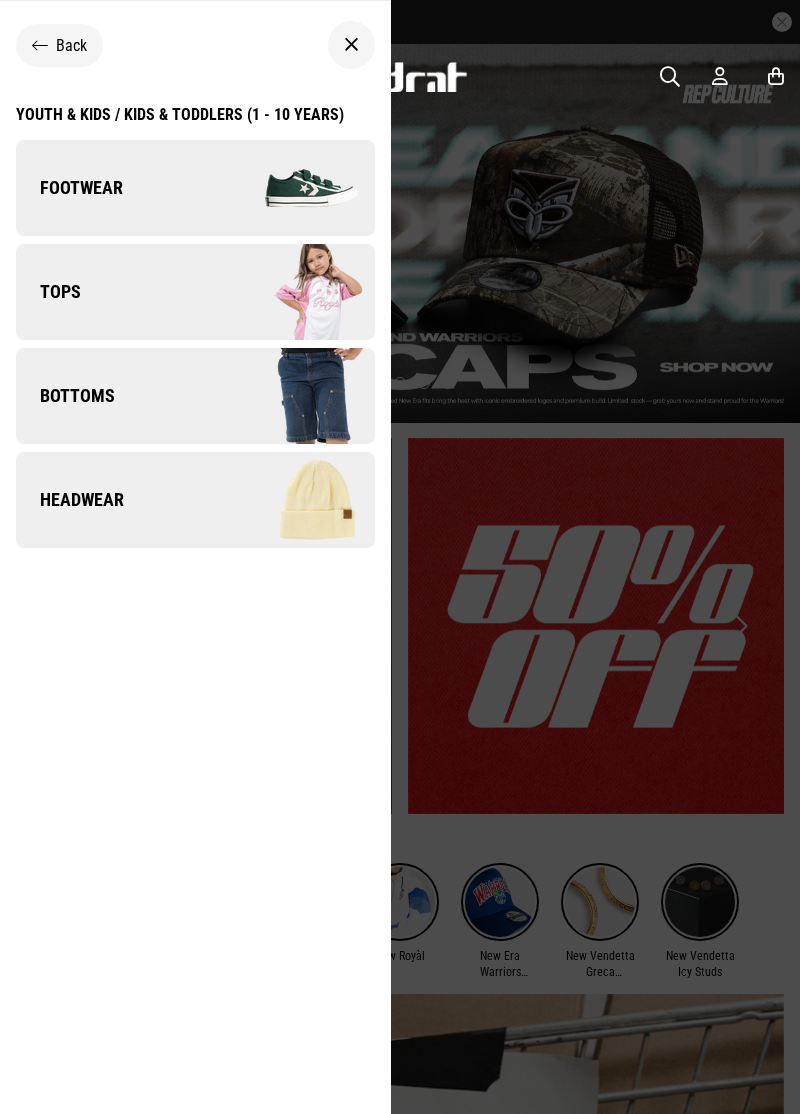 click on "Bottoms" at bounding box center [195, 396] 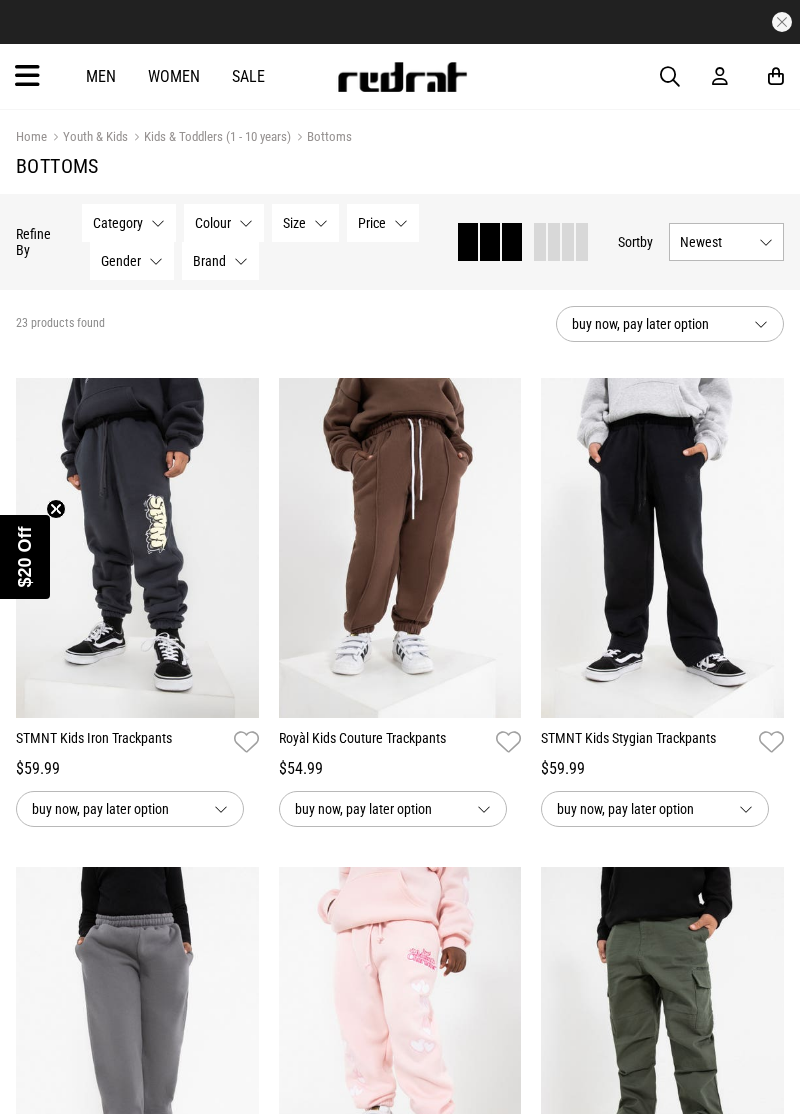 scroll, scrollTop: 0, scrollLeft: 0, axis: both 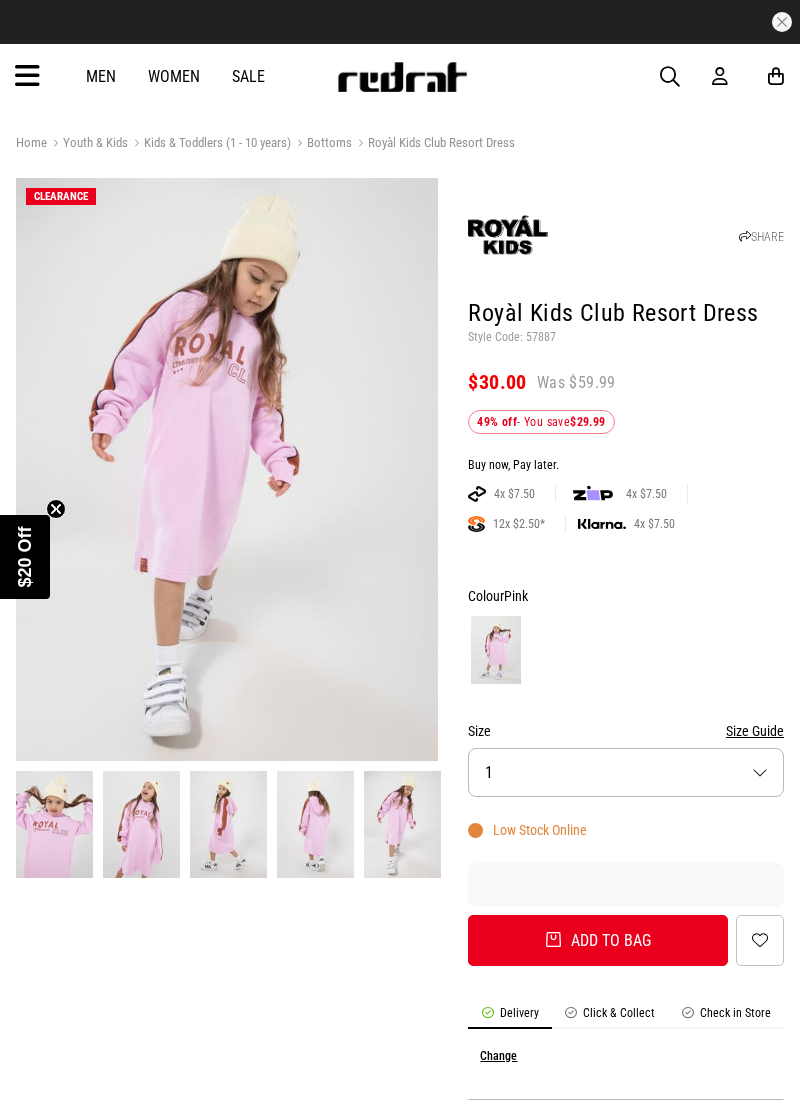 click on "Size 1" at bounding box center (626, 772) 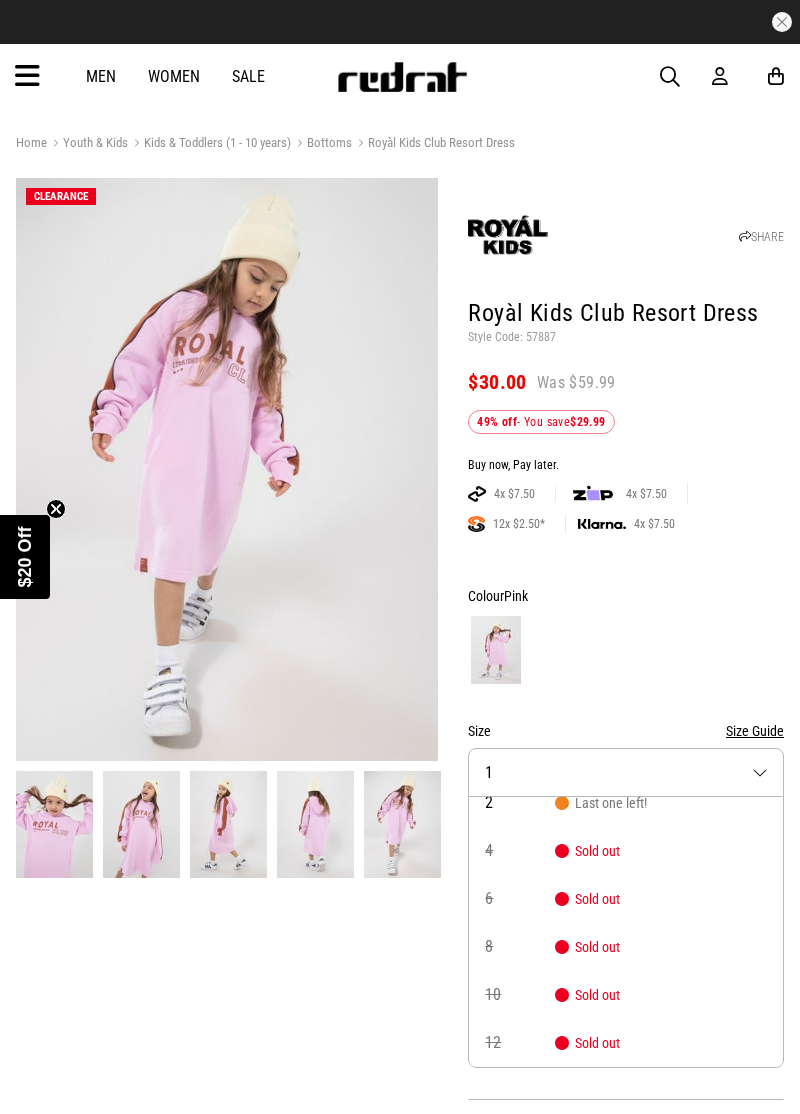 scroll, scrollTop: 0, scrollLeft: 0, axis: both 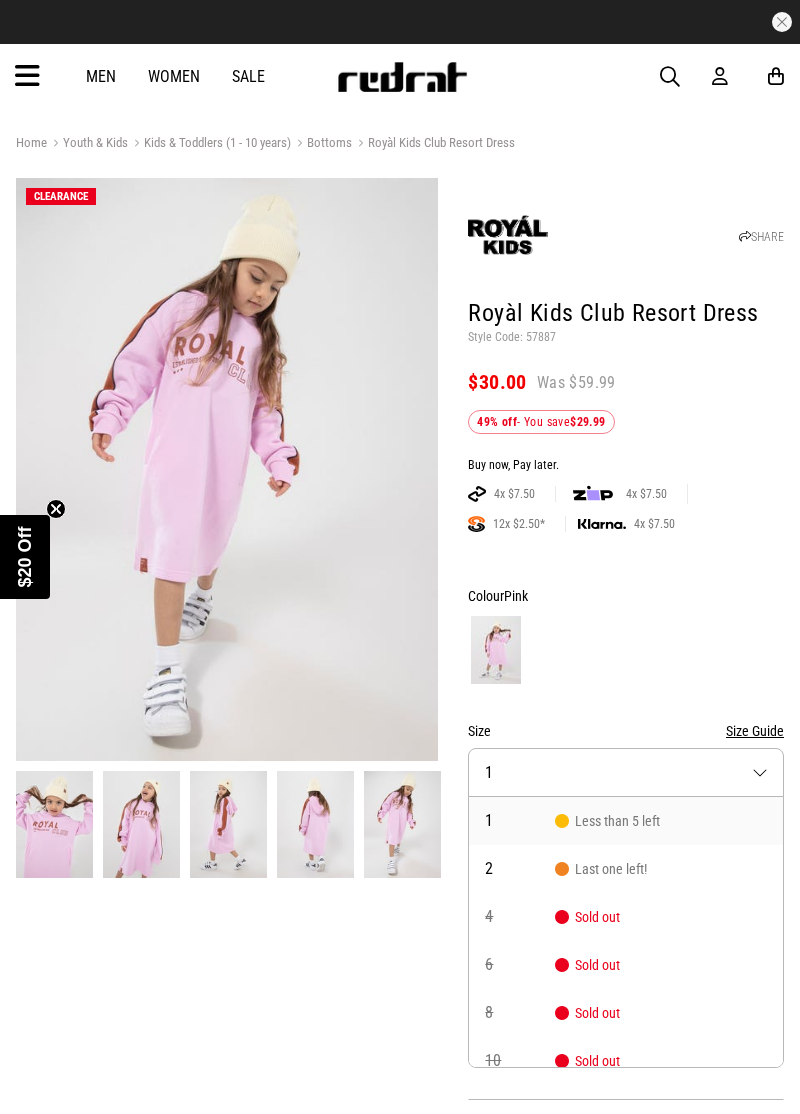 click on "SHARE    Royàl Kids Club Resort Dress   Style Code: 57887   $30.00   Was $59.99   49% off   - You save  $29.99     Buy now, Pay later.     4x $7.50
4x $7.50   12x $2.50*     Based on total order value being over $80   4x $7.50      Colour  Pink    Size   Size Guide   Size 1 1   Less than 5 left 2   Last one left! 4   Sold out 6   Sold out 8   Sold out 10   Sold out 12   Sold out   Low Stock Online       Add to bag     Add to wishlist    Delivery     Click & Collect     Check in Store        Change         Product Details   Product Details   The Royàl Kids Club Resort Dress is perfect for everything from casual outings to special occasions. Your little one will love the easygoing vibe.
FEATURES:
- With hood
- Pockets
- Product code: 57887     Returns    30 day returns available. Click  here  for more info.    Size & Fit   Britta wears size 6 and is 110cm   View the size table" at bounding box center (611, 734) 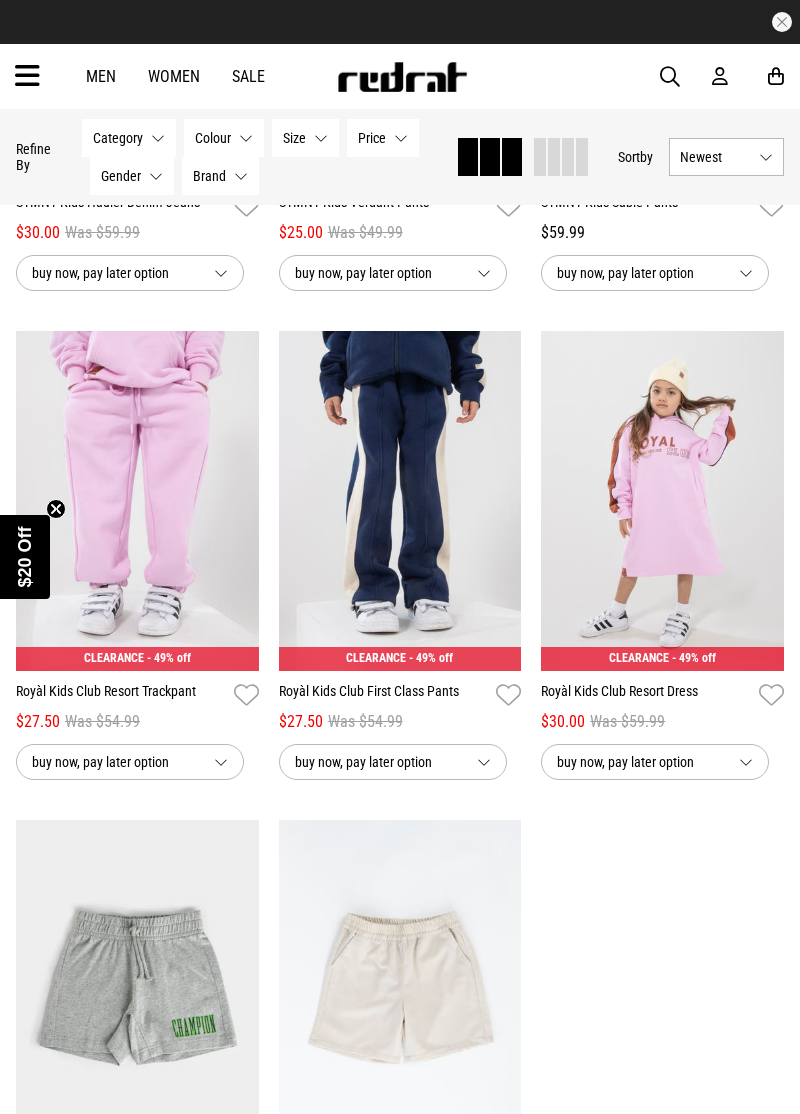 scroll, scrollTop: 3028, scrollLeft: 0, axis: vertical 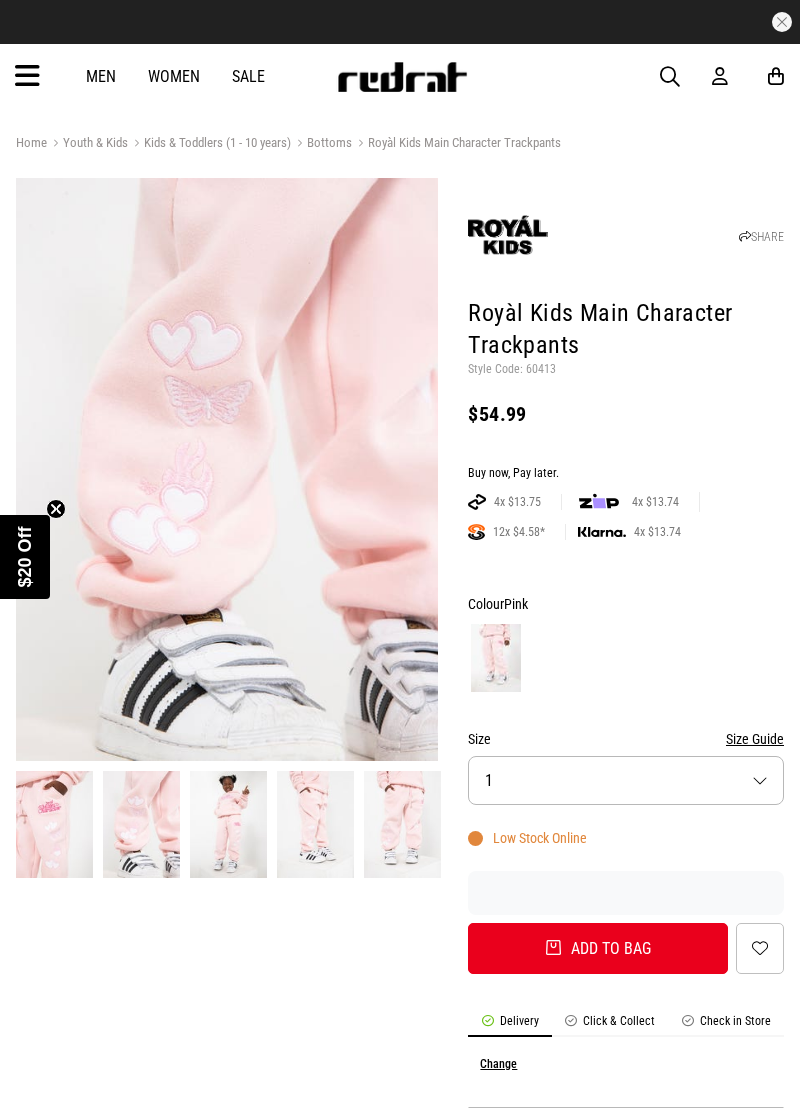 click on "Size 1" at bounding box center (626, 780) 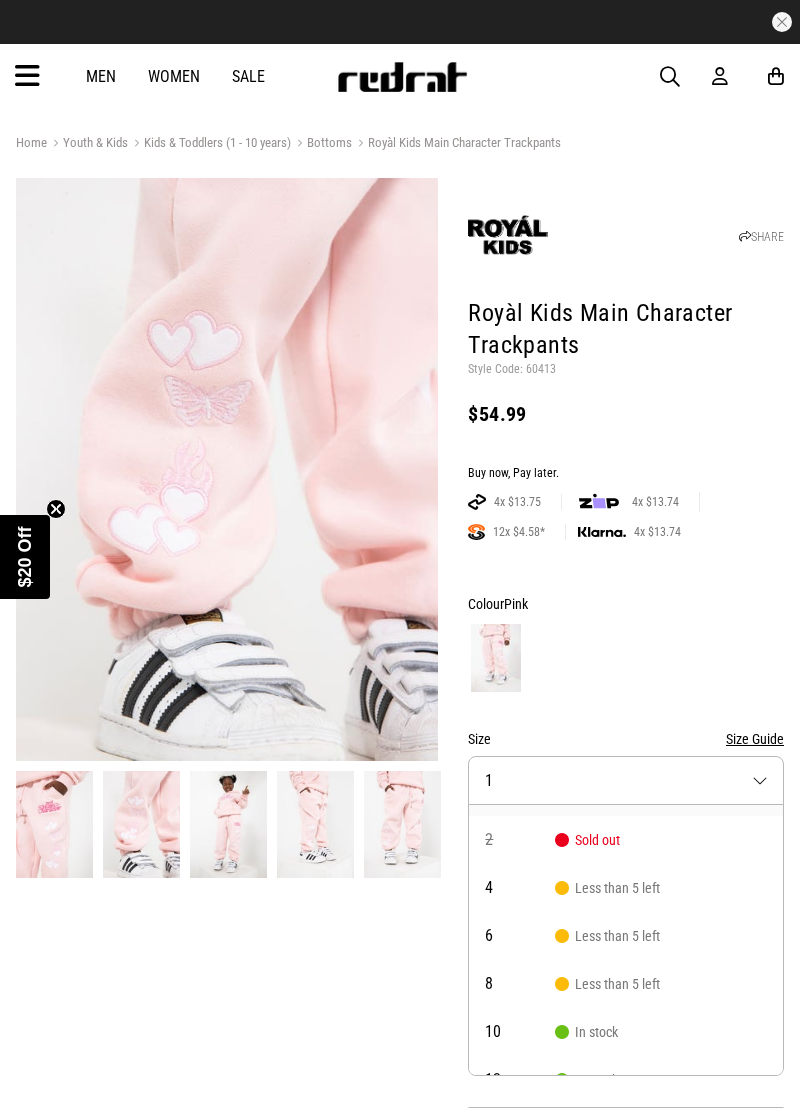 scroll, scrollTop: 66, scrollLeft: 0, axis: vertical 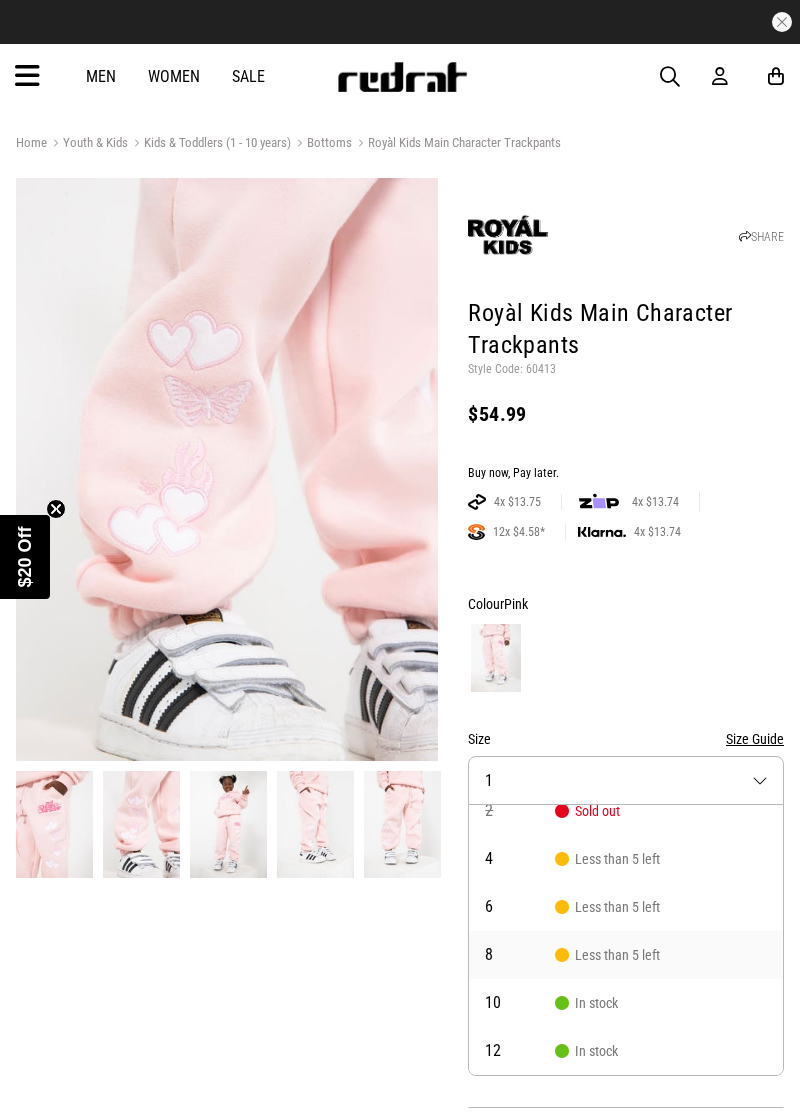 click on "Less than 5 left" at bounding box center [607, 955] 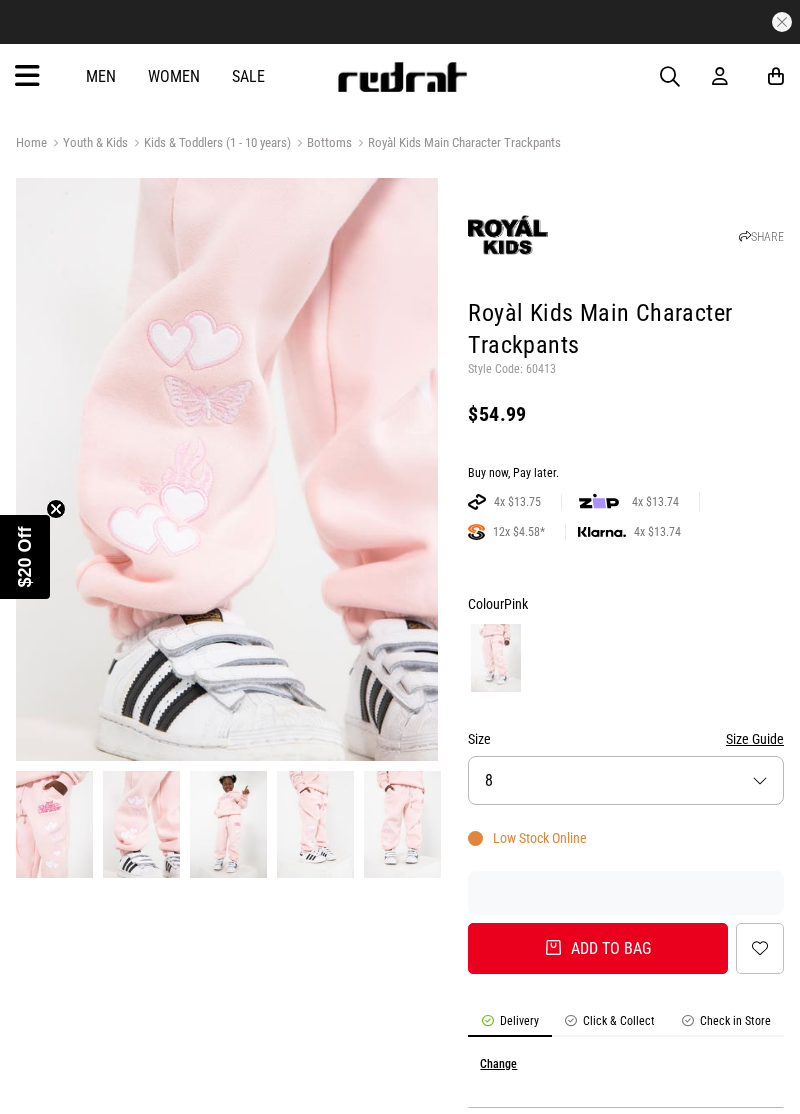 click on "Add to bag" at bounding box center (598, 948) 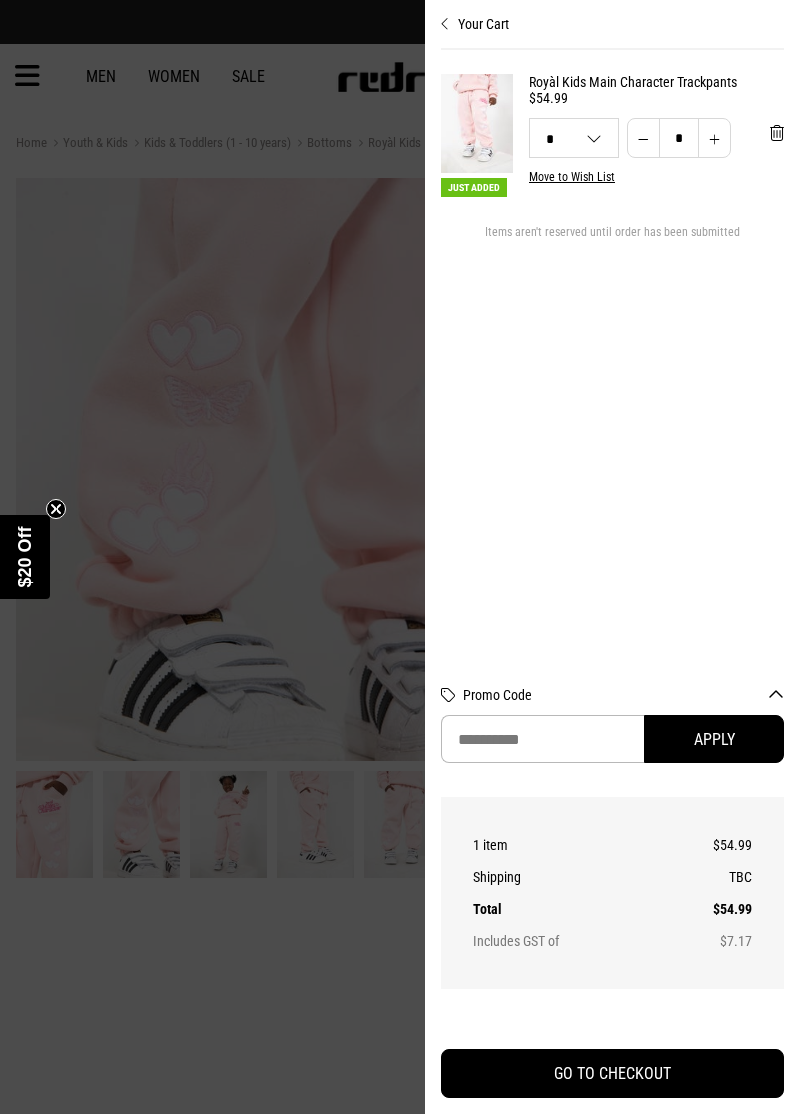 click on "Your Cart" at bounding box center [612, 16] 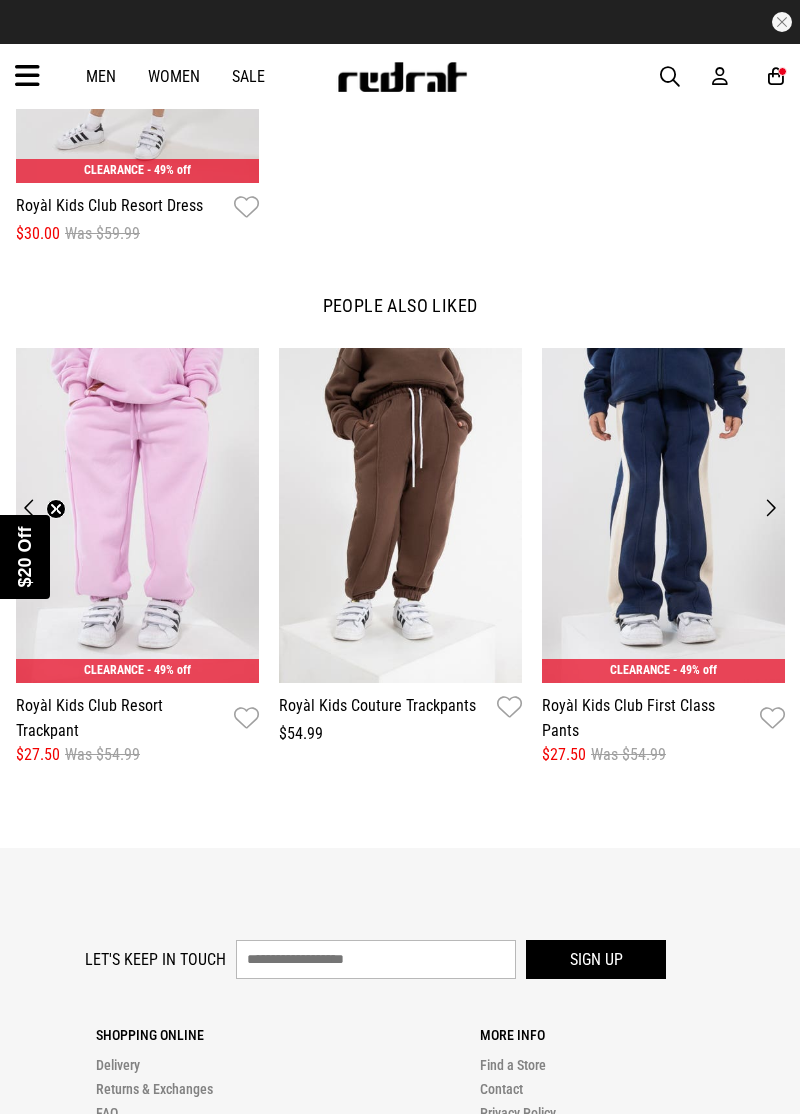 scroll, scrollTop: 1865, scrollLeft: 0, axis: vertical 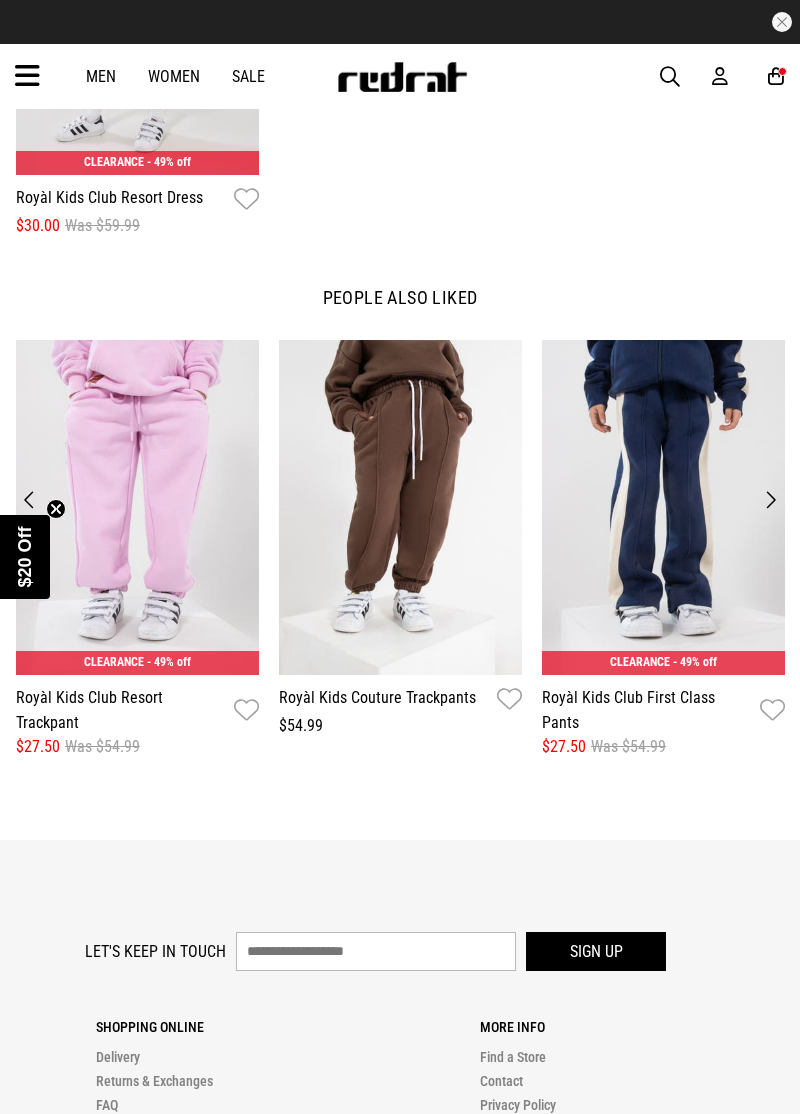 click on "Next" at bounding box center [770, 500] 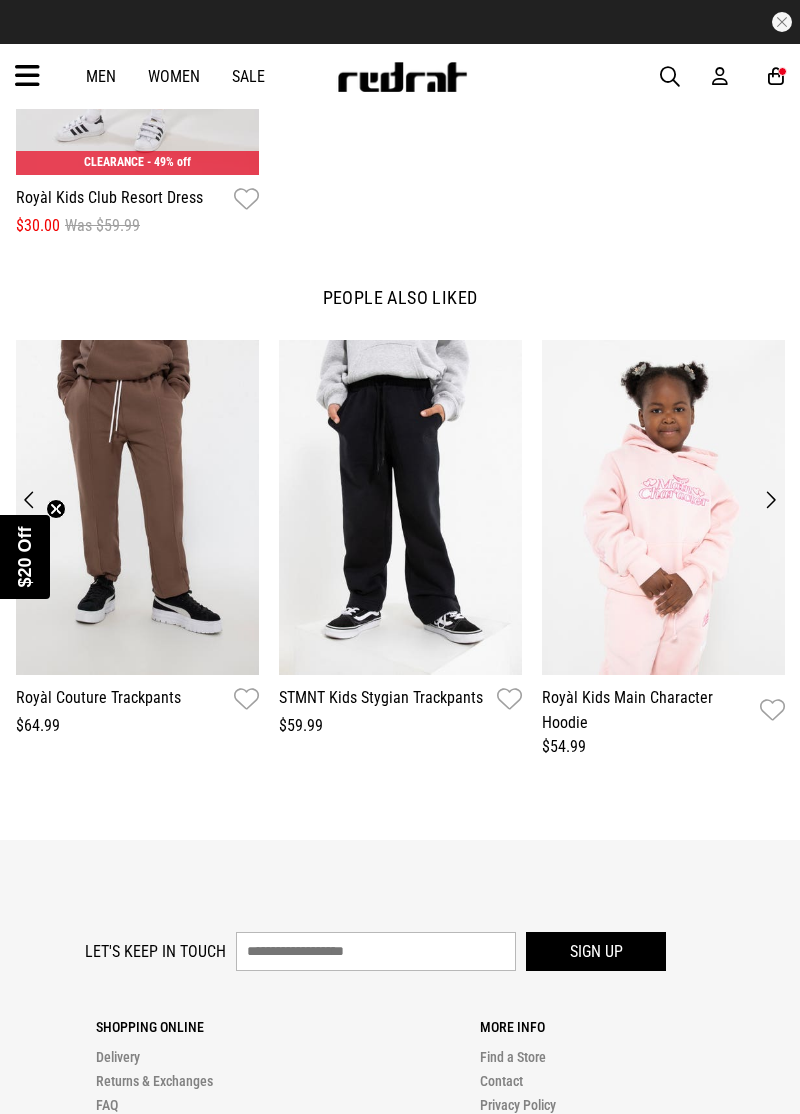 click at bounding box center (663, 507) 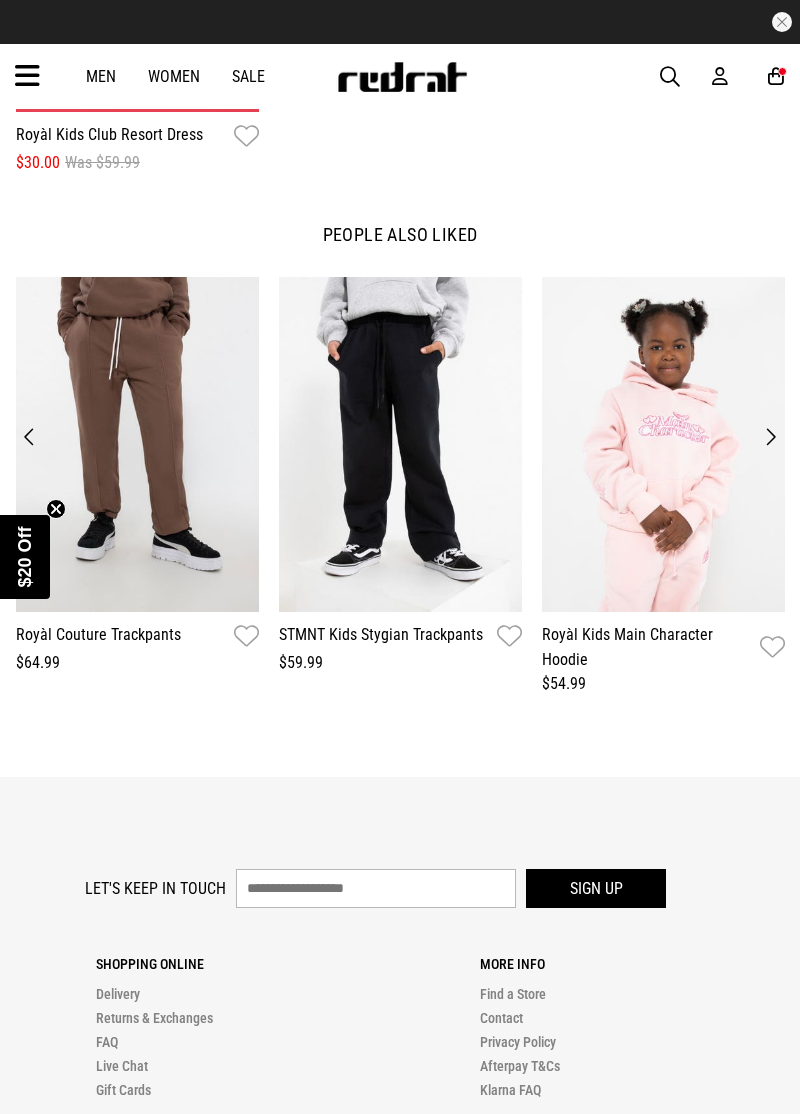 scroll, scrollTop: 1959, scrollLeft: 0, axis: vertical 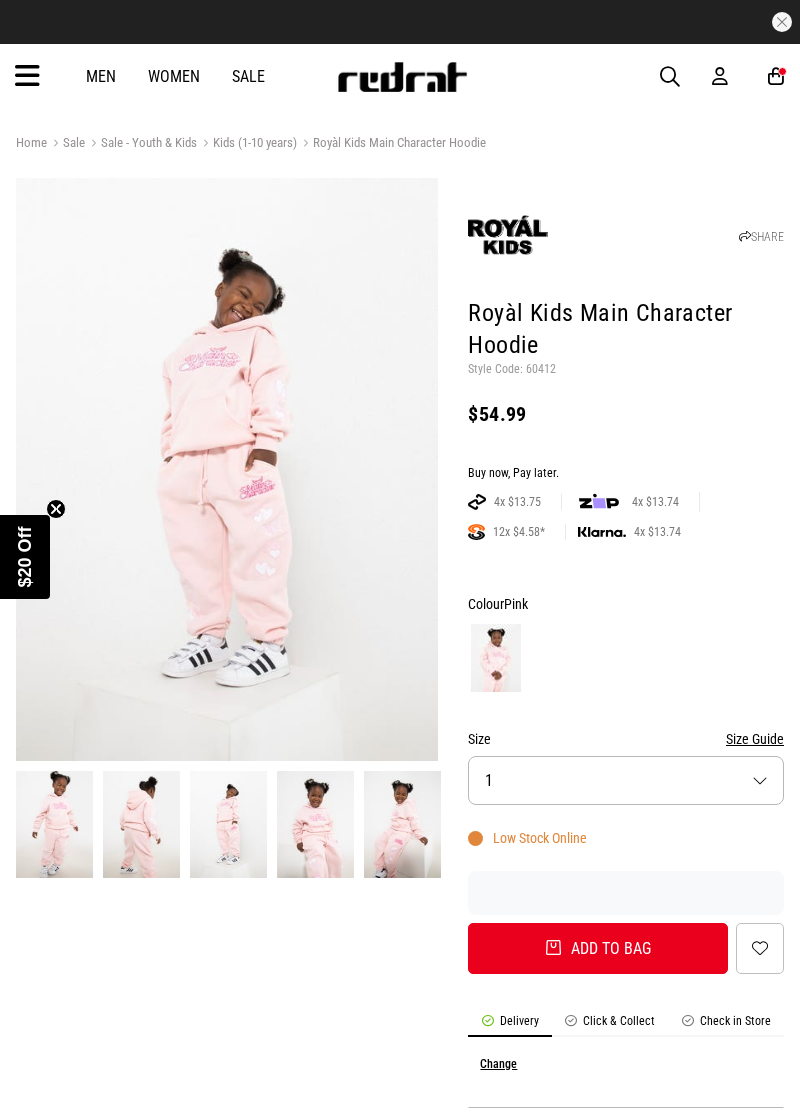 click on "Size 1" at bounding box center (626, 780) 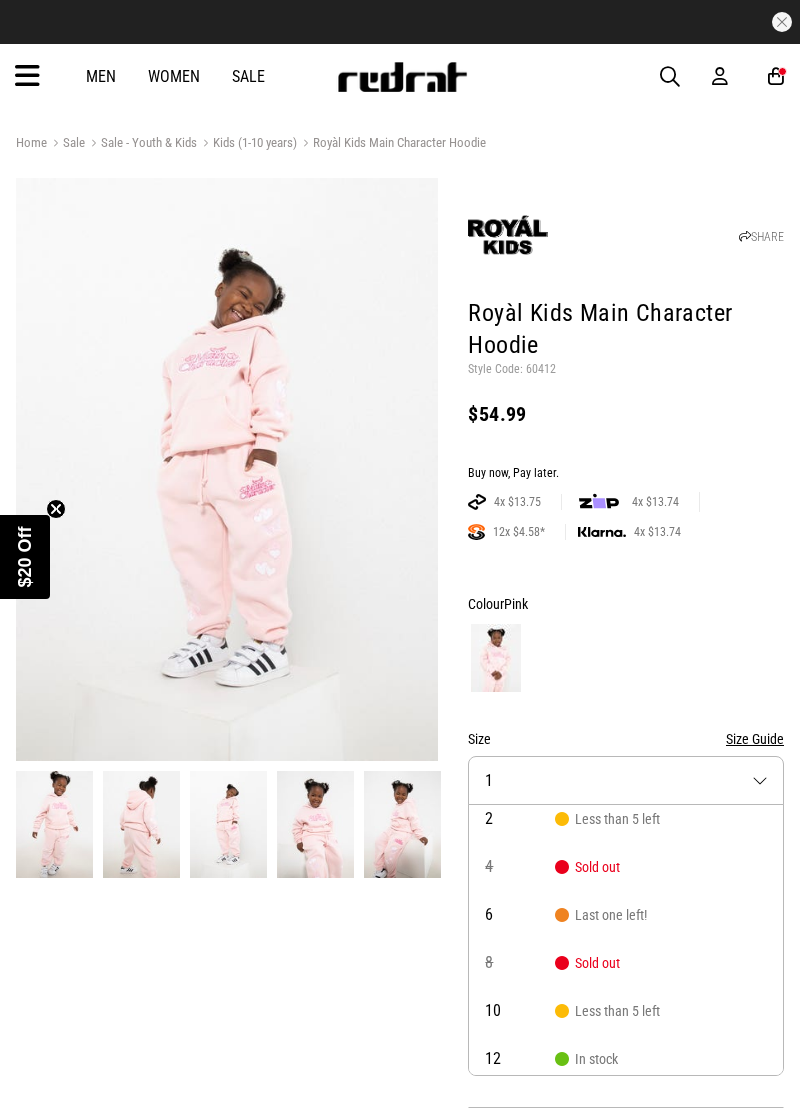 scroll, scrollTop: 66, scrollLeft: 0, axis: vertical 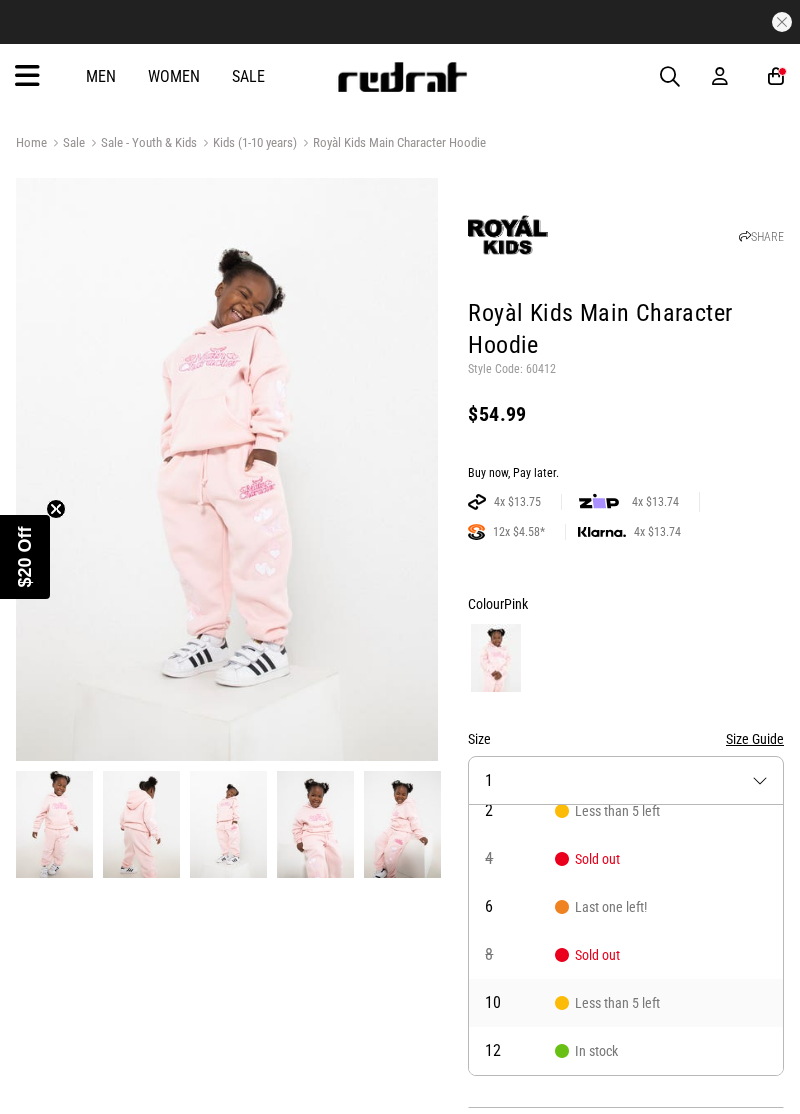 click on "10   Less than 5 left" at bounding box center [626, 1003] 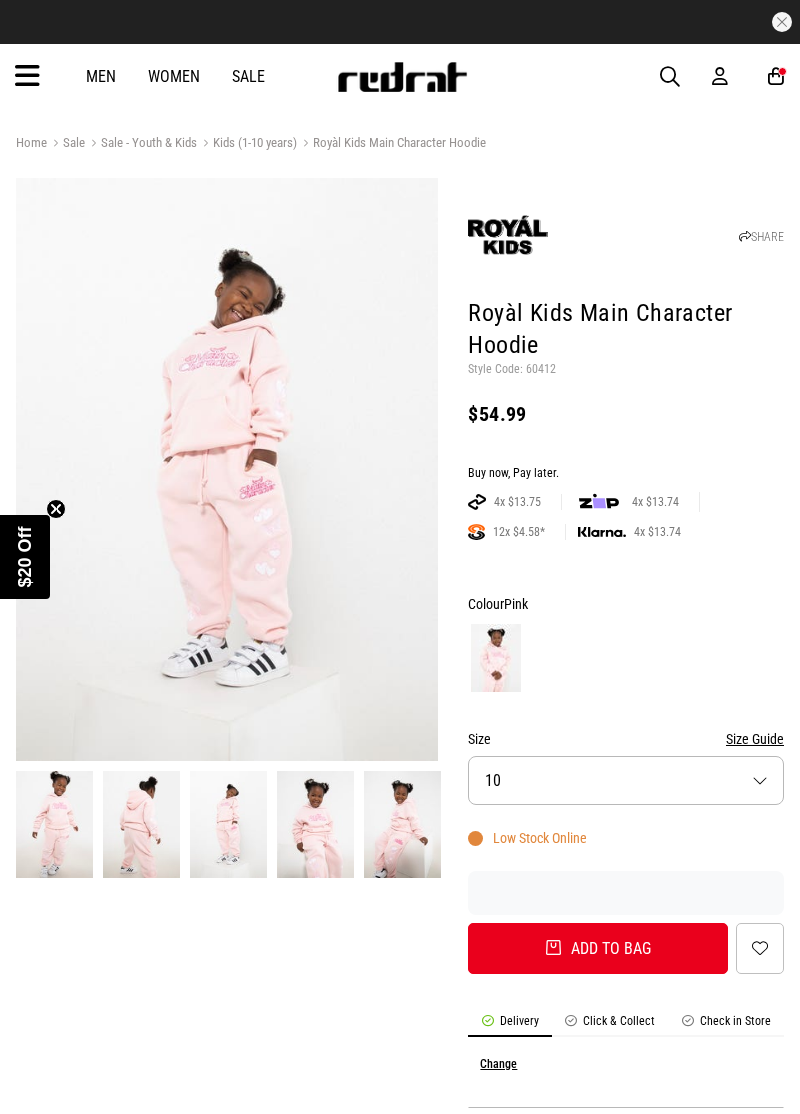 click on "Add to bag" at bounding box center [598, 948] 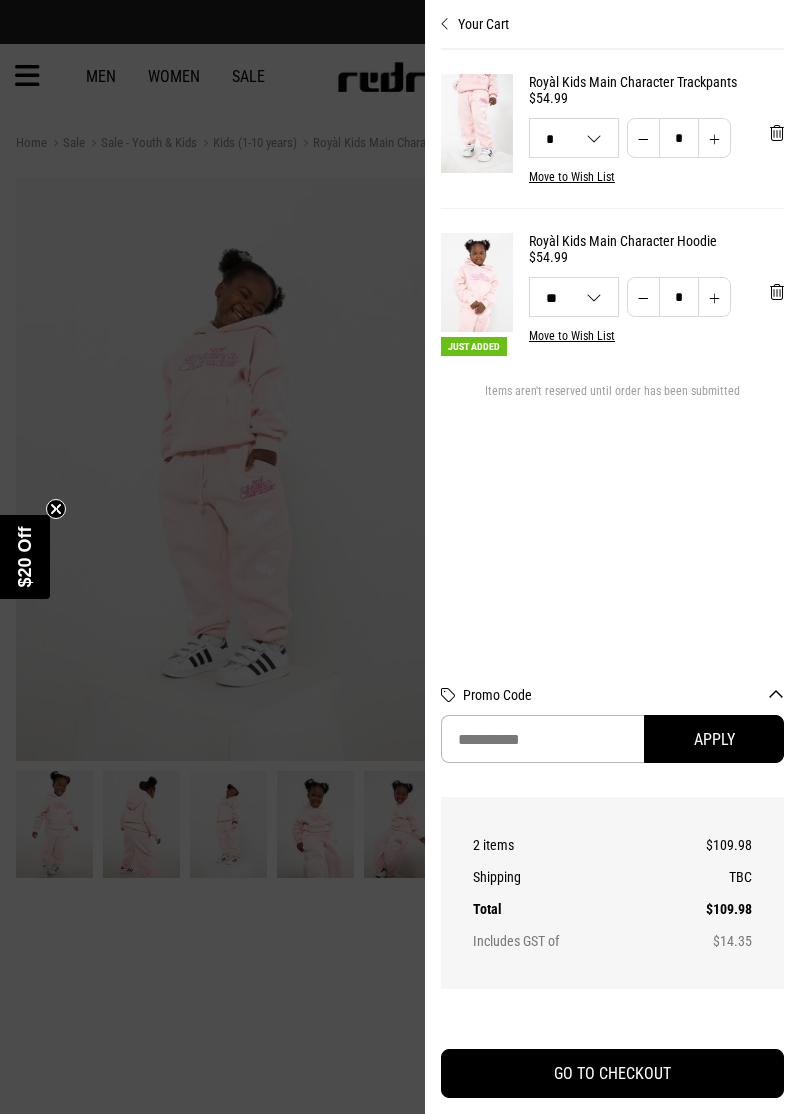 click on "Your Cart" at bounding box center (612, 16) 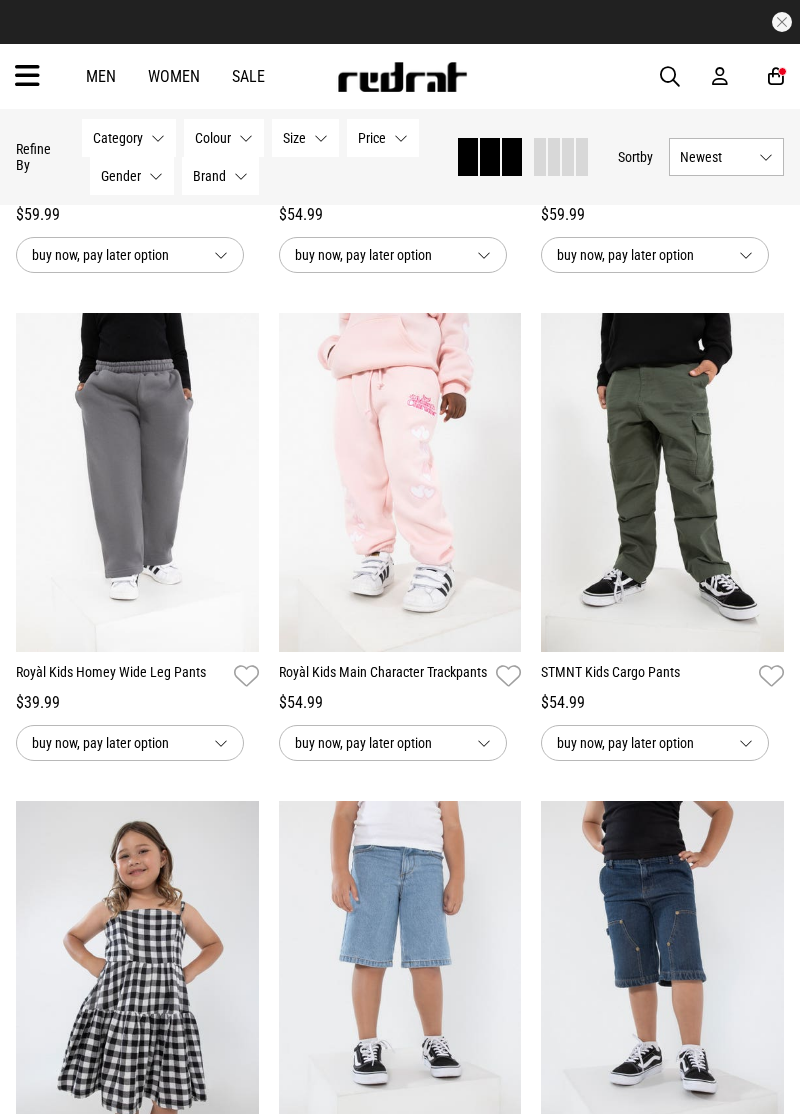 scroll, scrollTop: 554, scrollLeft: 0, axis: vertical 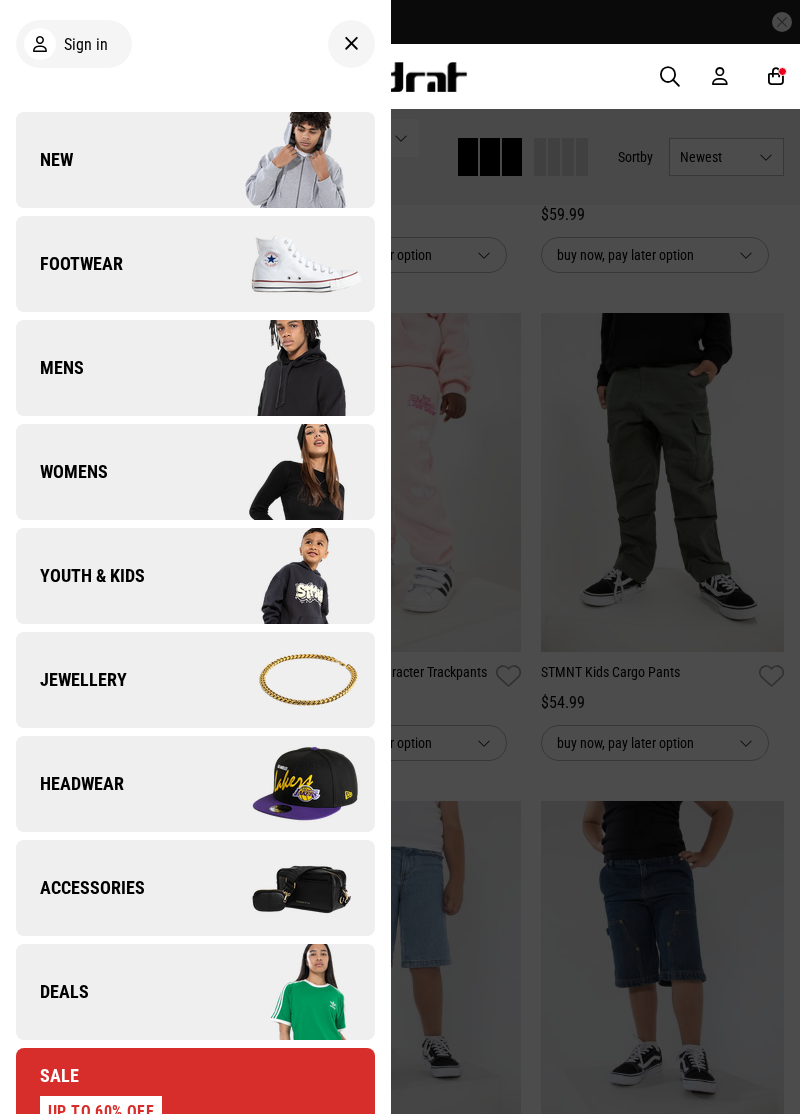 click on "Youth & Kids" at bounding box center [80, 576] 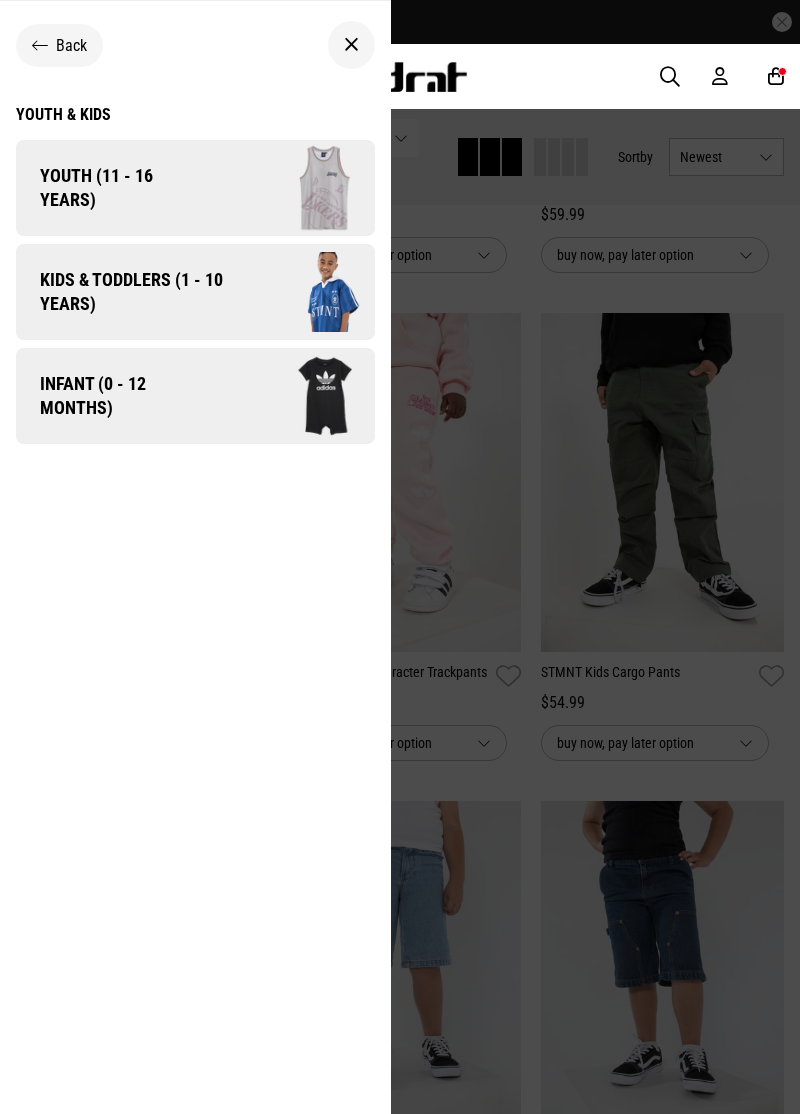 click on "Kids & Toddlers (1 - 10 years)" at bounding box center (124, 292) 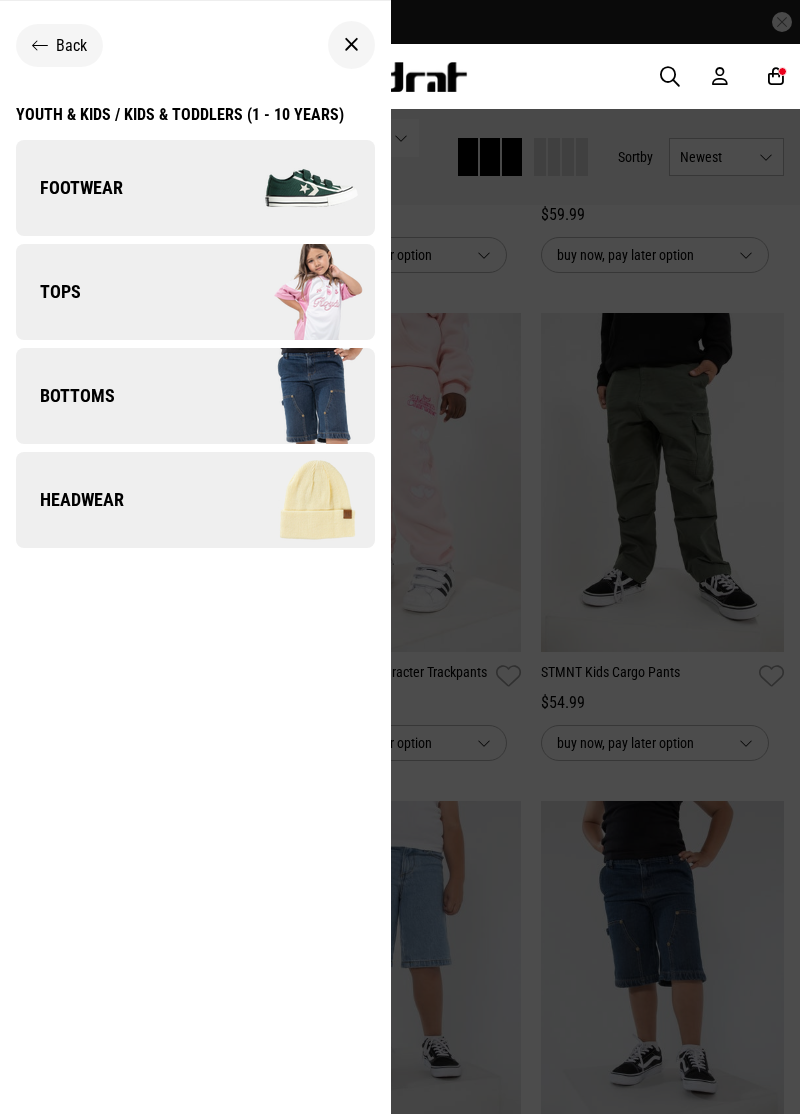 click on "Footwear" at bounding box center [69, 188] 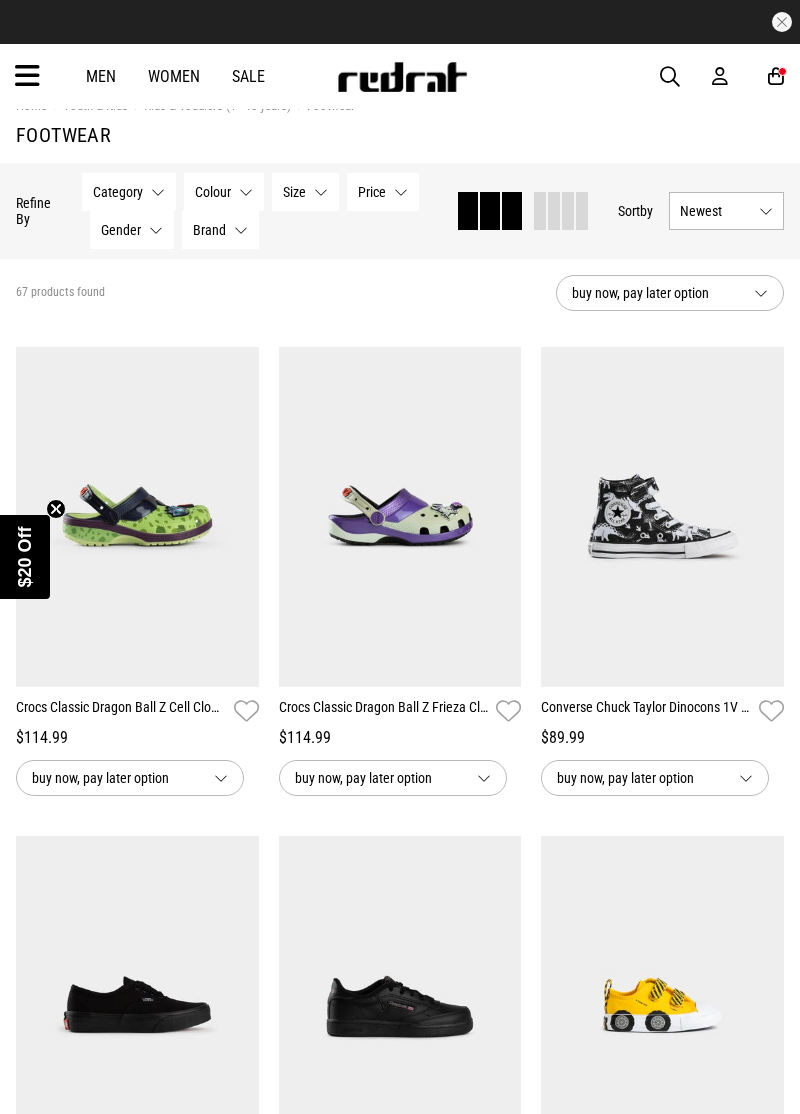 scroll, scrollTop: 40, scrollLeft: 0, axis: vertical 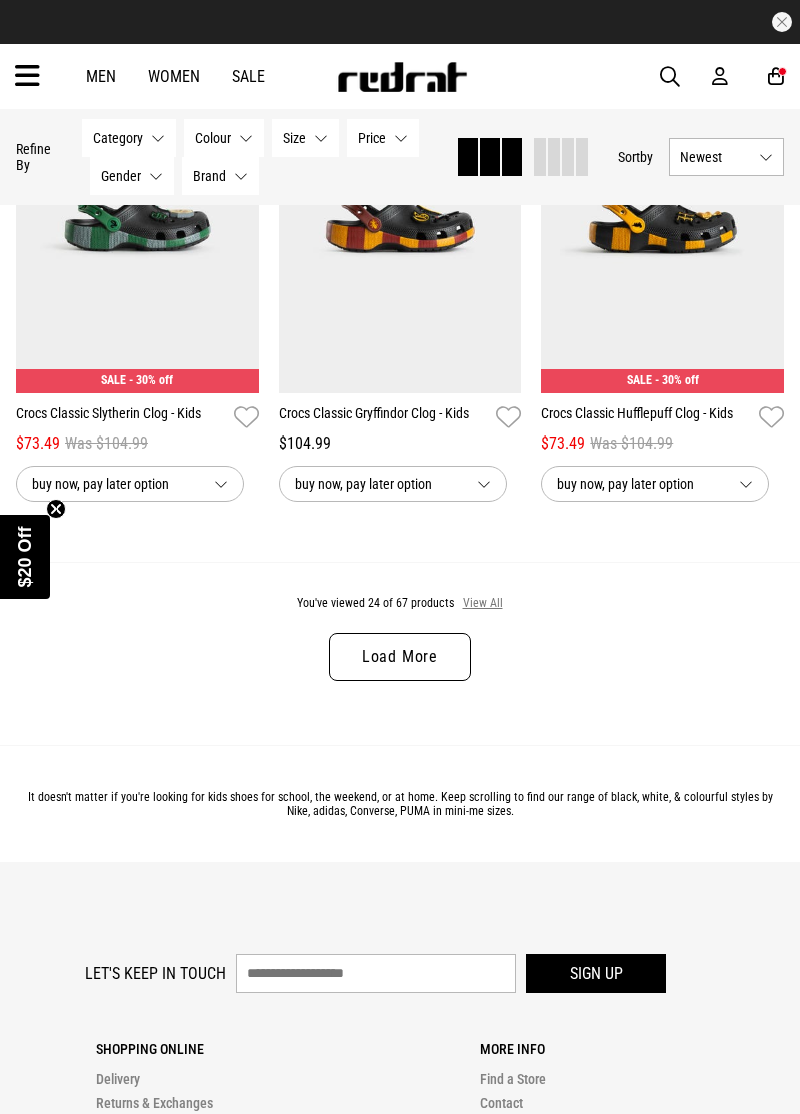 click on "View All" at bounding box center (483, 604) 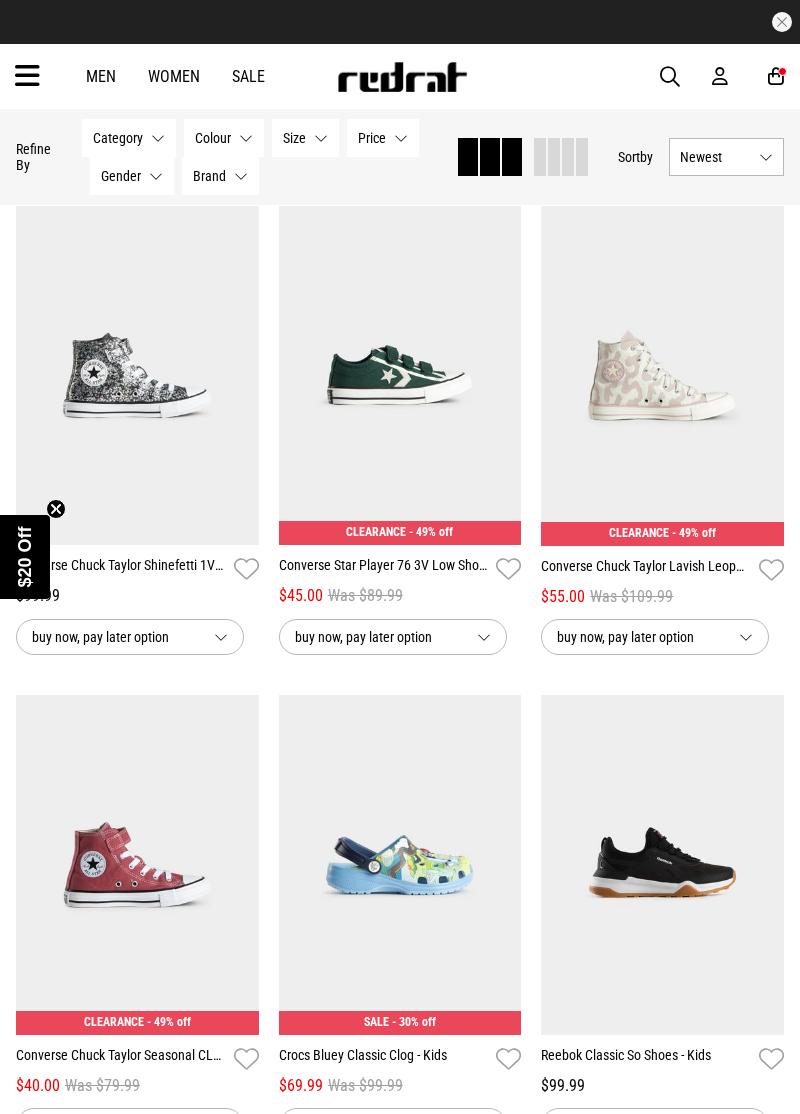 scroll, scrollTop: 4176, scrollLeft: 0, axis: vertical 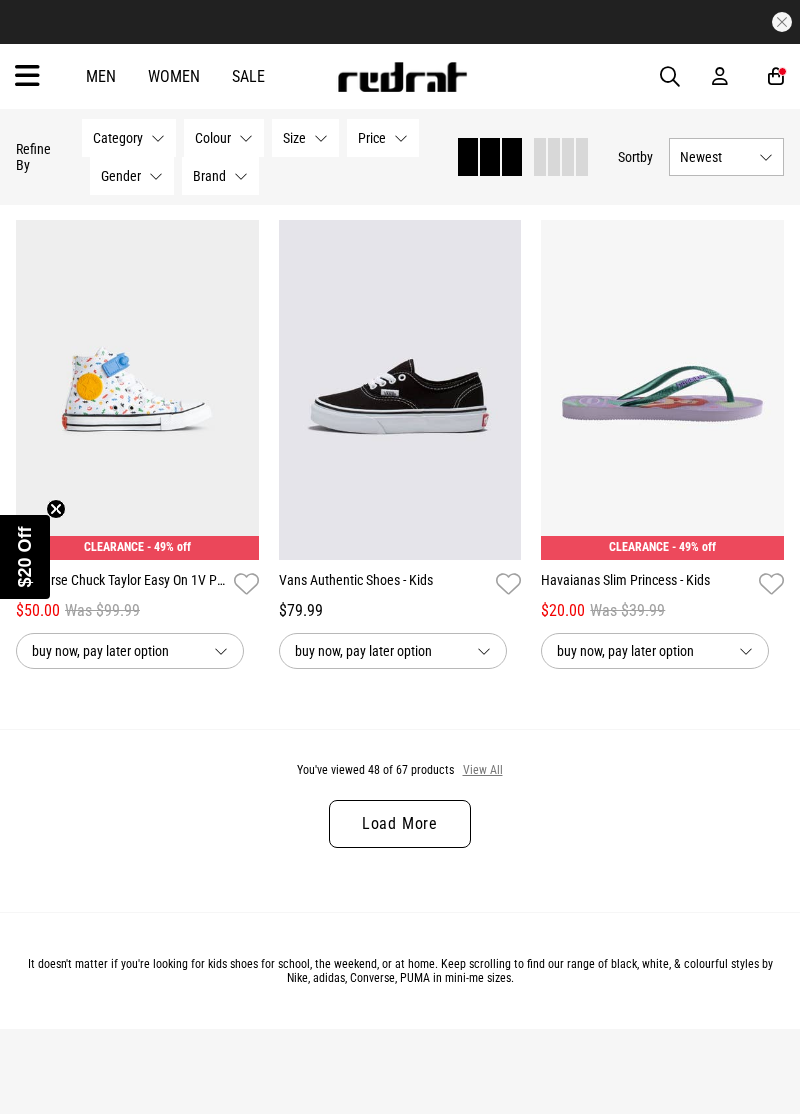 click on "View All" at bounding box center [483, 771] 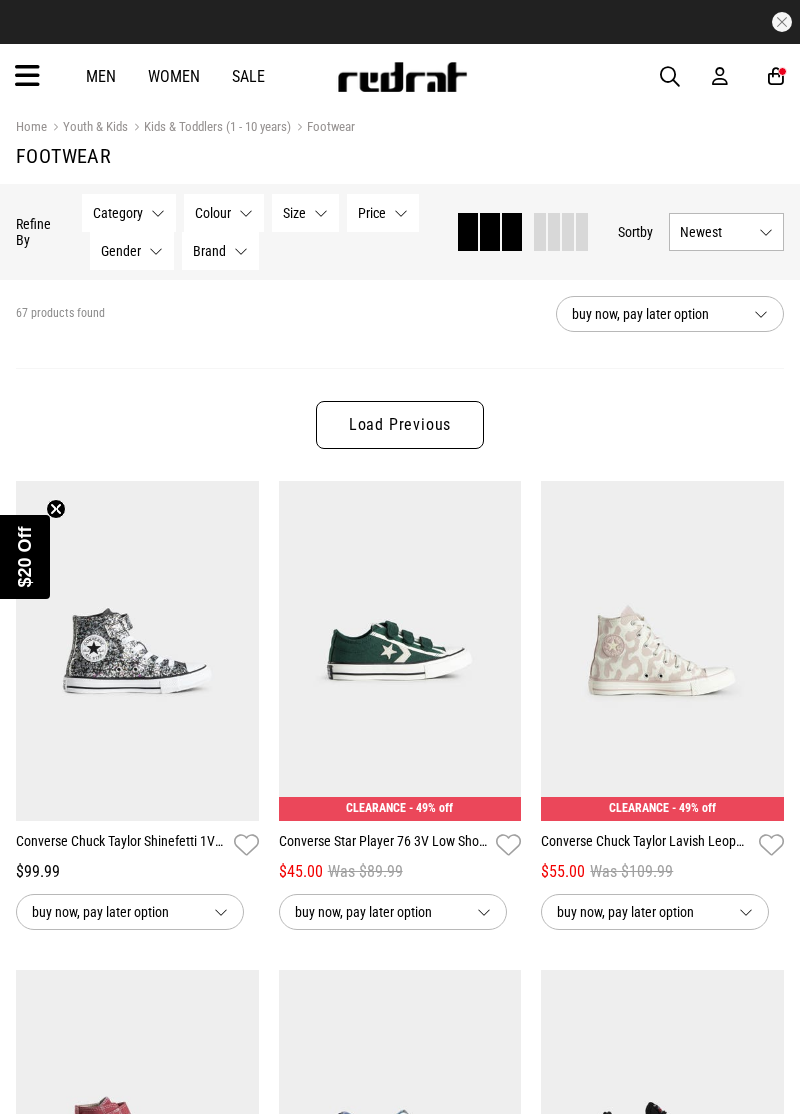 scroll, scrollTop: 0, scrollLeft: 0, axis: both 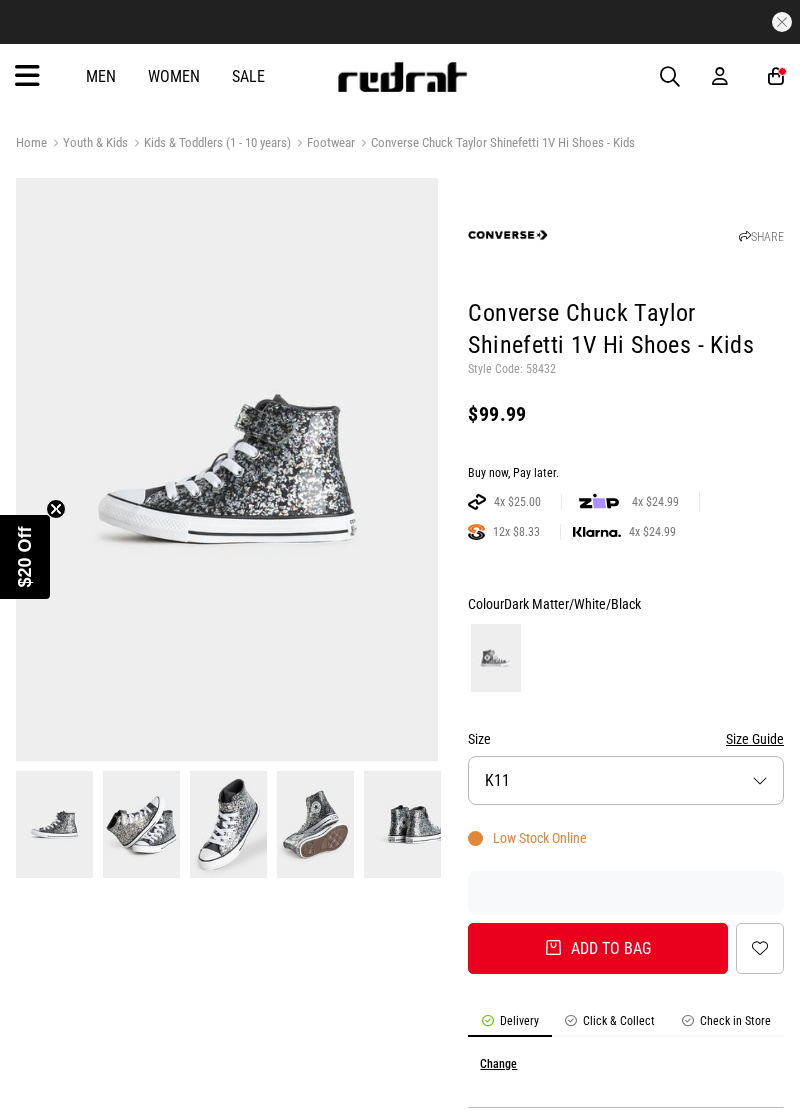 click on "Size K11" at bounding box center (626, 780) 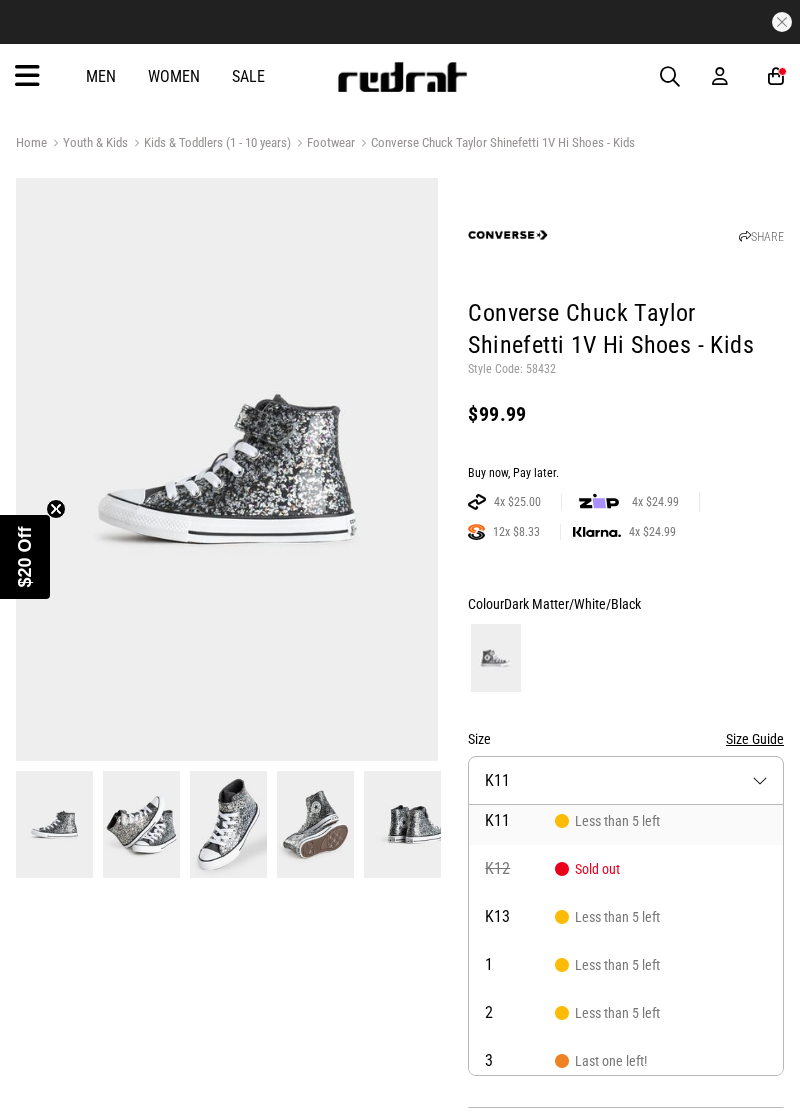 scroll, scrollTop: 0, scrollLeft: 0, axis: both 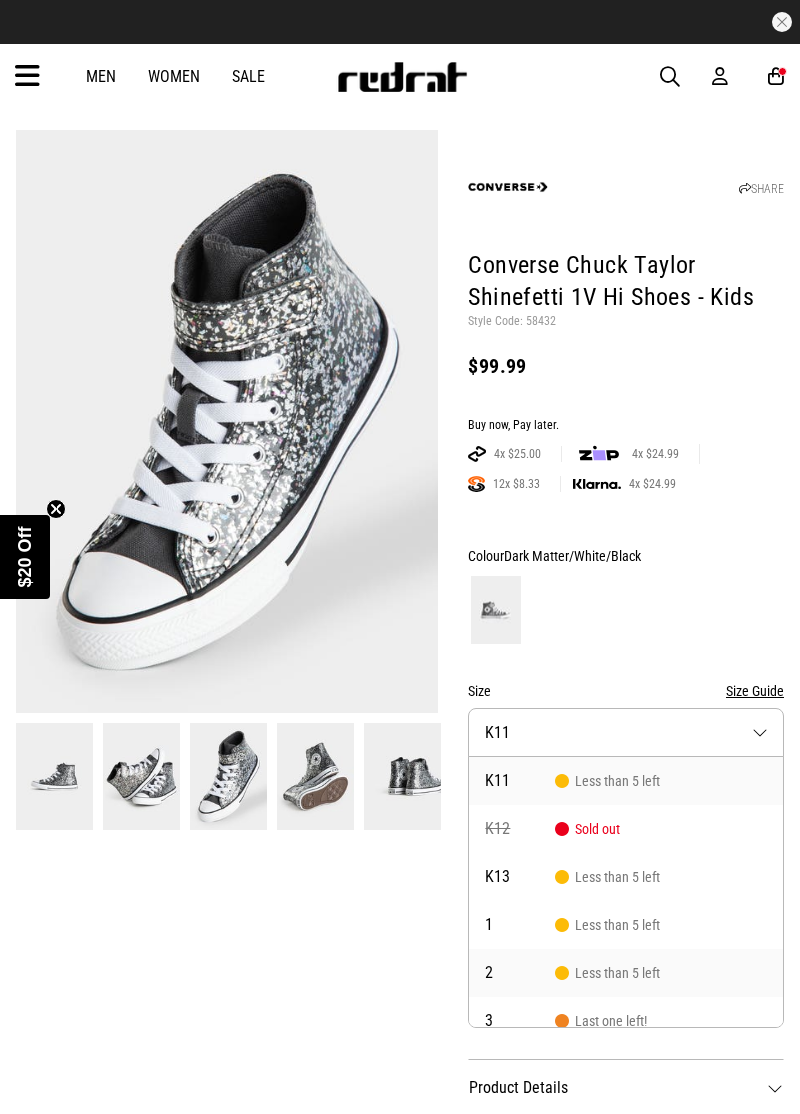 click on "Less than 5 left" at bounding box center [607, 973] 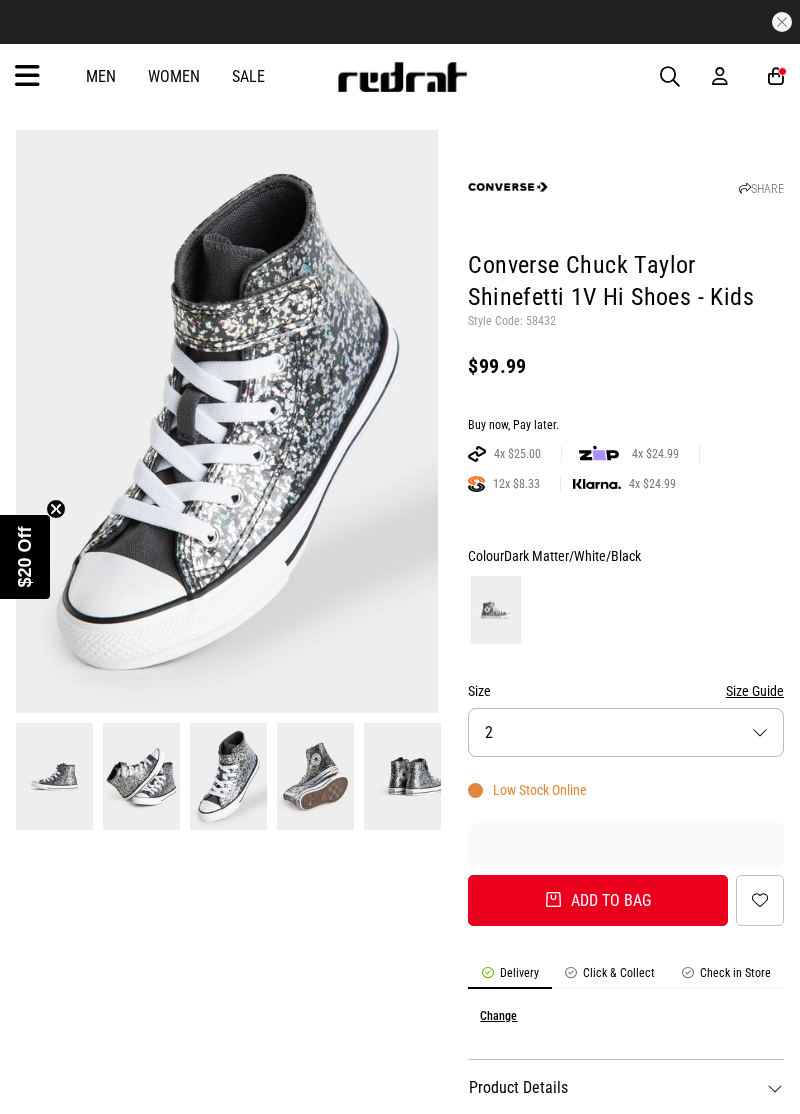 click on "Add to bag" at bounding box center [598, 900] 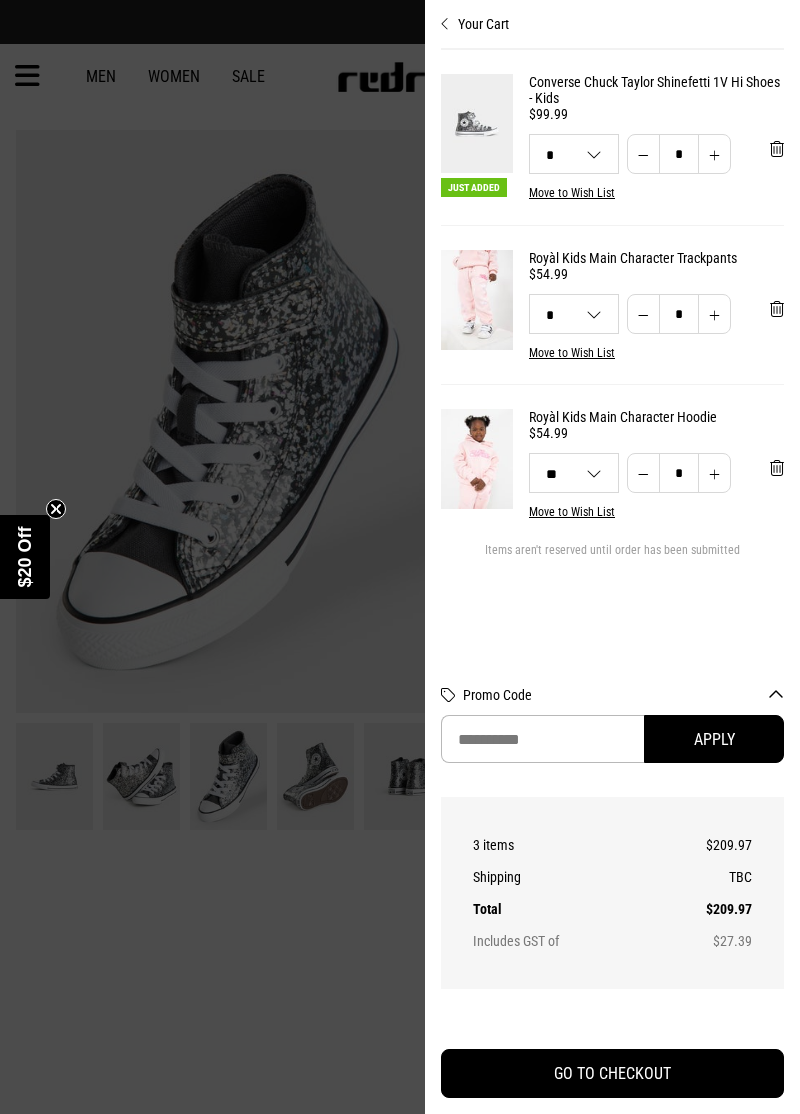 click on "Your Cart" at bounding box center [612, 16] 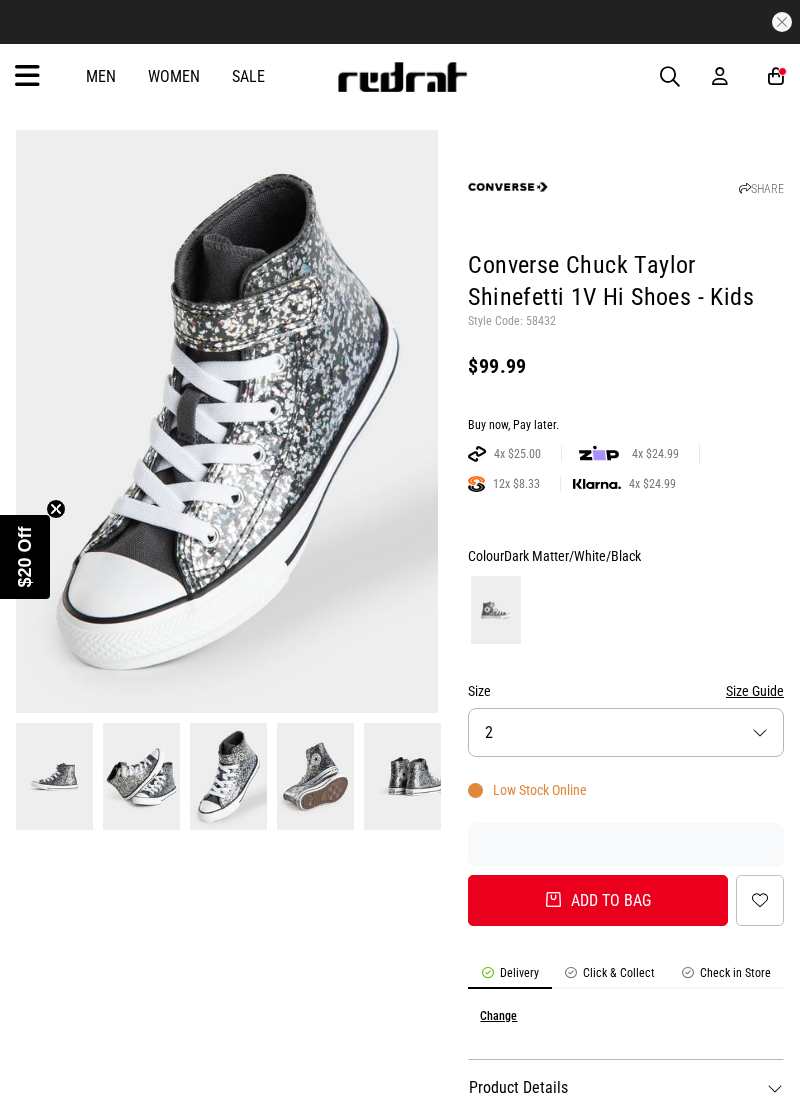 scroll, scrollTop: 0, scrollLeft: 0, axis: both 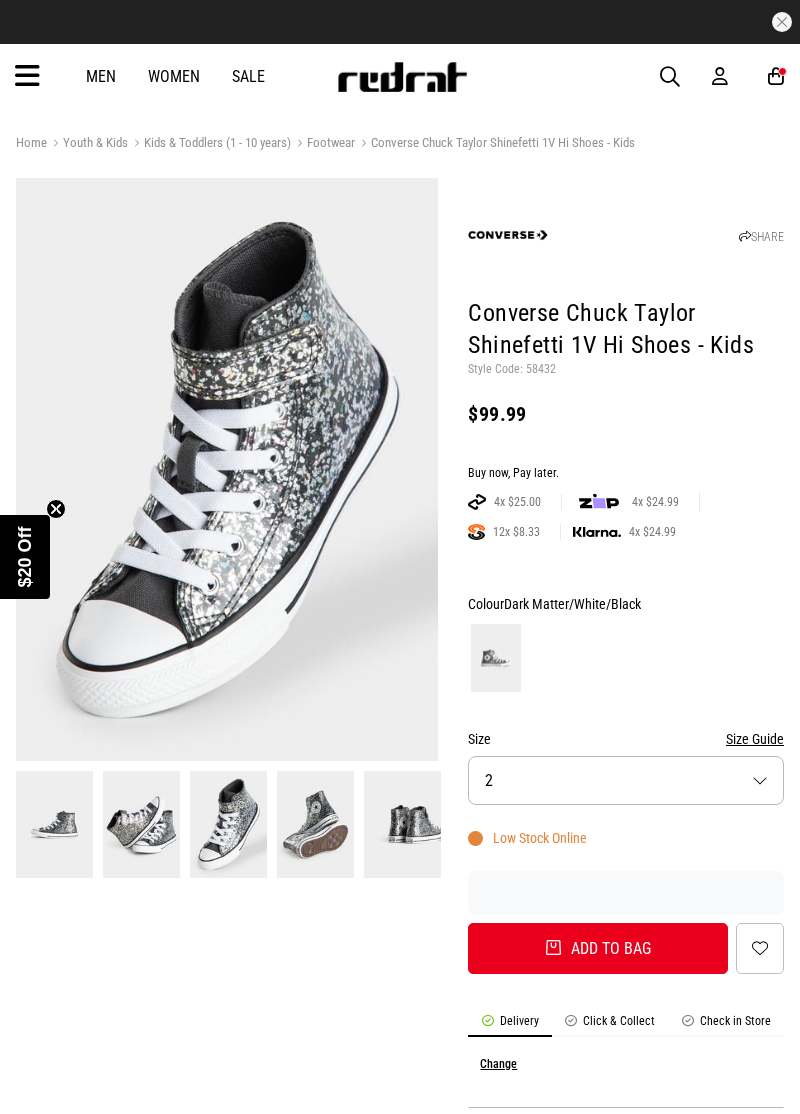 click at bounding box center [27, 76] 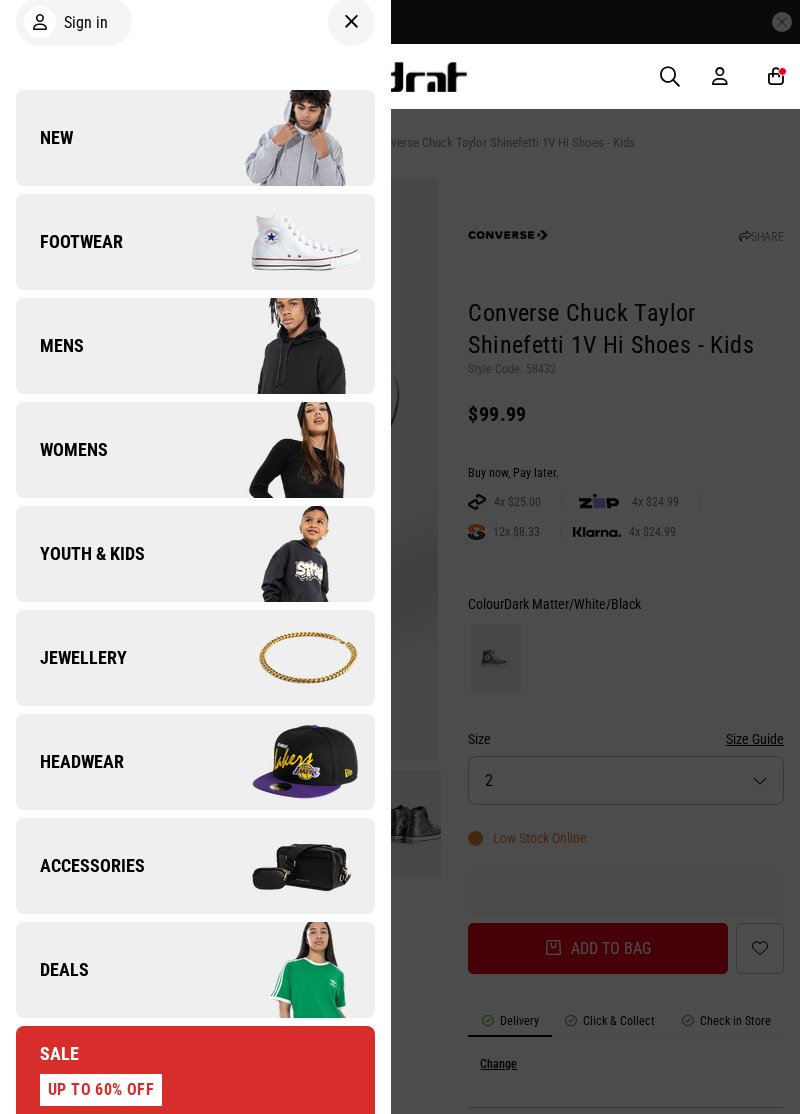 scroll, scrollTop: 0, scrollLeft: 0, axis: both 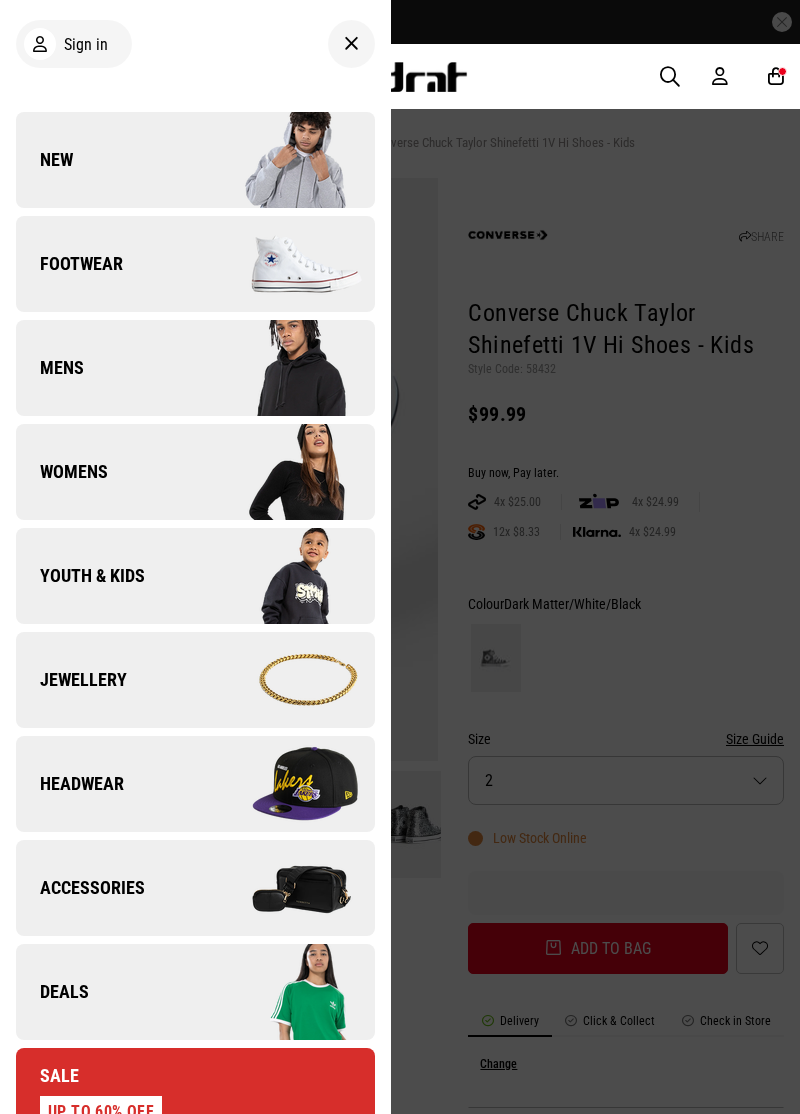 click on "Footwear" at bounding box center (69, 264) 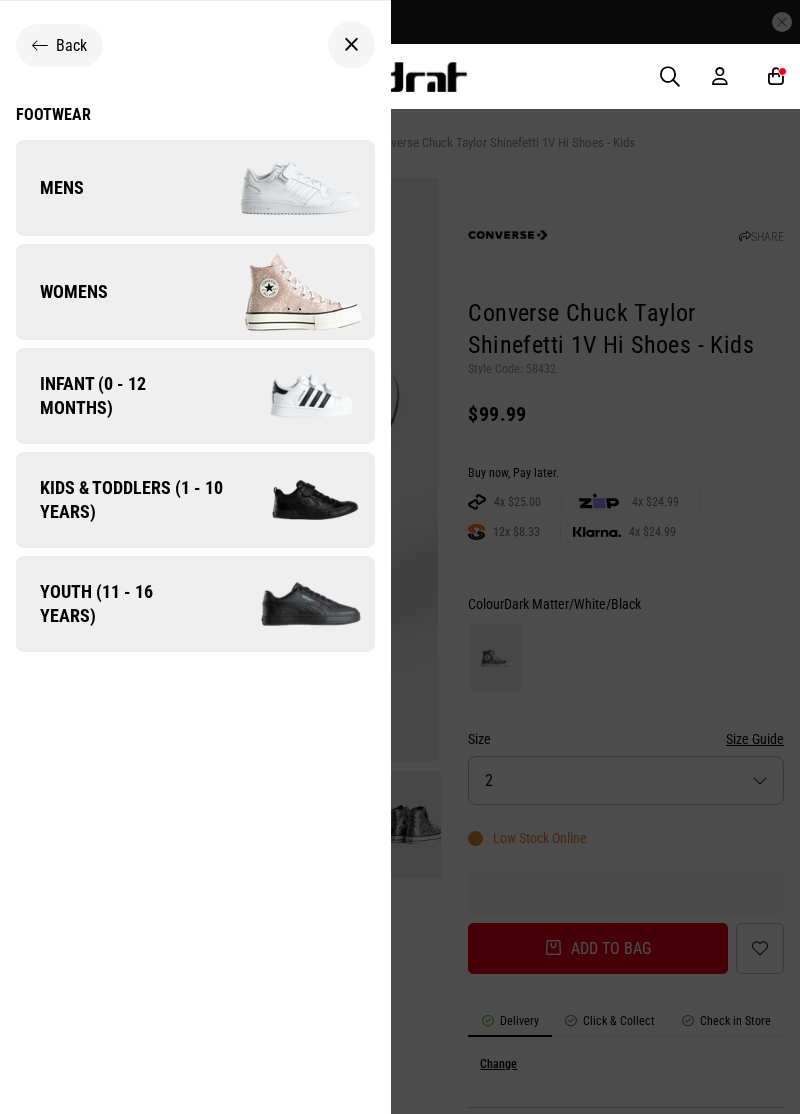 click on "Mens" at bounding box center (195, 188) 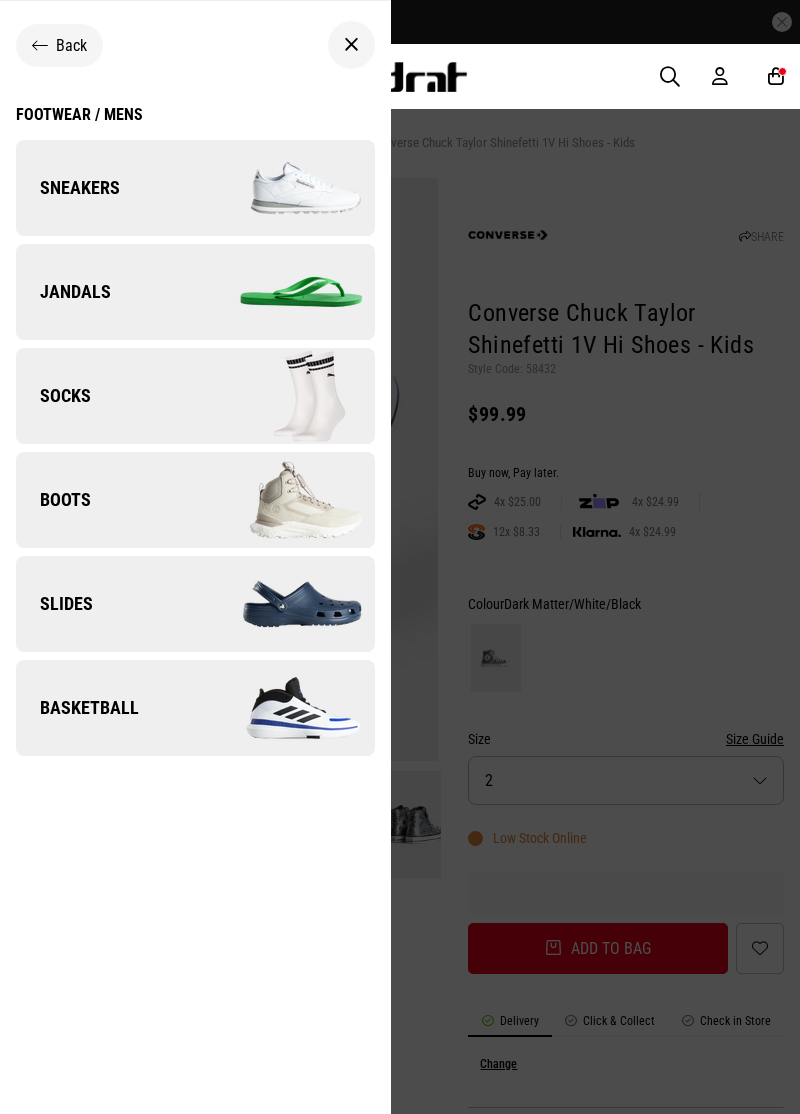 click on "Sneakers" at bounding box center [68, 188] 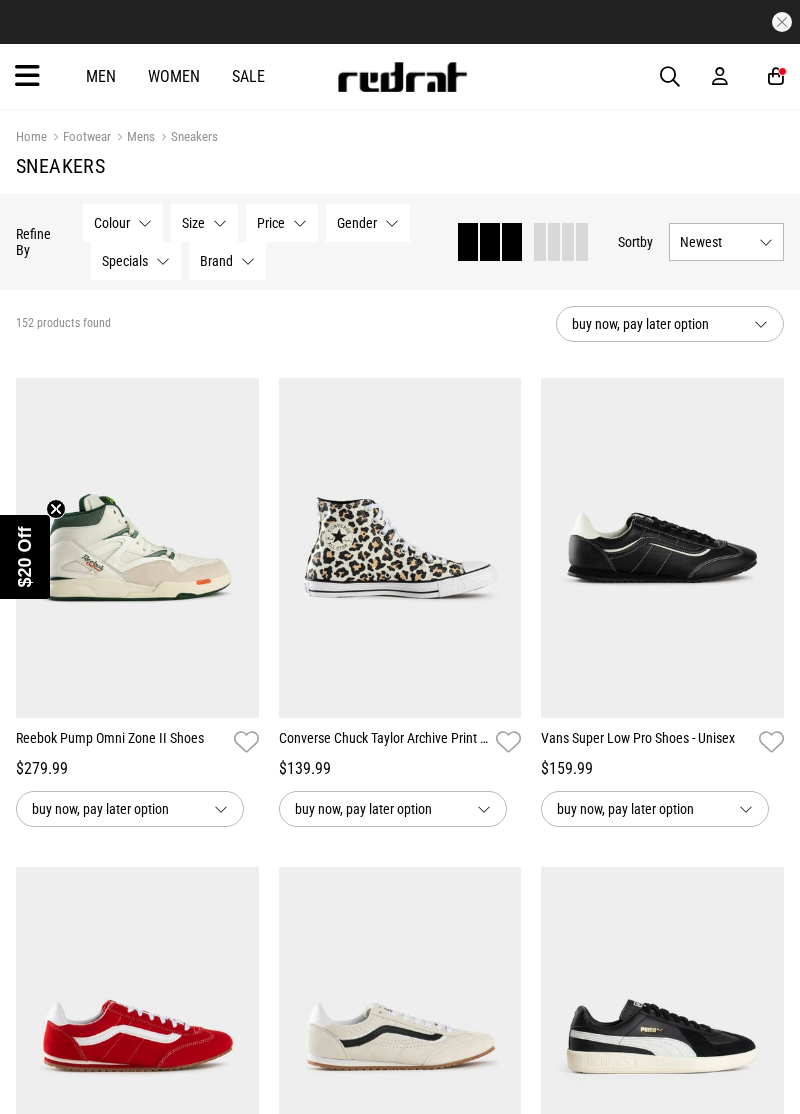 click on "Brand" at bounding box center (215, 261) 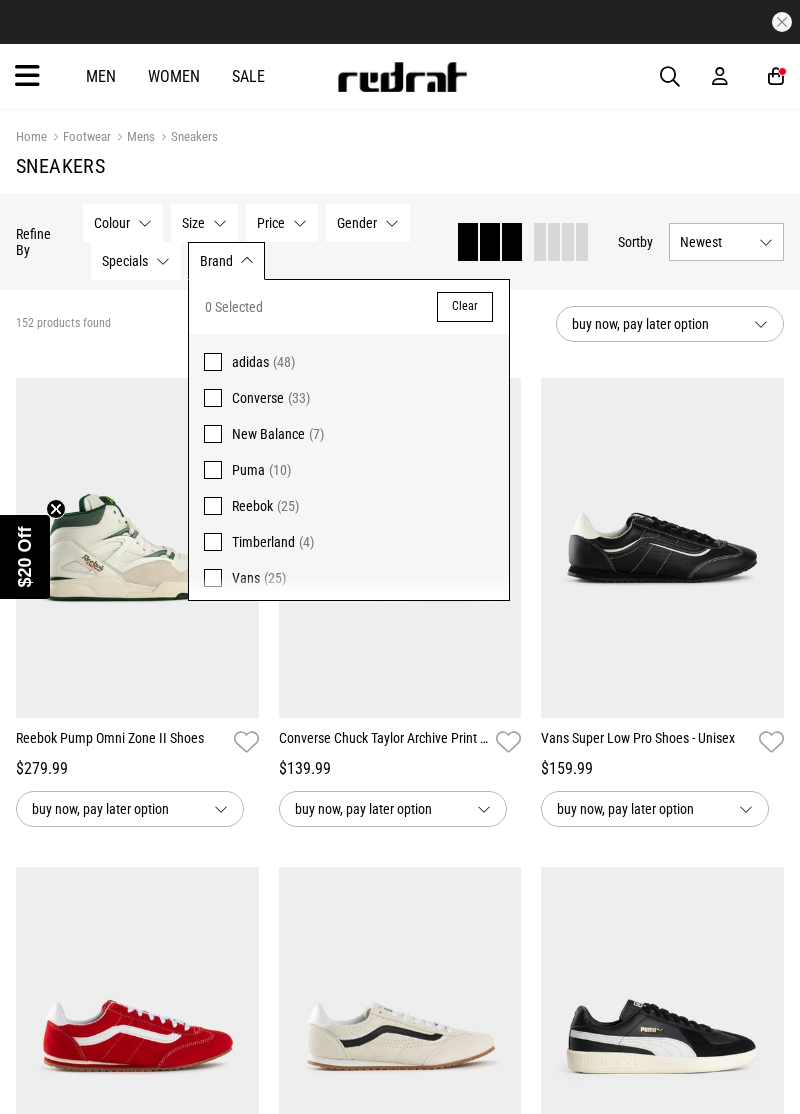 scroll, scrollTop: 0, scrollLeft: 0, axis: both 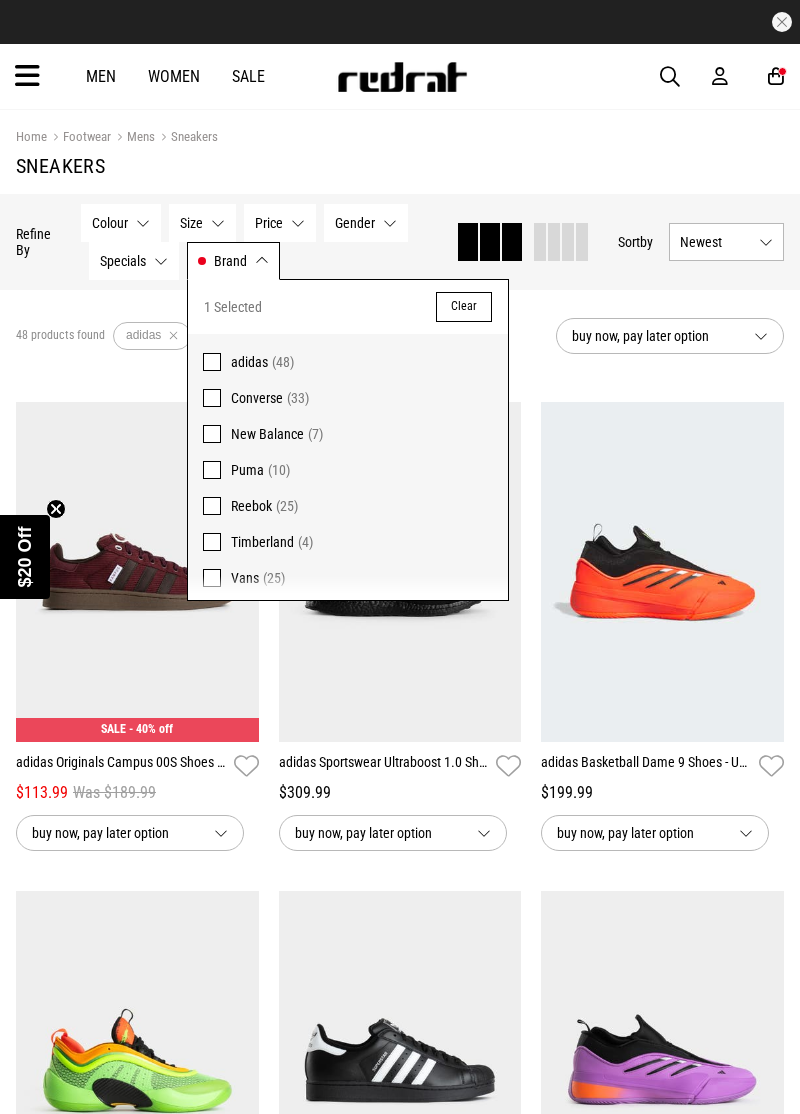 click on "Brand  adidas" at bounding box center (233, 261) 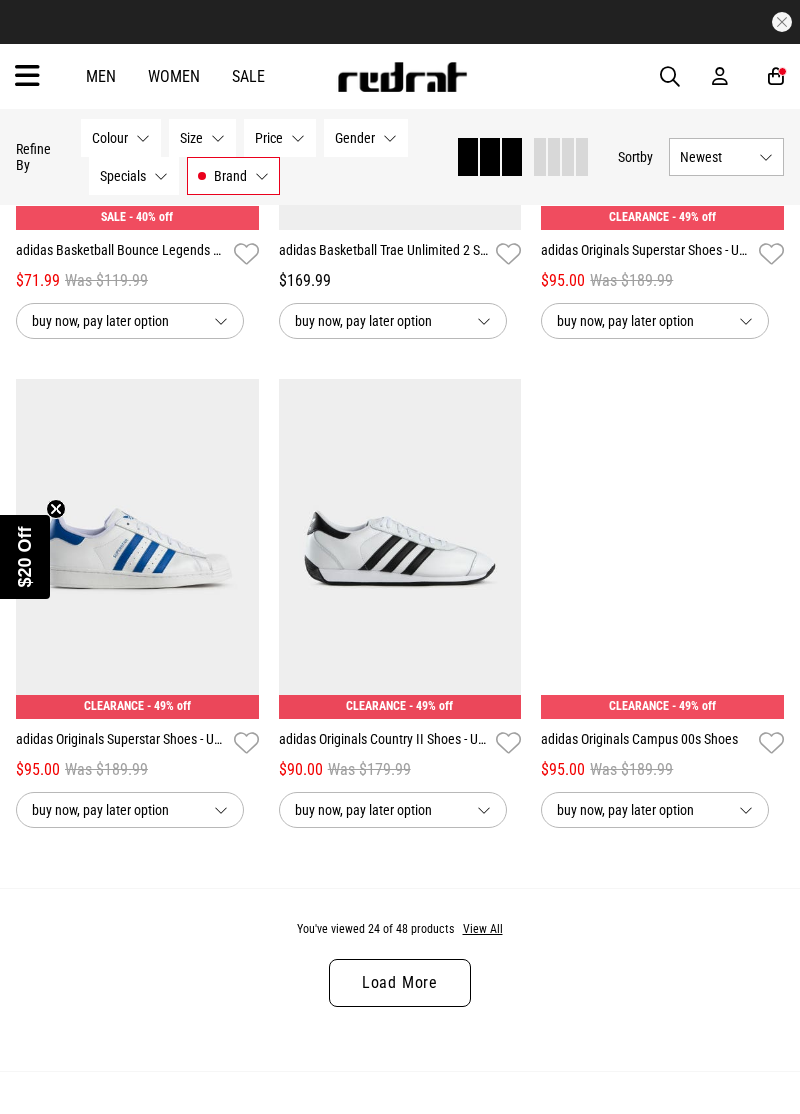 scroll, scrollTop: 3444, scrollLeft: 0, axis: vertical 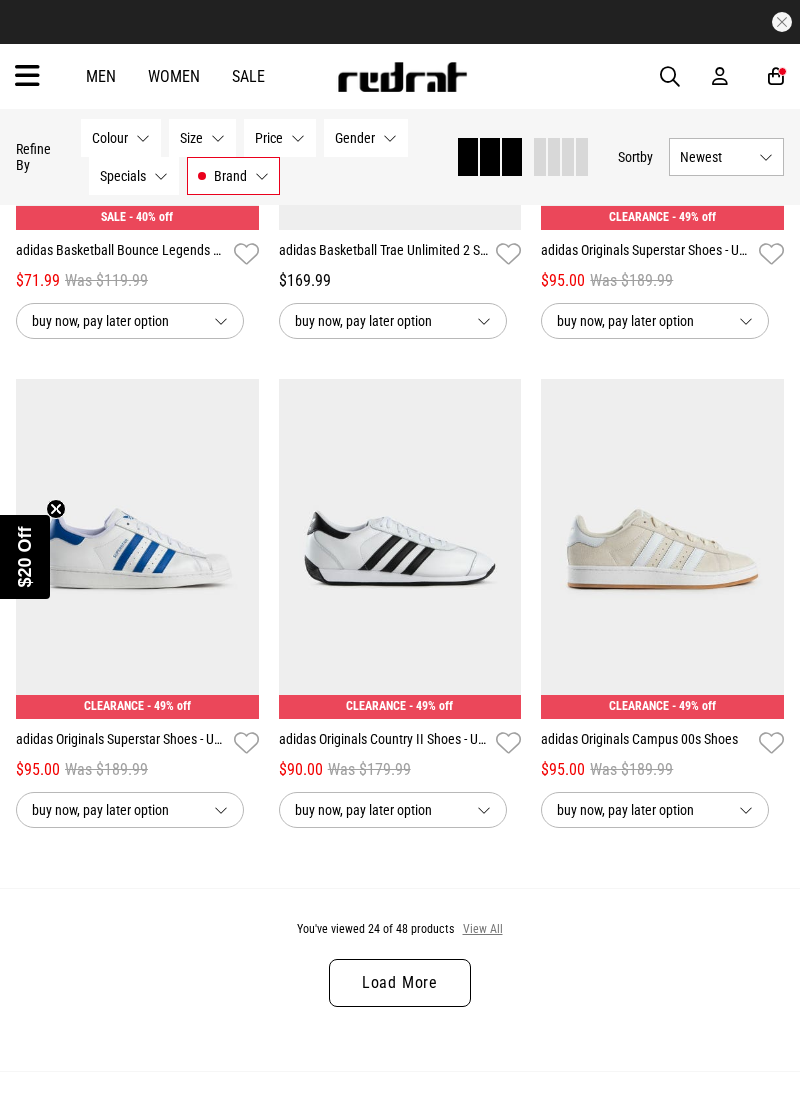 click on "View All" at bounding box center [483, 930] 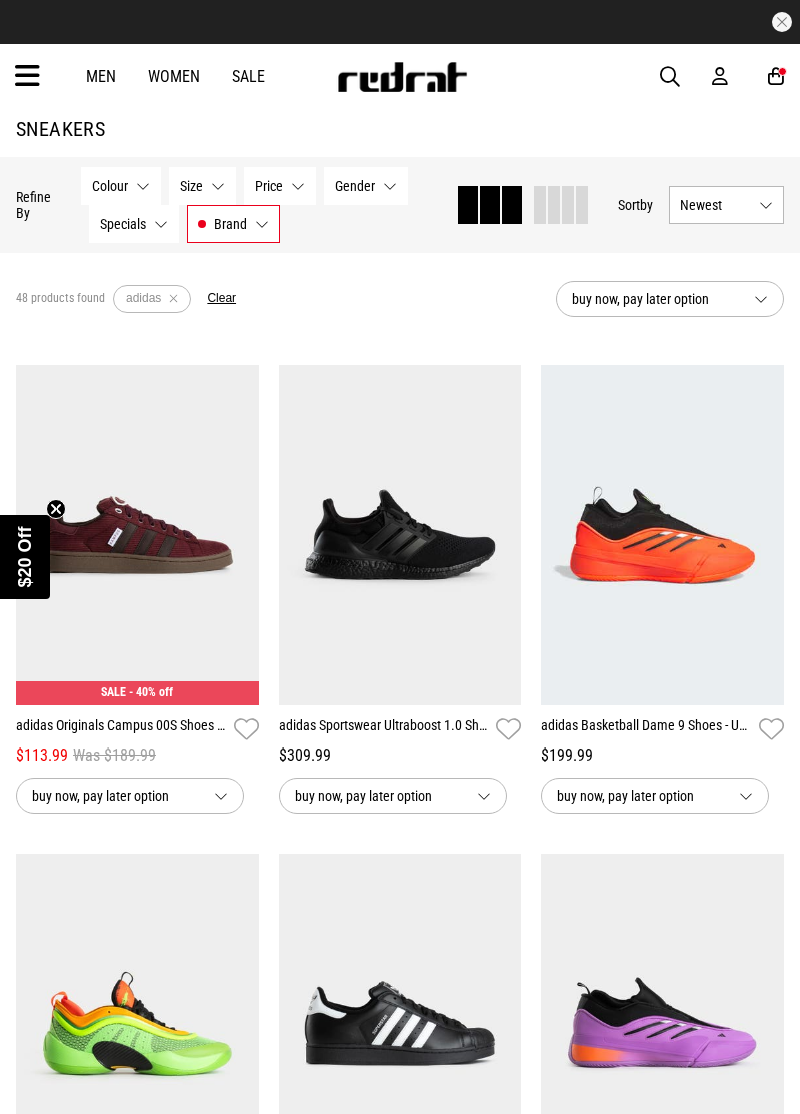scroll, scrollTop: 0, scrollLeft: 0, axis: both 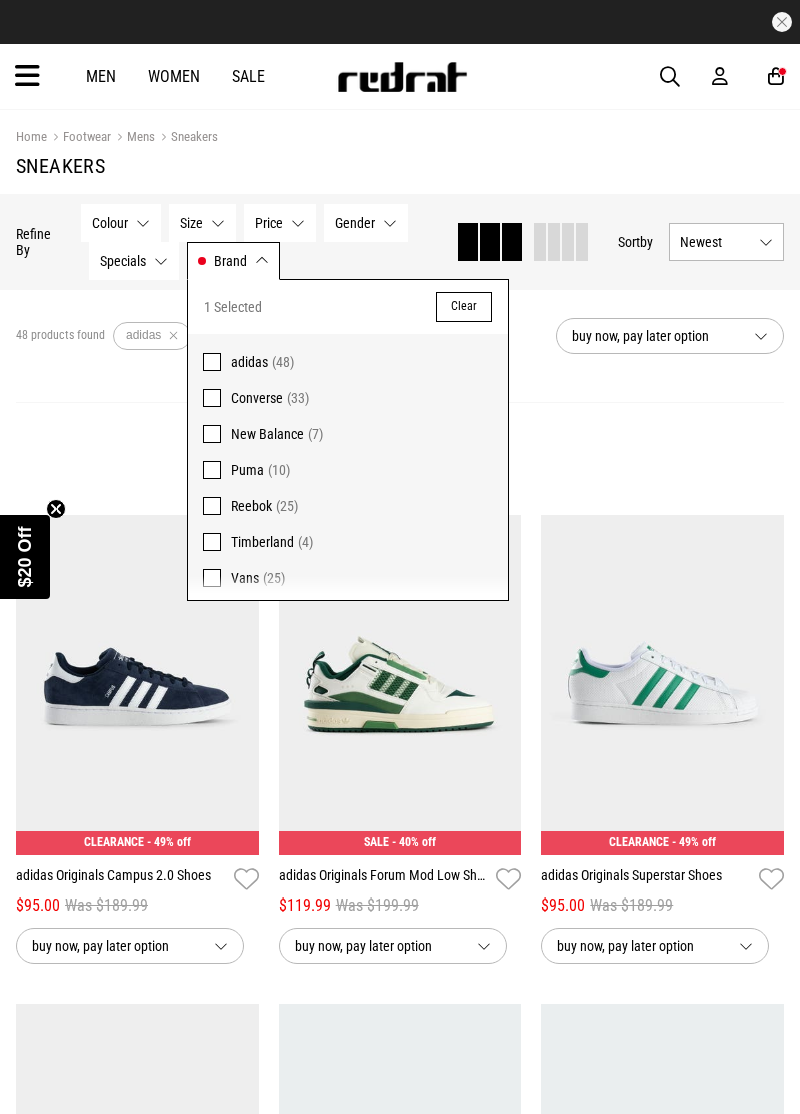 click on "Load Previous" at bounding box center [400, 458] 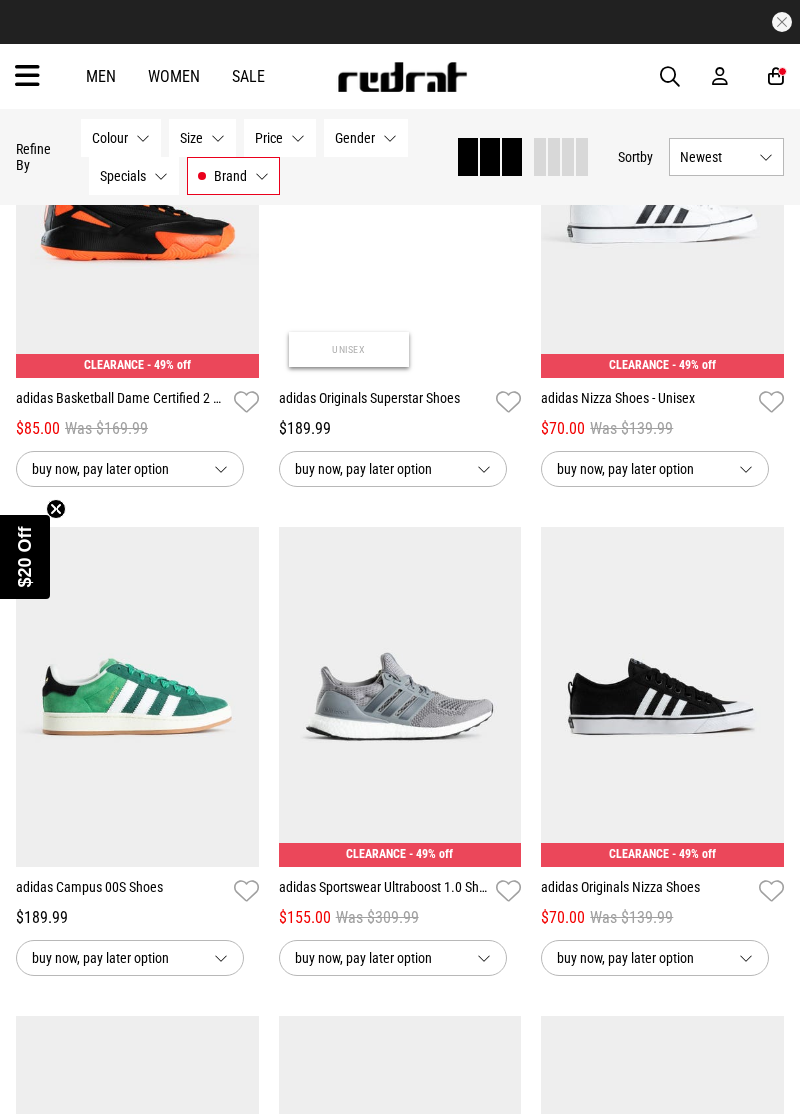scroll, scrollTop: 1990, scrollLeft: 0, axis: vertical 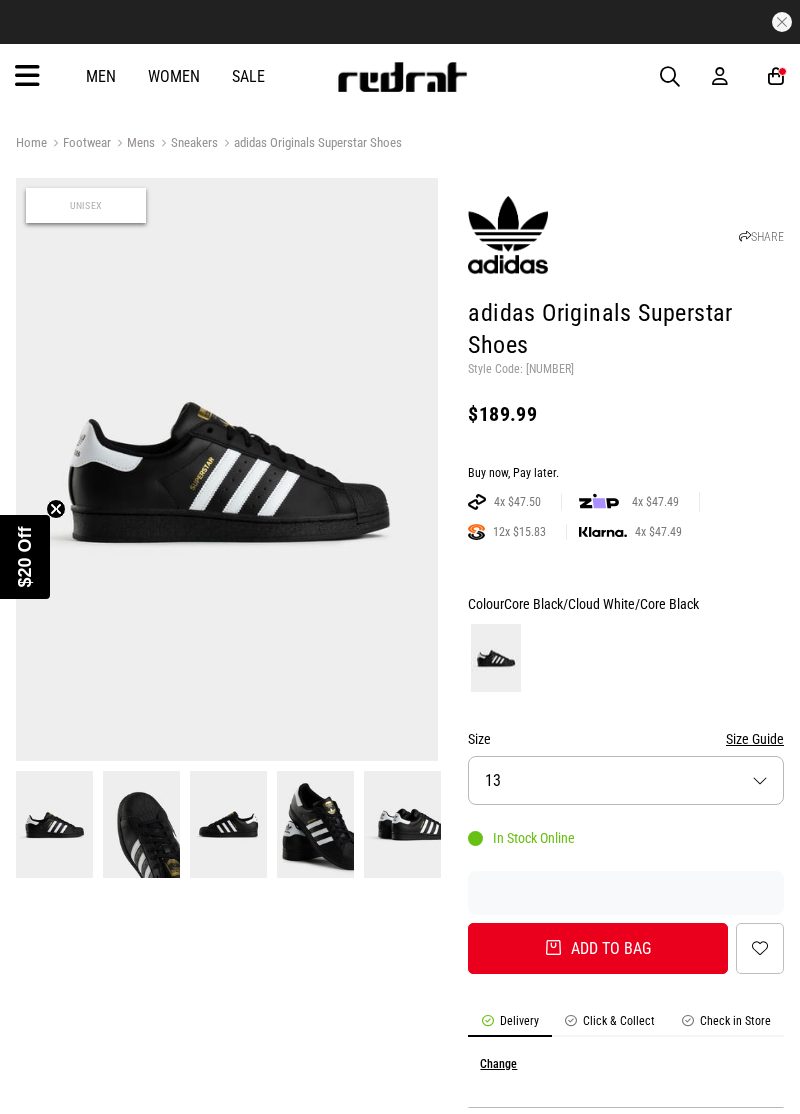 click on "Footwear" at bounding box center (79, 144) 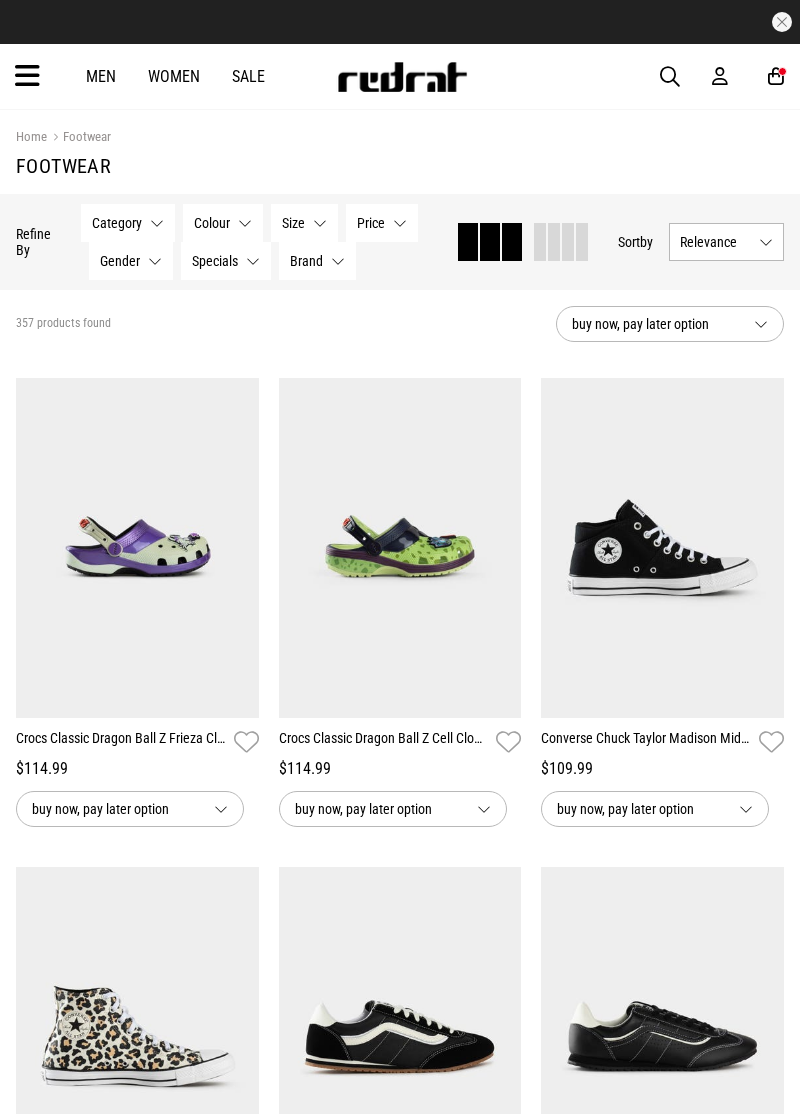 scroll, scrollTop: 0, scrollLeft: 0, axis: both 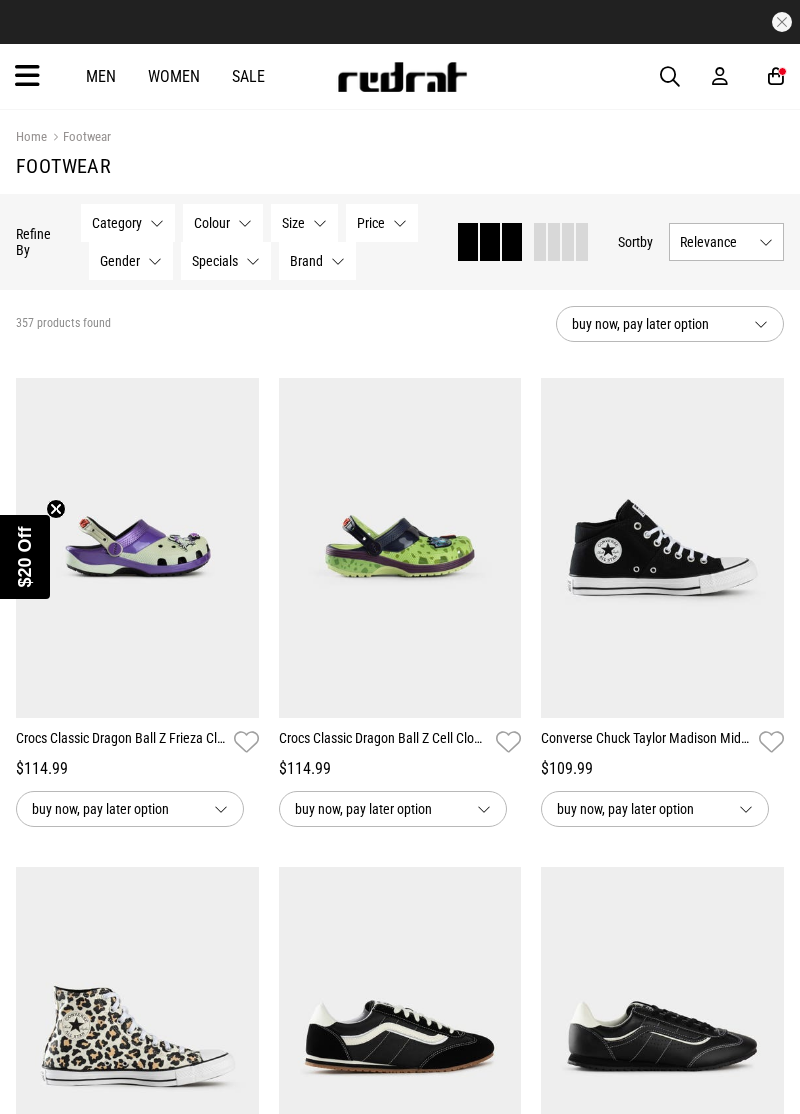 click at bounding box center [27, 76] 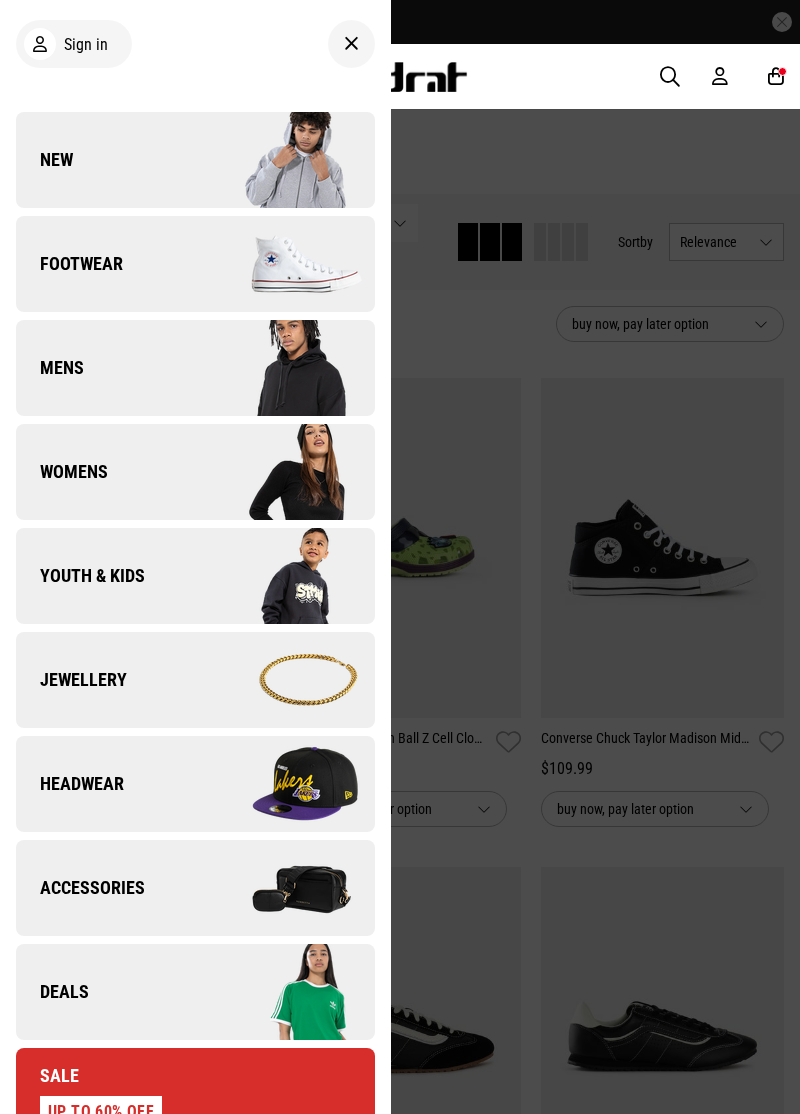 scroll, scrollTop: 0, scrollLeft: 0, axis: both 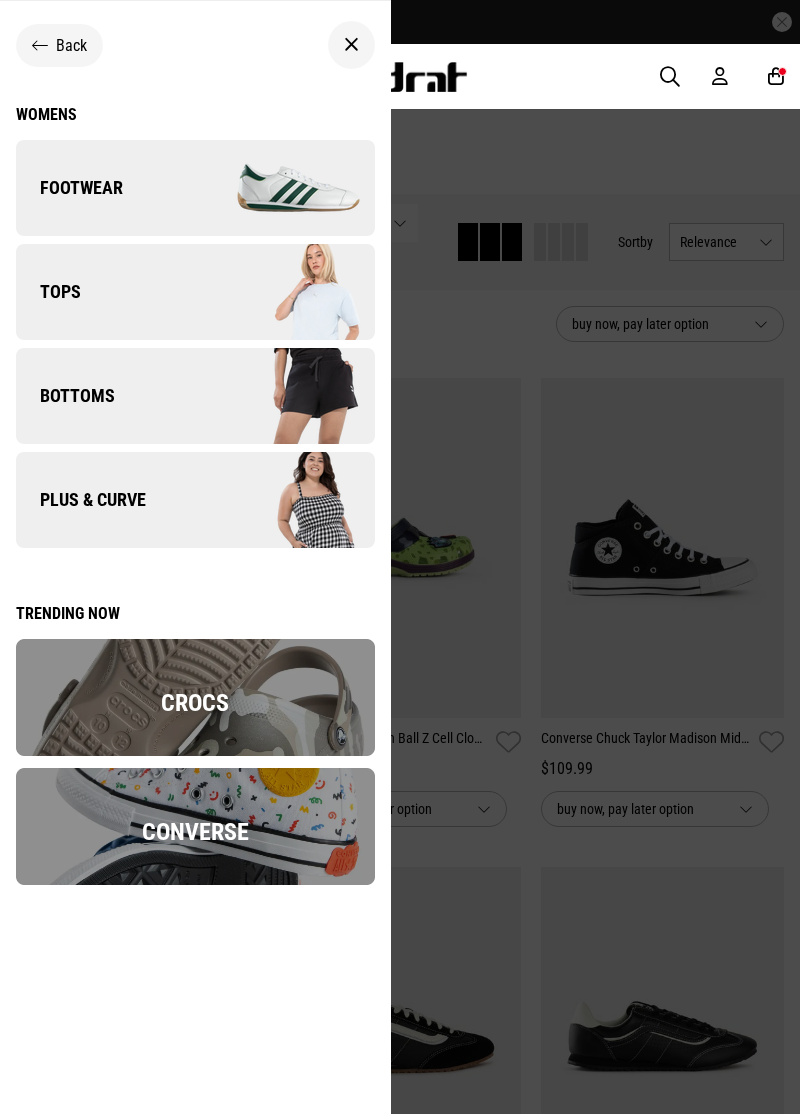 click at bounding box center (284, 188) 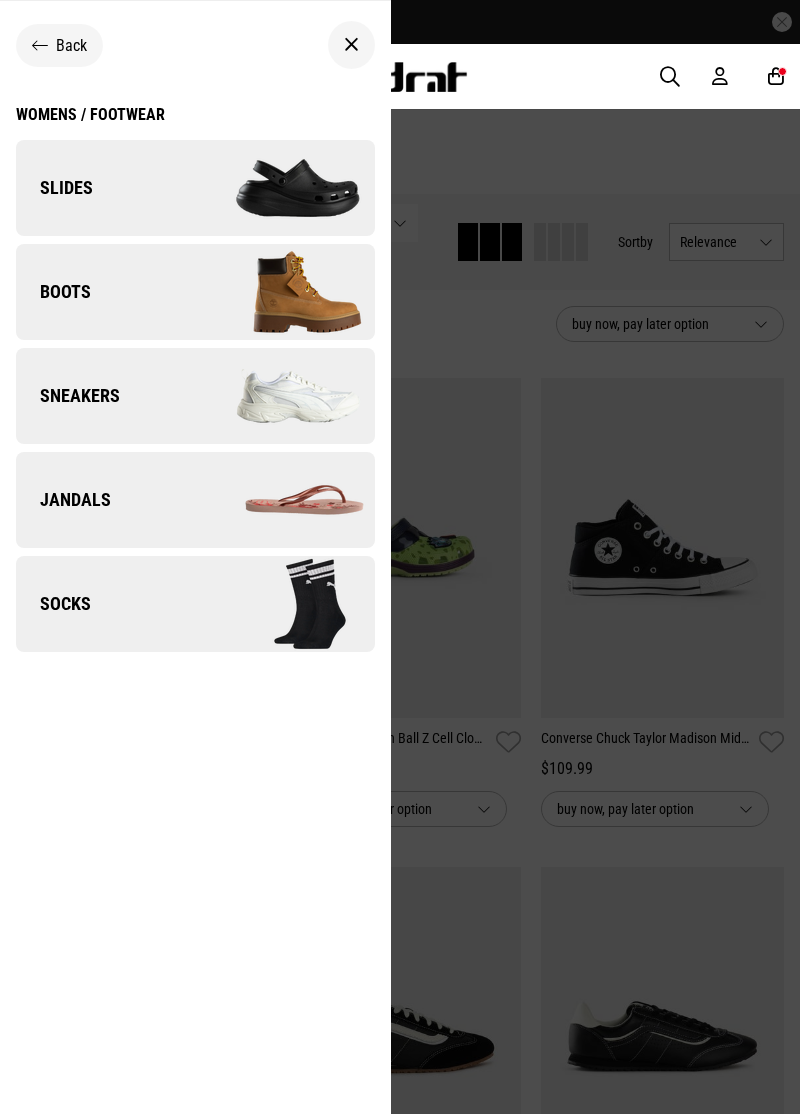 click at bounding box center [284, 396] 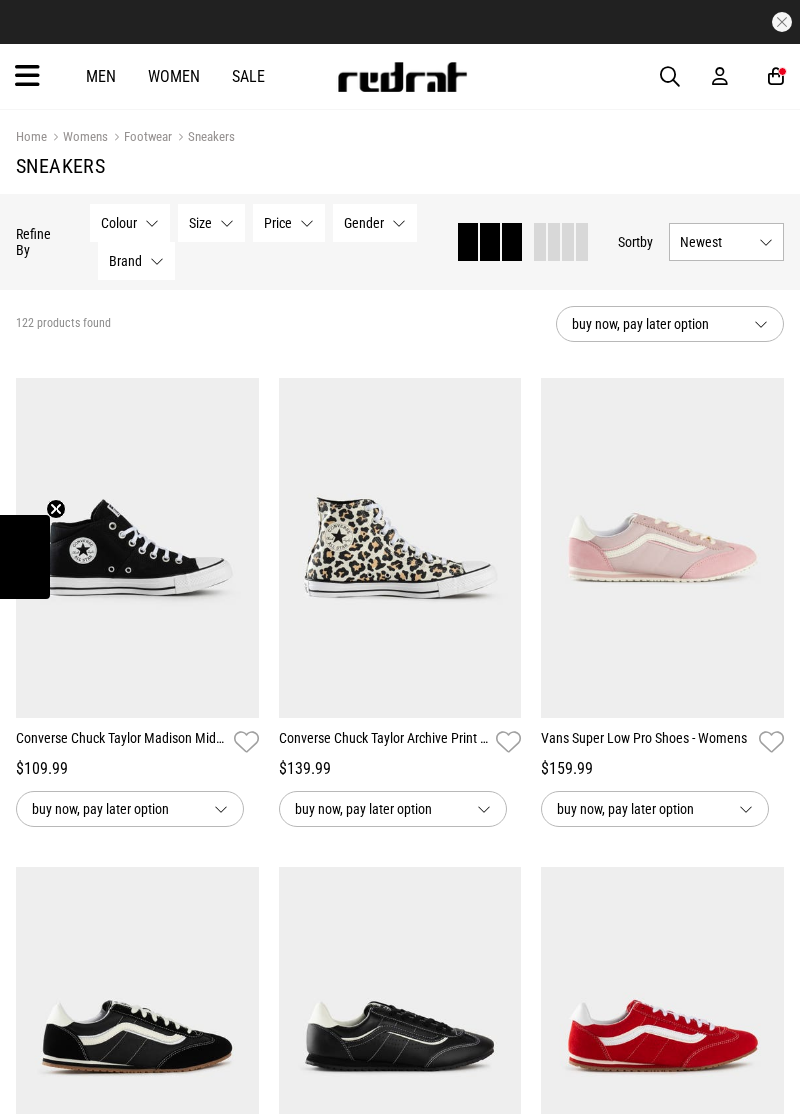 scroll, scrollTop: 0, scrollLeft: 0, axis: both 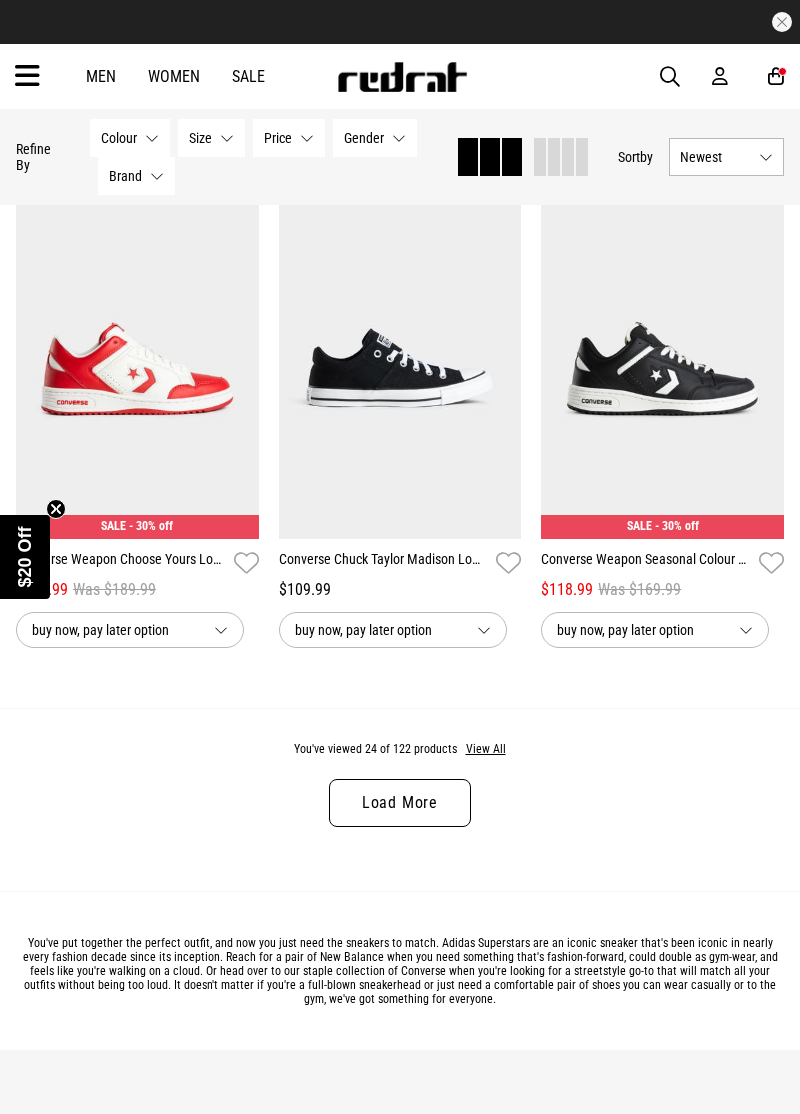 click on "Load More" at bounding box center (400, 803) 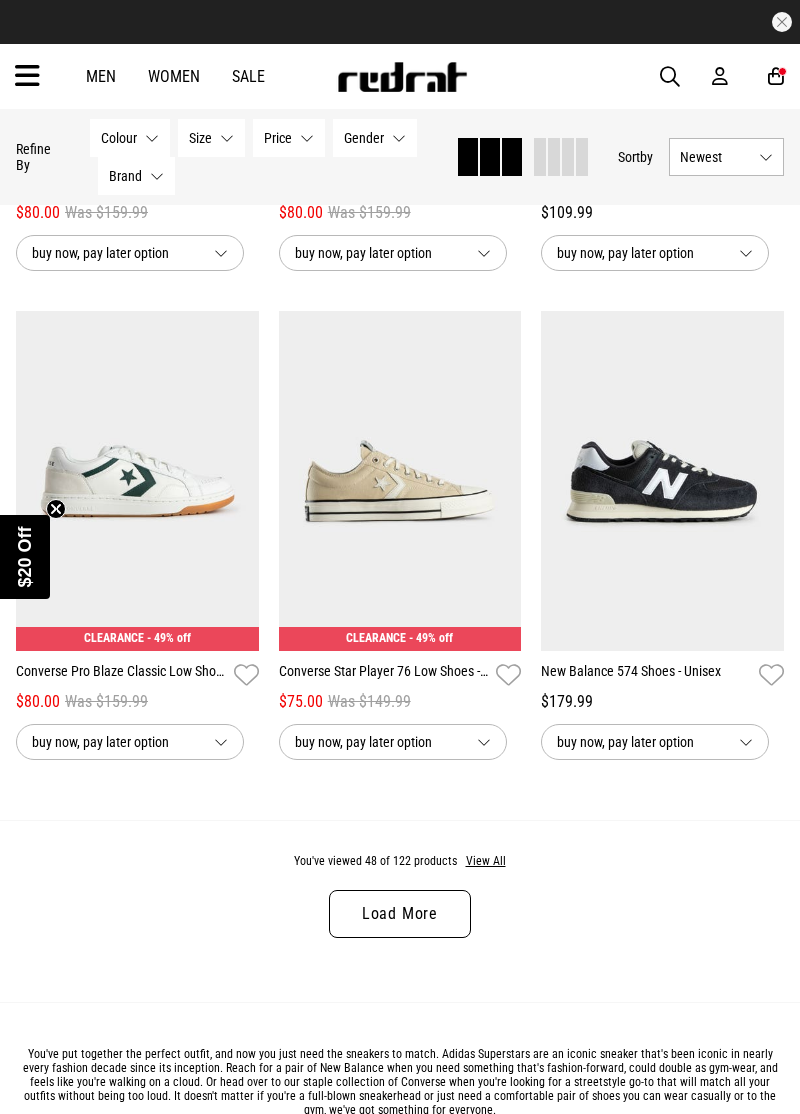 scroll, scrollTop: 7398, scrollLeft: 0, axis: vertical 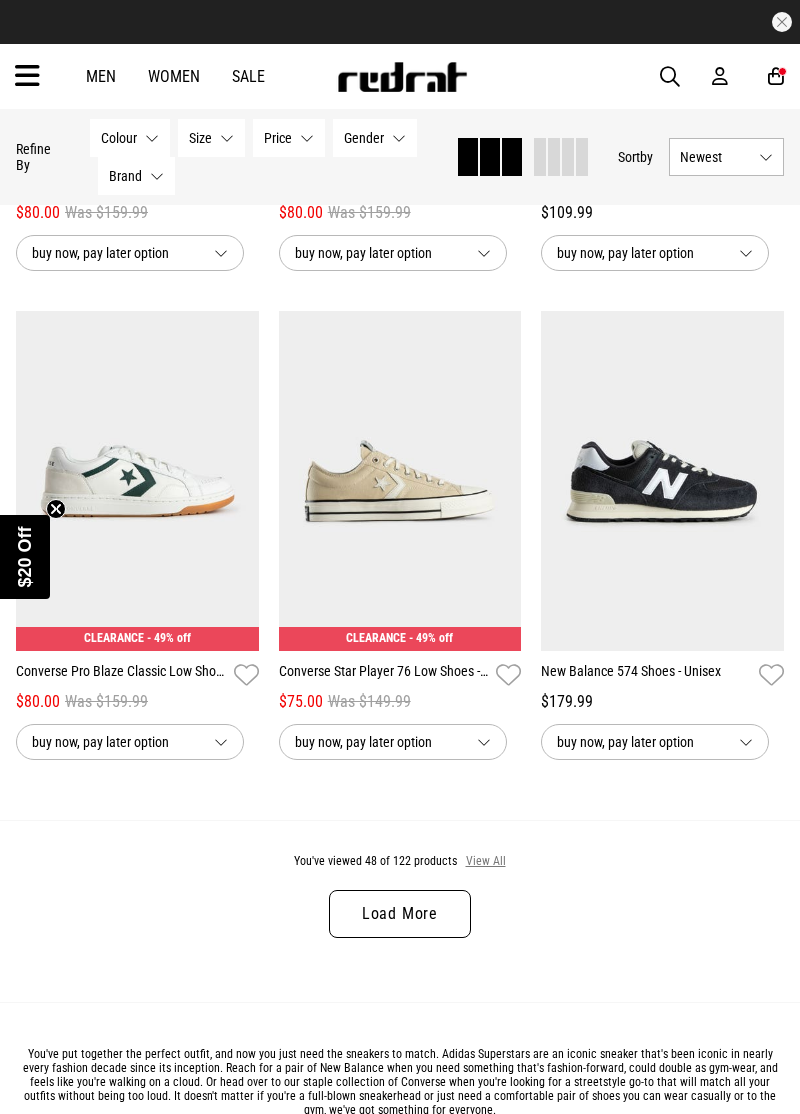 click on "View All" at bounding box center [486, 862] 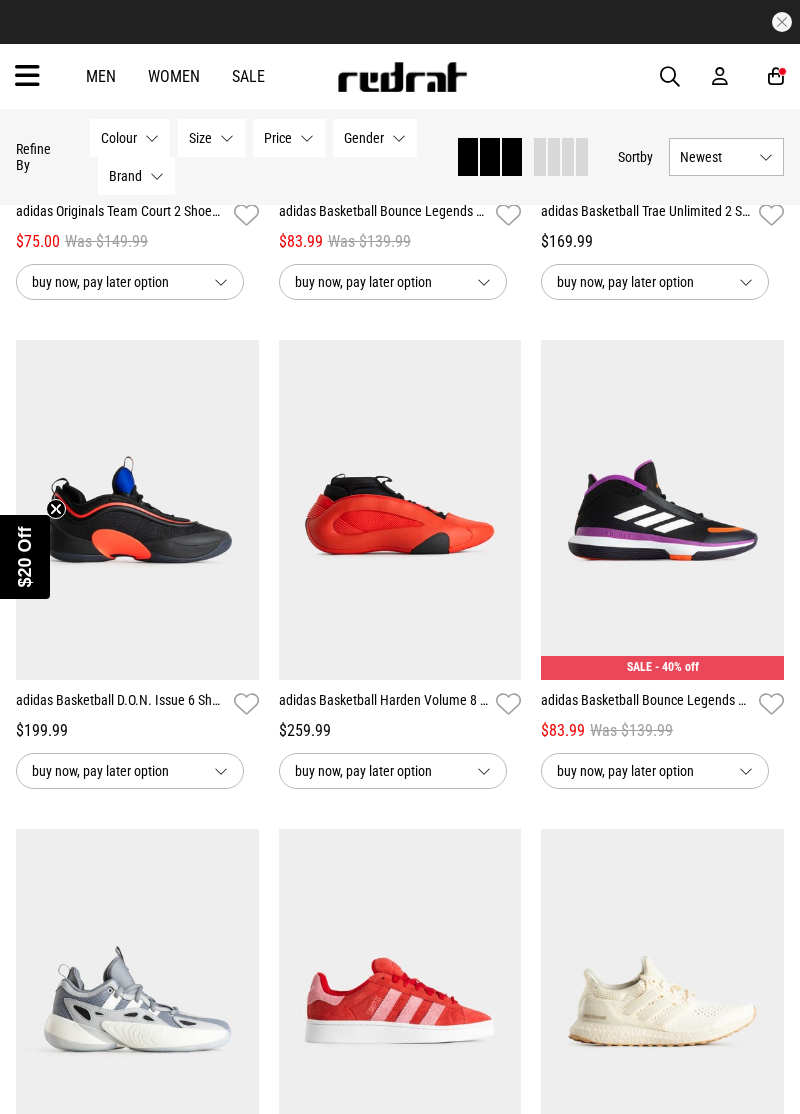 scroll, scrollTop: 10814, scrollLeft: 0, axis: vertical 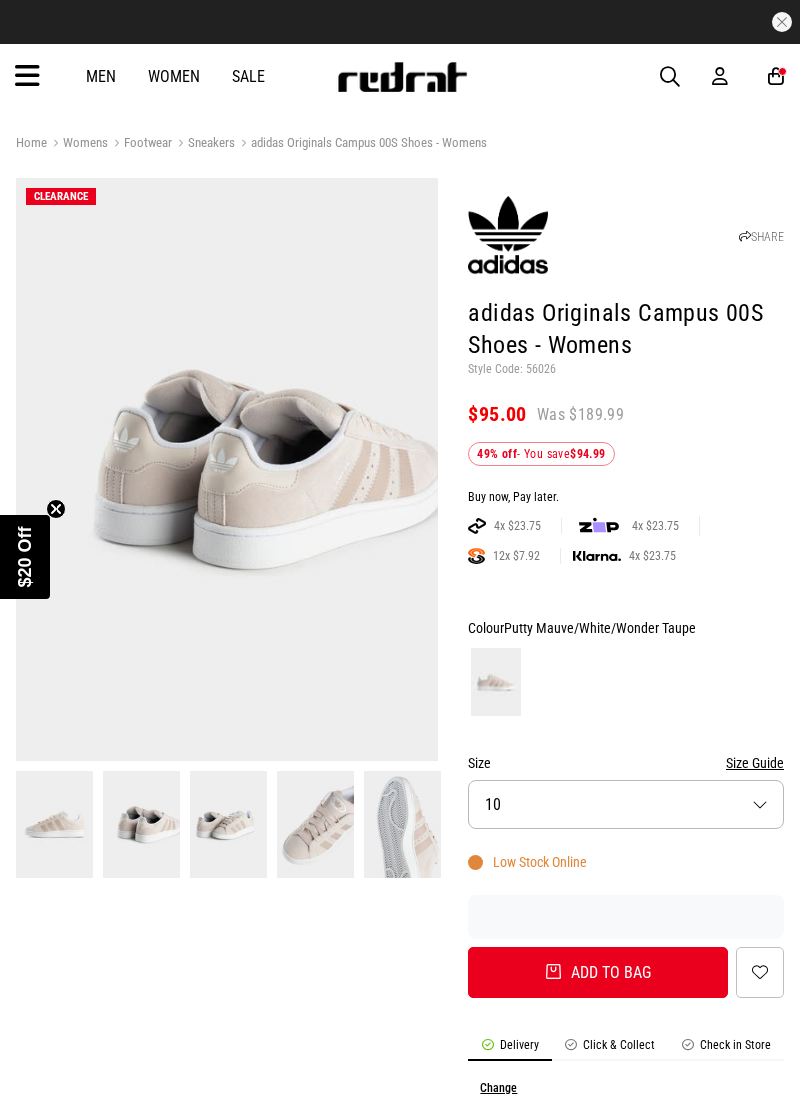 click on "Size 10" at bounding box center (626, 804) 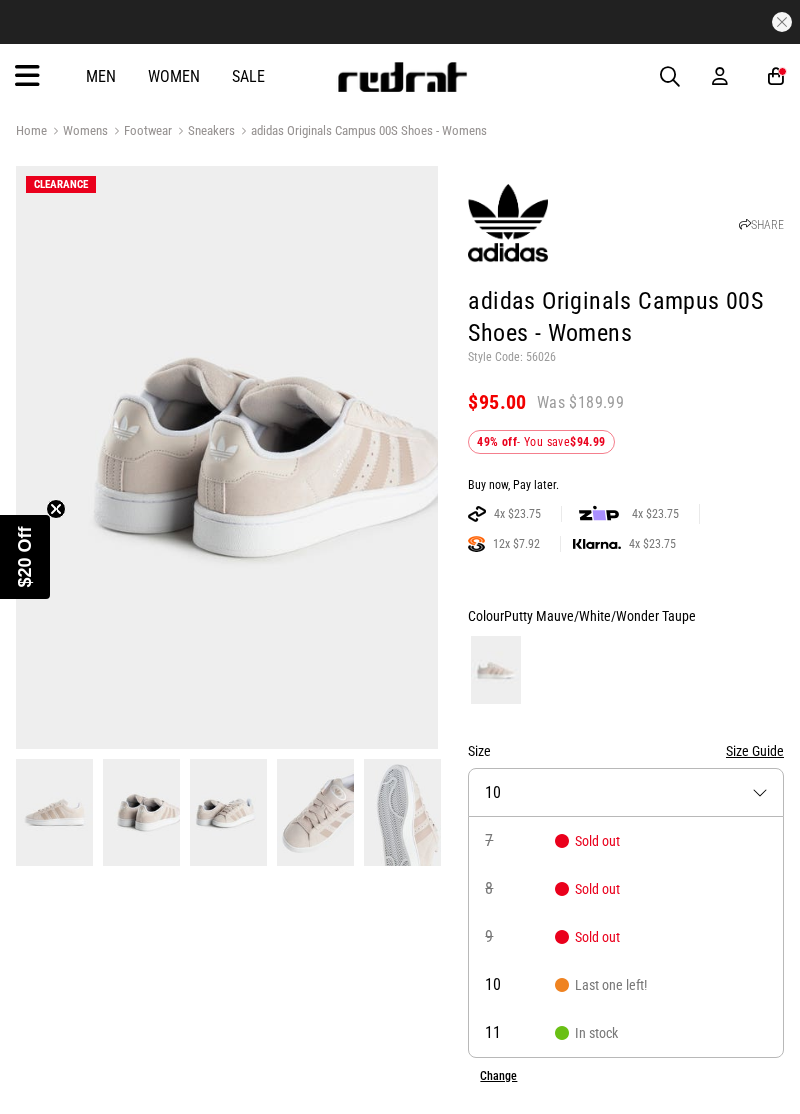 scroll, scrollTop: 12, scrollLeft: 0, axis: vertical 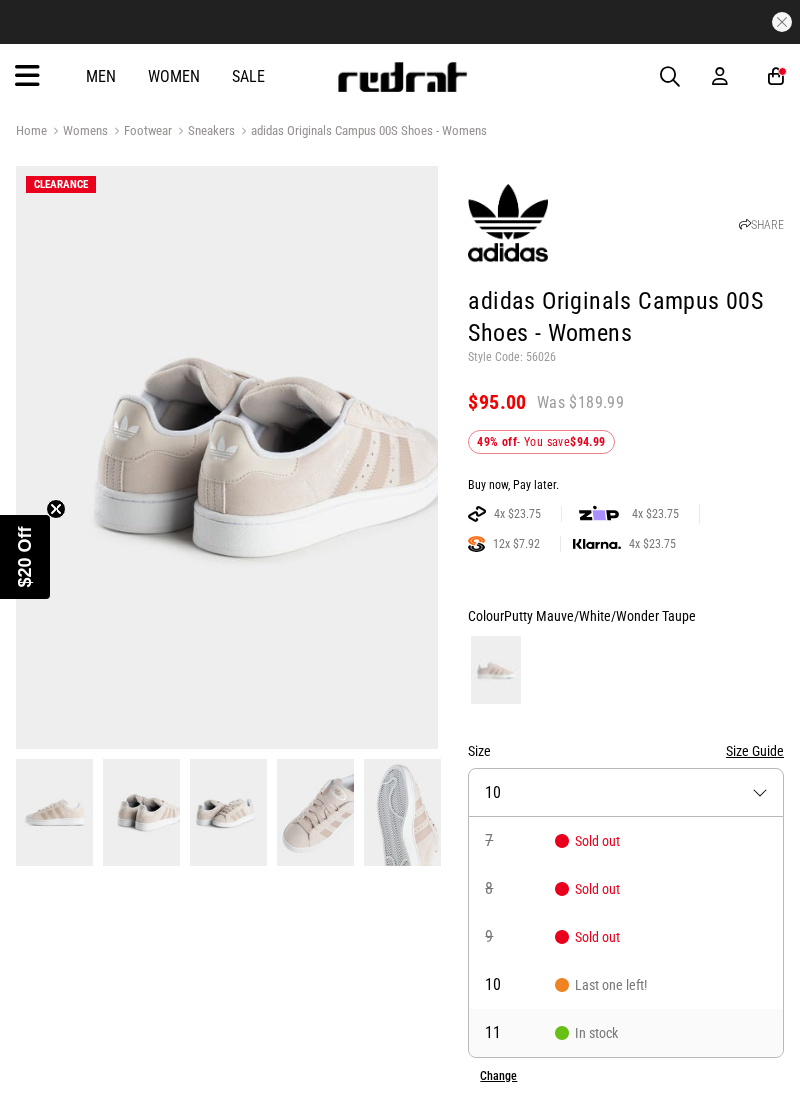 click on "In stock" at bounding box center [586, 1033] 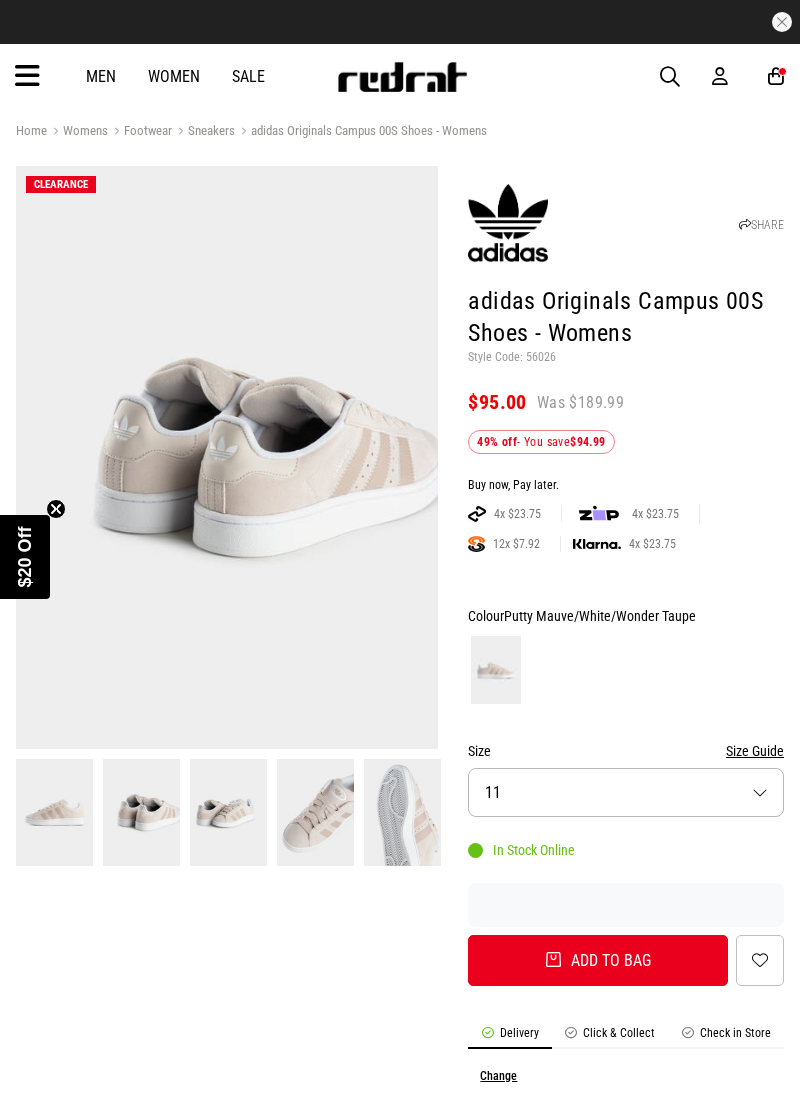click on "Add to bag" at bounding box center [598, 960] 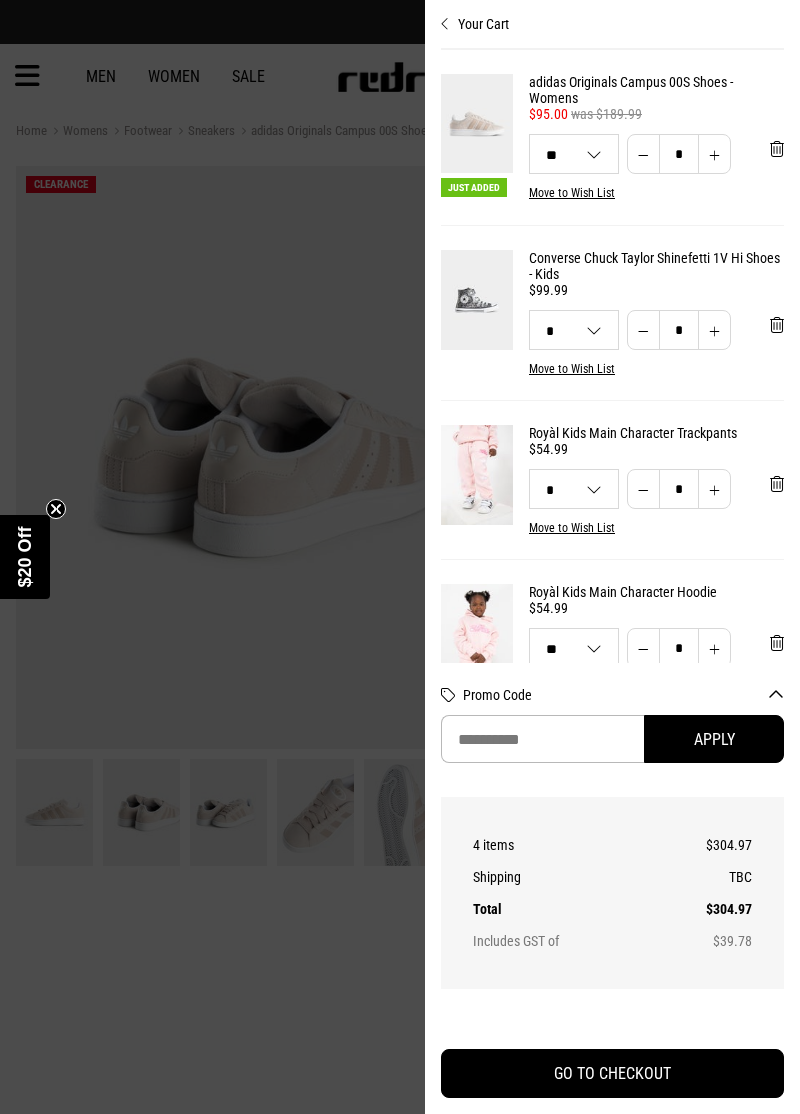 click on "Your Cart" at bounding box center [612, 16] 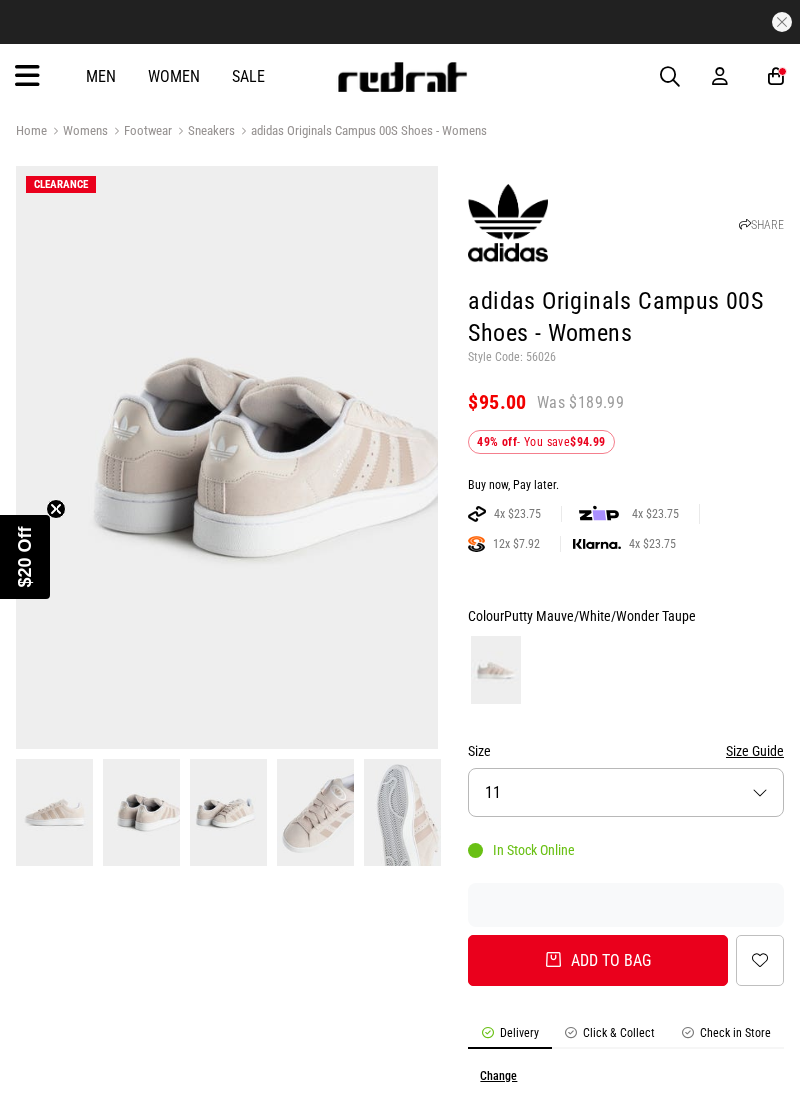 scroll, scrollTop: 0, scrollLeft: 0, axis: both 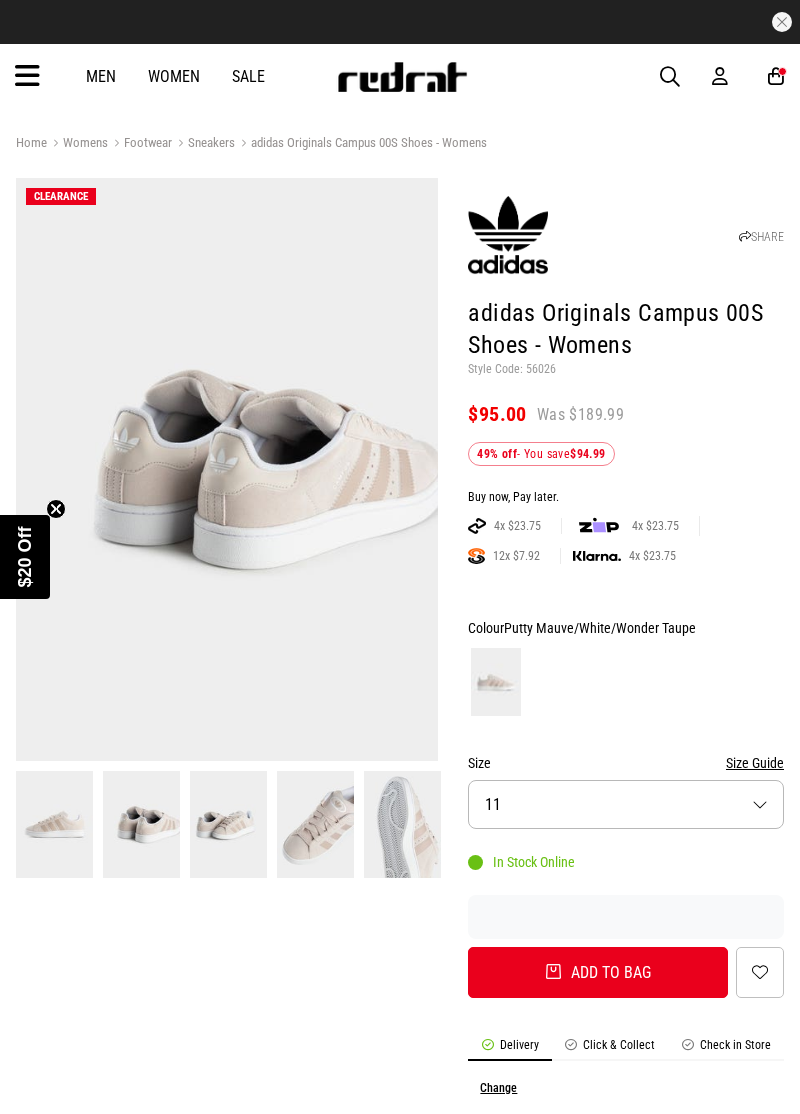 click at bounding box center [27, 76] 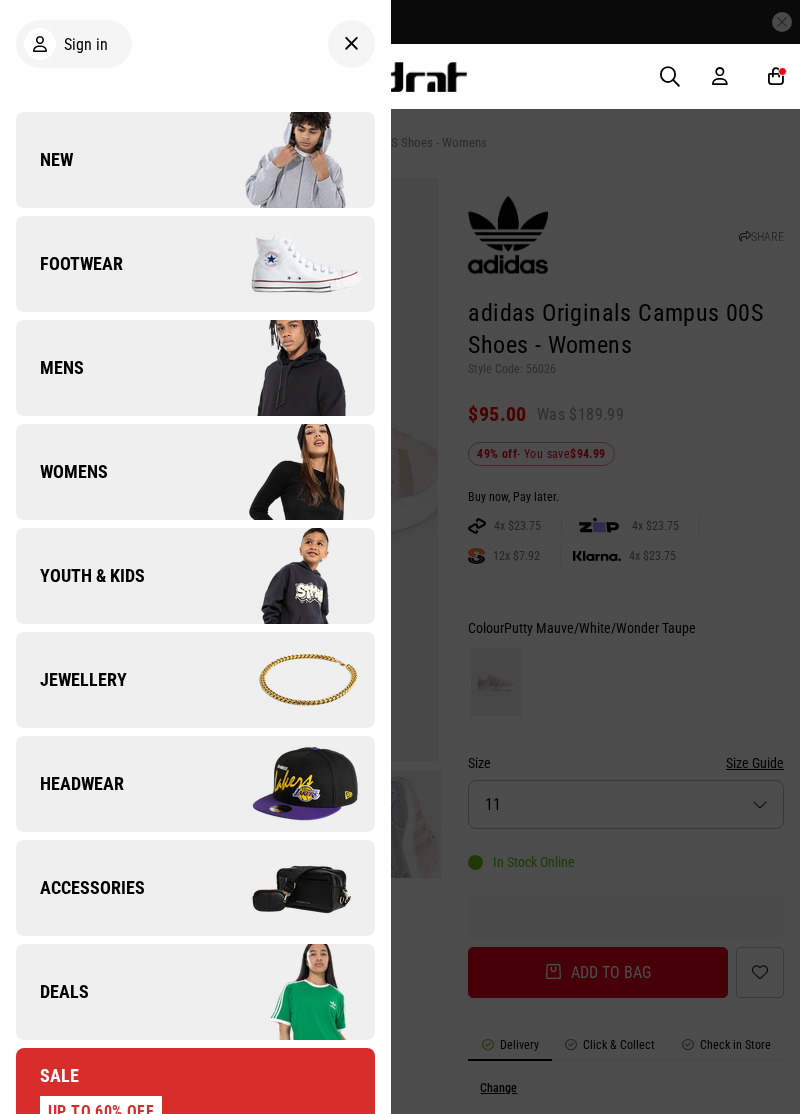 click on "Womens" at bounding box center [195, 472] 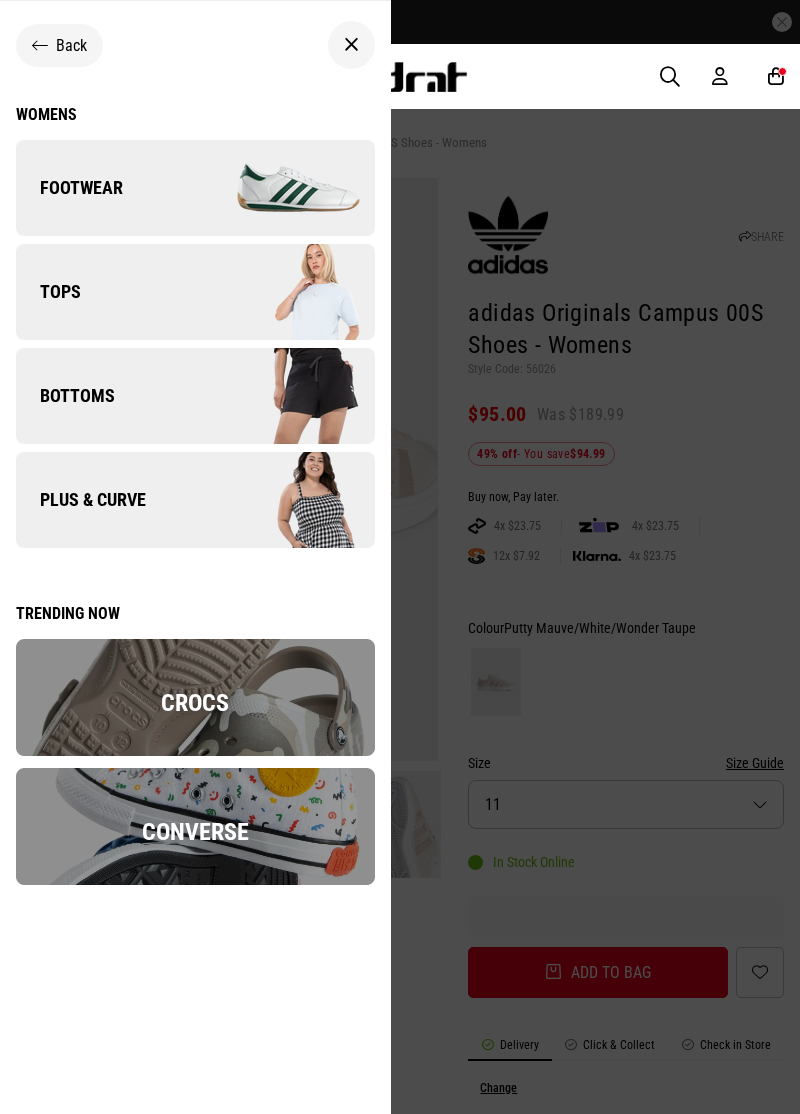 click at bounding box center (284, 396) 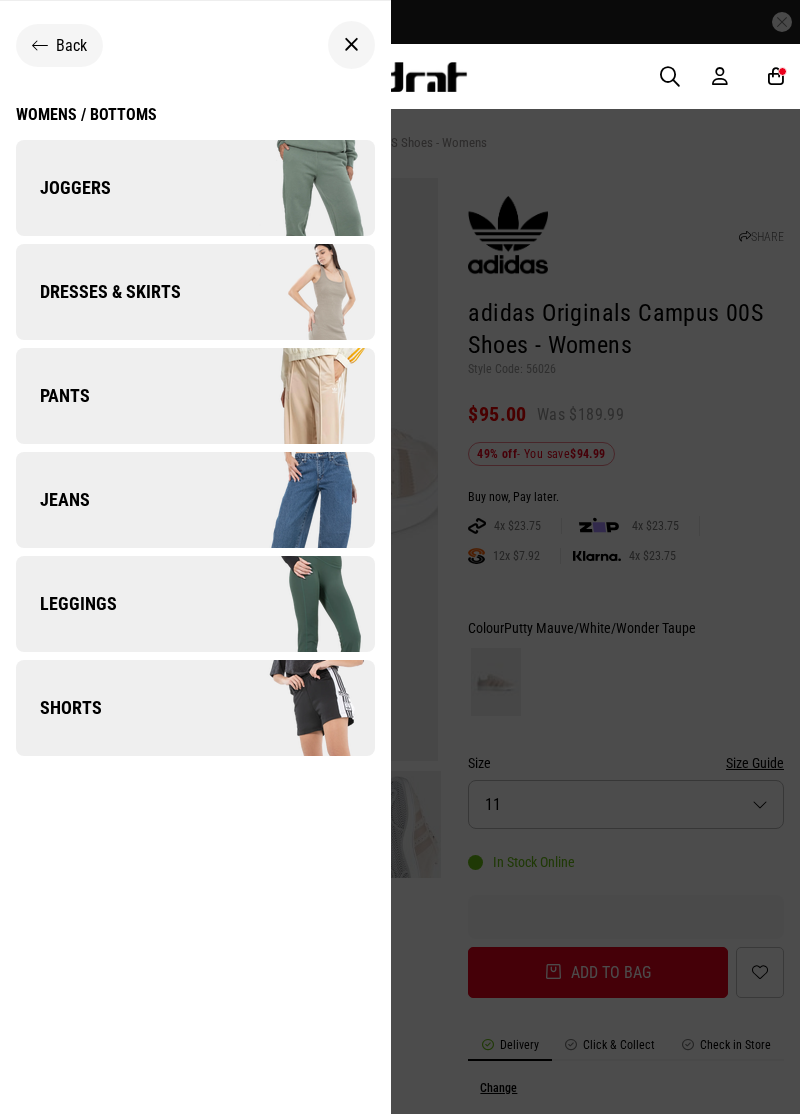 click at bounding box center (284, 292) 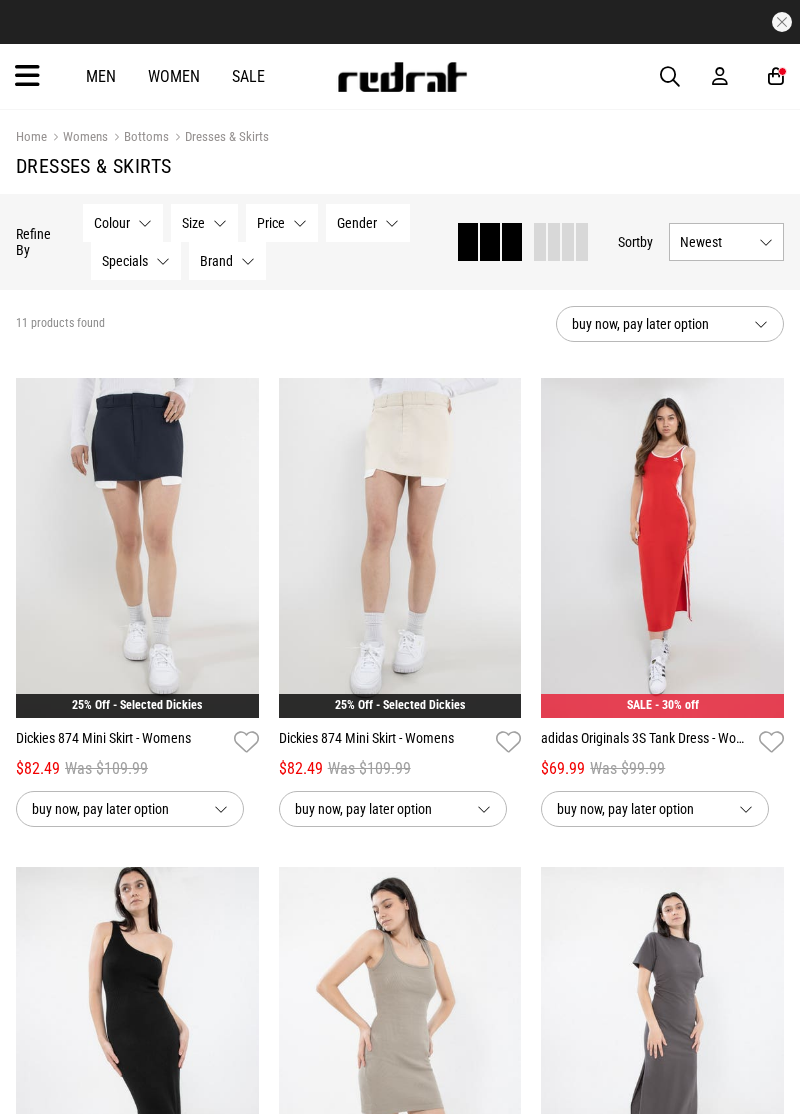 scroll, scrollTop: 0, scrollLeft: 0, axis: both 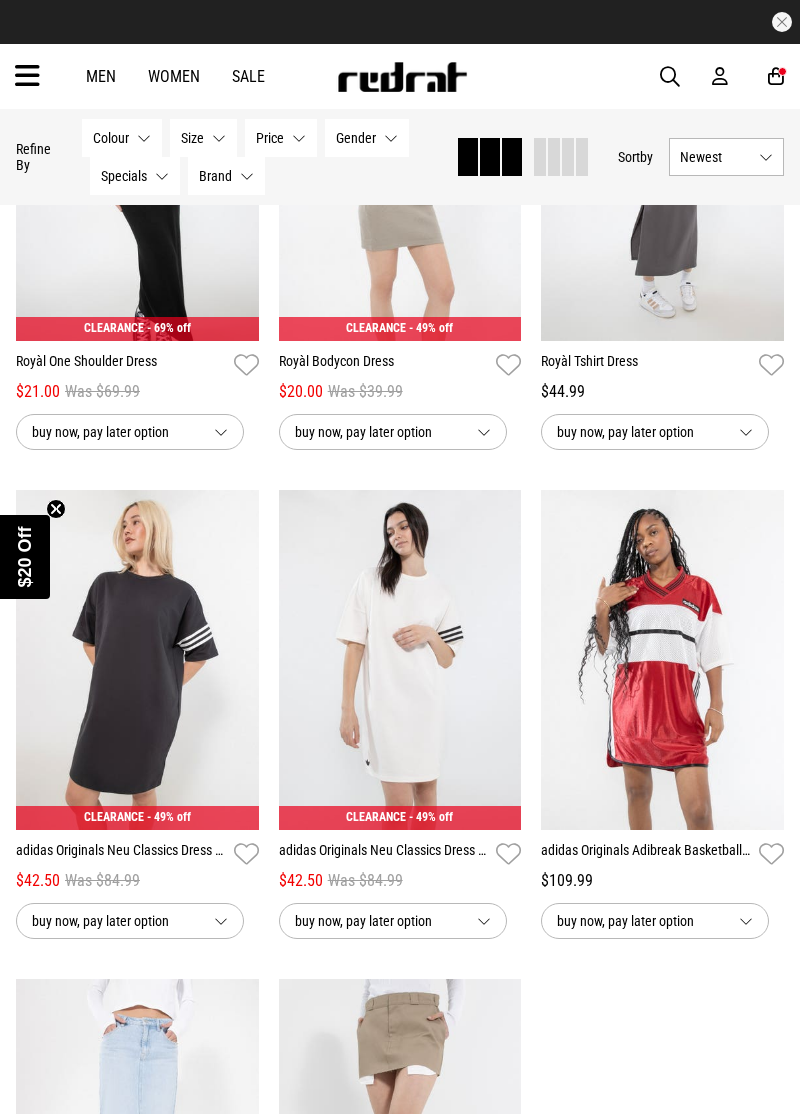 click at bounding box center (27, 76) 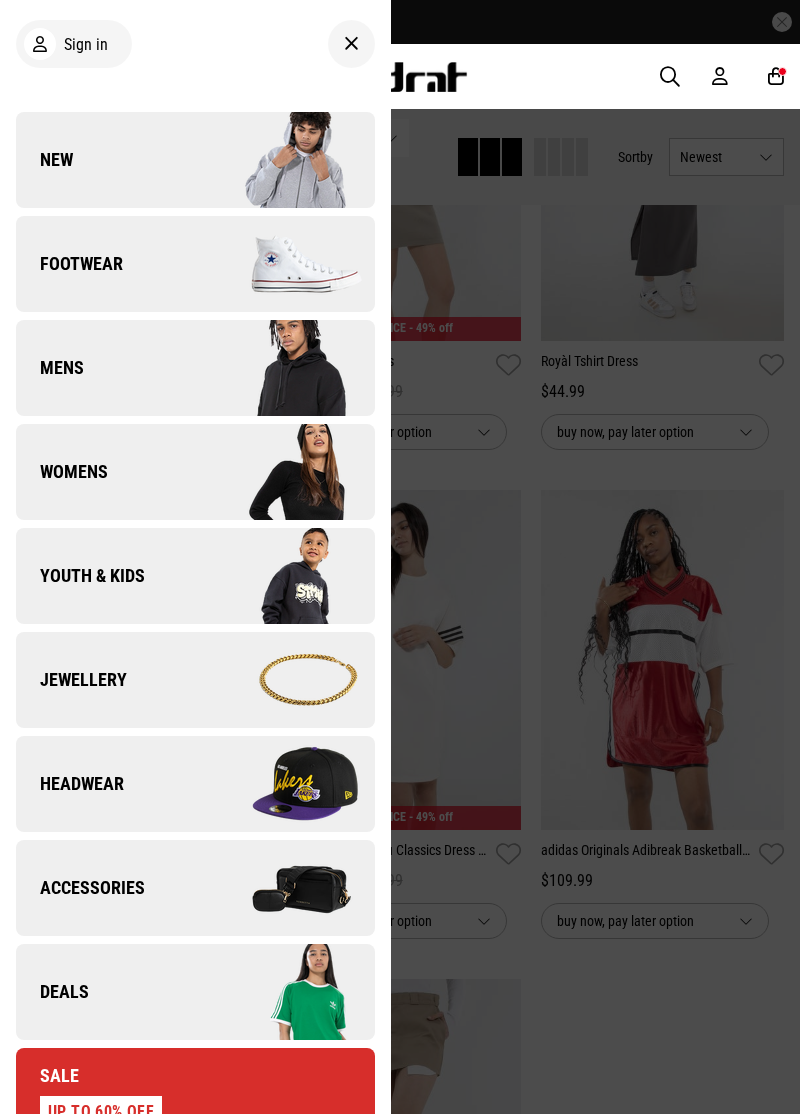 click at bounding box center (284, 472) 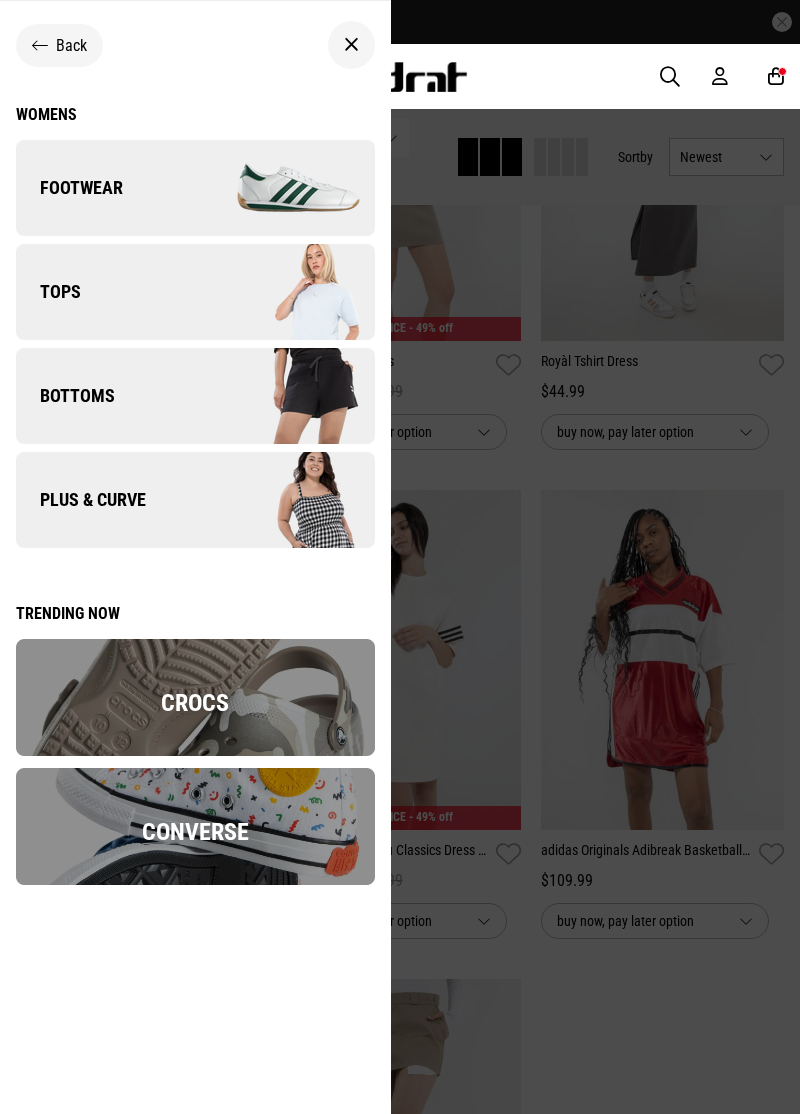 click at bounding box center (284, 500) 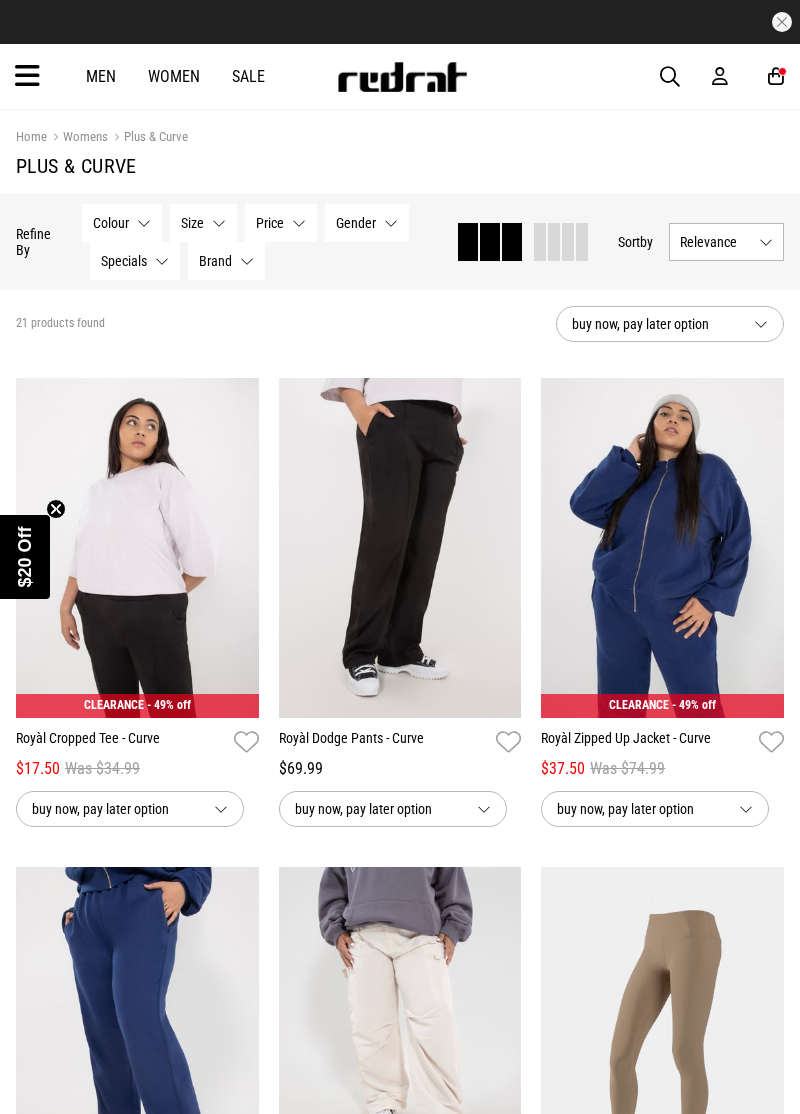 scroll, scrollTop: 0, scrollLeft: 0, axis: both 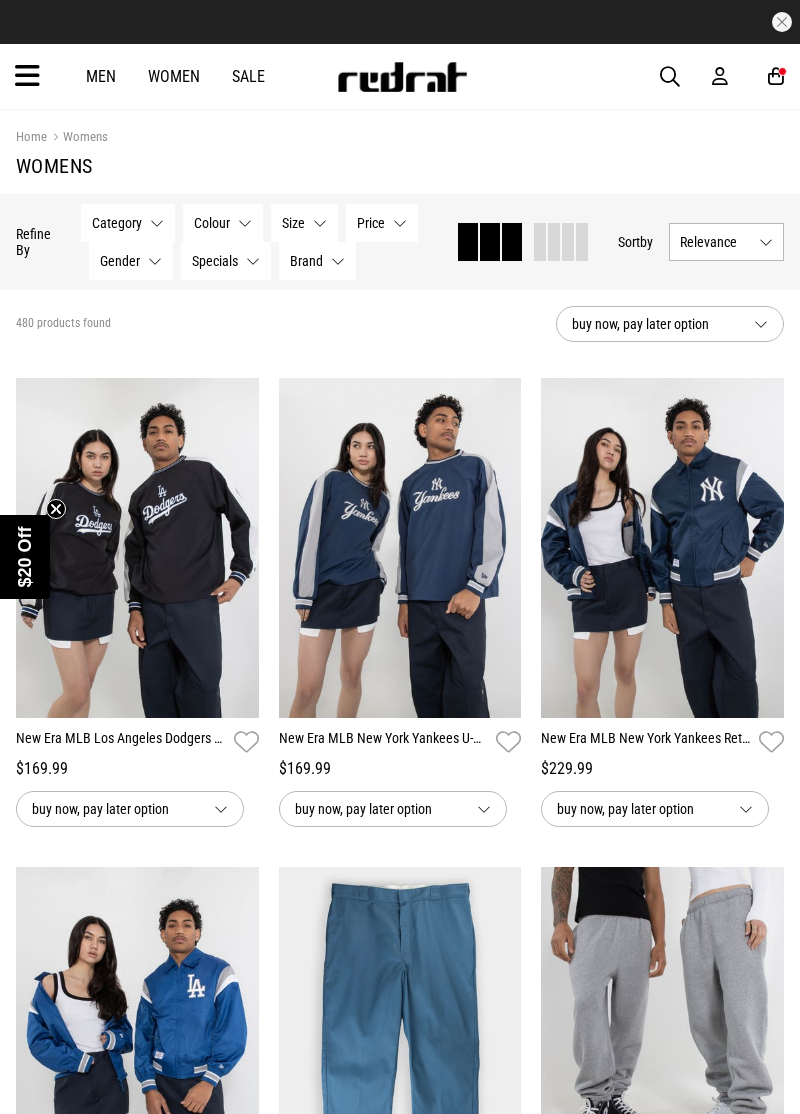 click at bounding box center [27, 76] 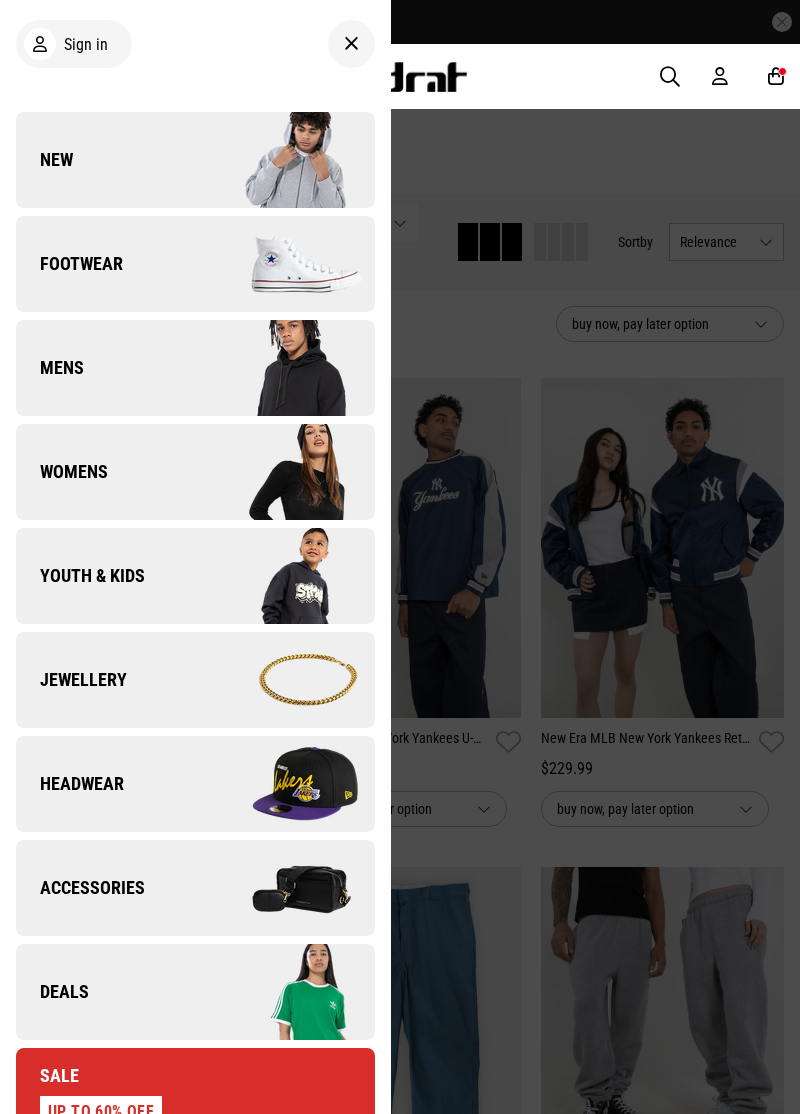 click on "Womens" at bounding box center [195, 472] 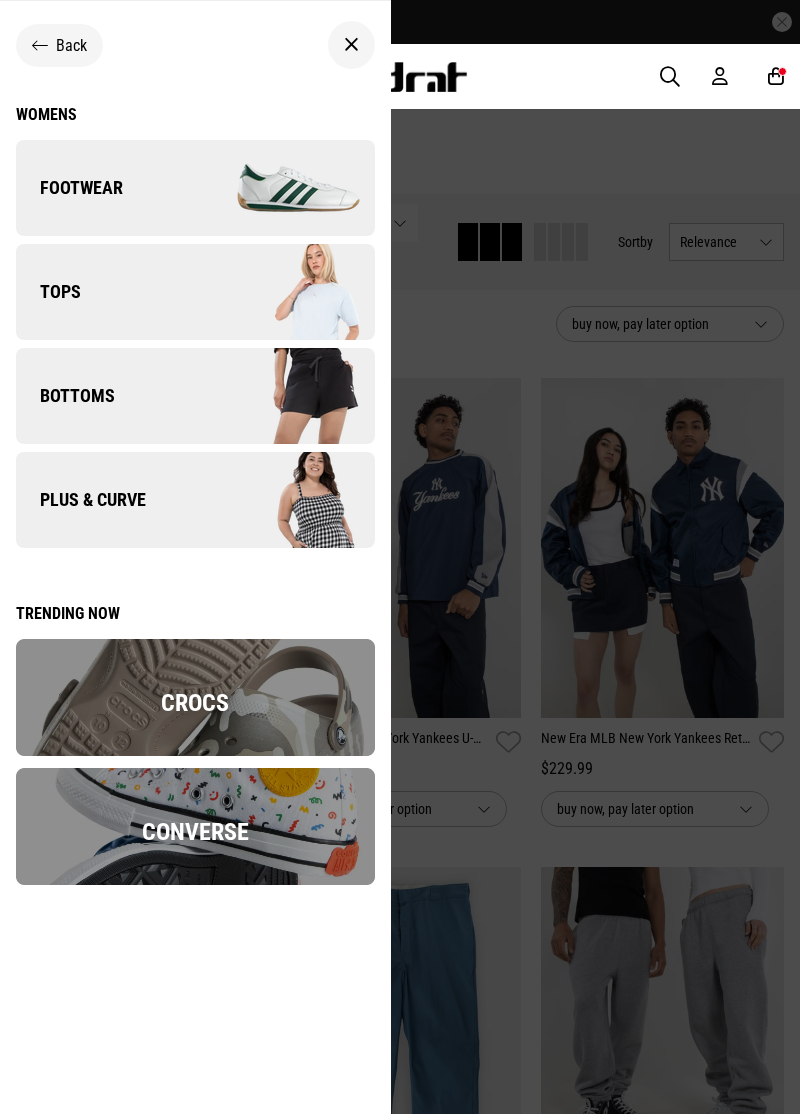 click at bounding box center [284, 292] 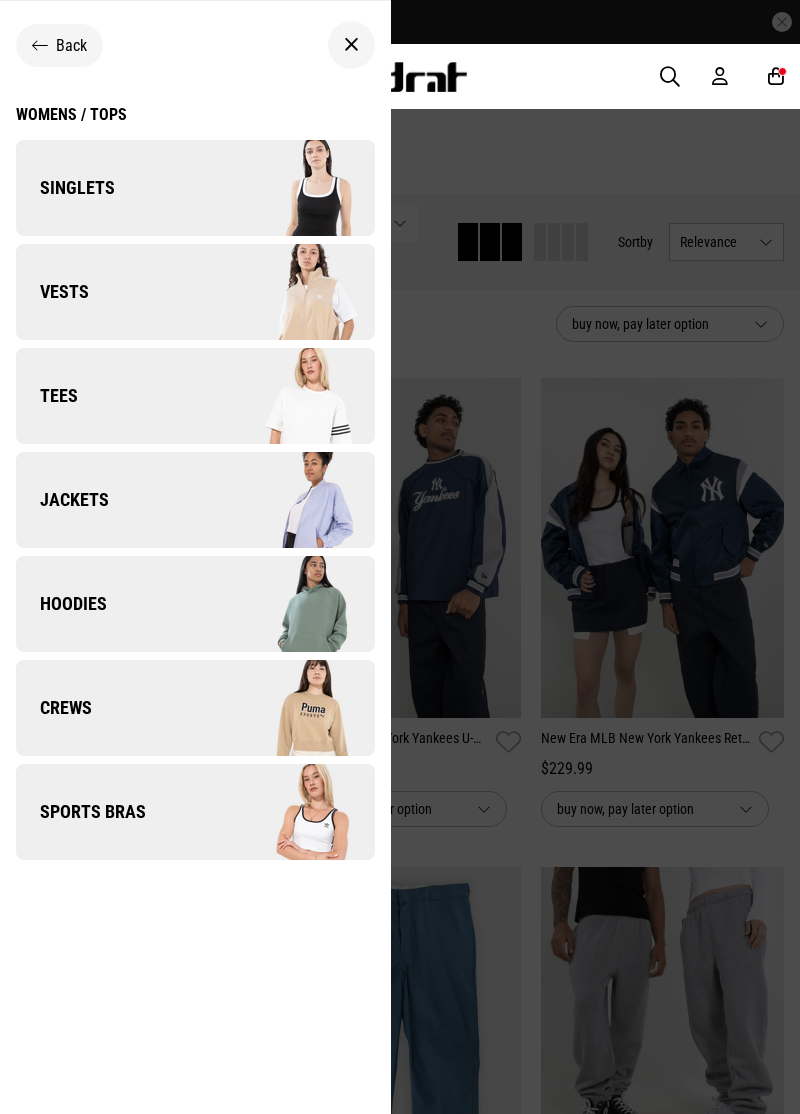 click at bounding box center [284, 604] 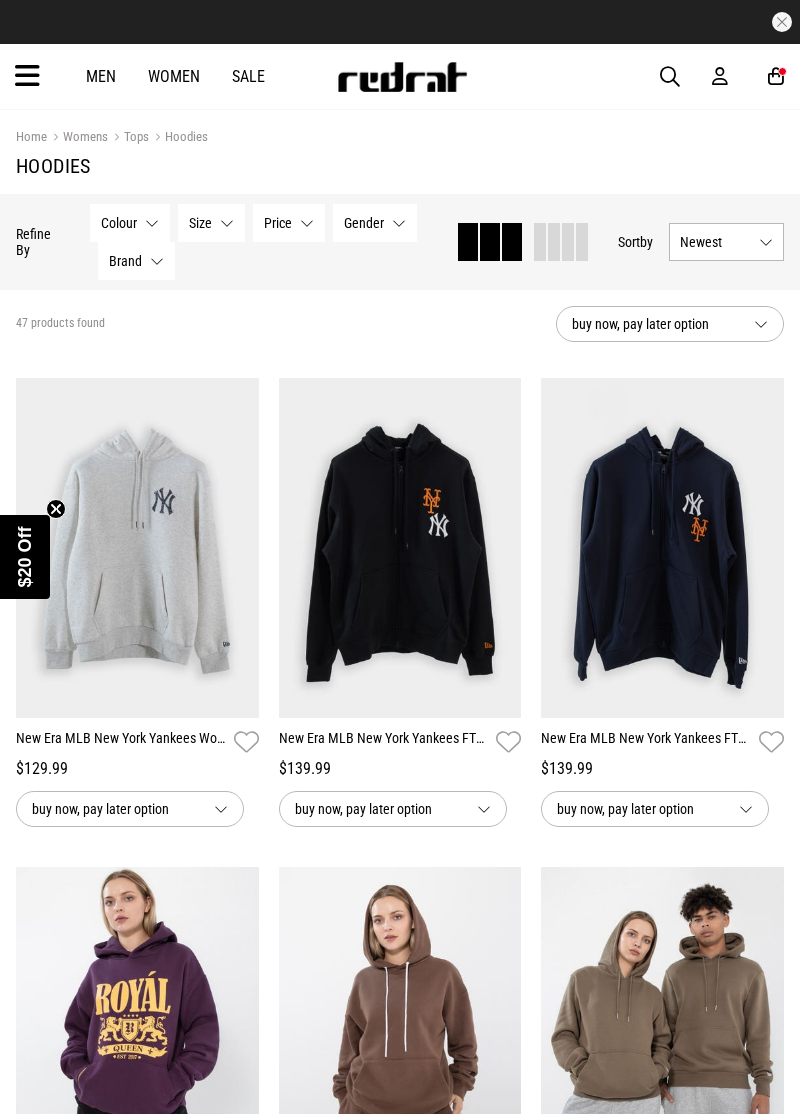 scroll, scrollTop: 0, scrollLeft: 0, axis: both 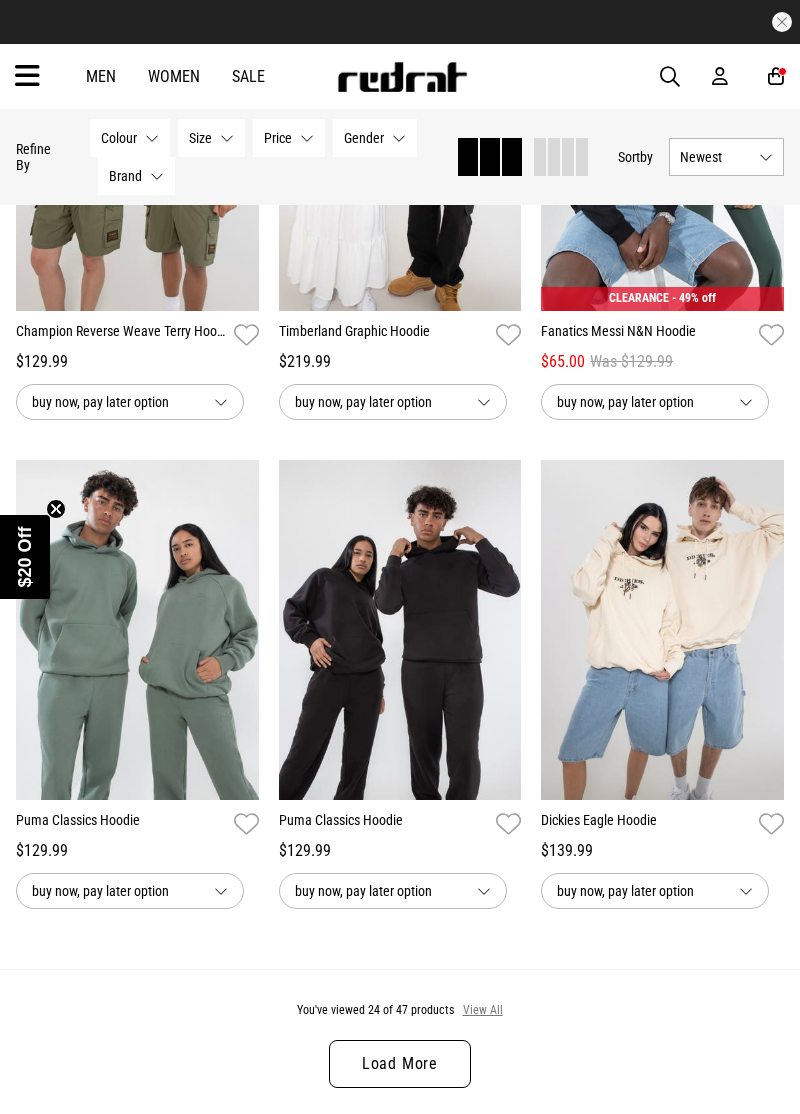 click on "View All" at bounding box center [483, 1011] 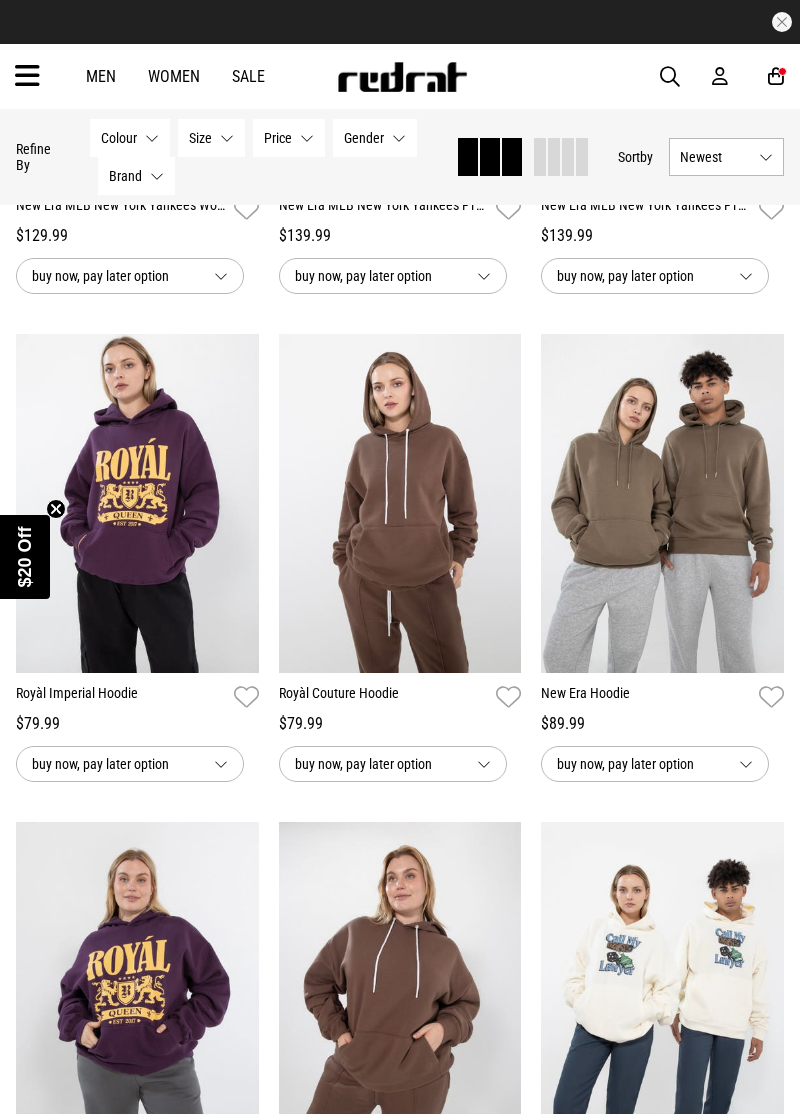 scroll, scrollTop: 0, scrollLeft: 0, axis: both 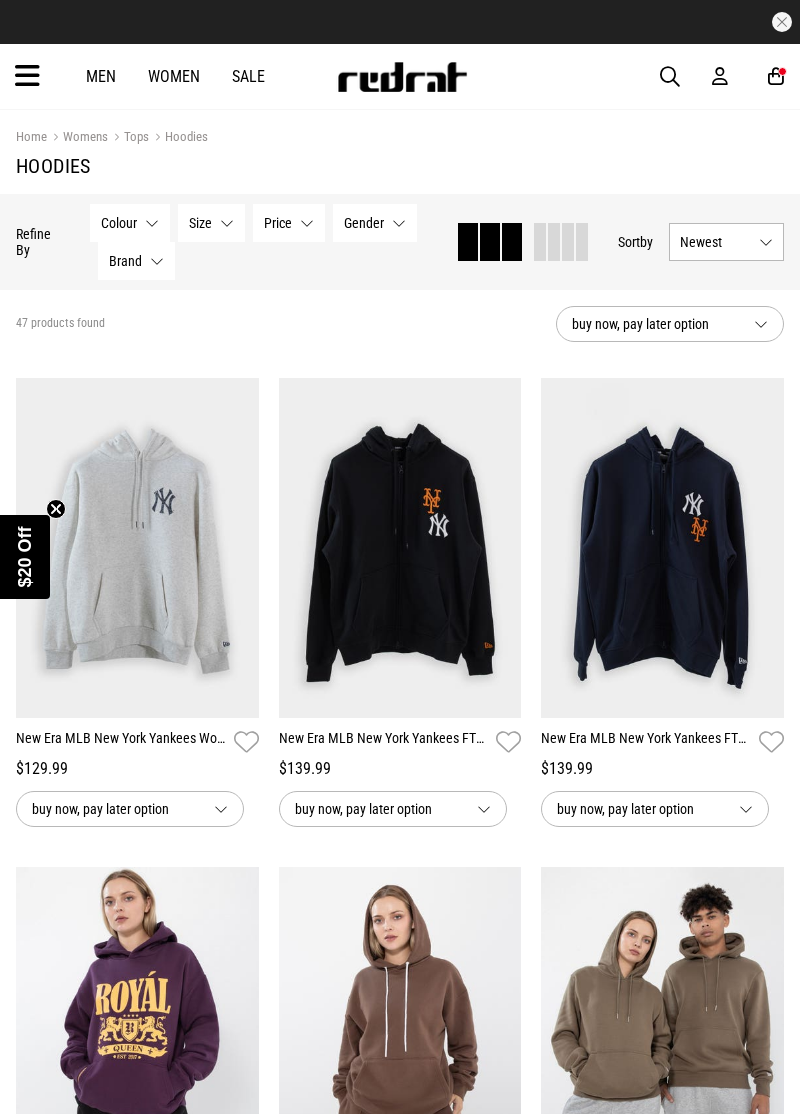 click at bounding box center (27, 76) 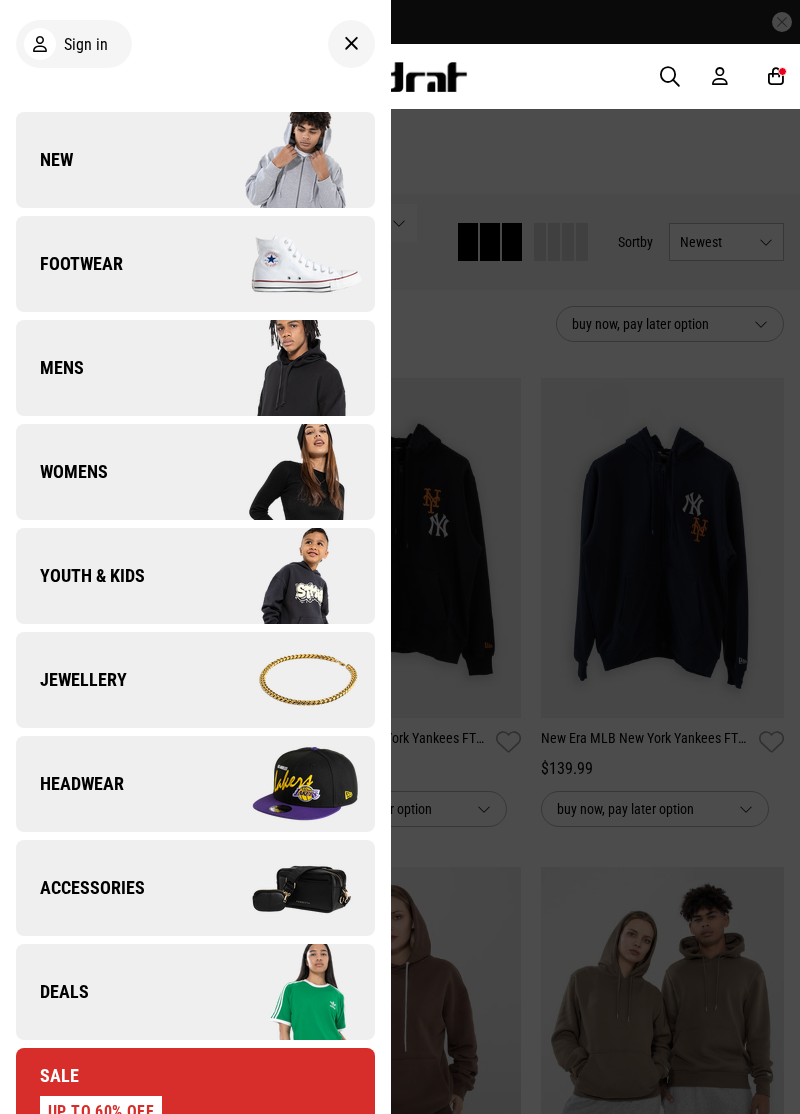 click on "Mens" at bounding box center [195, 368] 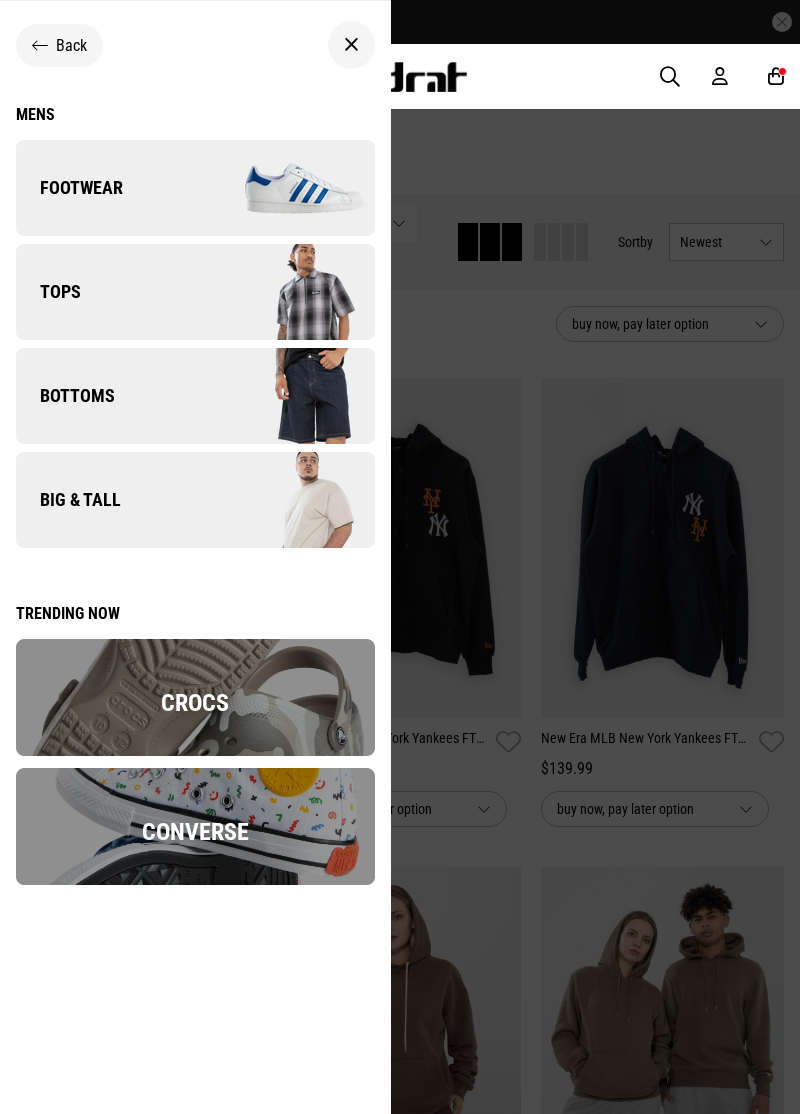 click on "Tops" at bounding box center [195, 292] 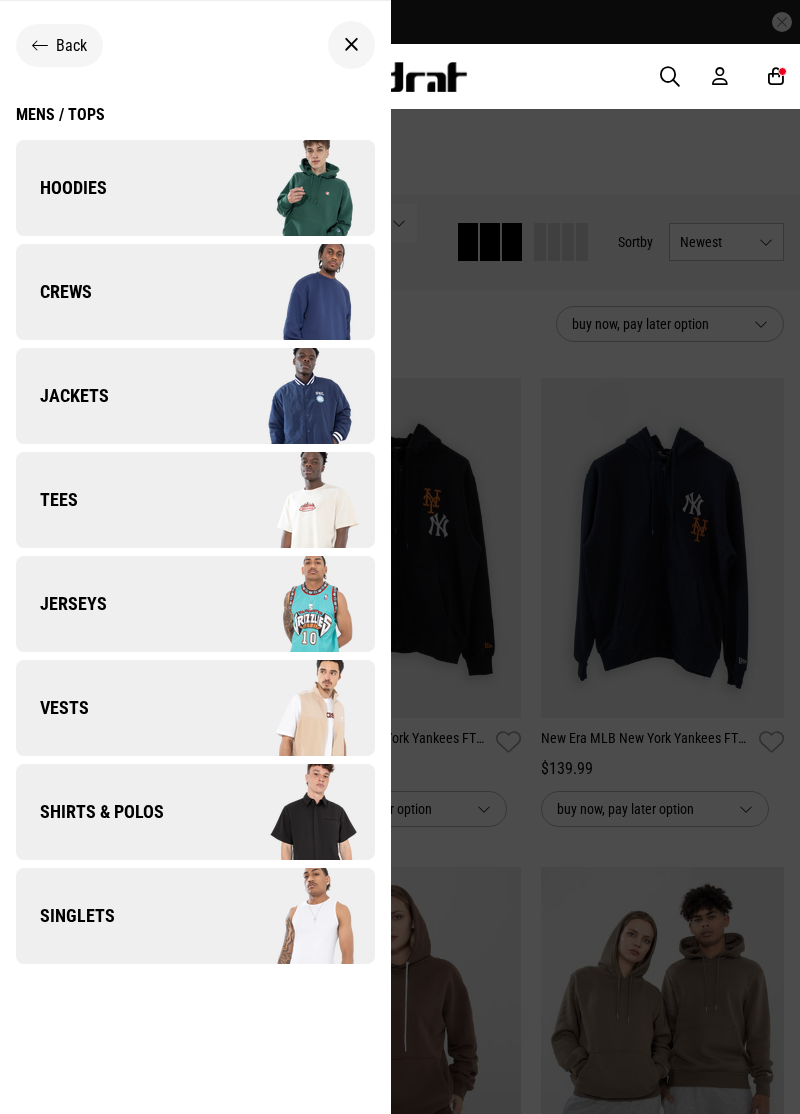click at bounding box center [284, 188] 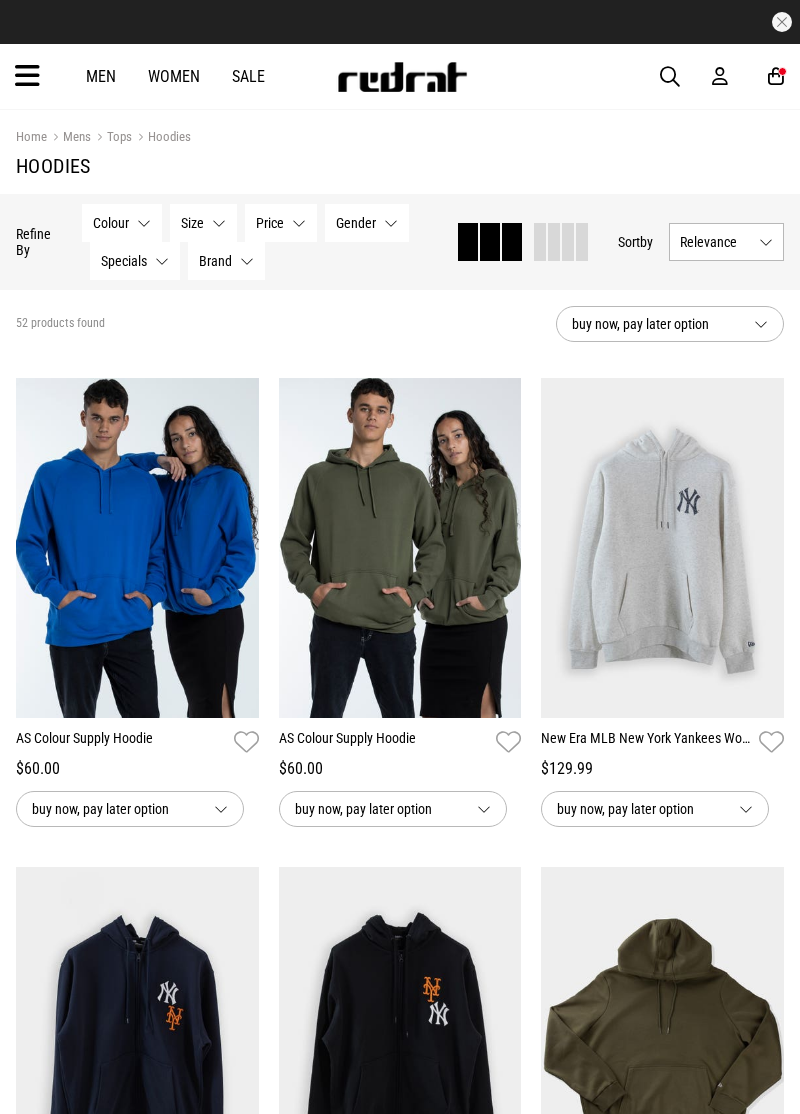 scroll, scrollTop: 0, scrollLeft: 0, axis: both 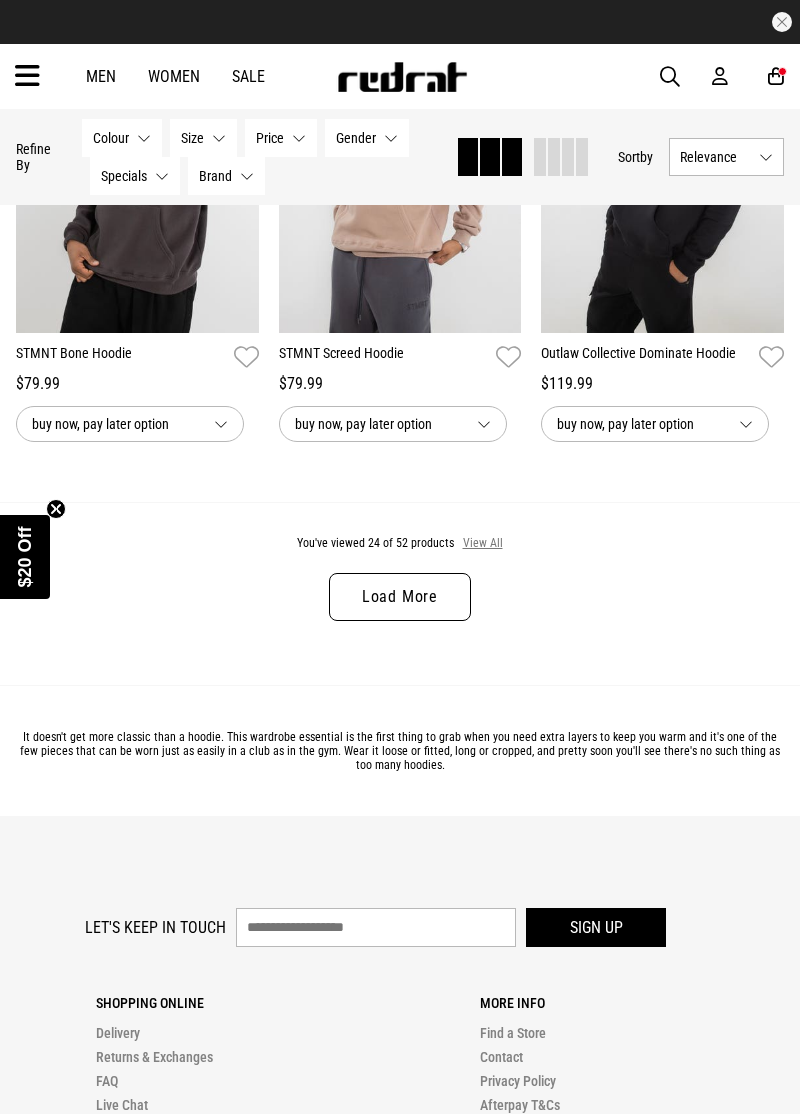click on "View All" at bounding box center [483, 544] 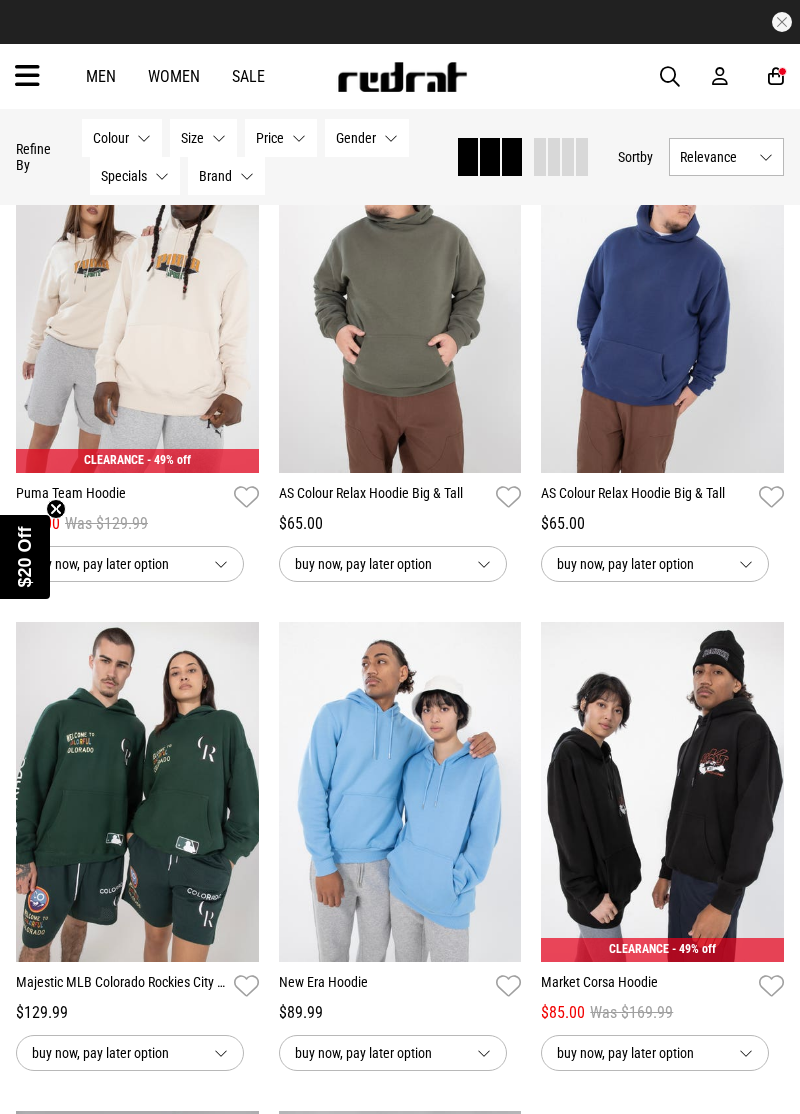 scroll, scrollTop: 6600, scrollLeft: 0, axis: vertical 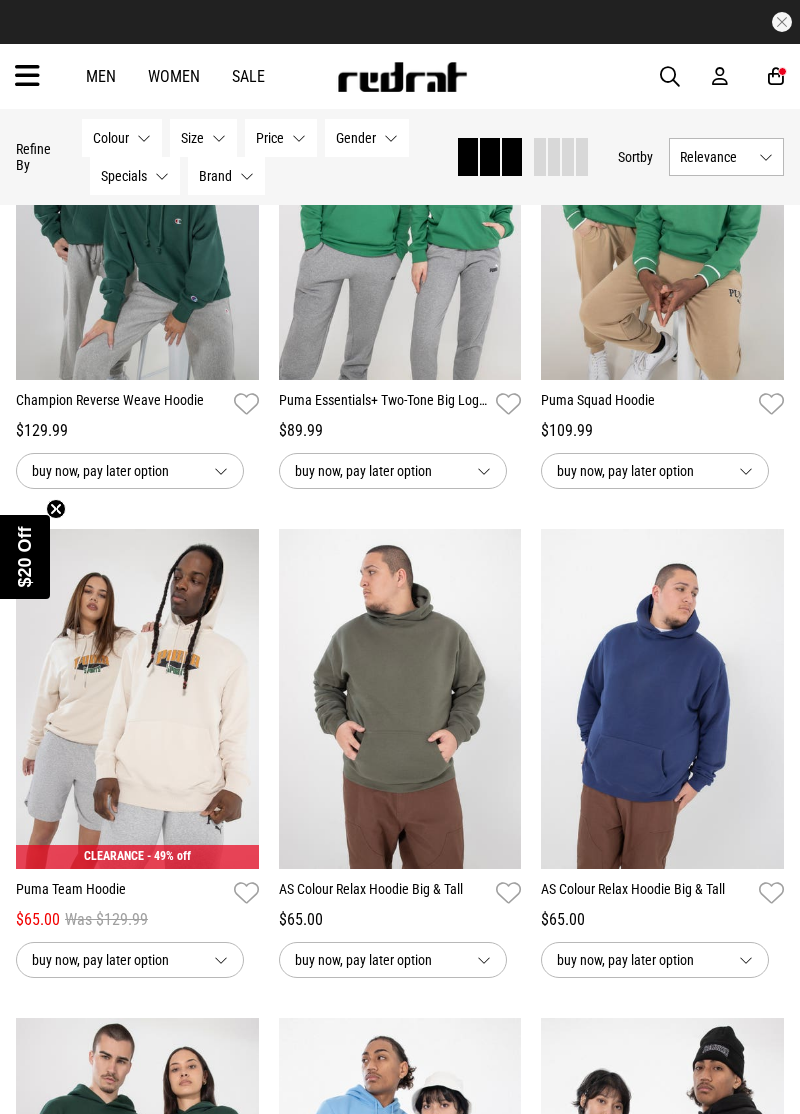click at bounding box center [27, 76] 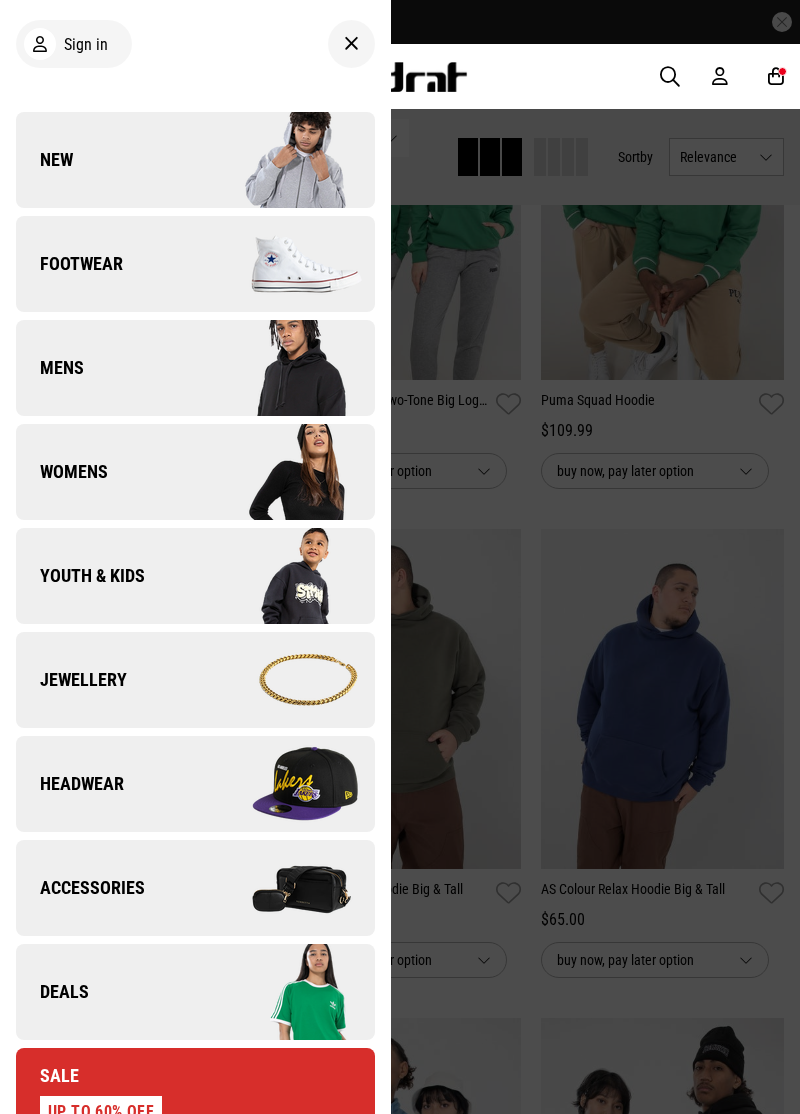 click at bounding box center [284, 472] 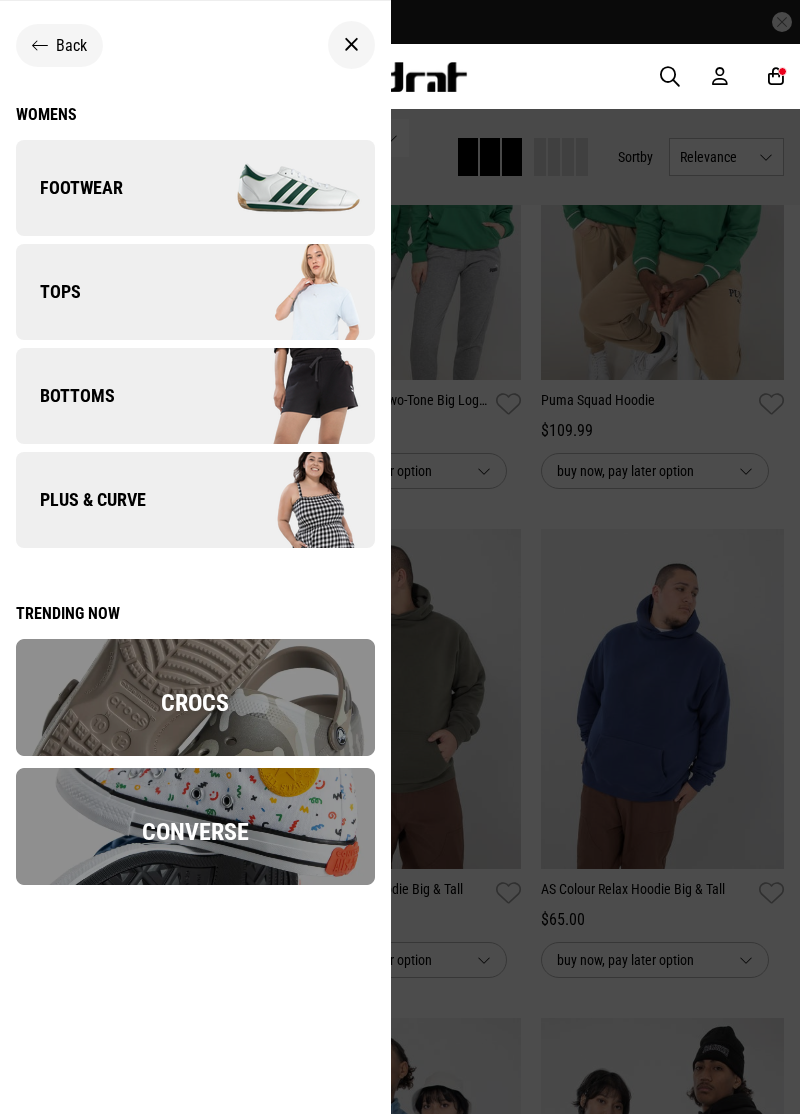 click at bounding box center [284, 292] 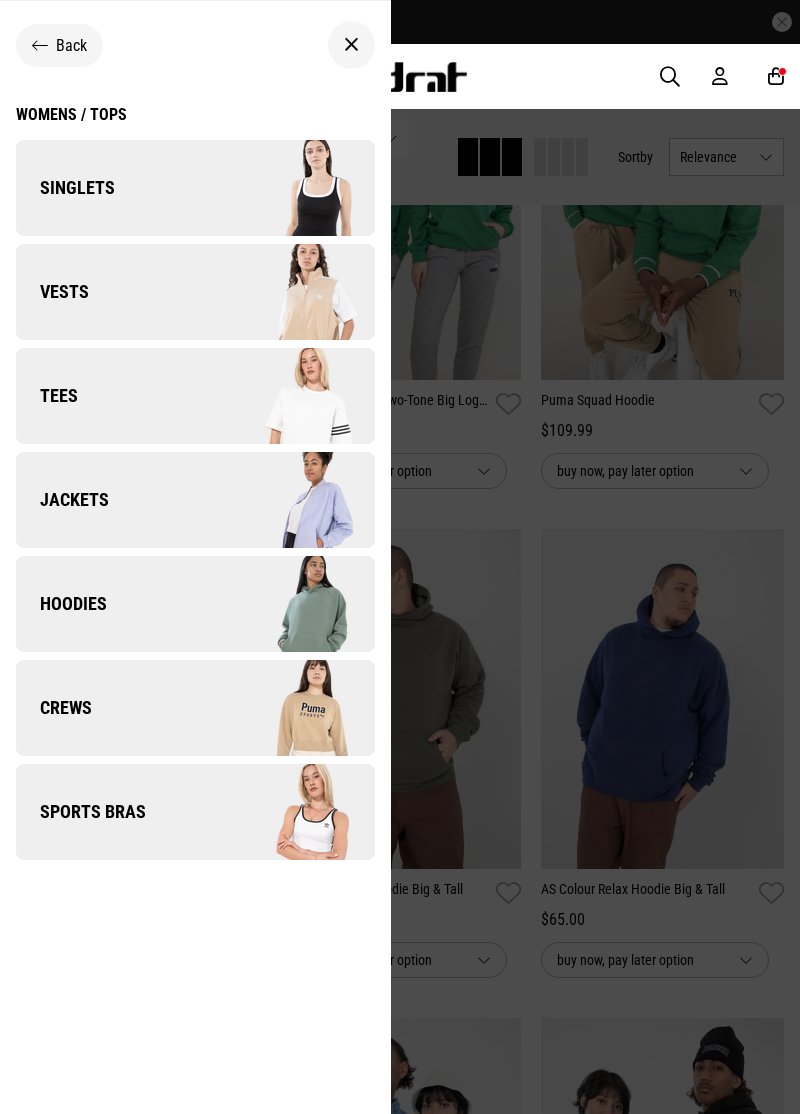 click at bounding box center [284, 708] 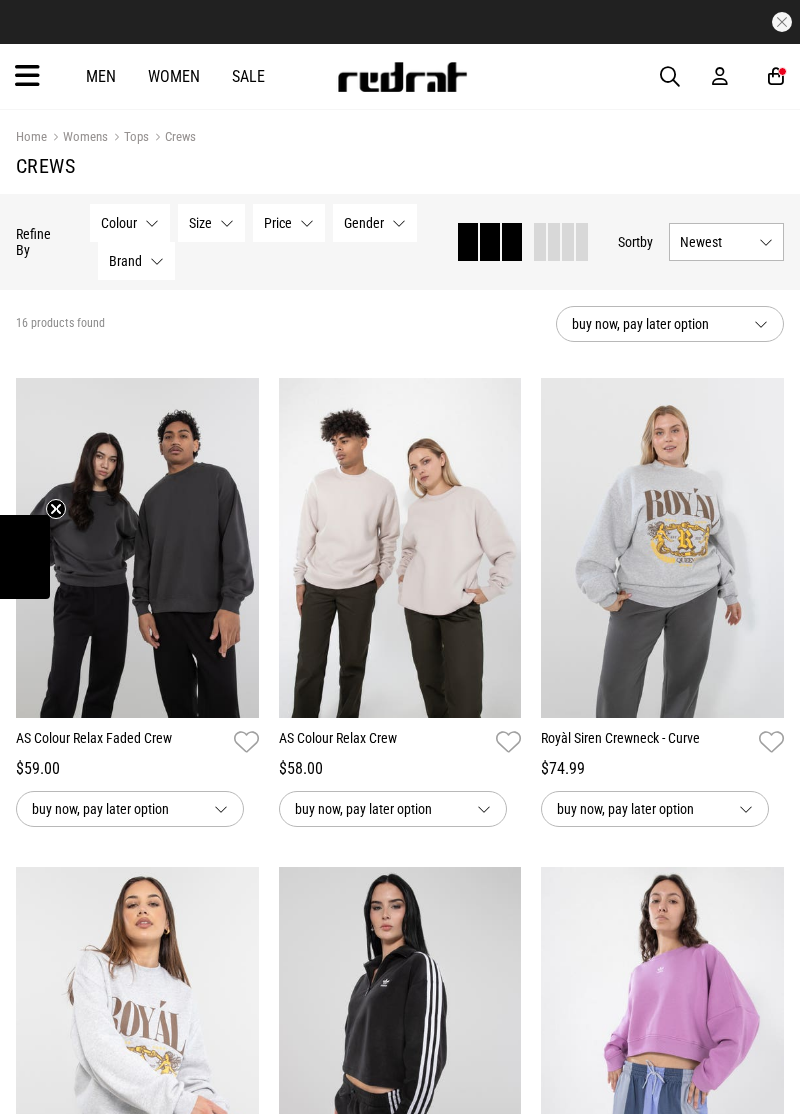 scroll, scrollTop: 0, scrollLeft: 0, axis: both 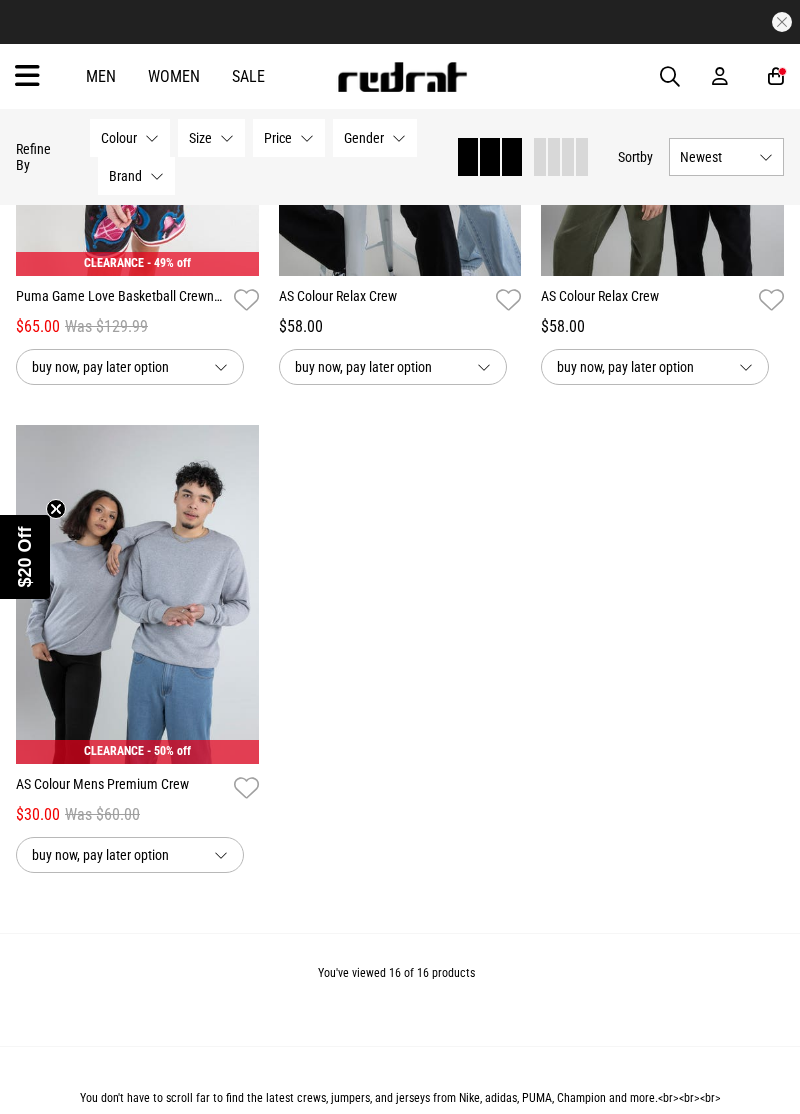 click at bounding box center [27, 76] 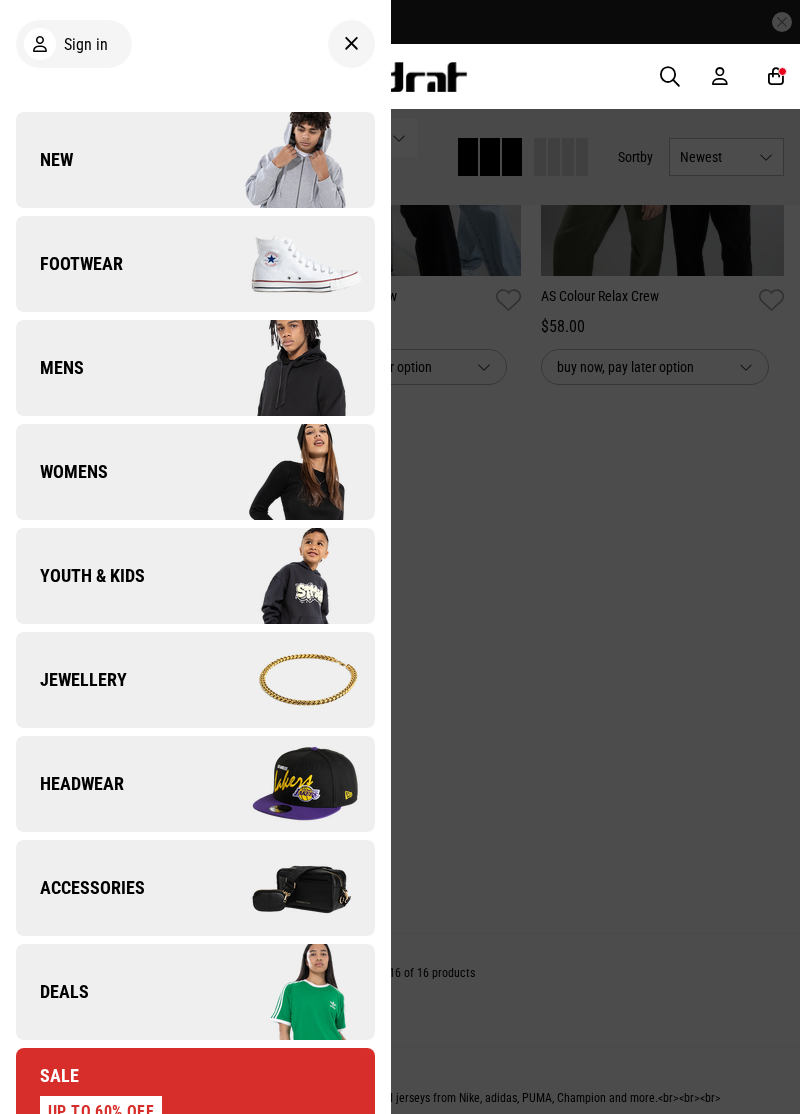 click at bounding box center (400, 557) 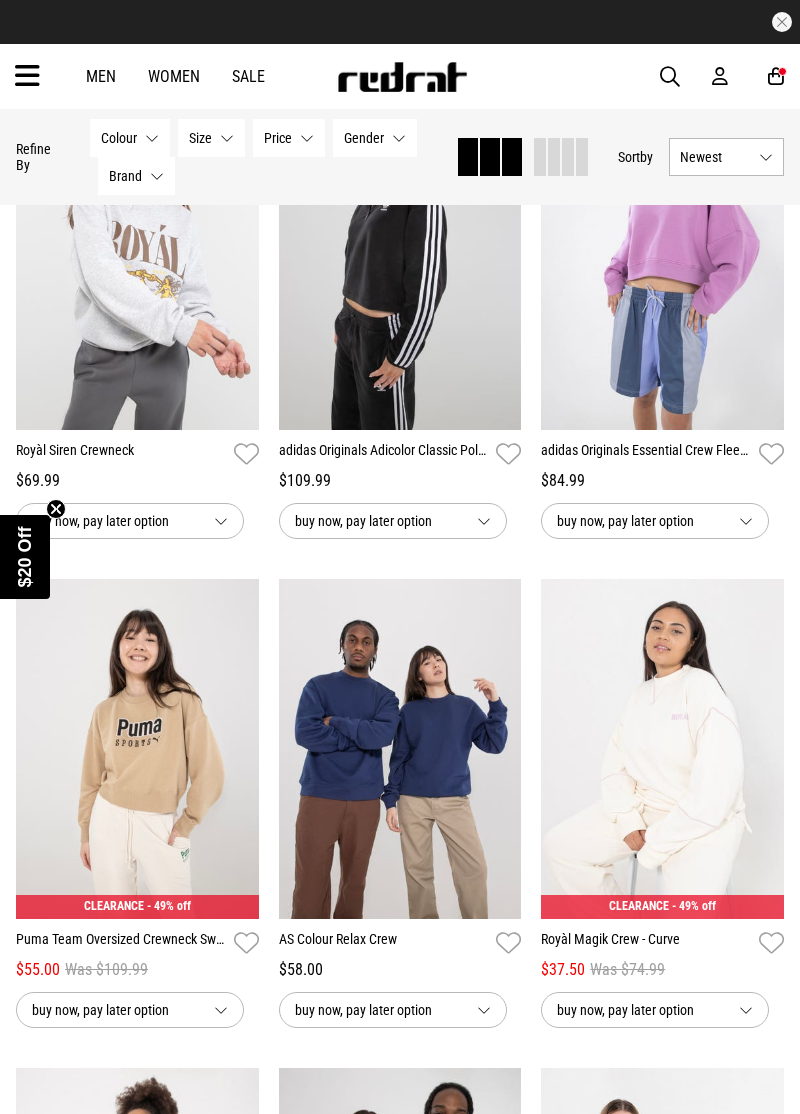 scroll, scrollTop: 775, scrollLeft: 0, axis: vertical 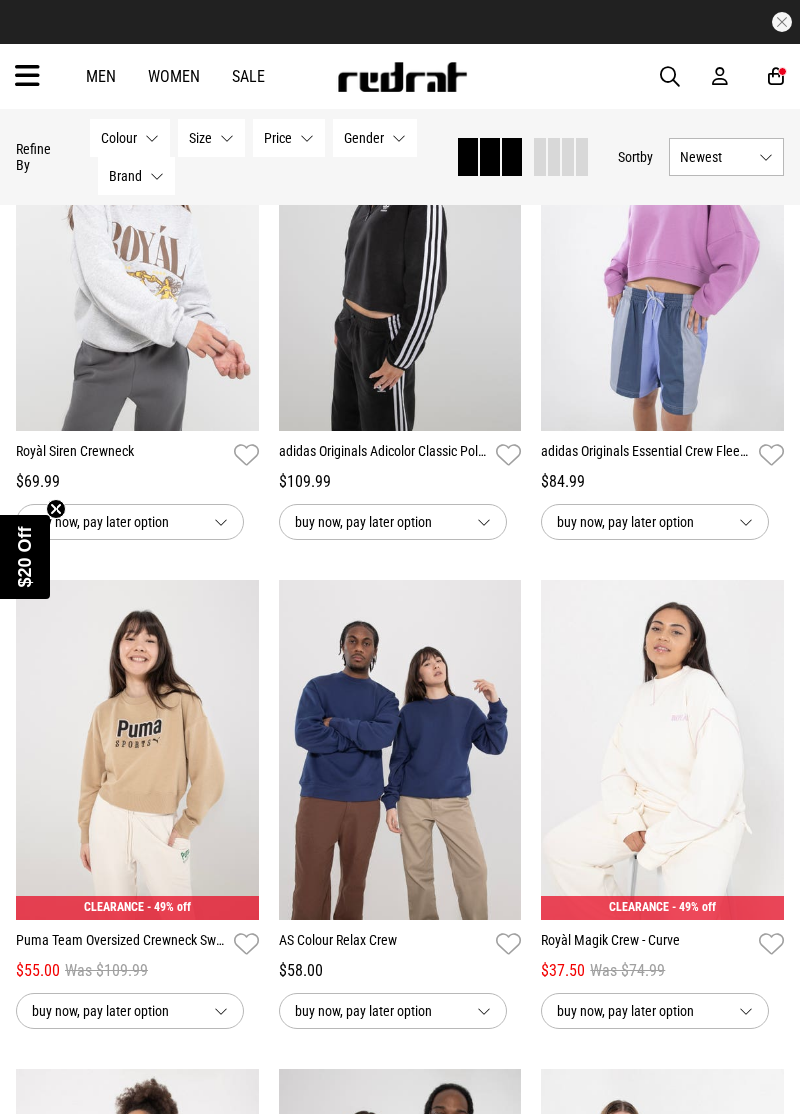click at bounding box center [27, 76] 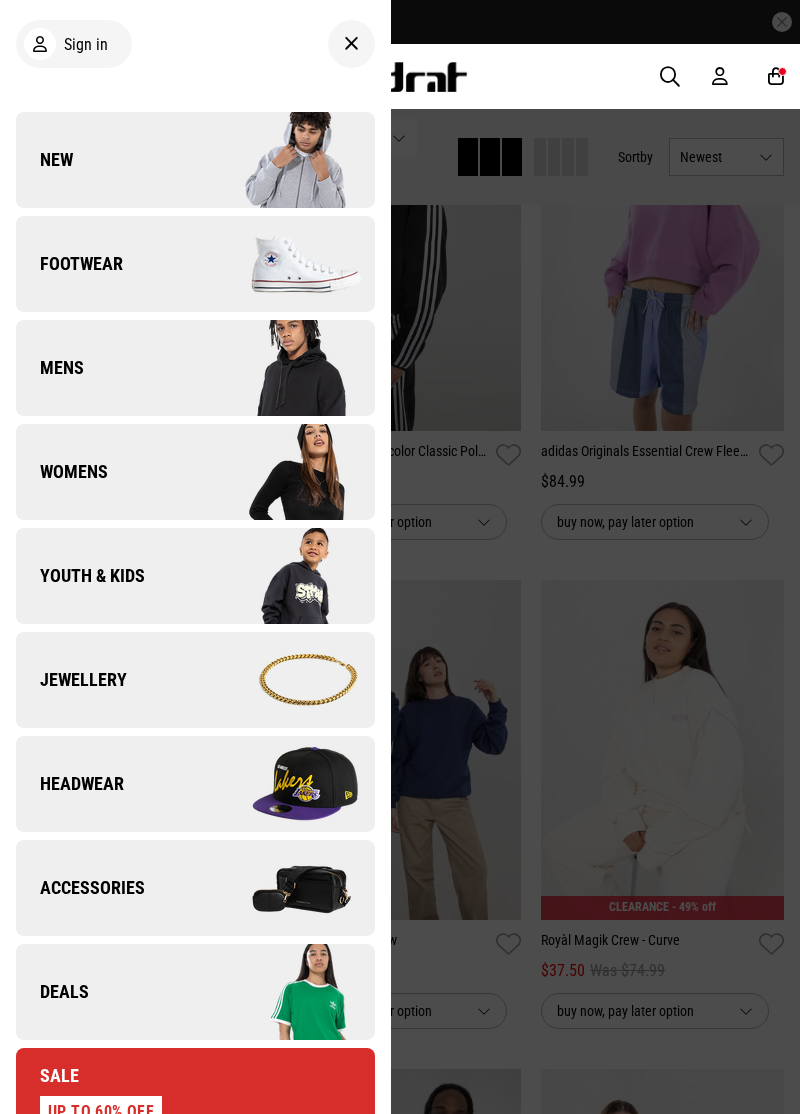 click on "Youth & Kids" at bounding box center (80, 576) 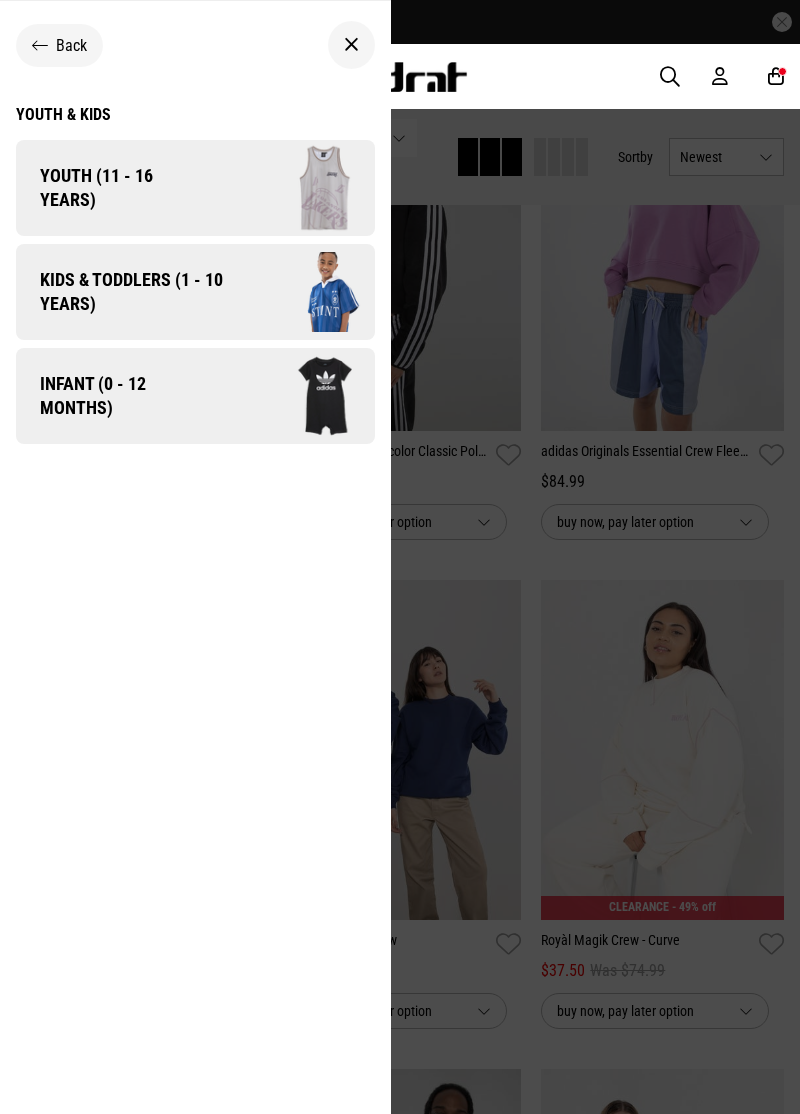 click at bounding box center [289, 188] 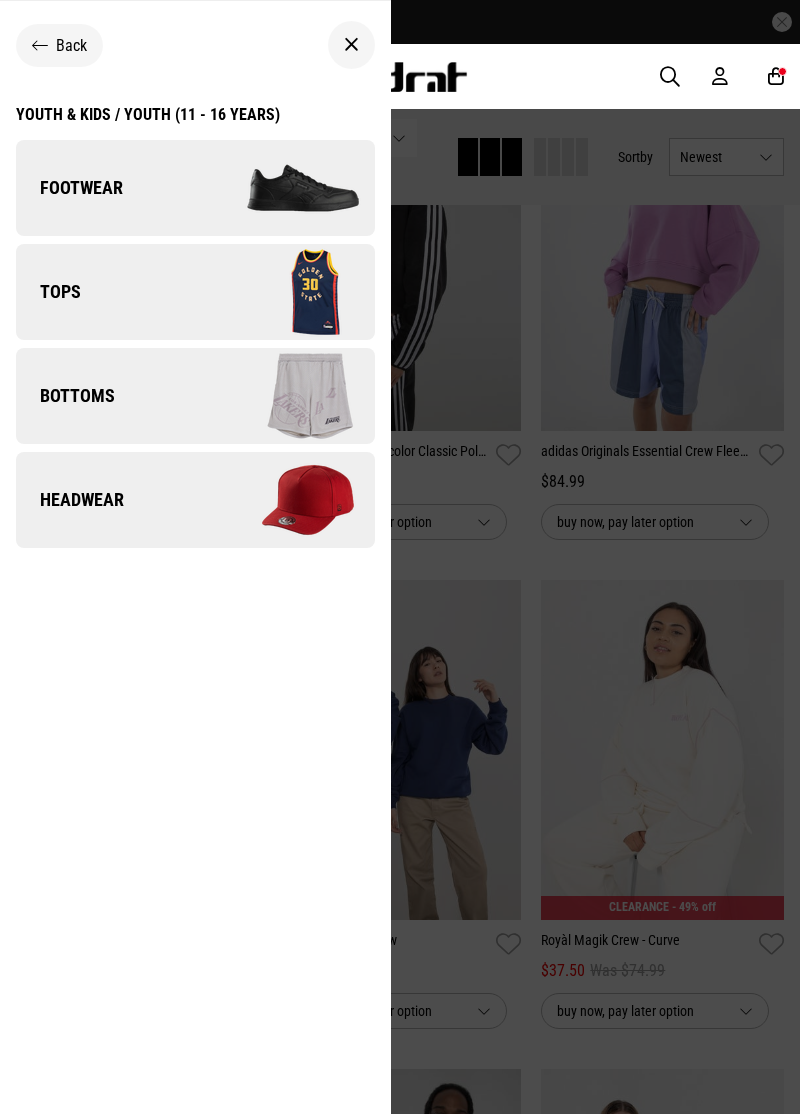 click on "Bottoms" at bounding box center [195, 396] 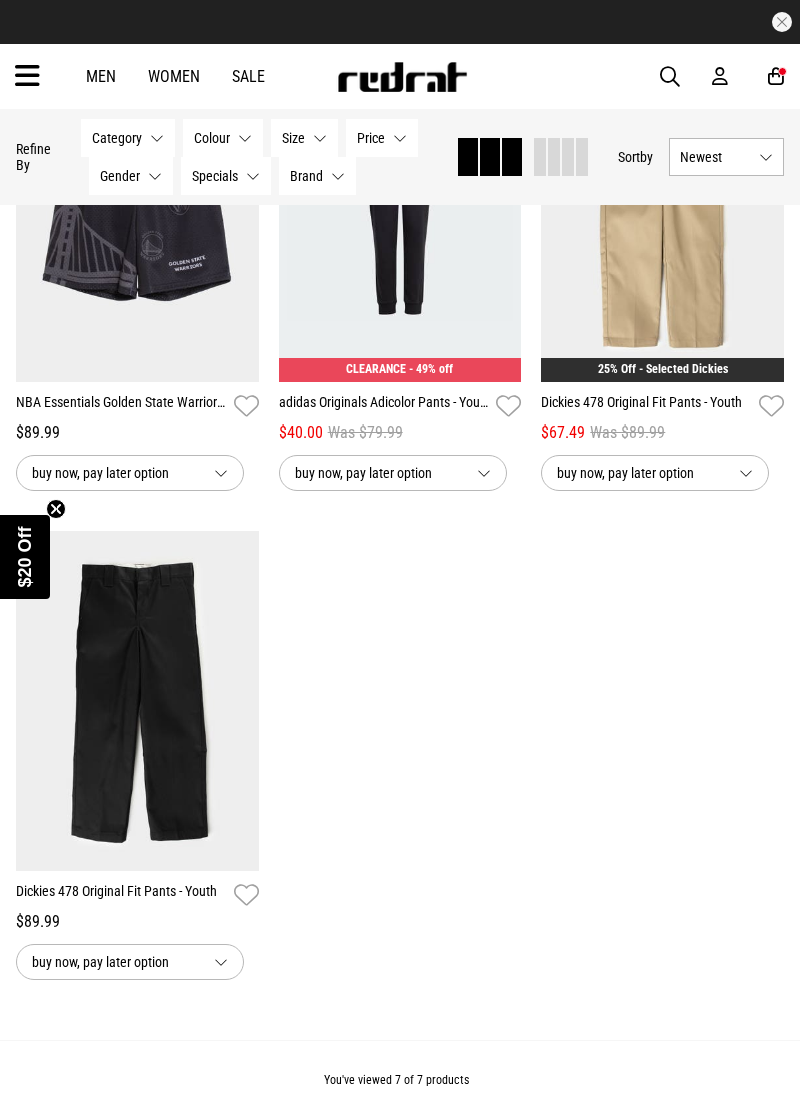 scroll, scrollTop: 0, scrollLeft: 0, axis: both 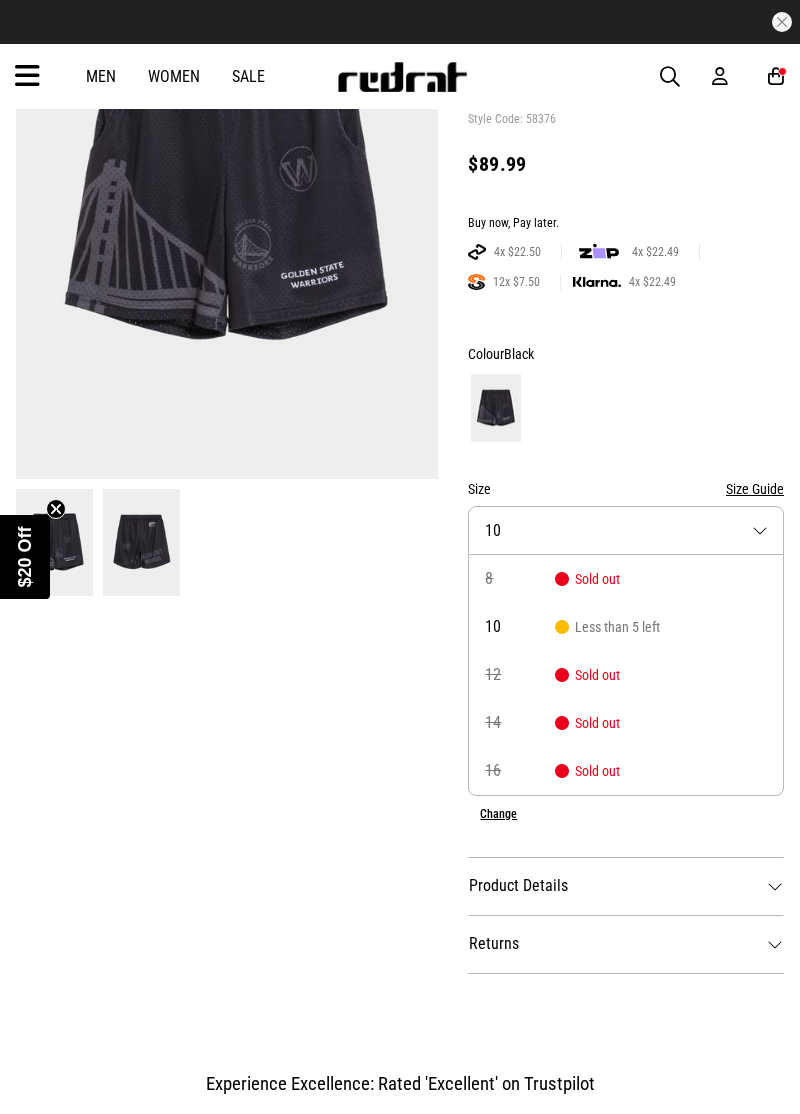 click on "Size 10" at bounding box center [626, 530] 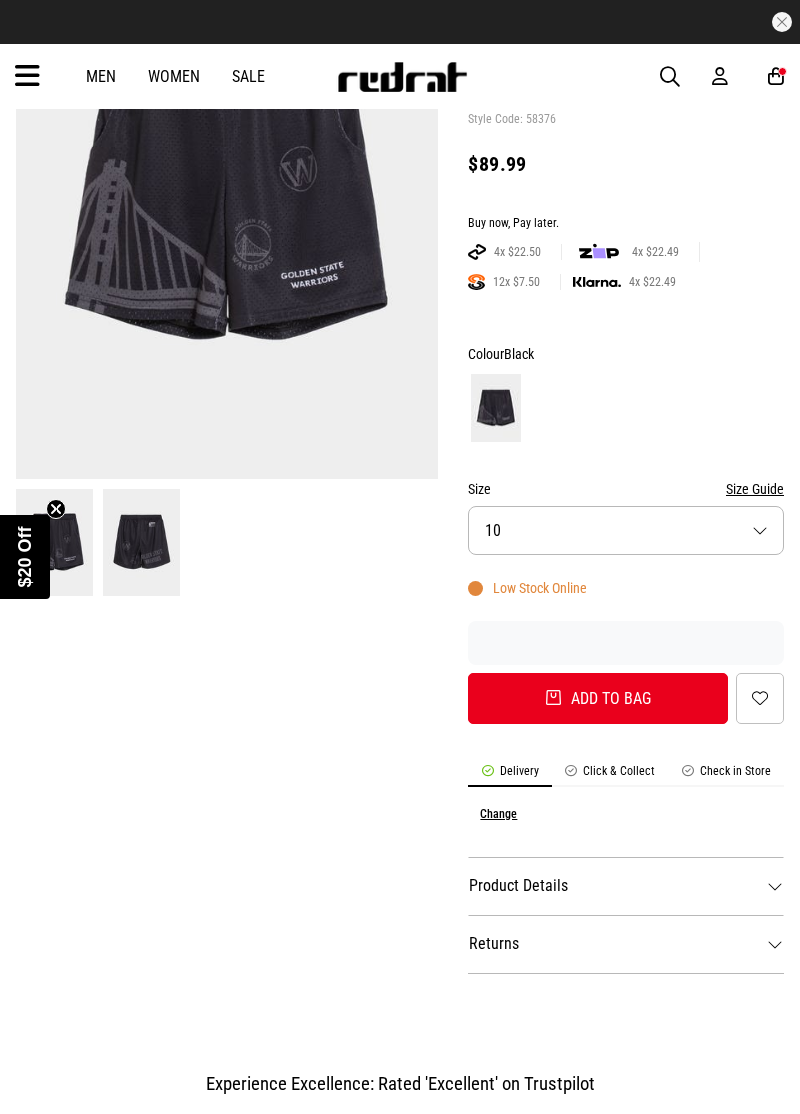 click at bounding box center [141, 542] 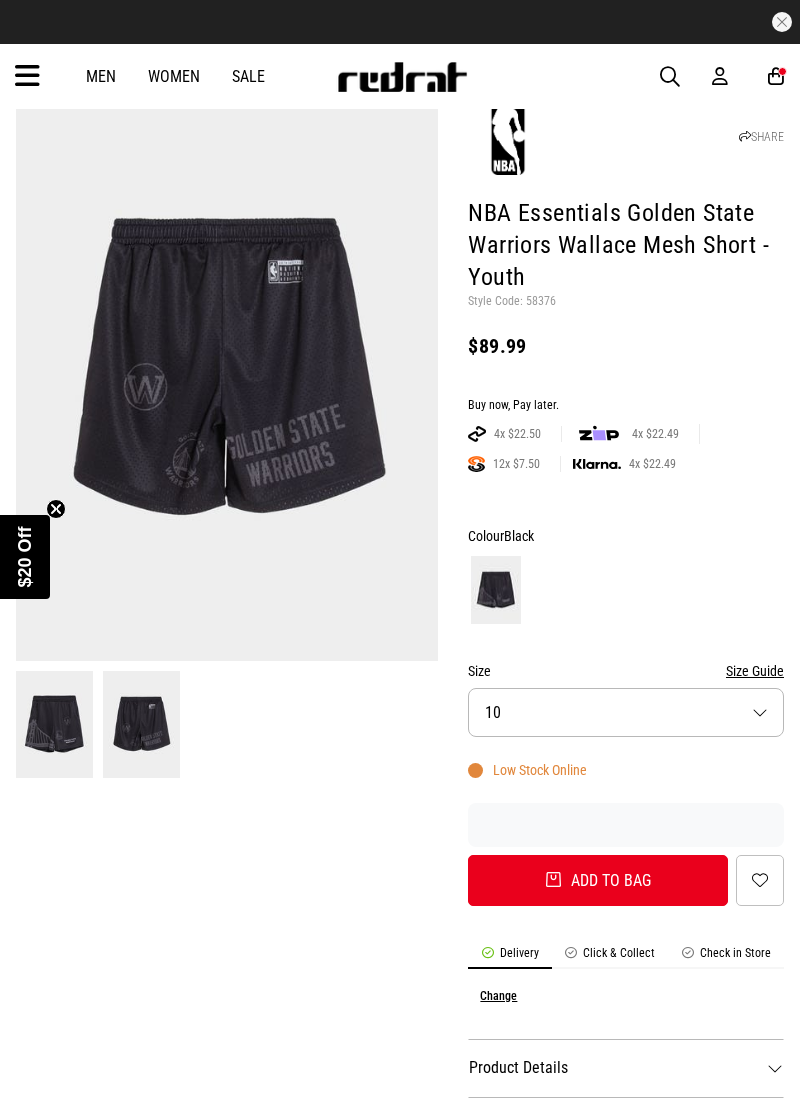 scroll, scrollTop: 0, scrollLeft: 0, axis: both 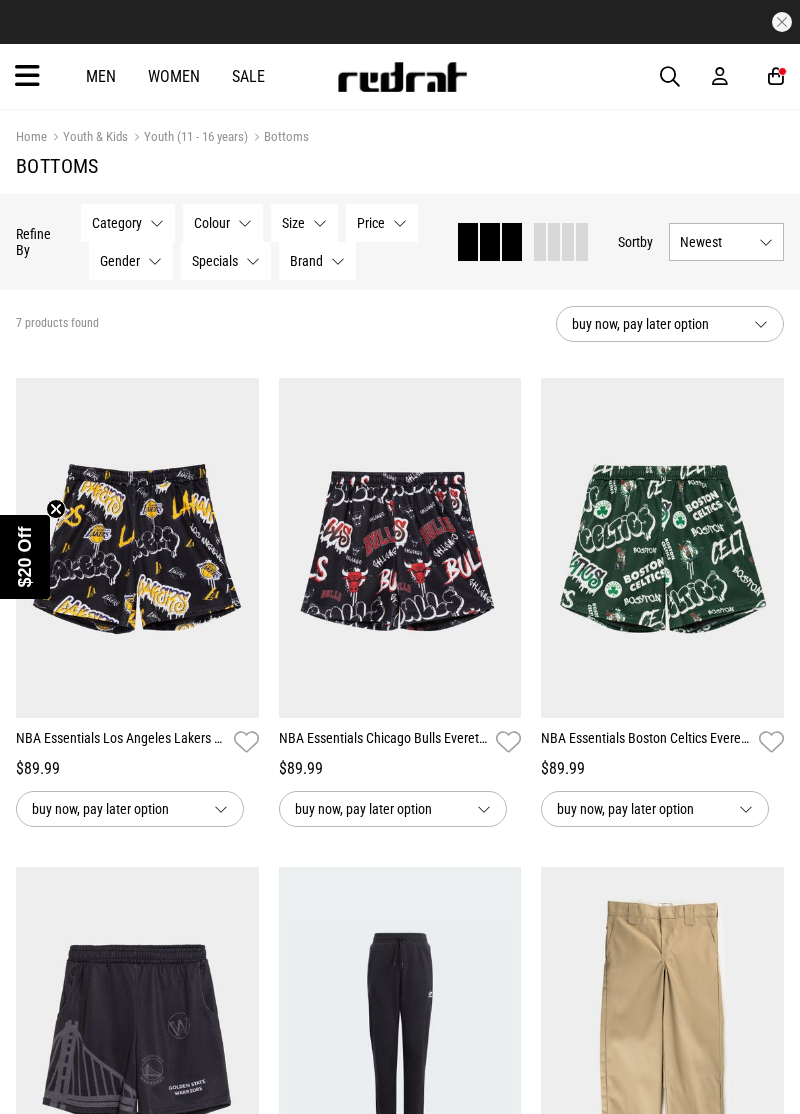 click at bounding box center (27, 76) 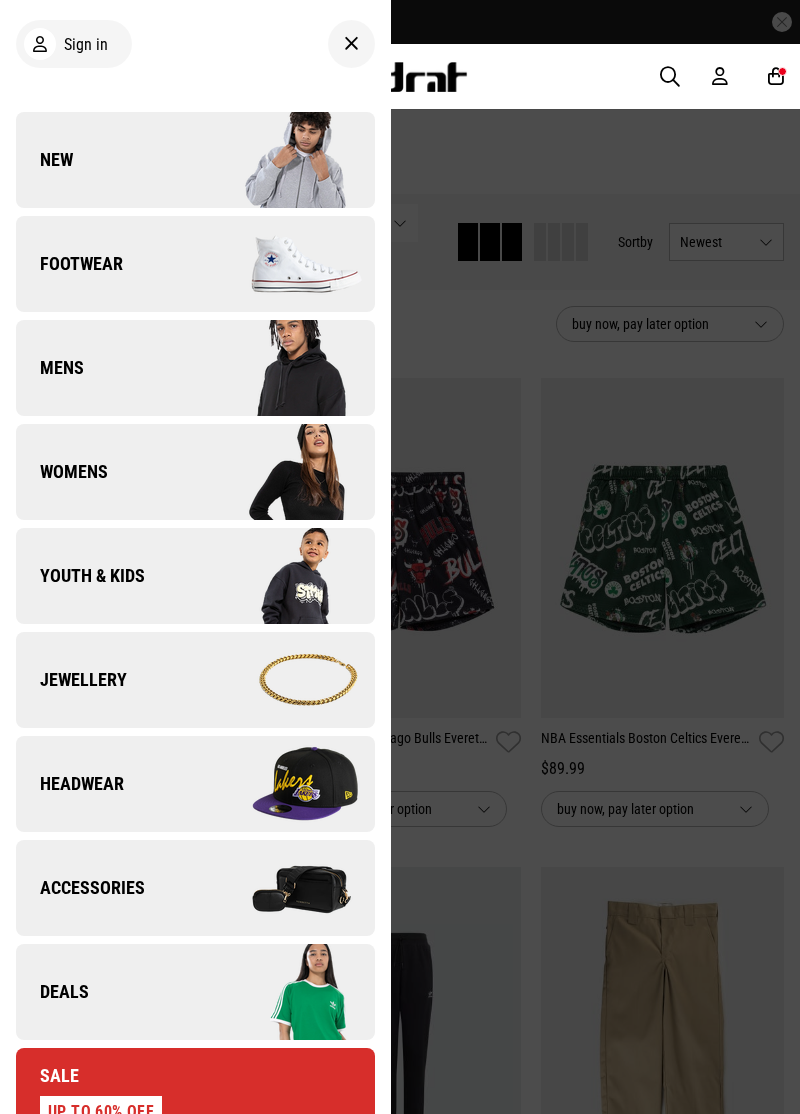 scroll, scrollTop: 0, scrollLeft: 0, axis: both 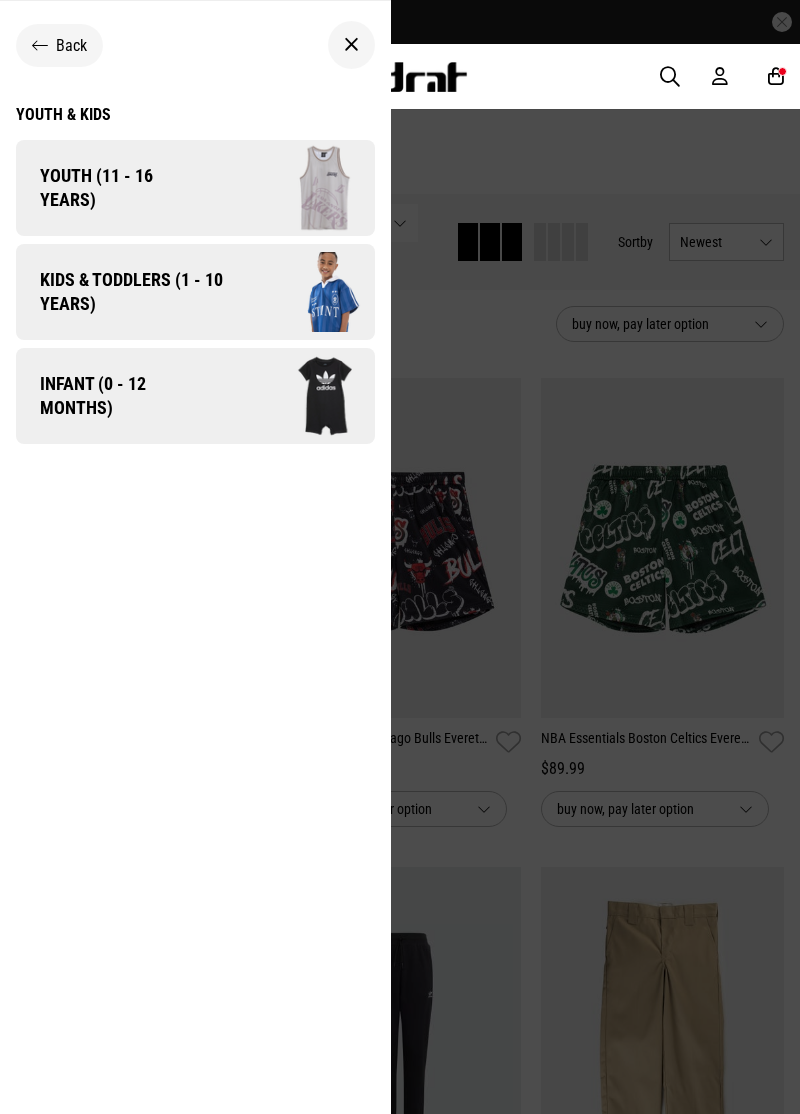 click on "Youth (11 - 16 years)" at bounding box center [110, 188] 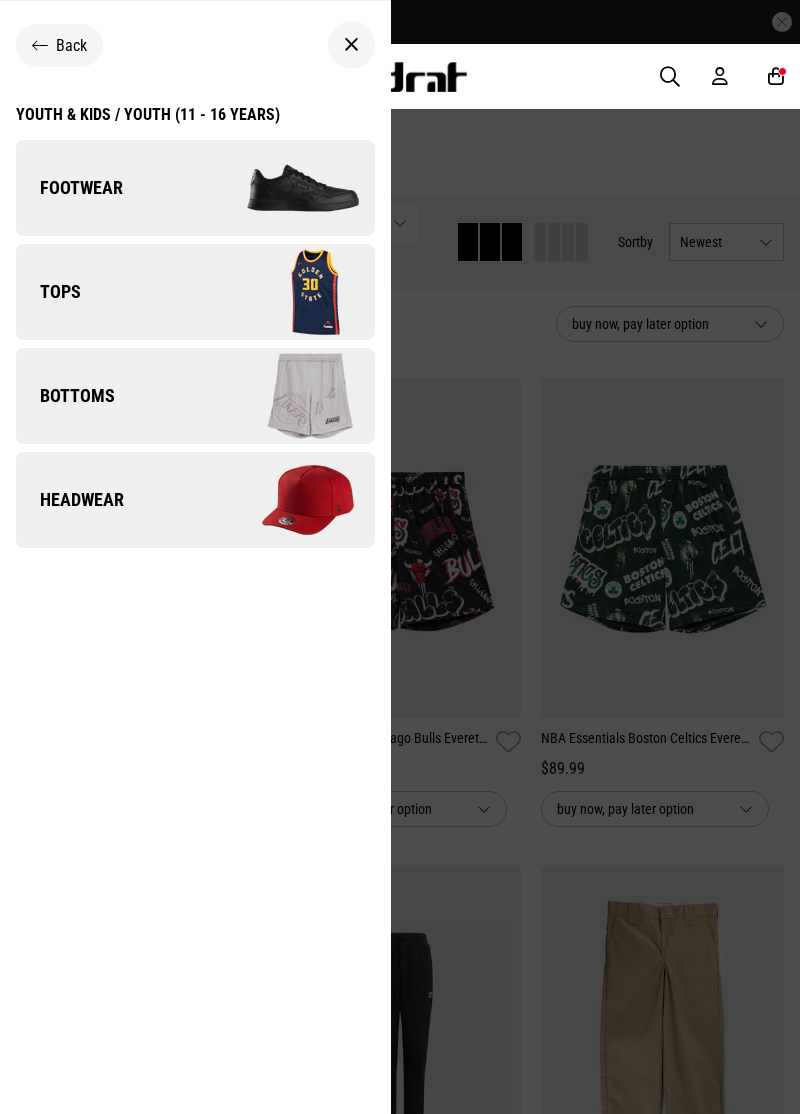 click on "Tops" at bounding box center [195, 292] 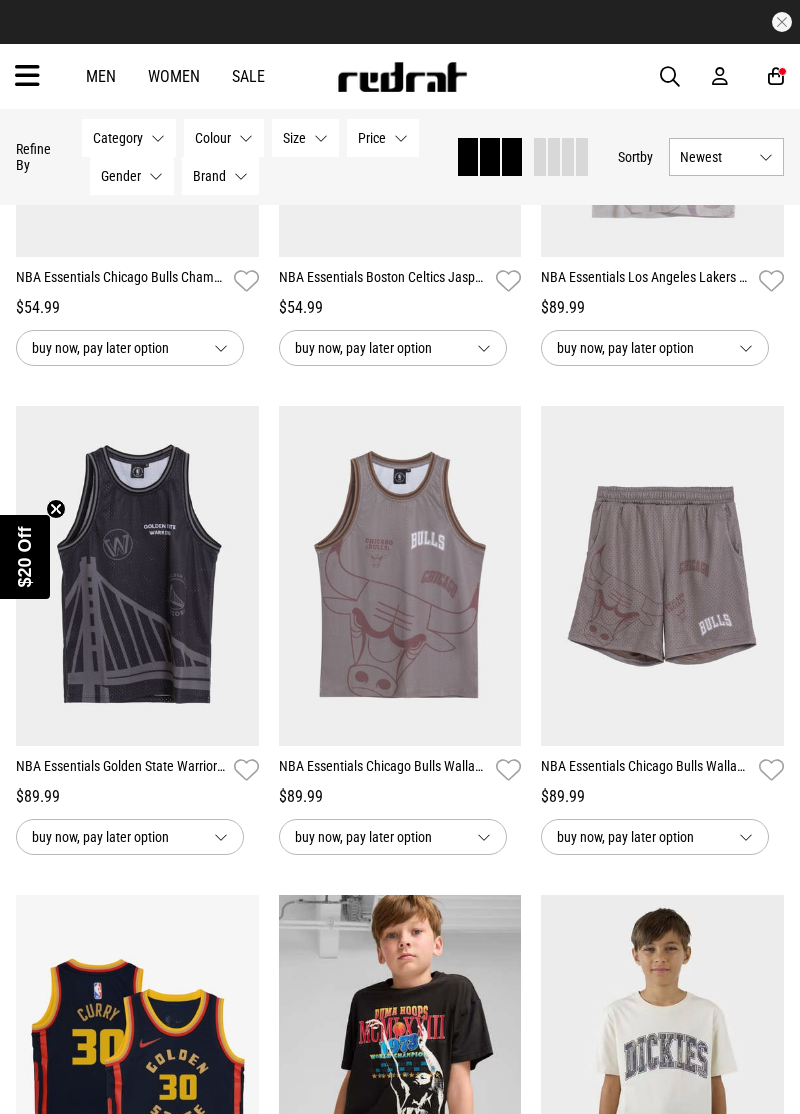 scroll, scrollTop: 1055, scrollLeft: 0, axis: vertical 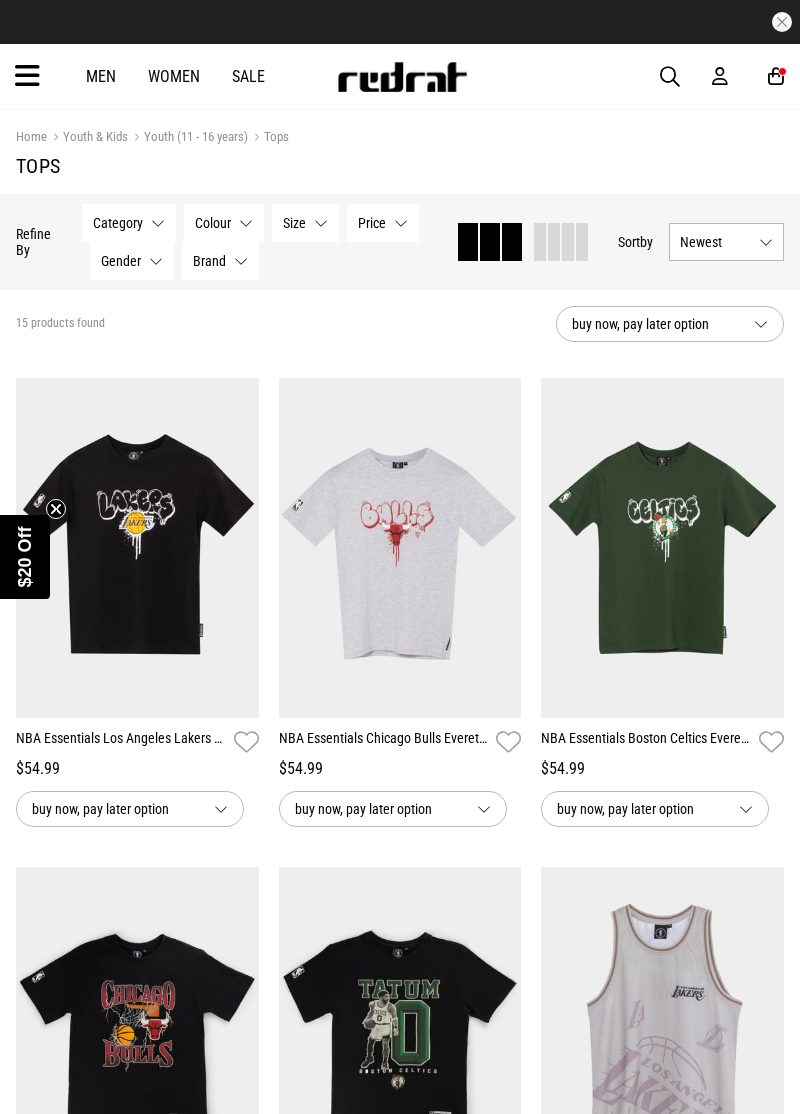 click at bounding box center [27, 76] 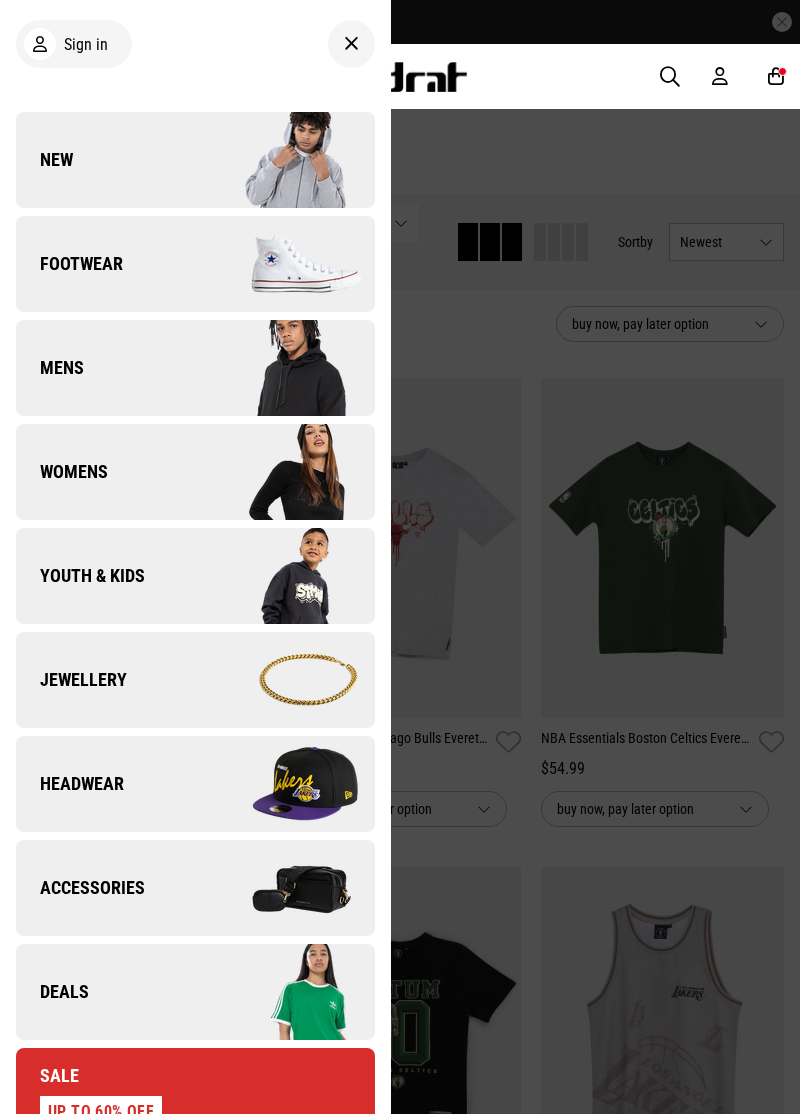 click on "New" at bounding box center [195, 160] 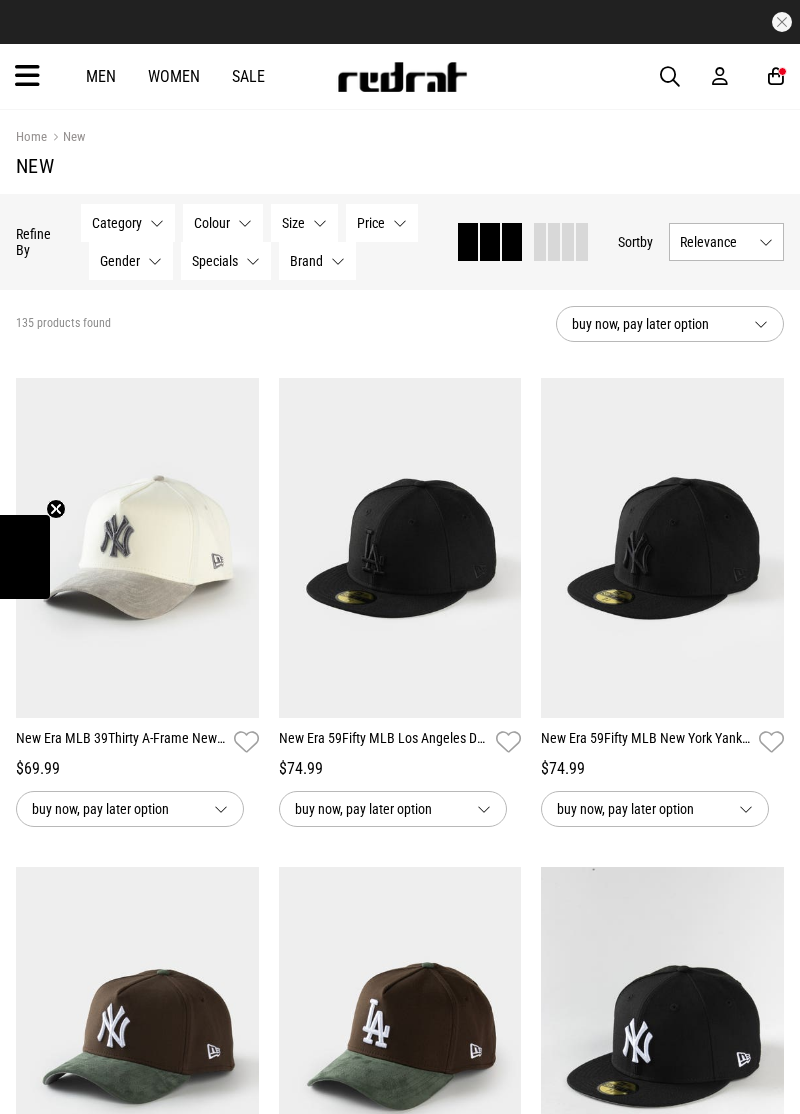 scroll, scrollTop: 0, scrollLeft: 0, axis: both 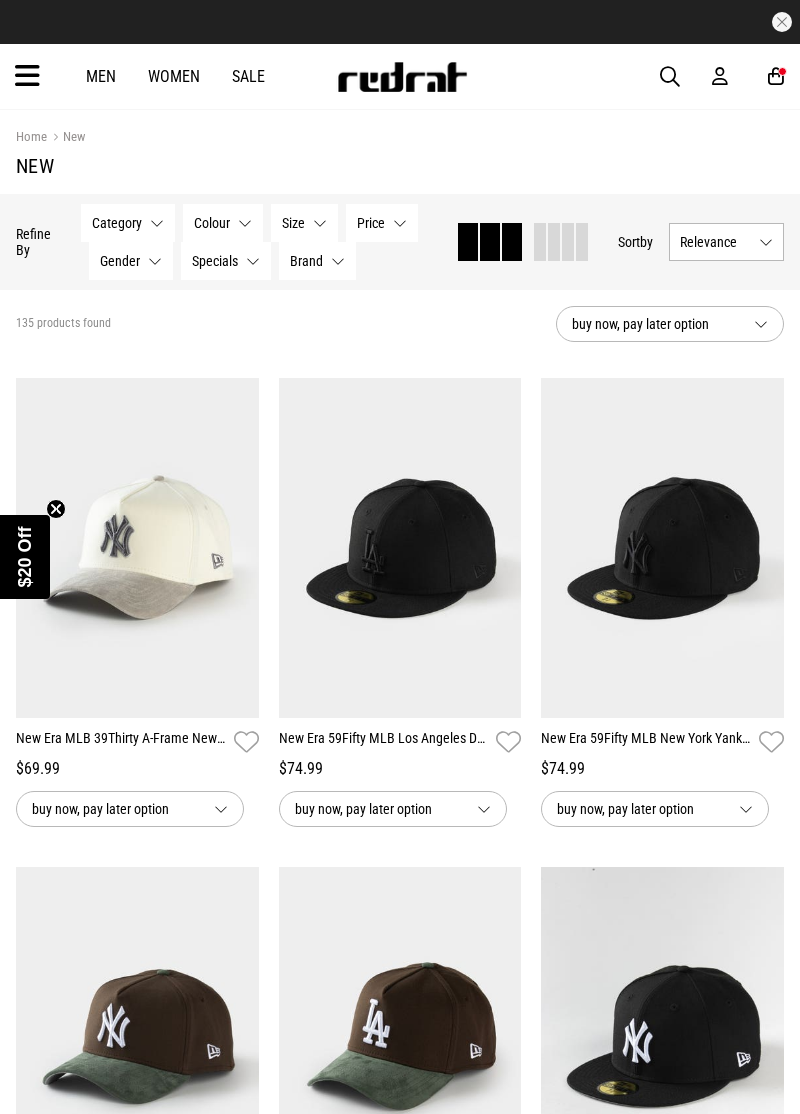 click at bounding box center [27, 76] 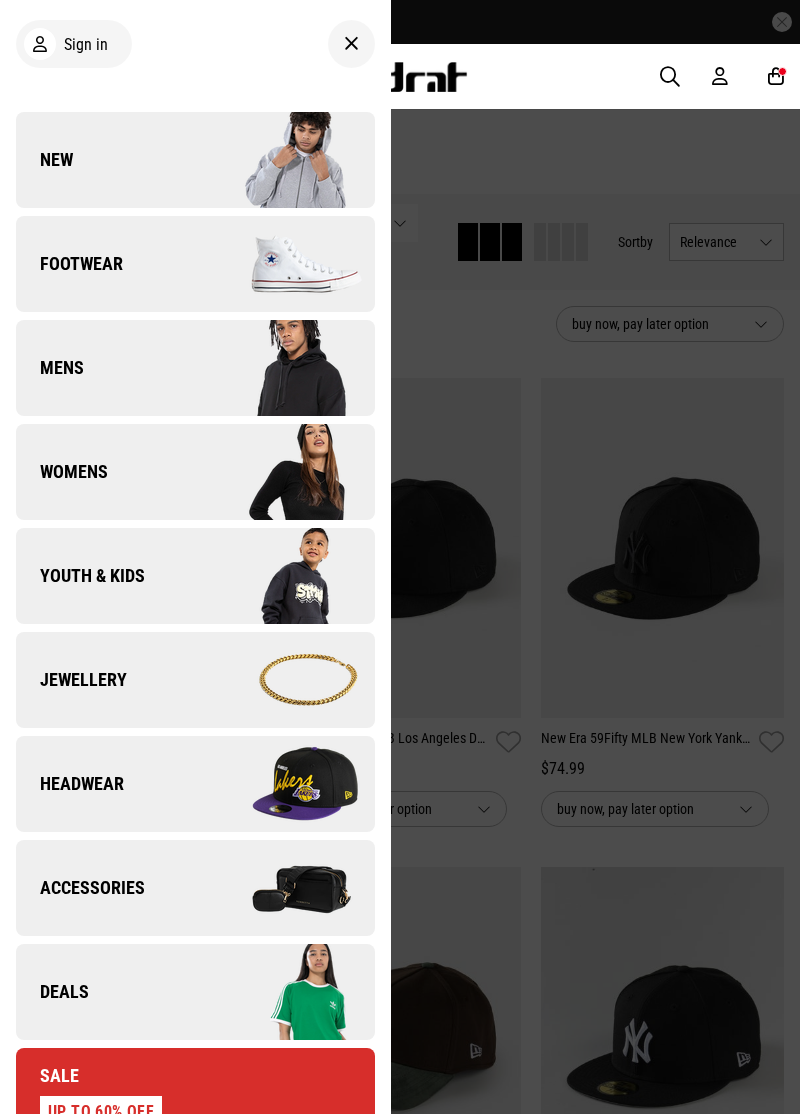 click on "Mens" at bounding box center [195, 368] 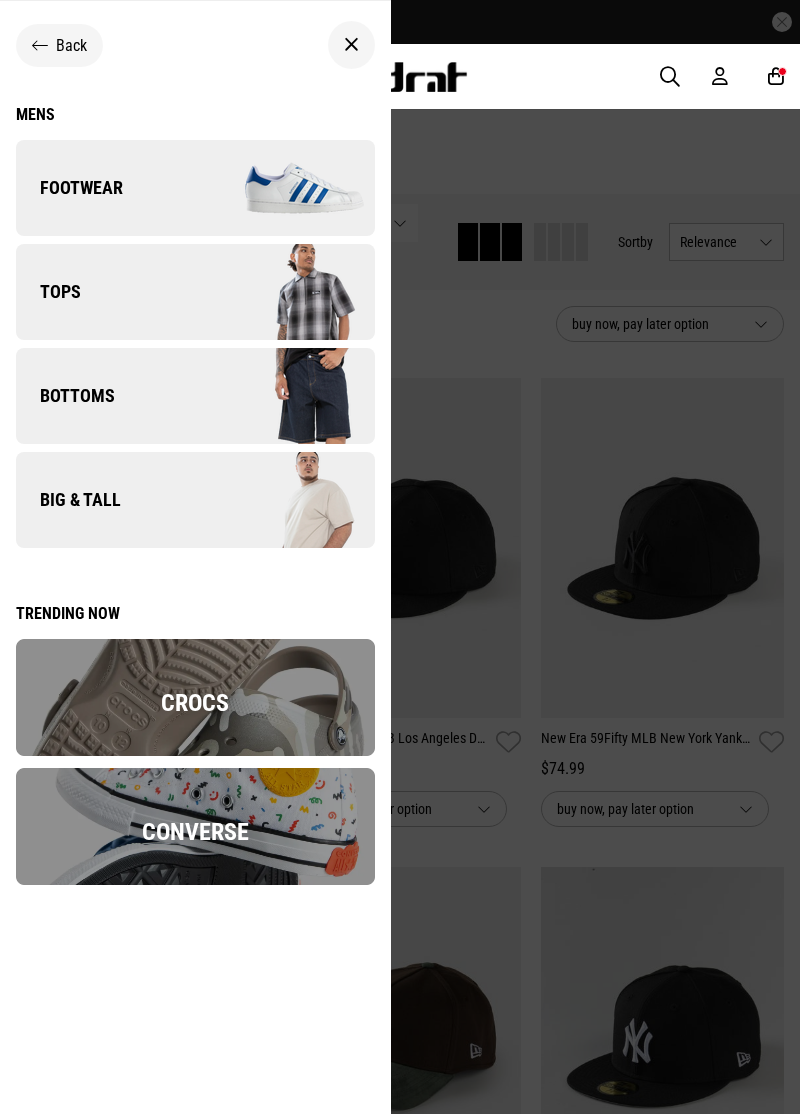 click on "Bottoms" at bounding box center (195, 396) 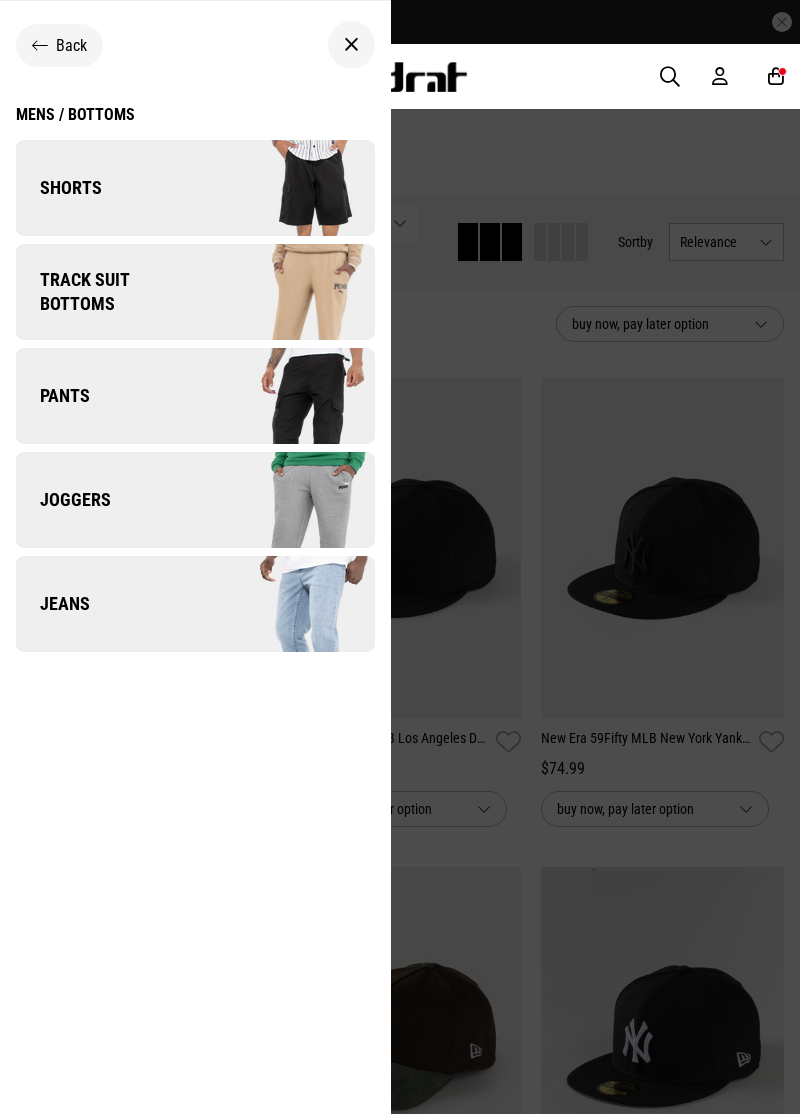 click on "Shorts" at bounding box center [195, 188] 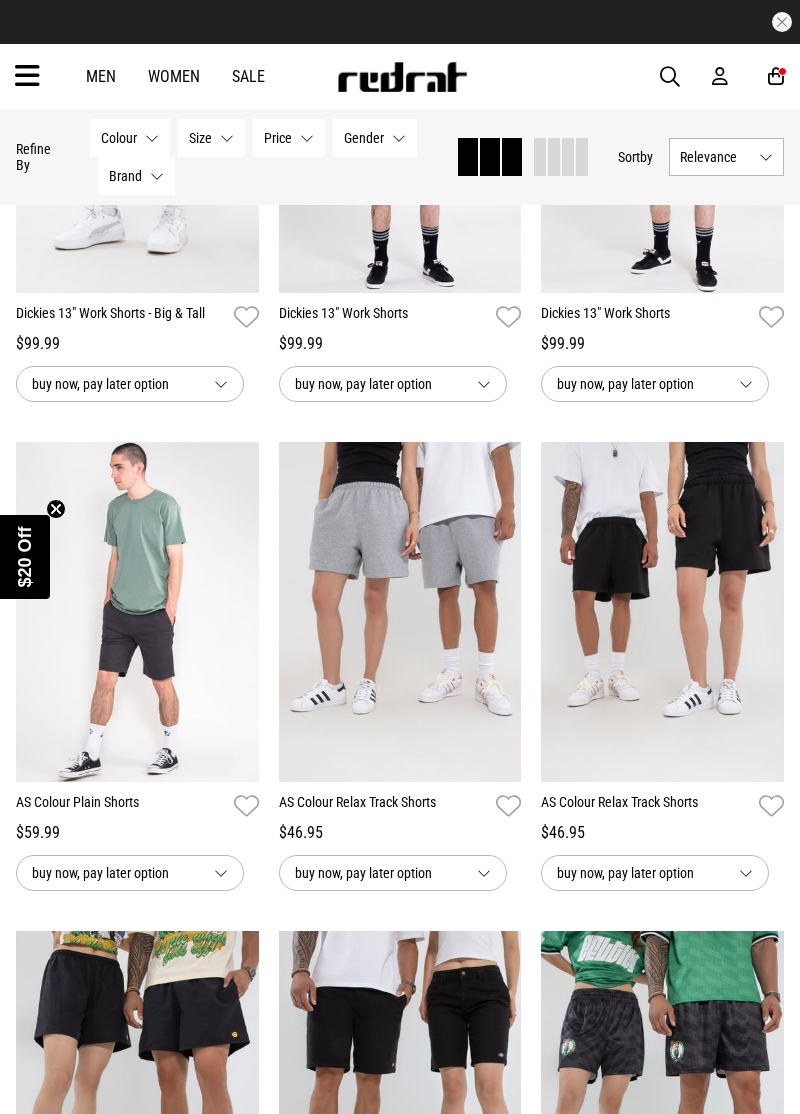 scroll, scrollTop: 0, scrollLeft: 0, axis: both 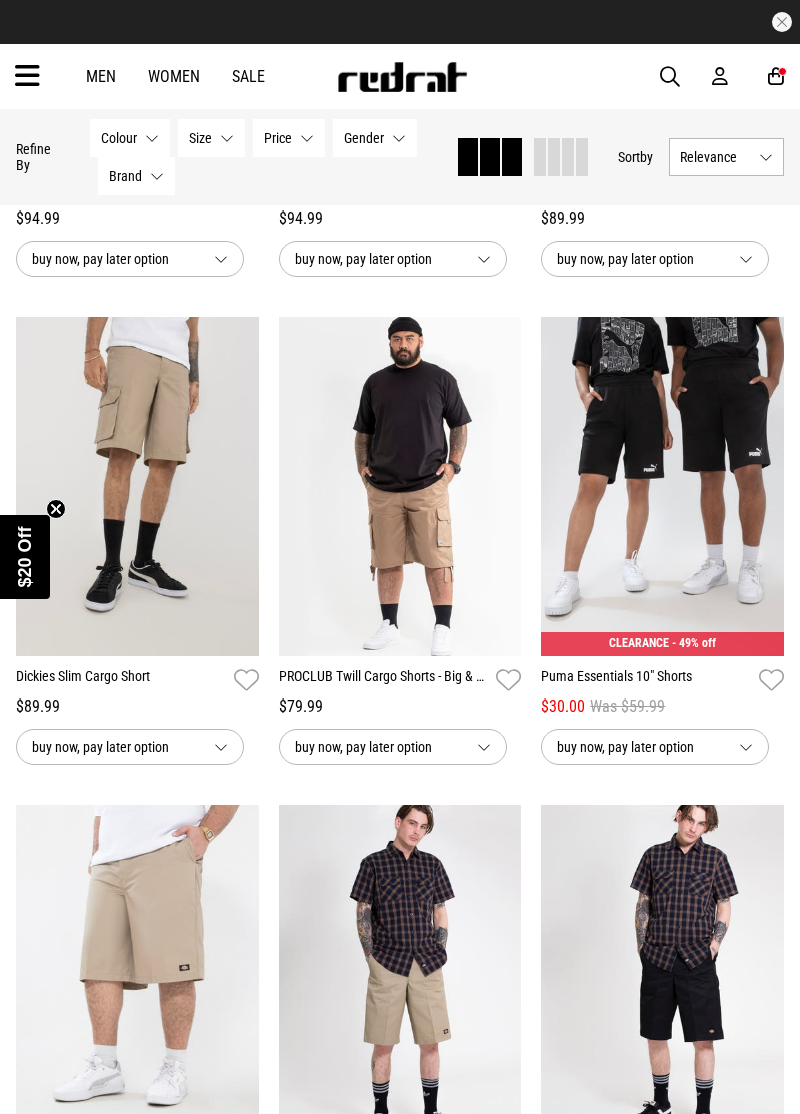 click on "Men   Women   Sale     Sign in     New       Back         Footwear       Back         Mens       Back         Womens       Back         Youth & Kids       Back         Jewellery       Back         Headwear       Back         Accessories       Back         Deals       Back         Sale   UP TO 60% OFF
Shop by Brand
adidas
Converse
New Era
See all brands     Gift Cards   Find a Store   Delivery   Returns & Exchanges   FAQ   Contact Us
Payment Options Only at Red Rat
Let's keep in touch
Back
My Account     Apply for Splitpay online, an interest free payment option that spreads the cost of your purchase over 4 or 8 payments.   Learn More     Apply for EZPay online, a flexible finance option exclusive to Red Rat that allows you to pay over time.   Learn More   Login   Sign up     4" at bounding box center (400, 76) 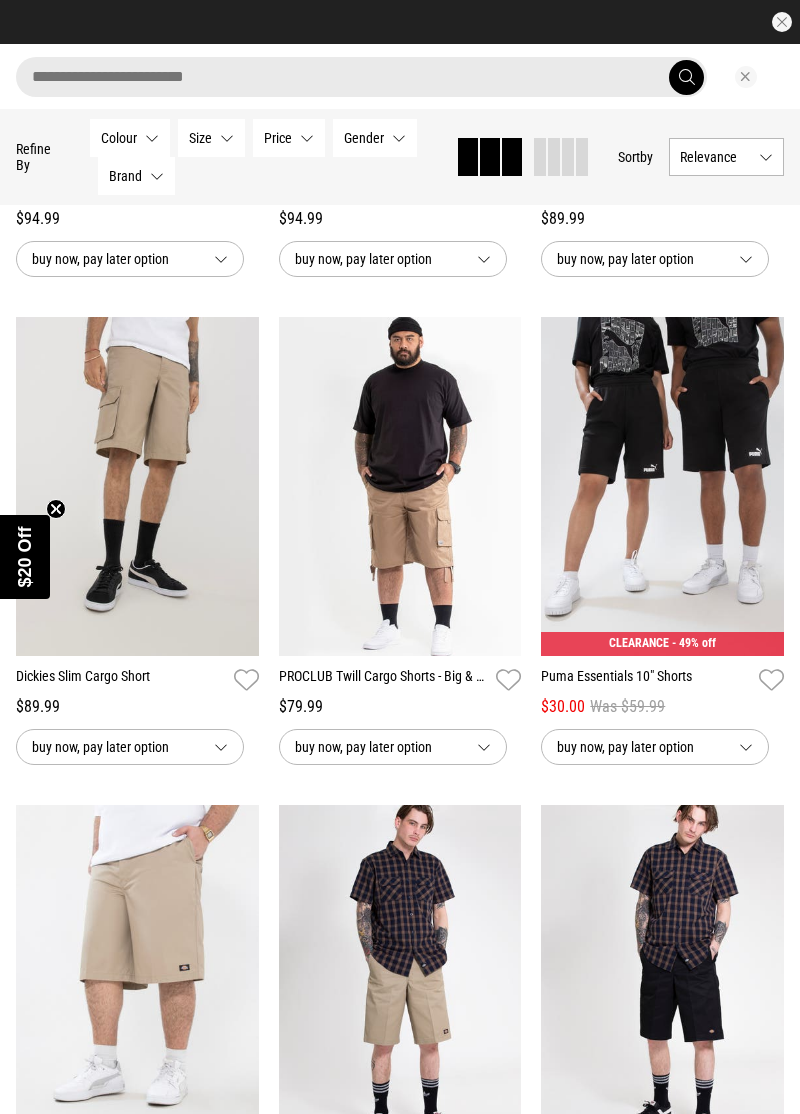 click at bounding box center [687, 77] 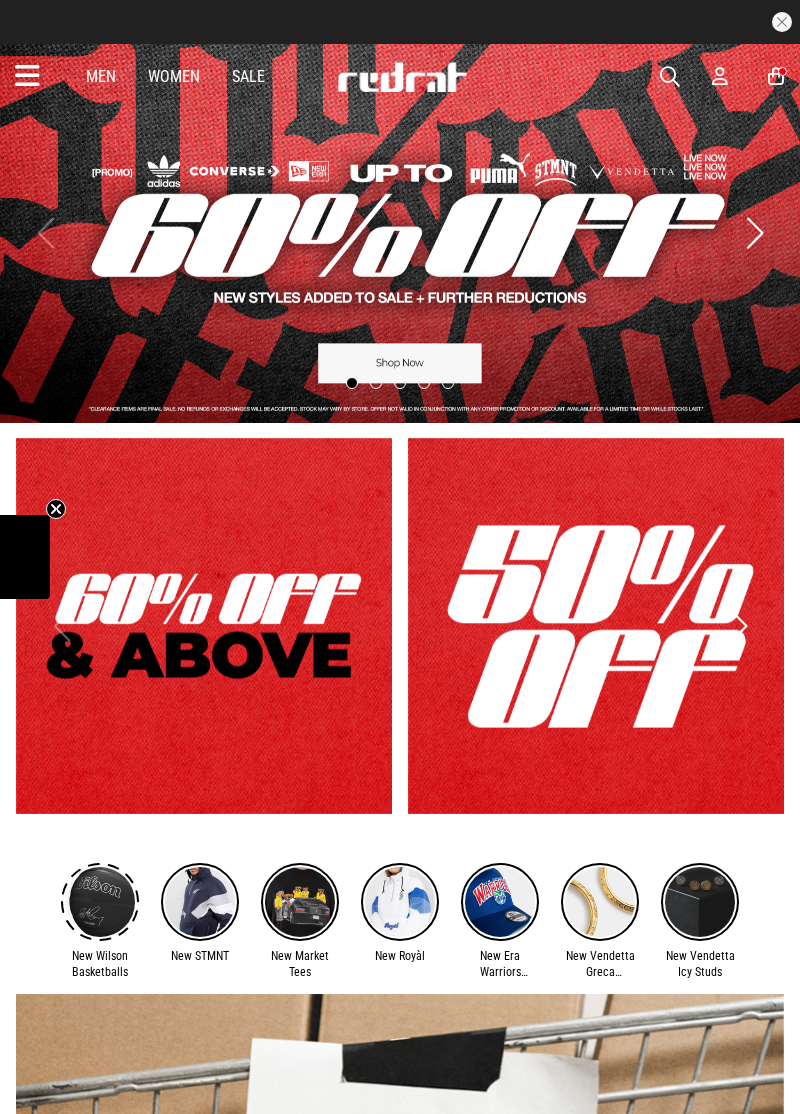 click at bounding box center [27, 76] 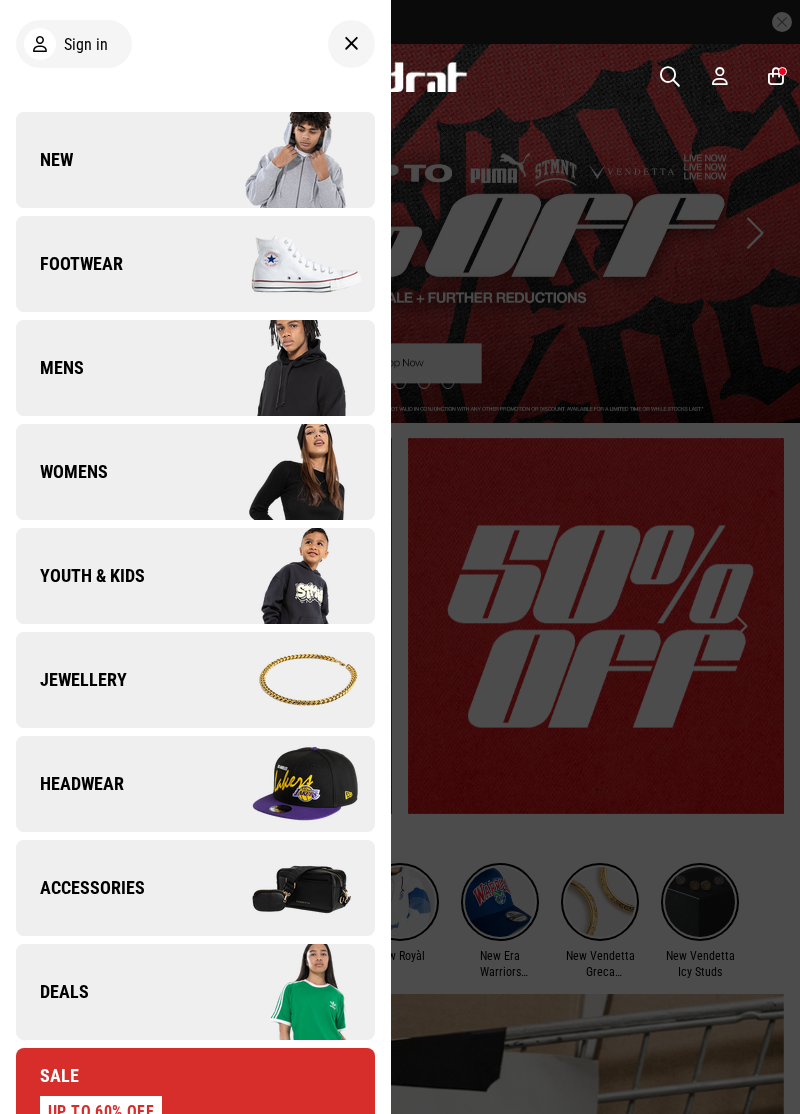 scroll, scrollTop: 0, scrollLeft: 0, axis: both 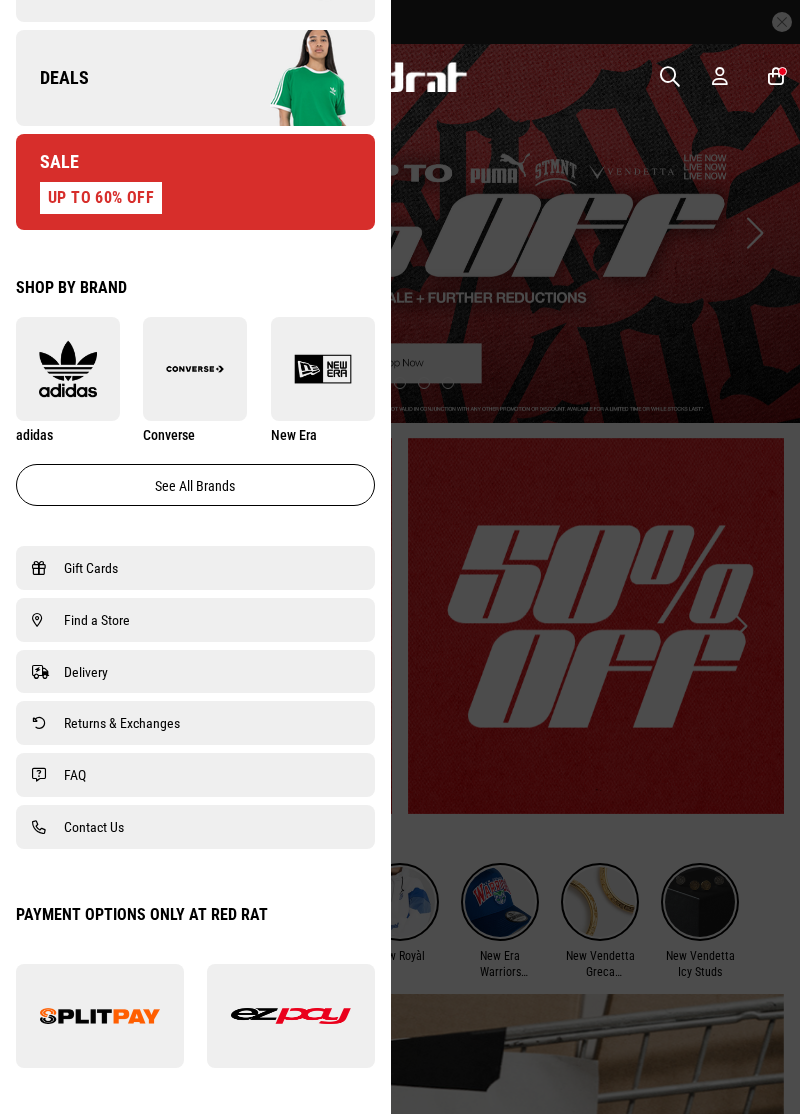 click on "See all brands" at bounding box center [195, 485] 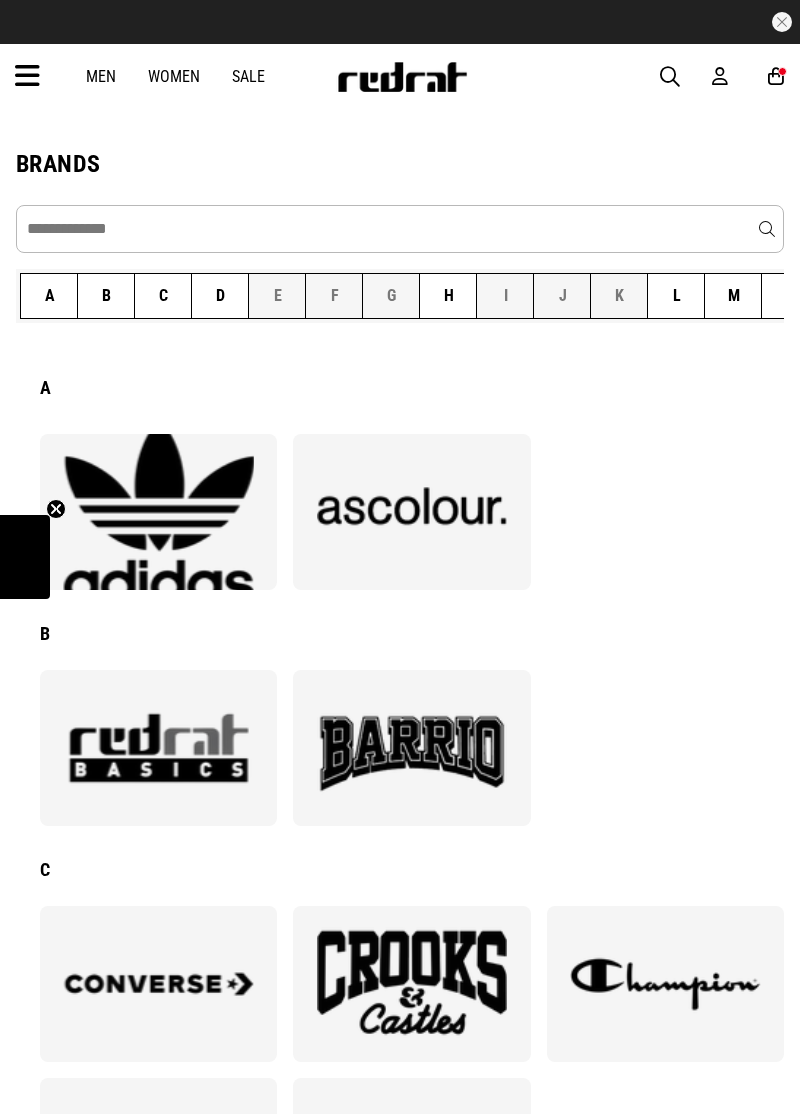 scroll, scrollTop: 0, scrollLeft: 0, axis: both 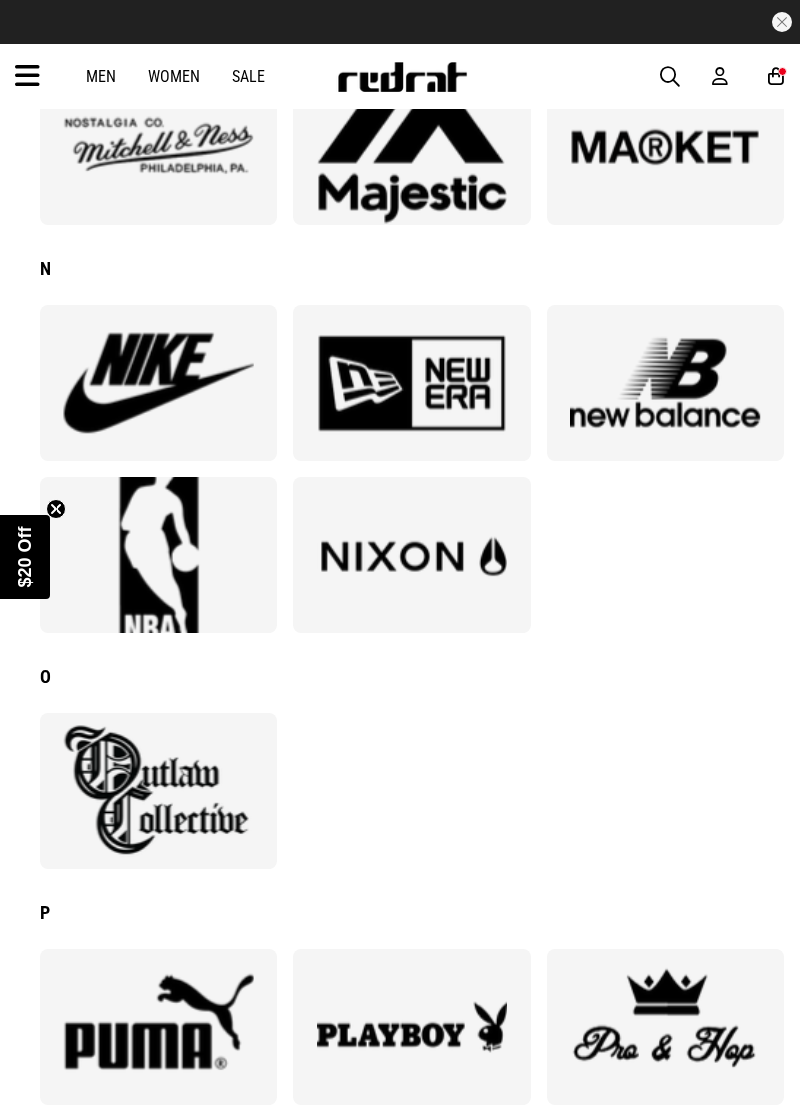 click at bounding box center (159, 555) 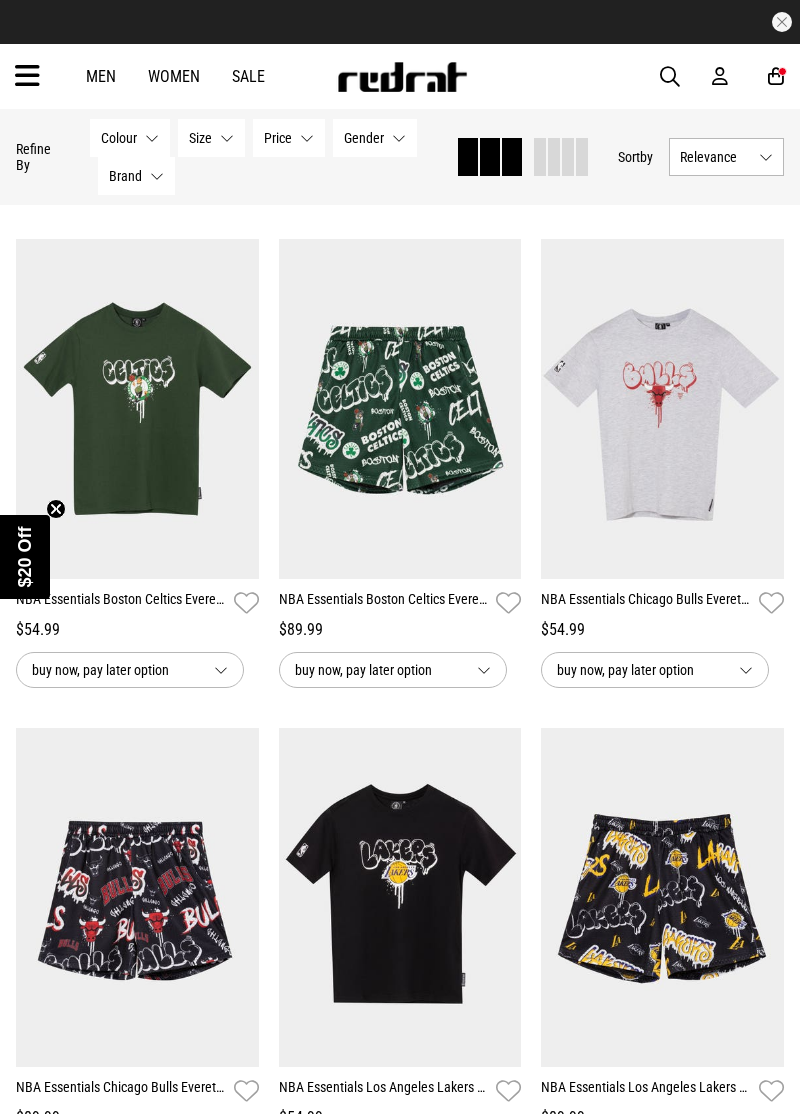 scroll, scrollTop: 786, scrollLeft: 0, axis: vertical 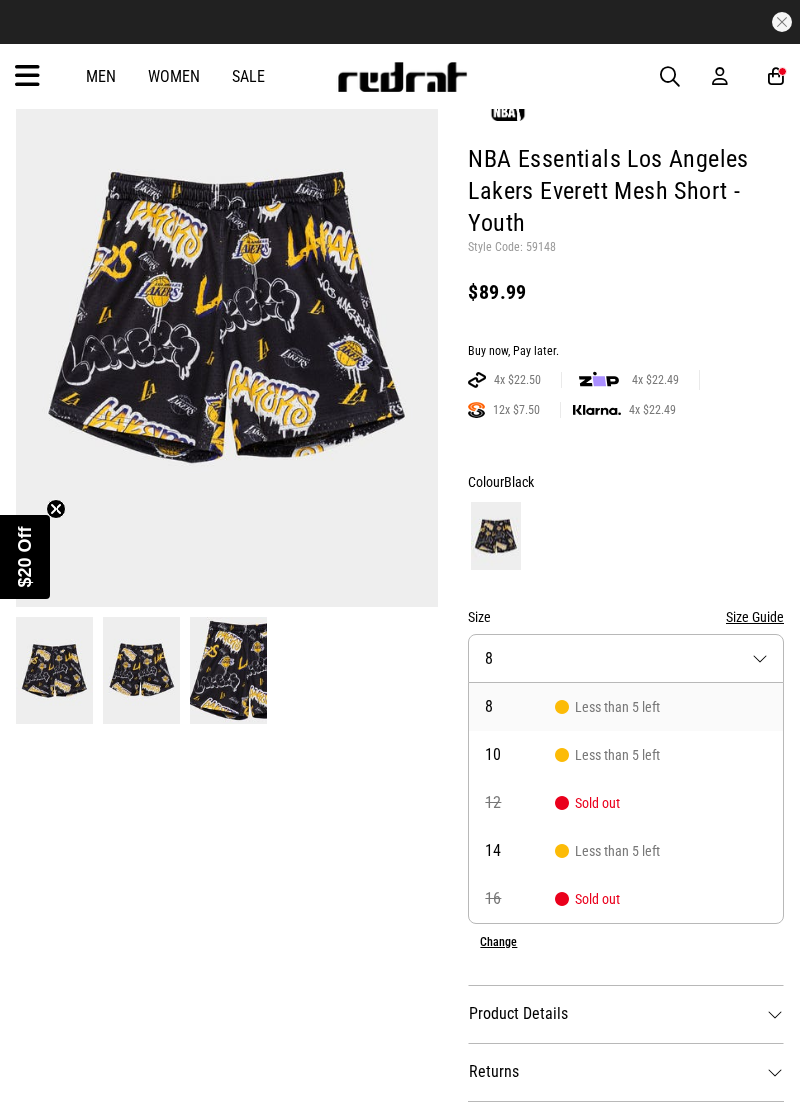 click on "Size 8" at bounding box center [626, 658] 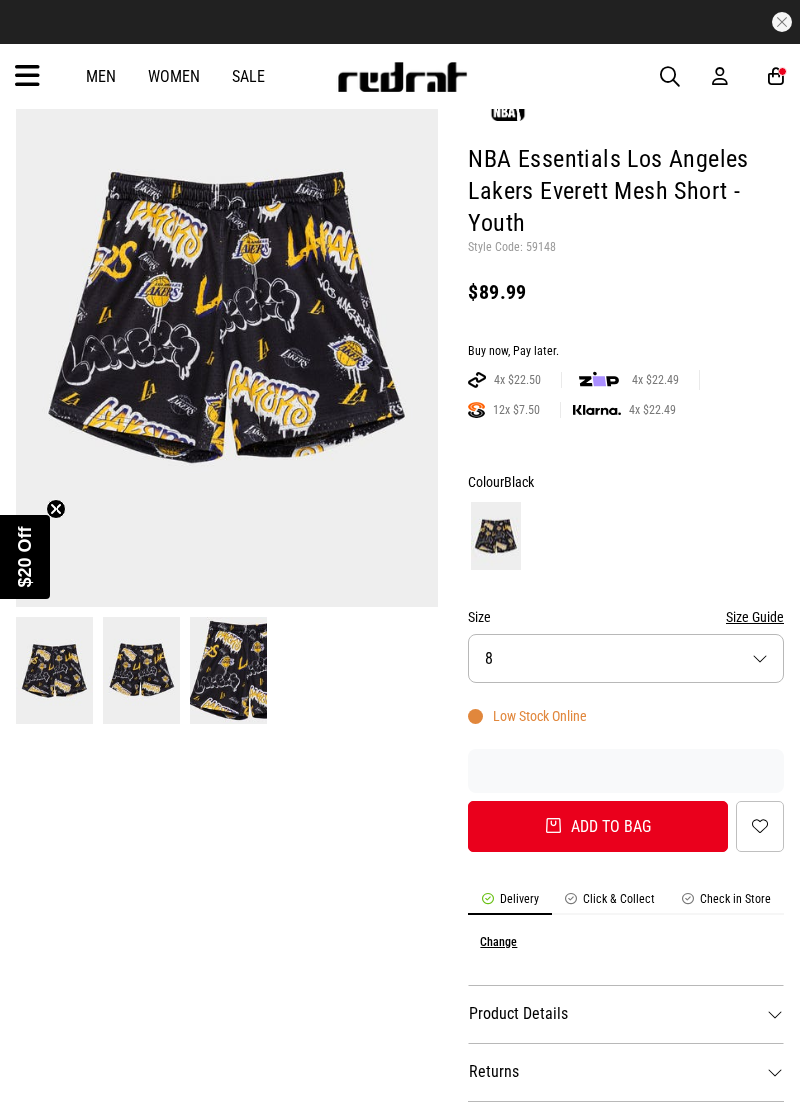 scroll, scrollTop: 248, scrollLeft: 0, axis: vertical 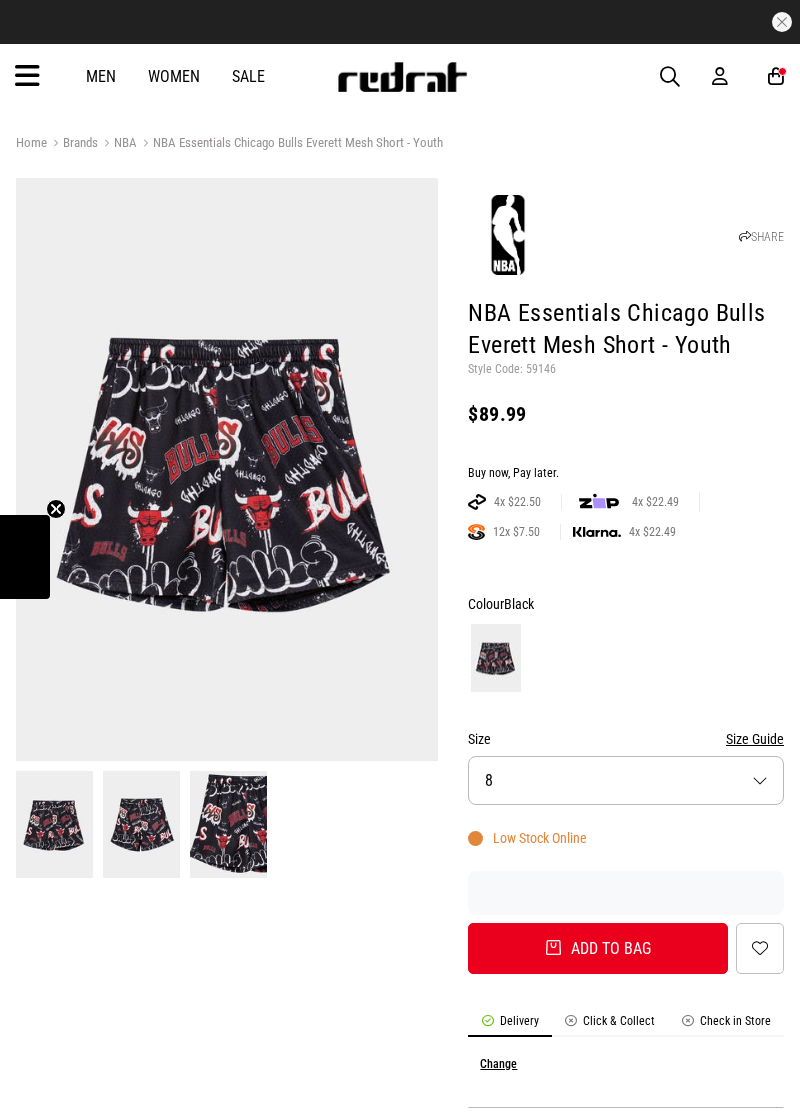 click on "Size 8" at bounding box center [626, 780] 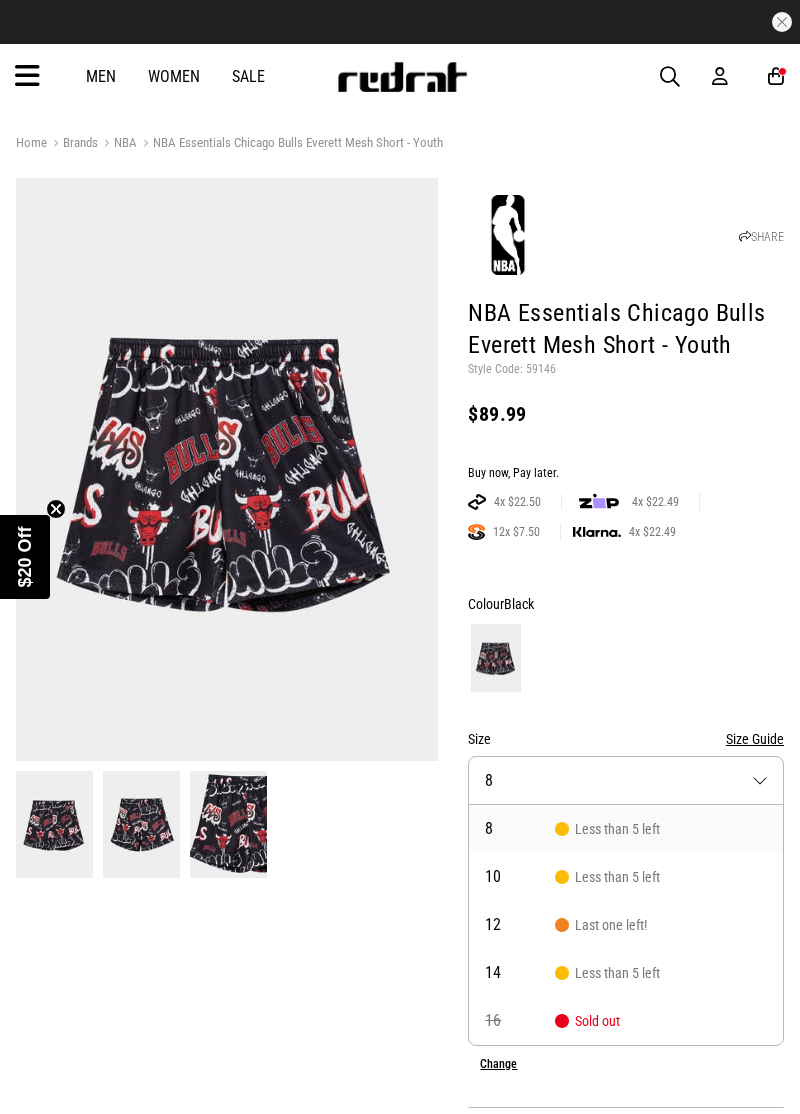 scroll, scrollTop: 0, scrollLeft: 0, axis: both 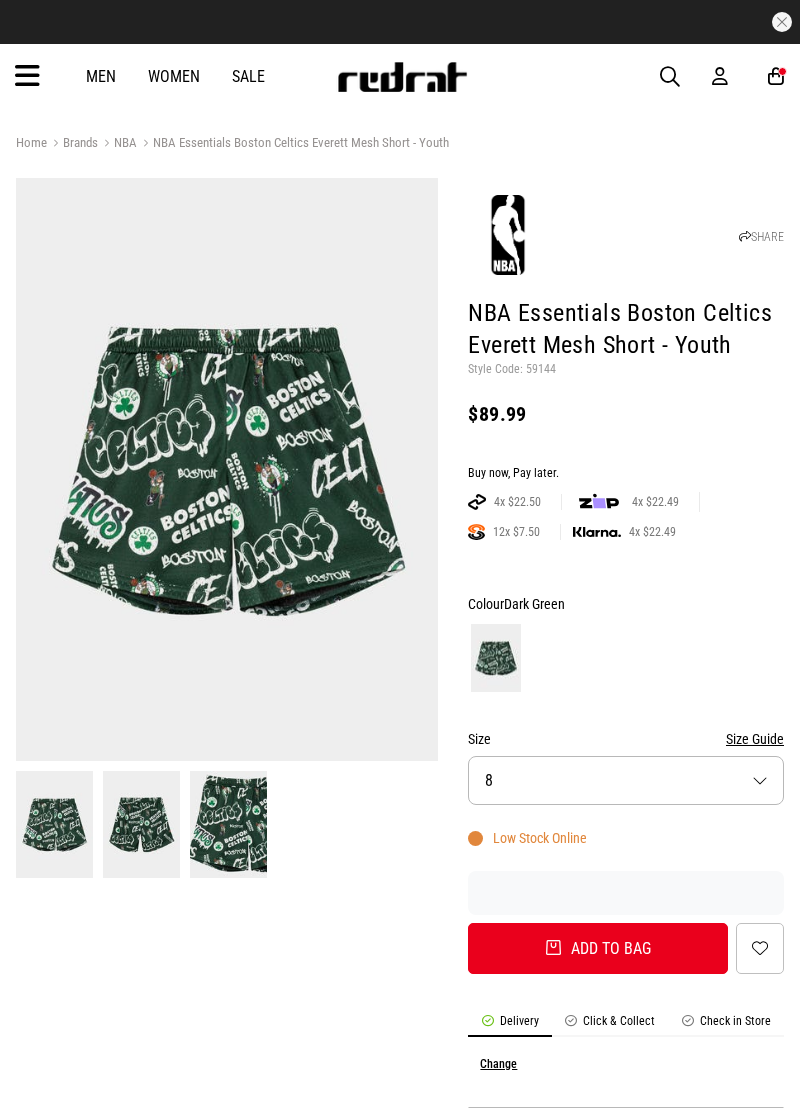 click on "Size 8" at bounding box center (626, 780) 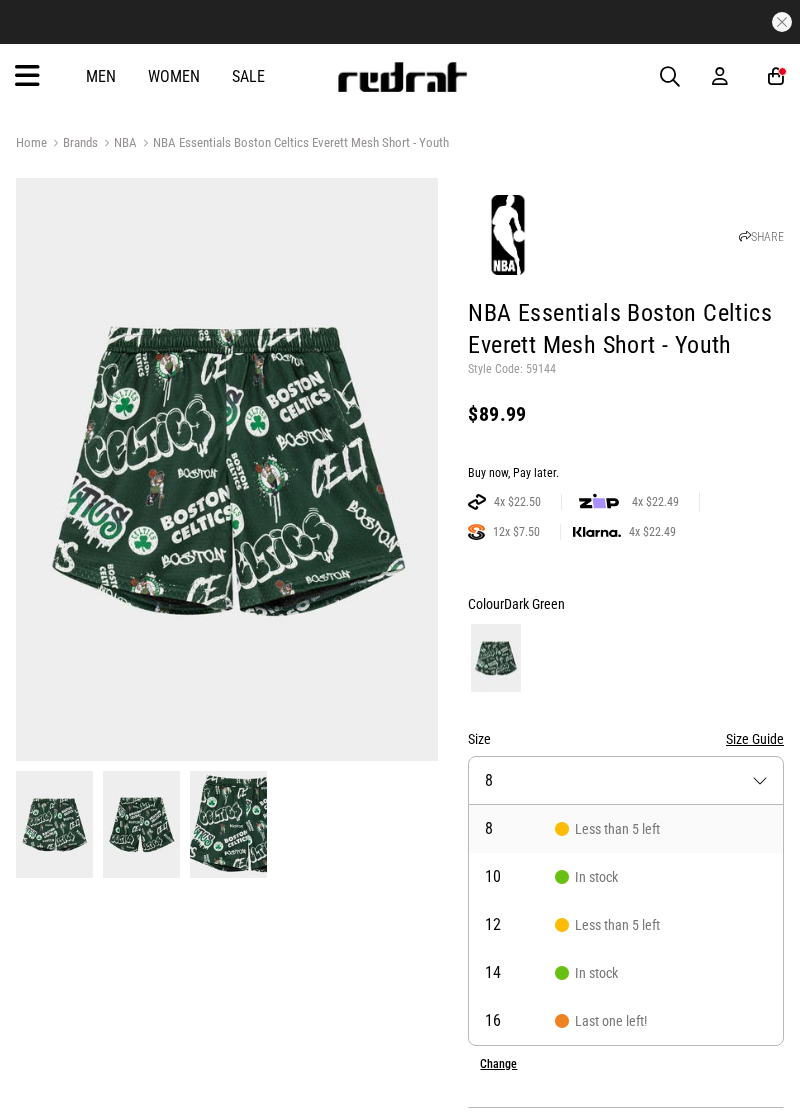 scroll, scrollTop: 0, scrollLeft: 0, axis: both 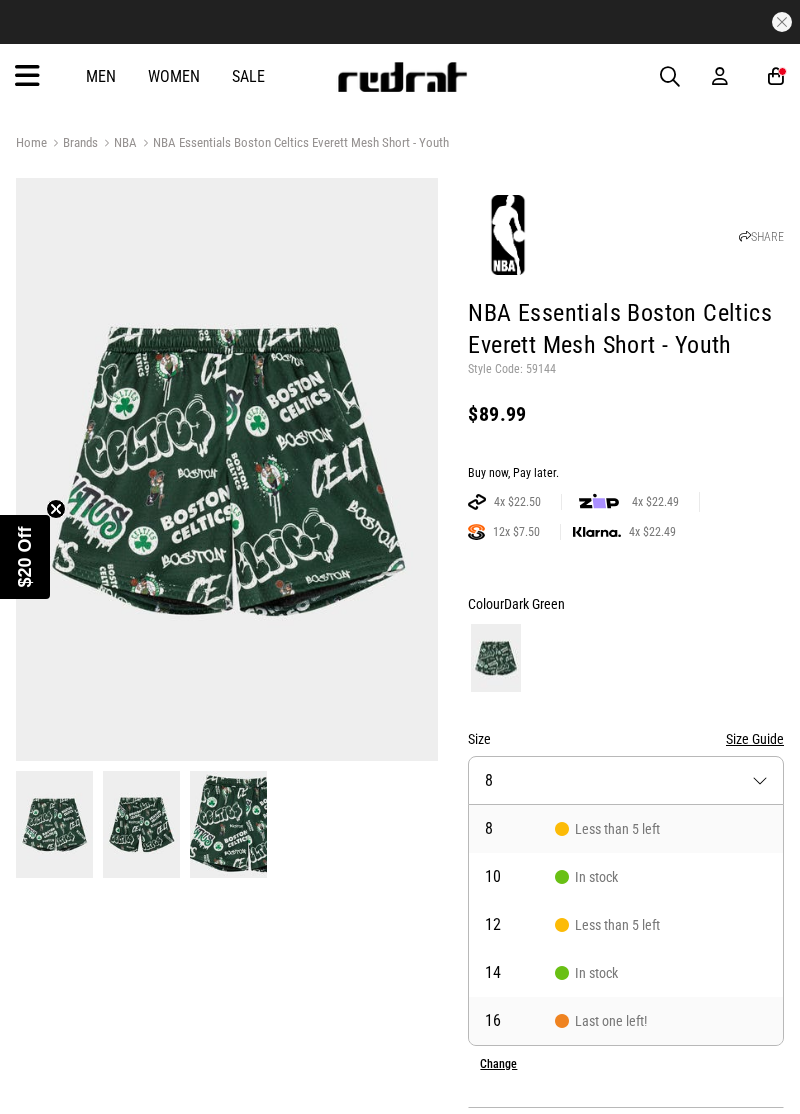 click on "16   Last one left!" at bounding box center [626, 1021] 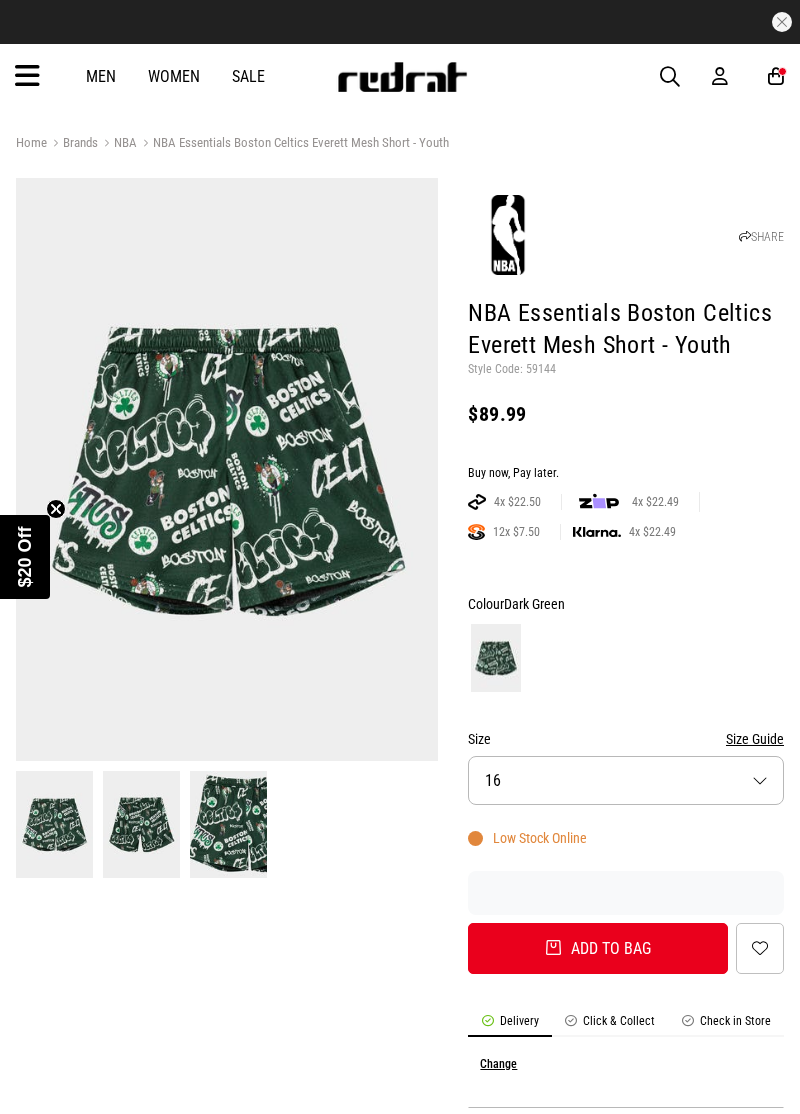scroll, scrollTop: 0, scrollLeft: 0, axis: both 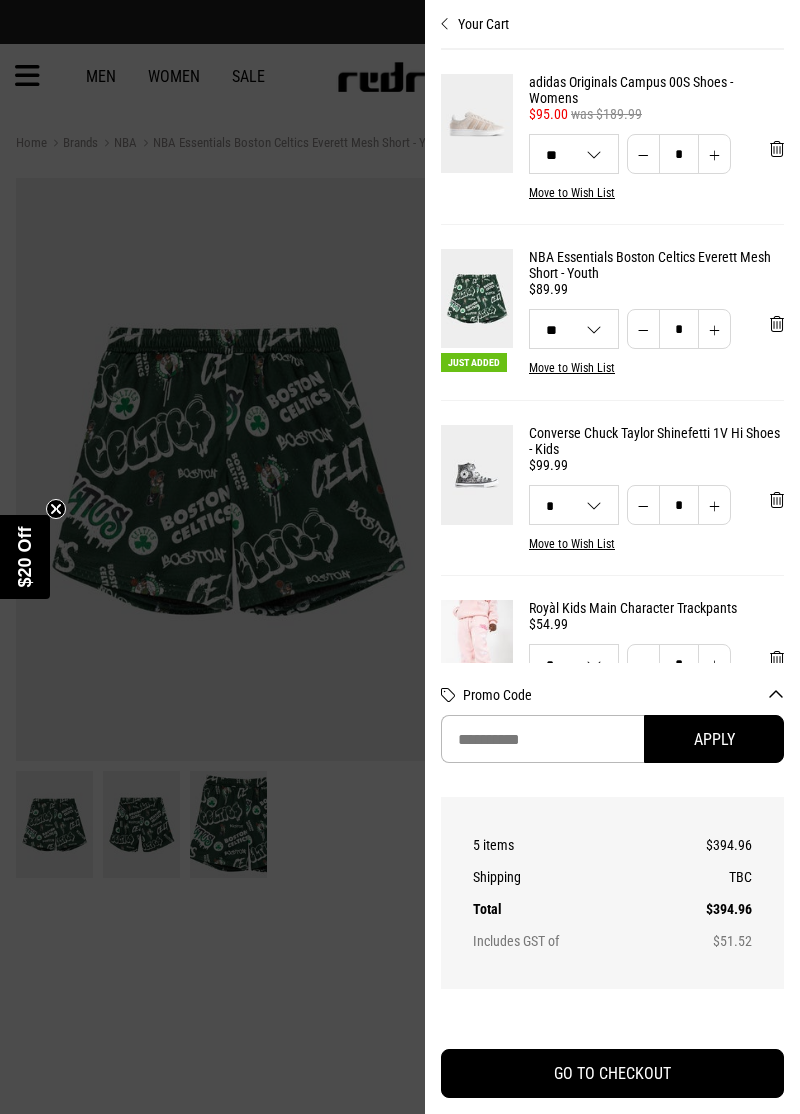 click at bounding box center (400, 557) 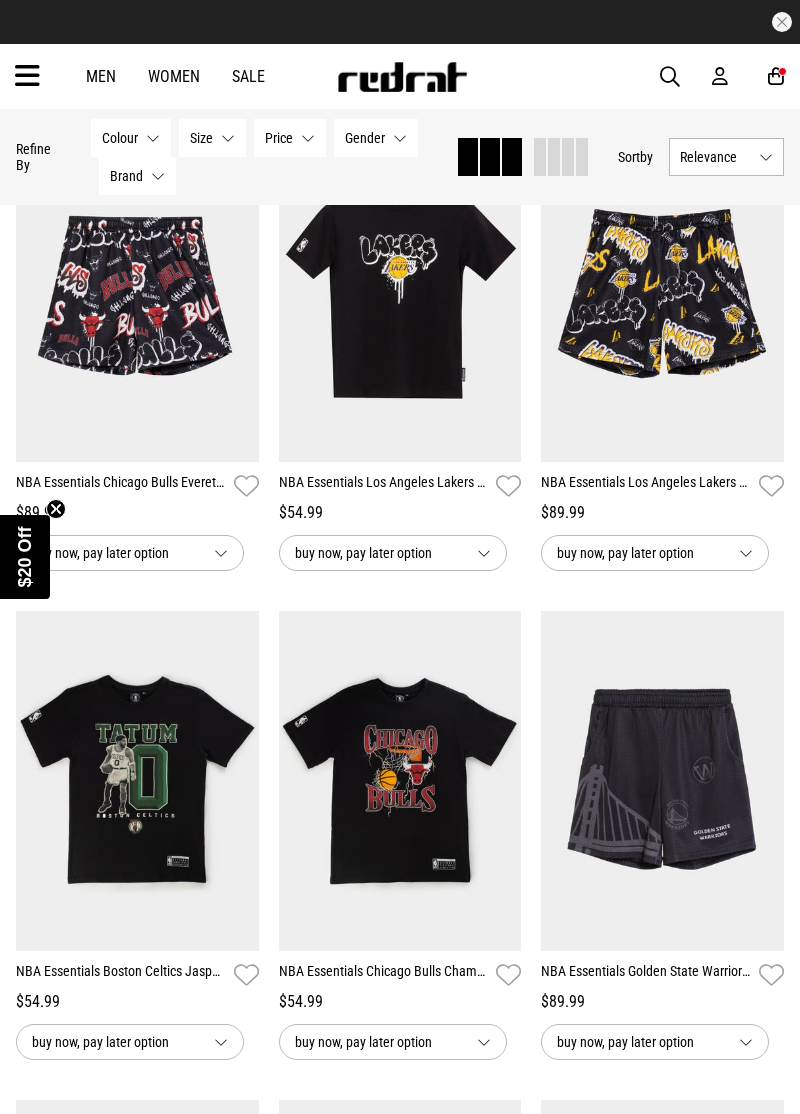 scroll, scrollTop: 744, scrollLeft: 0, axis: vertical 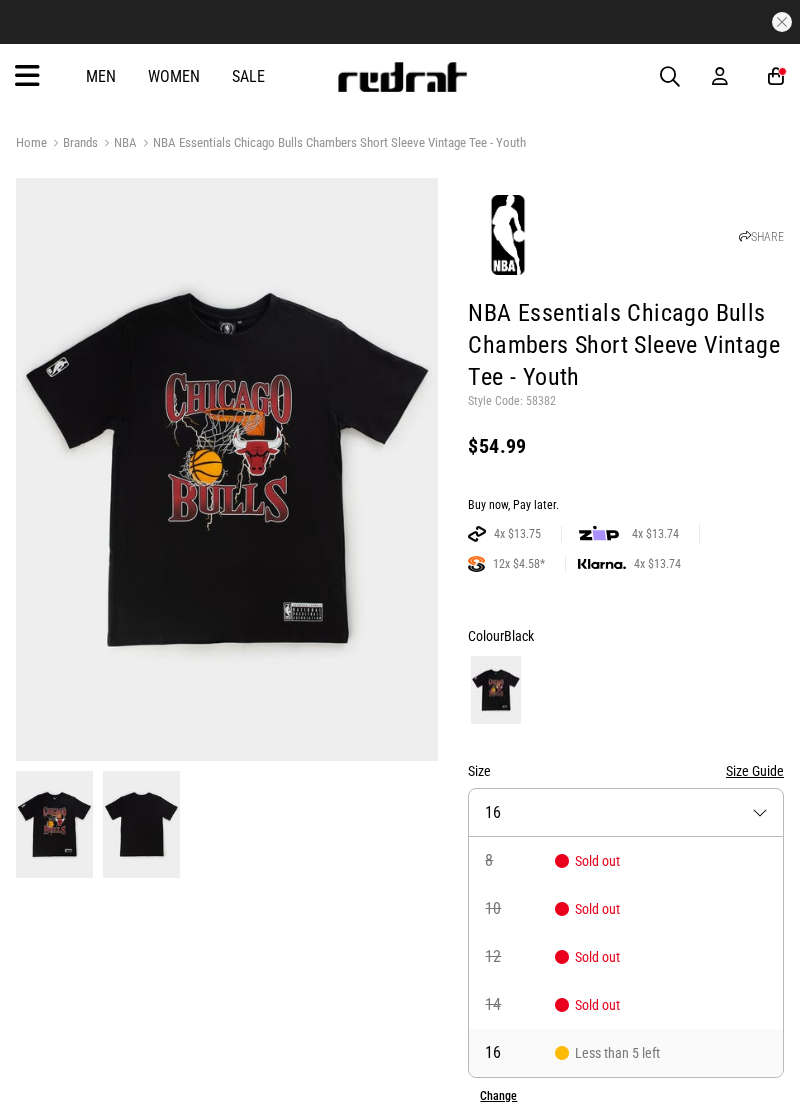 click on "16   Less than 5 left" at bounding box center [626, 1053] 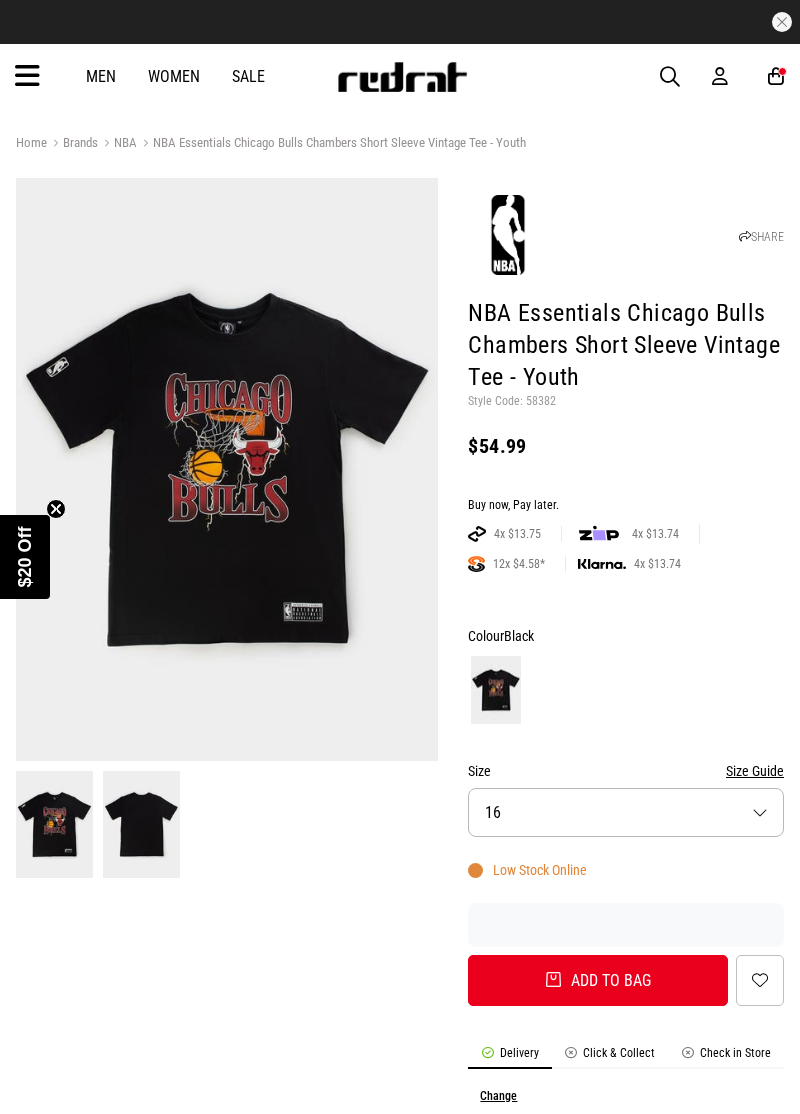 scroll, scrollTop: 0, scrollLeft: 0, axis: both 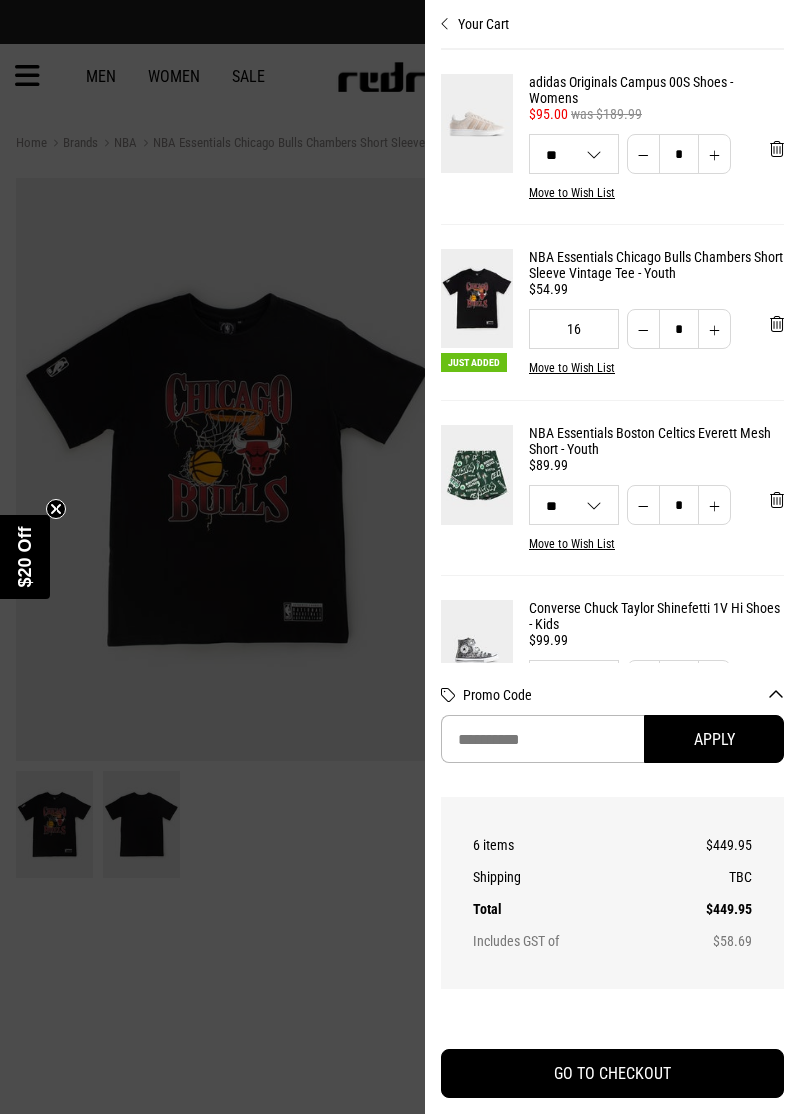 click at bounding box center (400, 557) 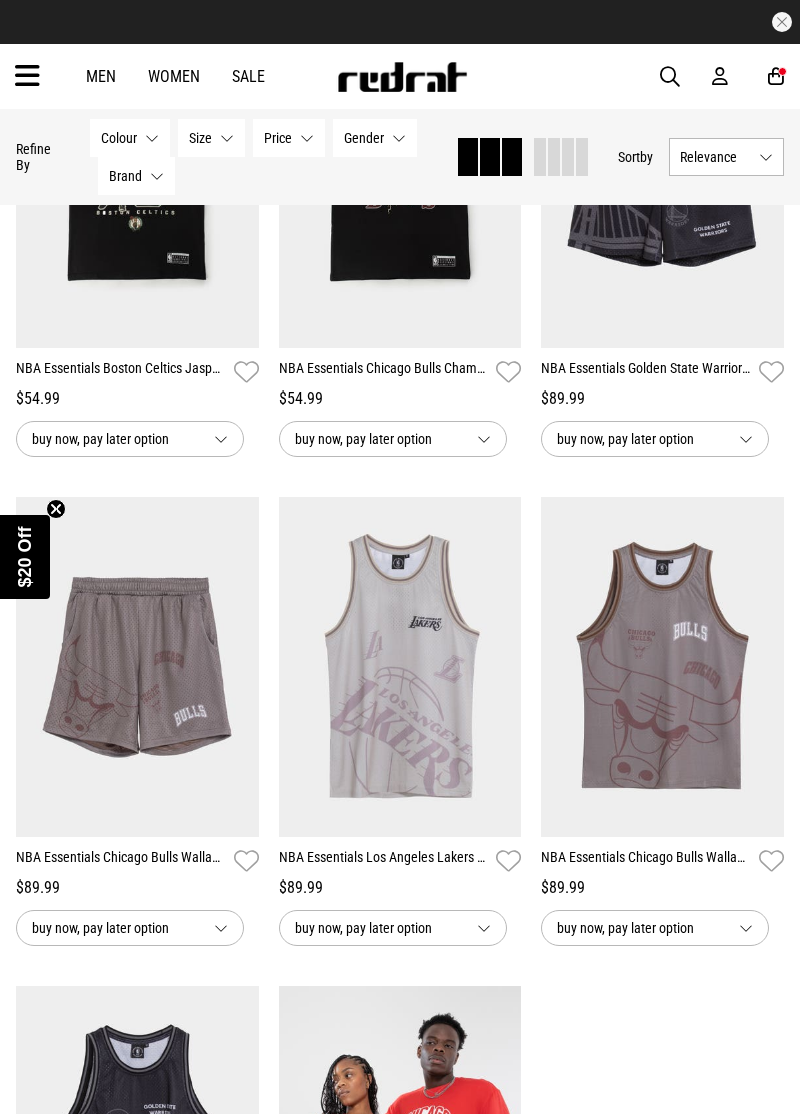 scroll, scrollTop: 1507, scrollLeft: 0, axis: vertical 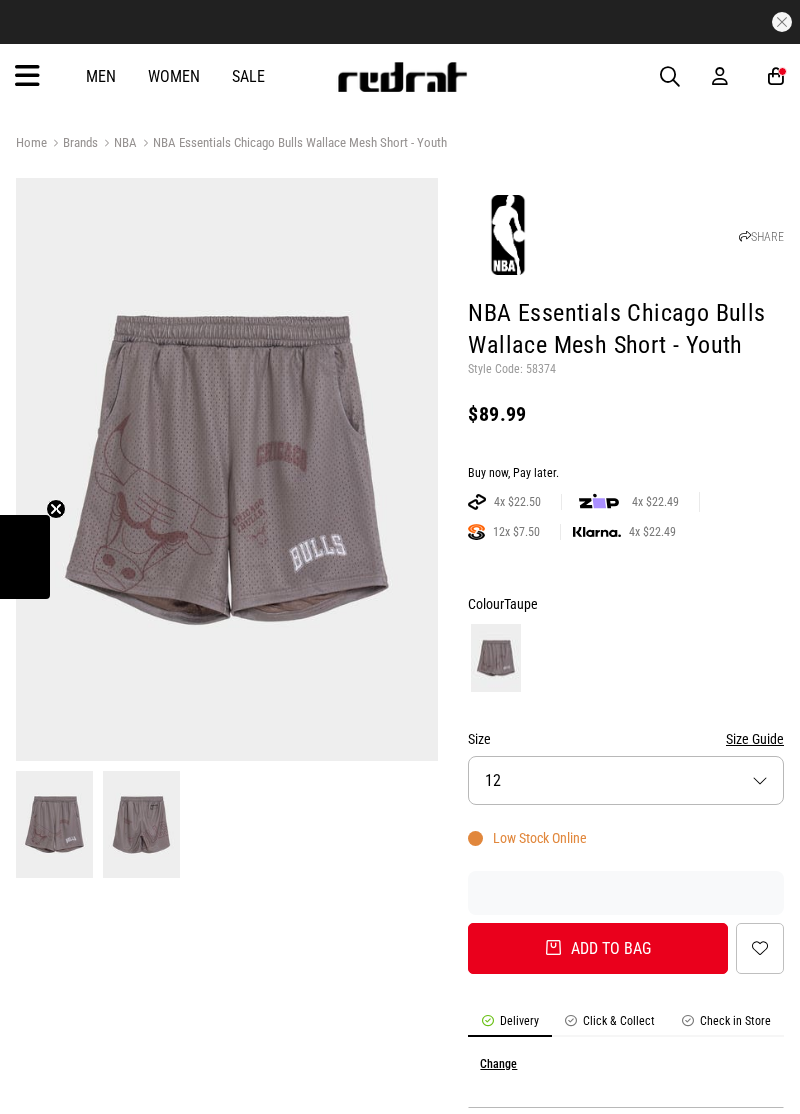 click on "Size 12" at bounding box center (626, 780) 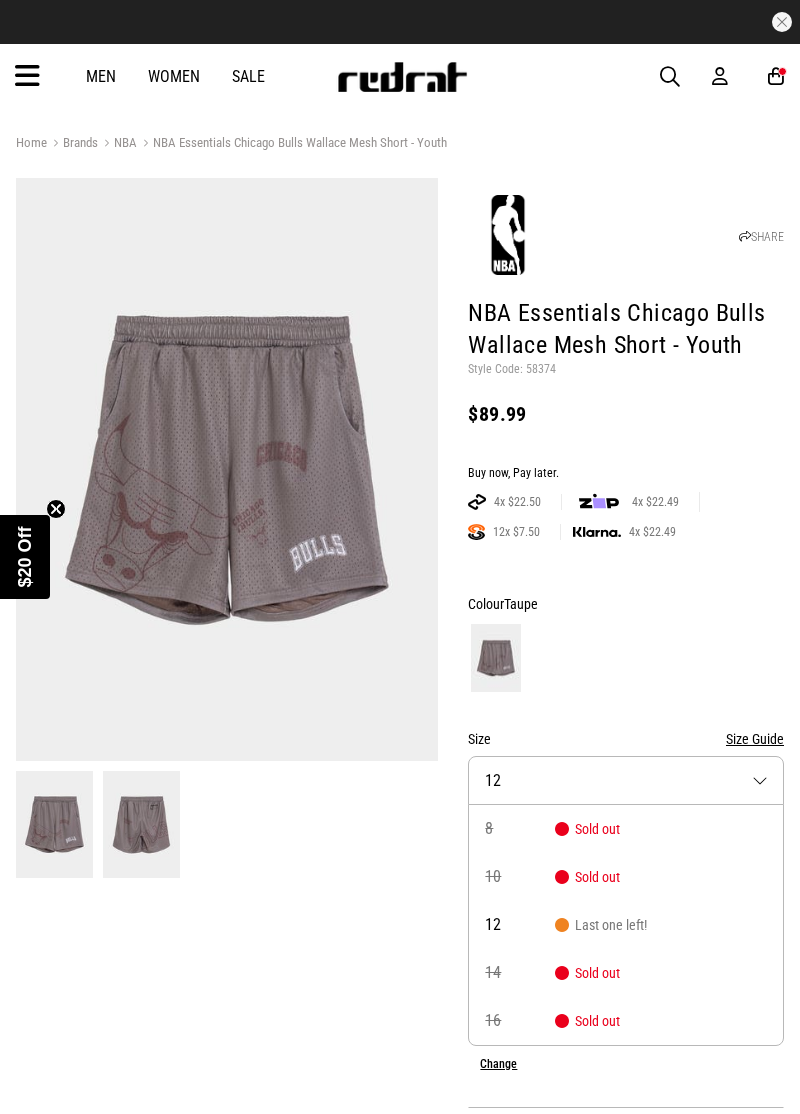 scroll, scrollTop: 0, scrollLeft: 0, axis: both 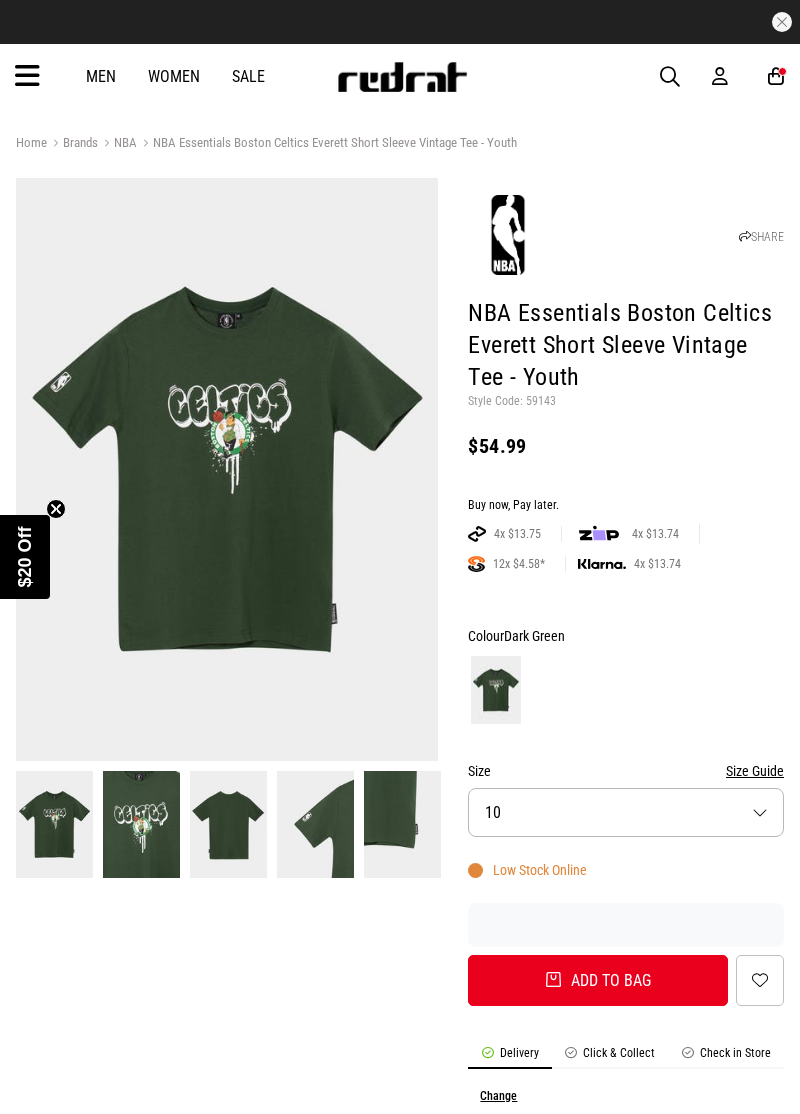 click on "Size 10" at bounding box center [626, 812] 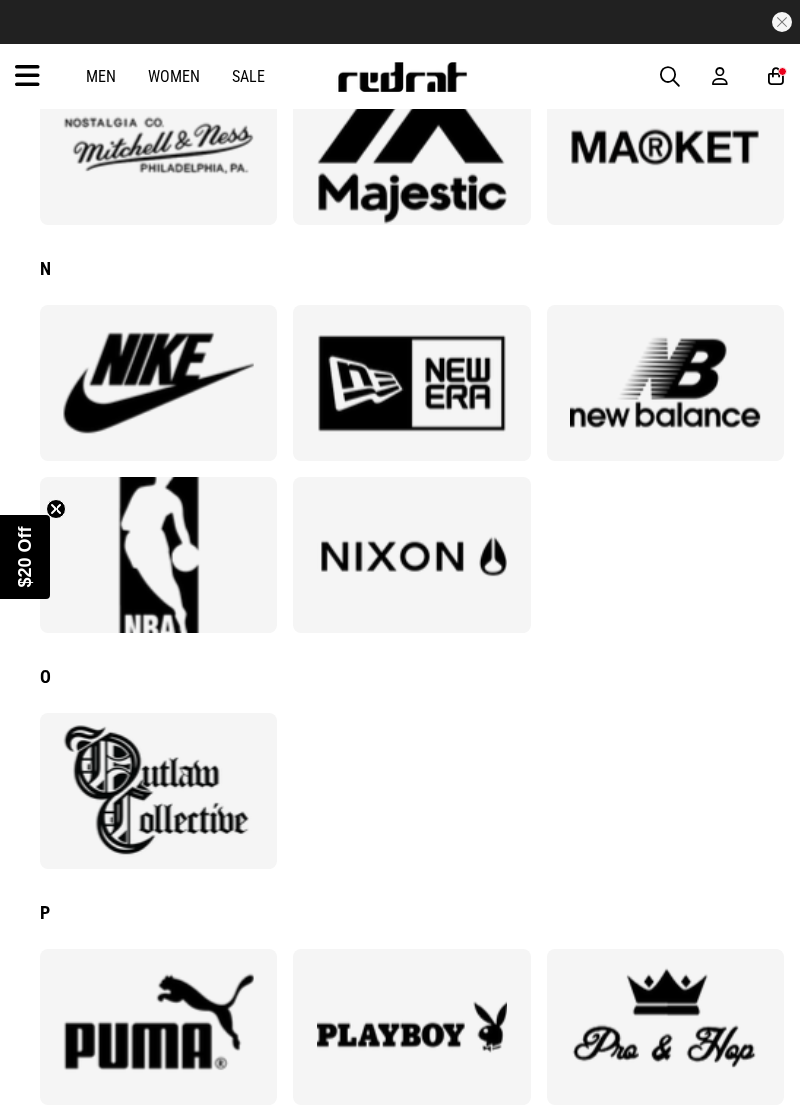 click at bounding box center (159, 555) 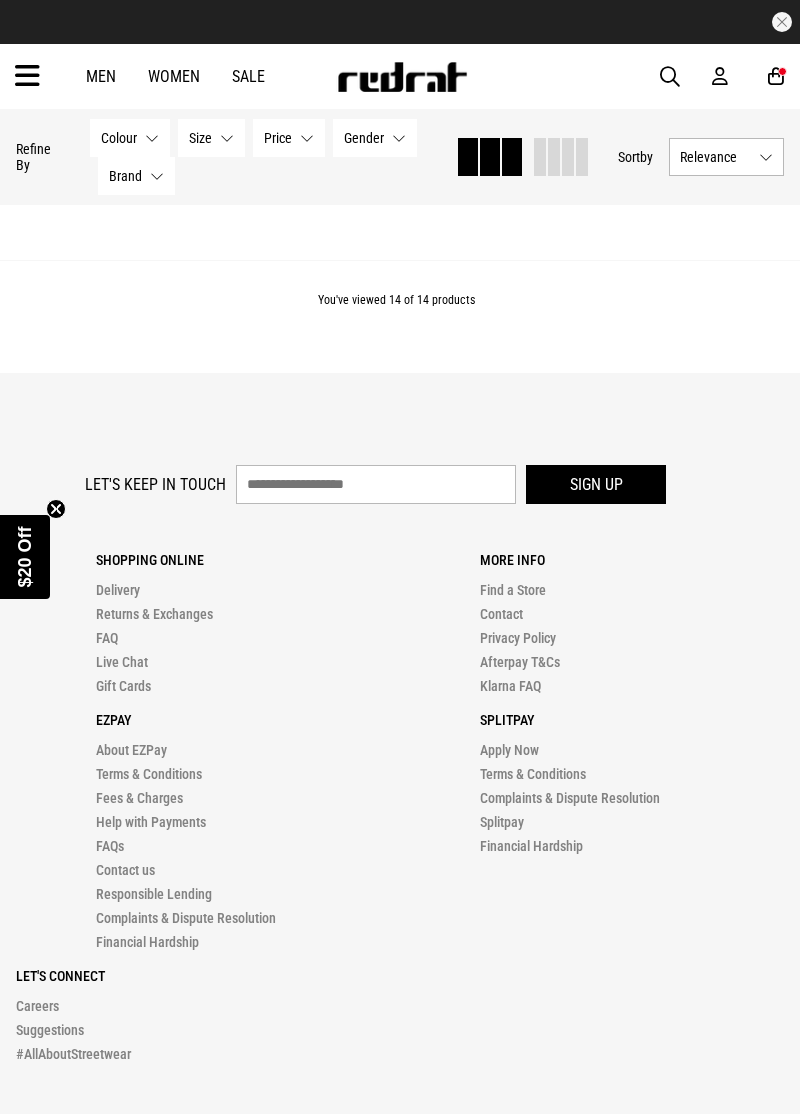 scroll, scrollTop: 2295, scrollLeft: 0, axis: vertical 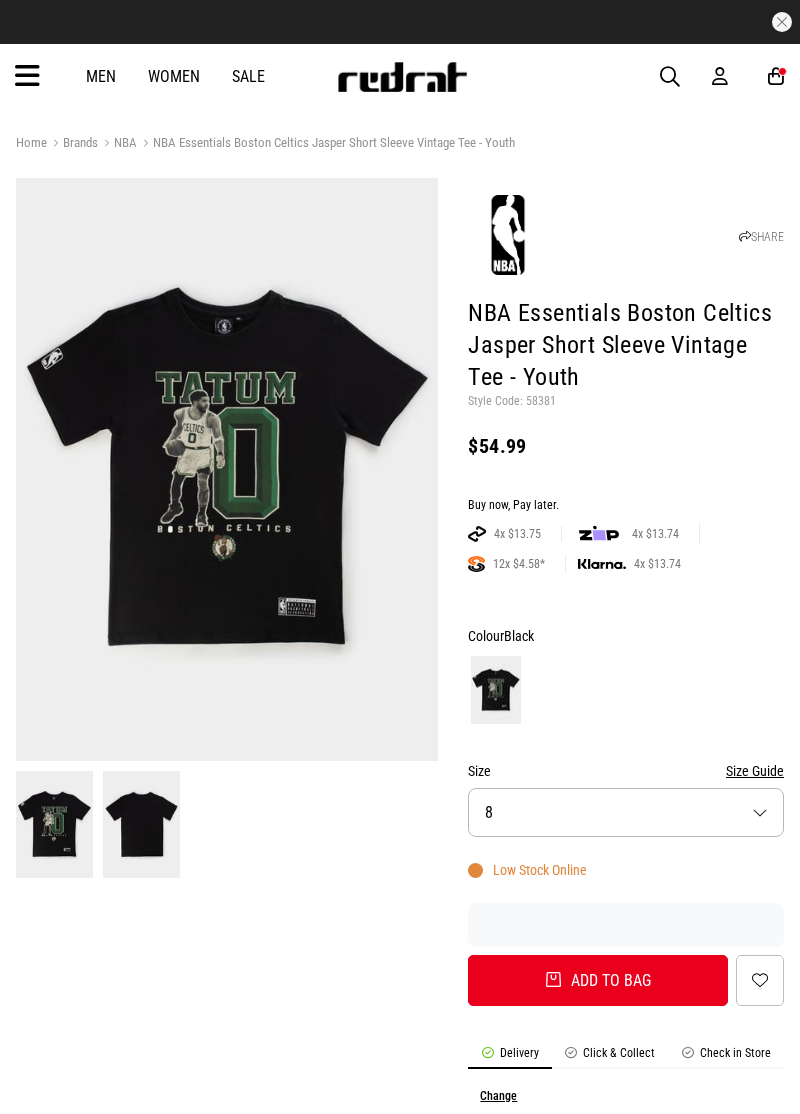 click on "Size 8" at bounding box center [626, 812] 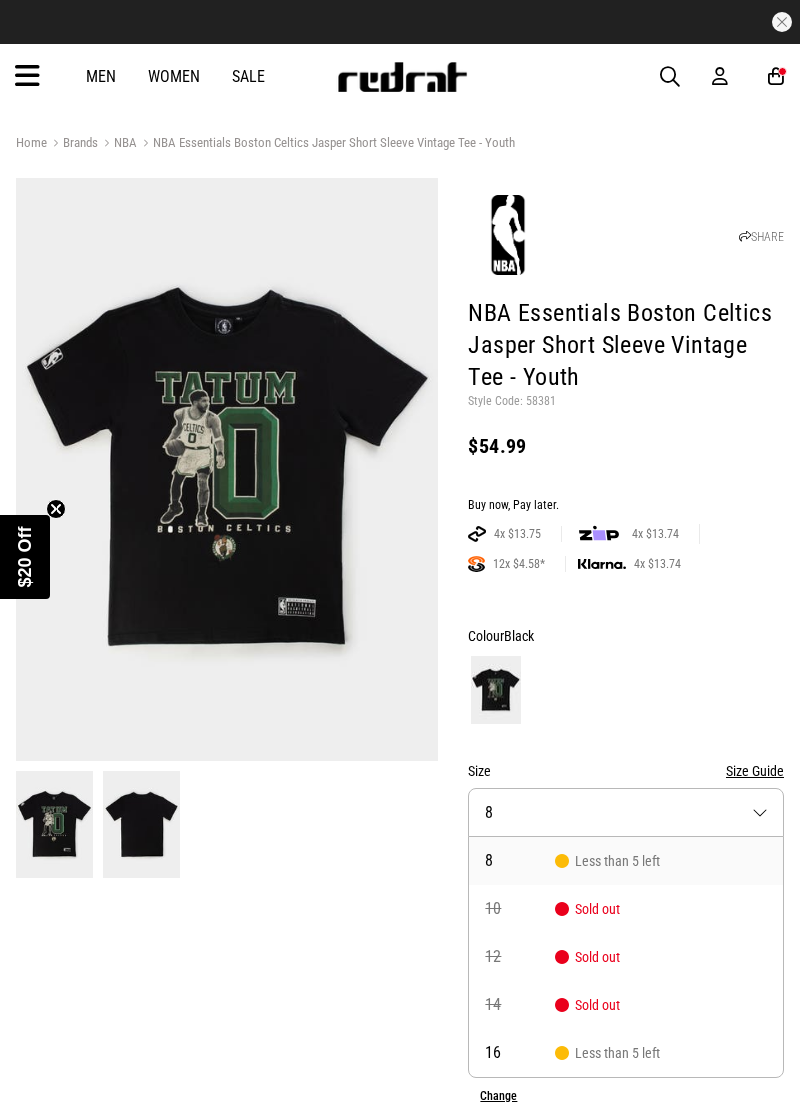 scroll, scrollTop: 0, scrollLeft: 0, axis: both 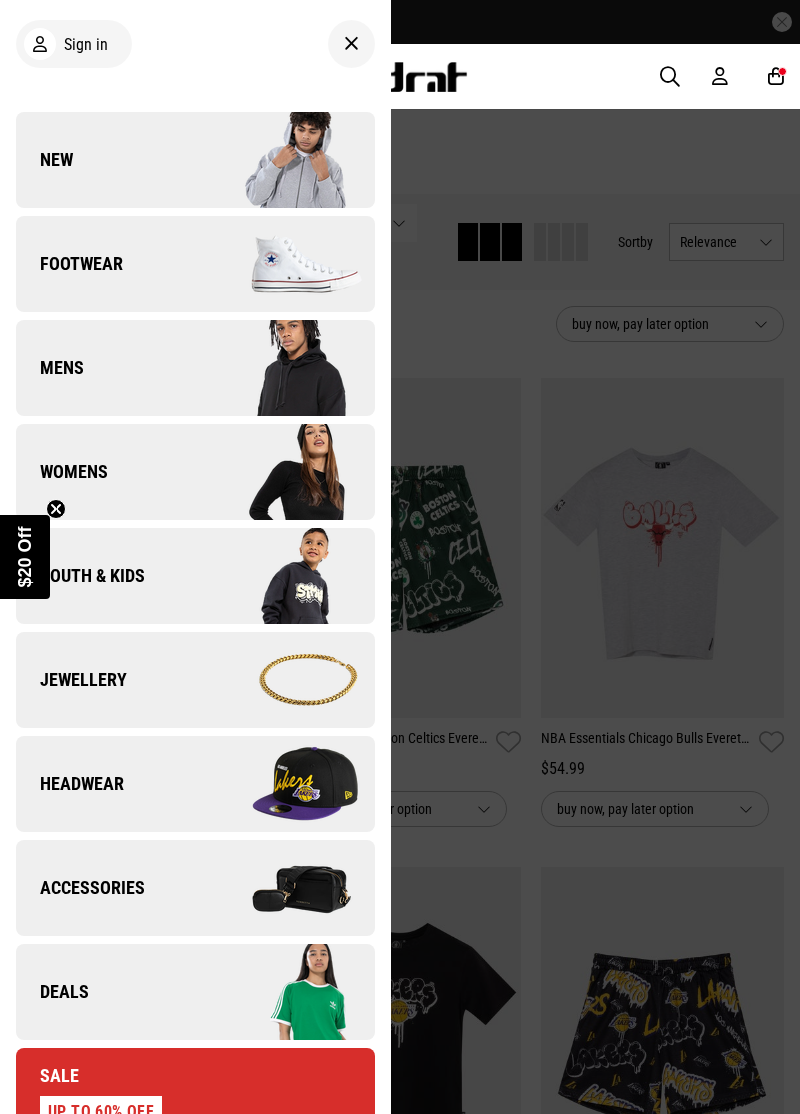 click at bounding box center (400, 557) 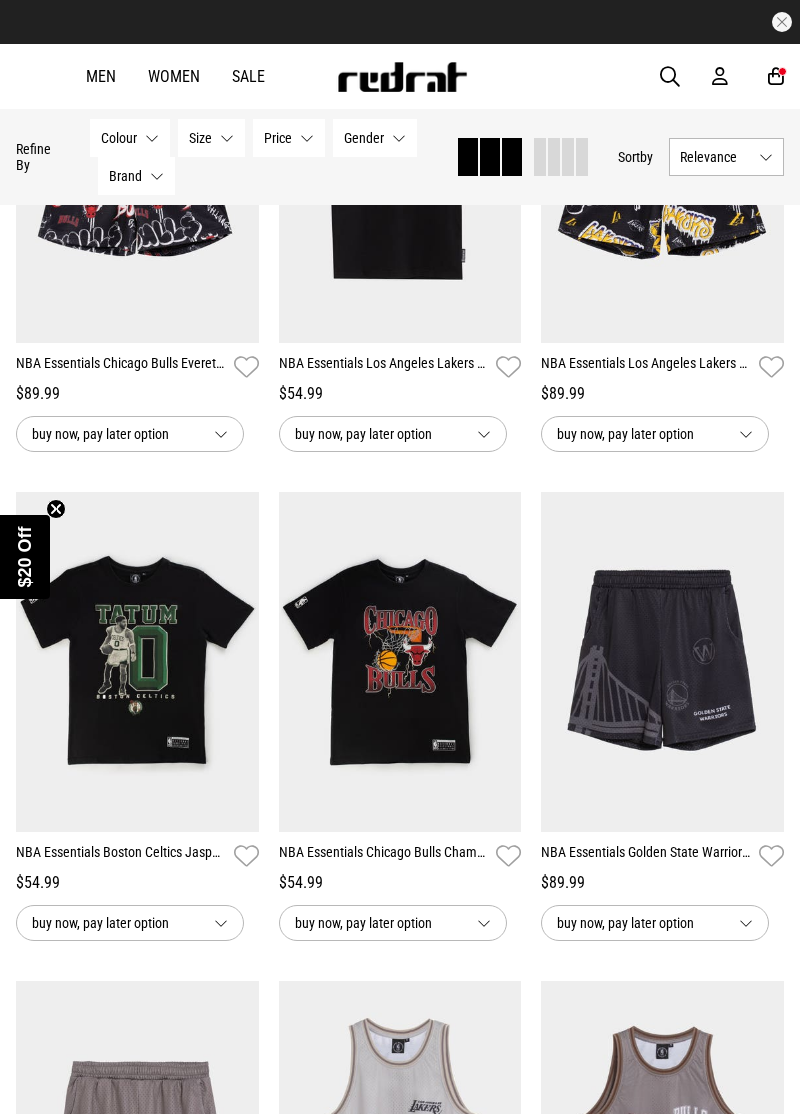 scroll, scrollTop: 863, scrollLeft: 0, axis: vertical 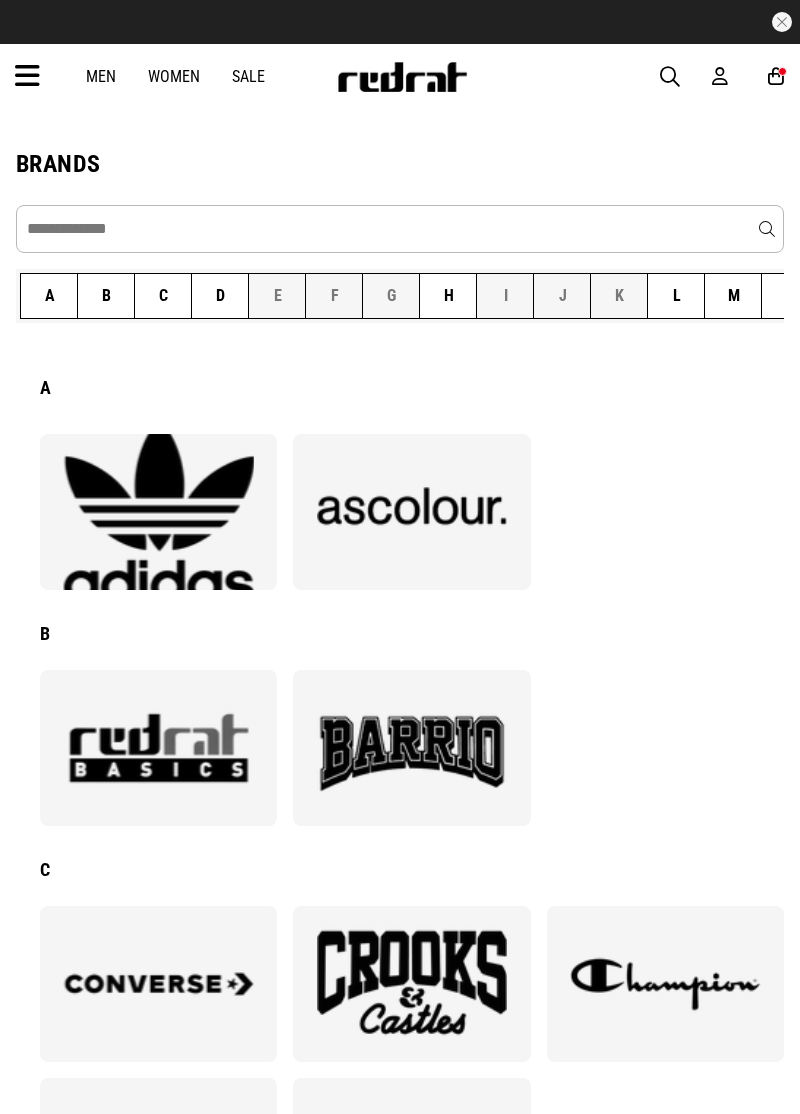 click at bounding box center [27, 76] 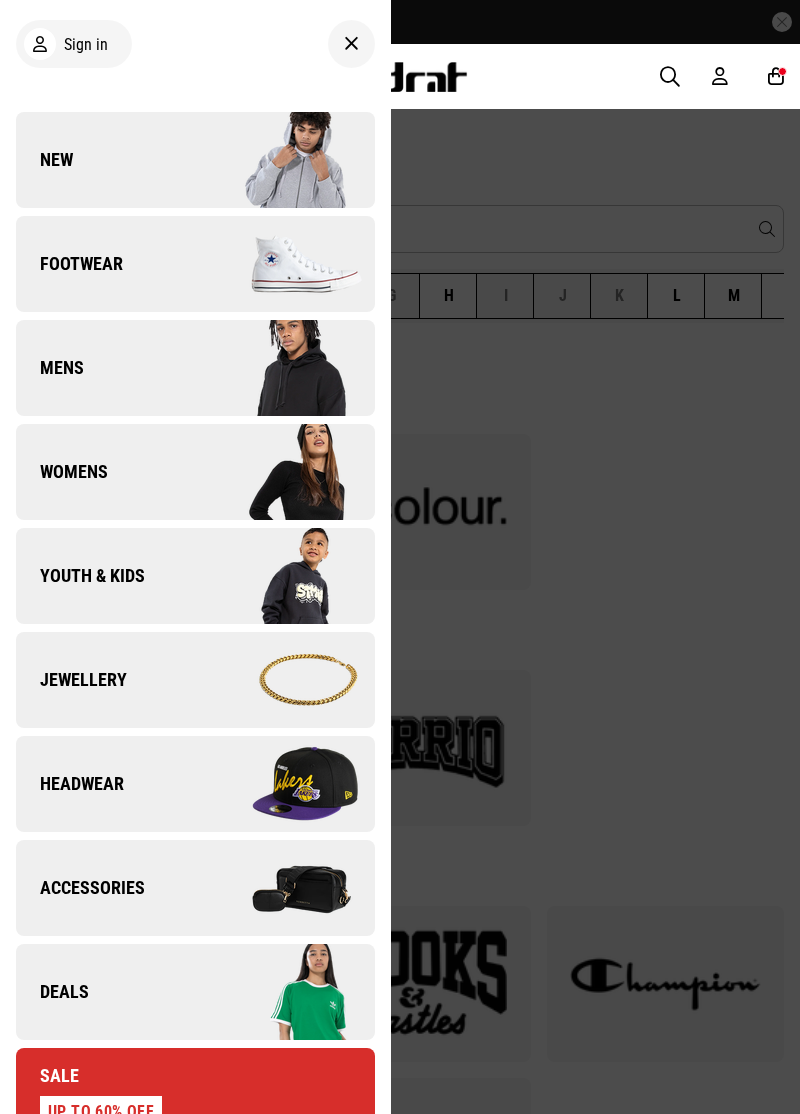 click on "Mens" at bounding box center (195, 368) 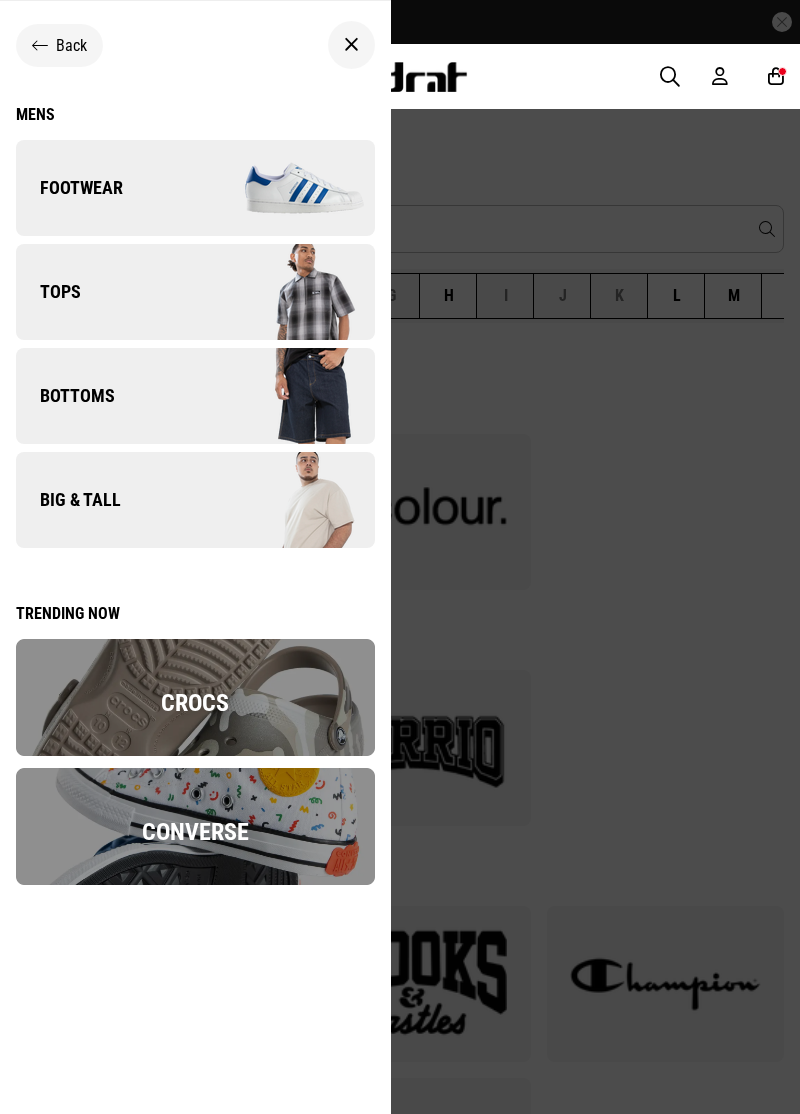 click on "Bottoms" at bounding box center (65, 396) 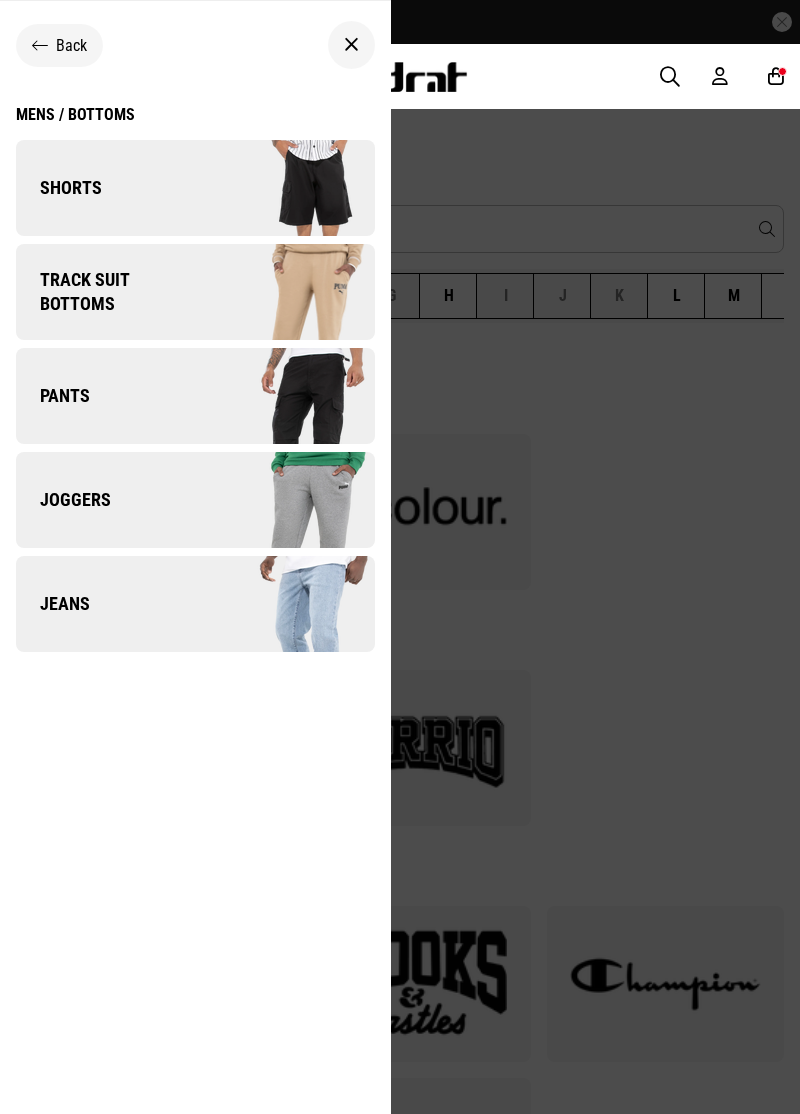 click on "Jeans" at bounding box center (195, 604) 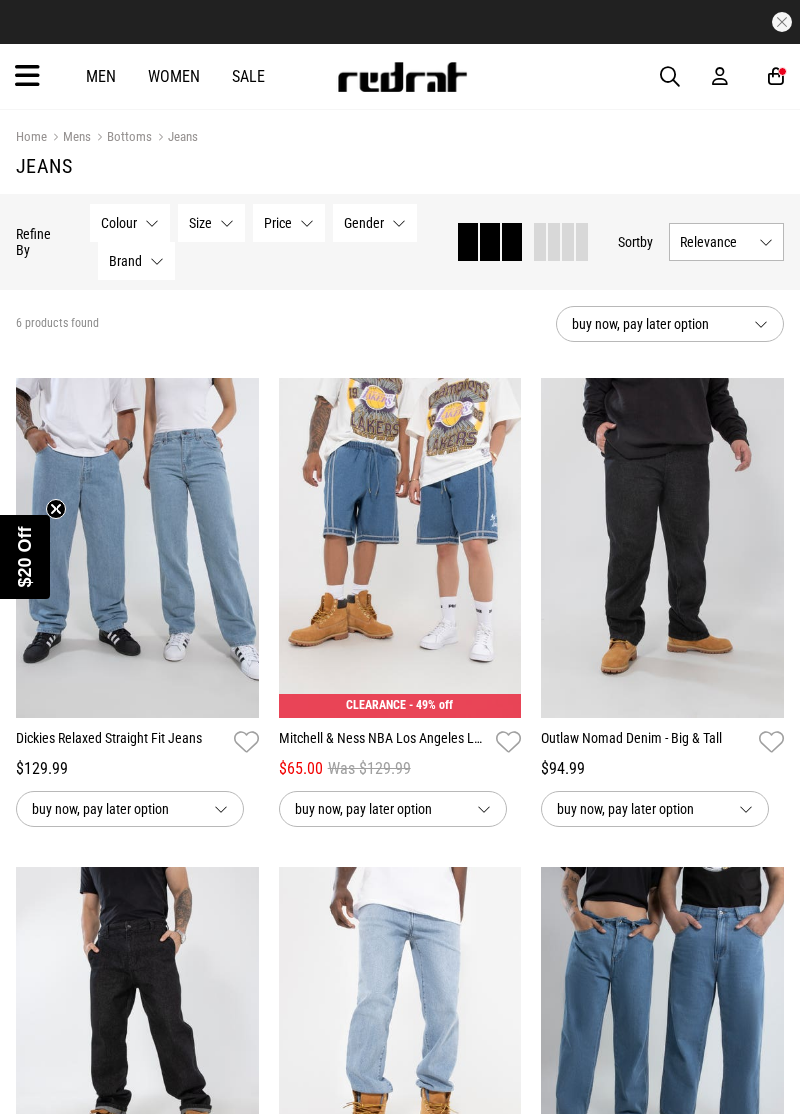 scroll, scrollTop: 0, scrollLeft: 0, axis: both 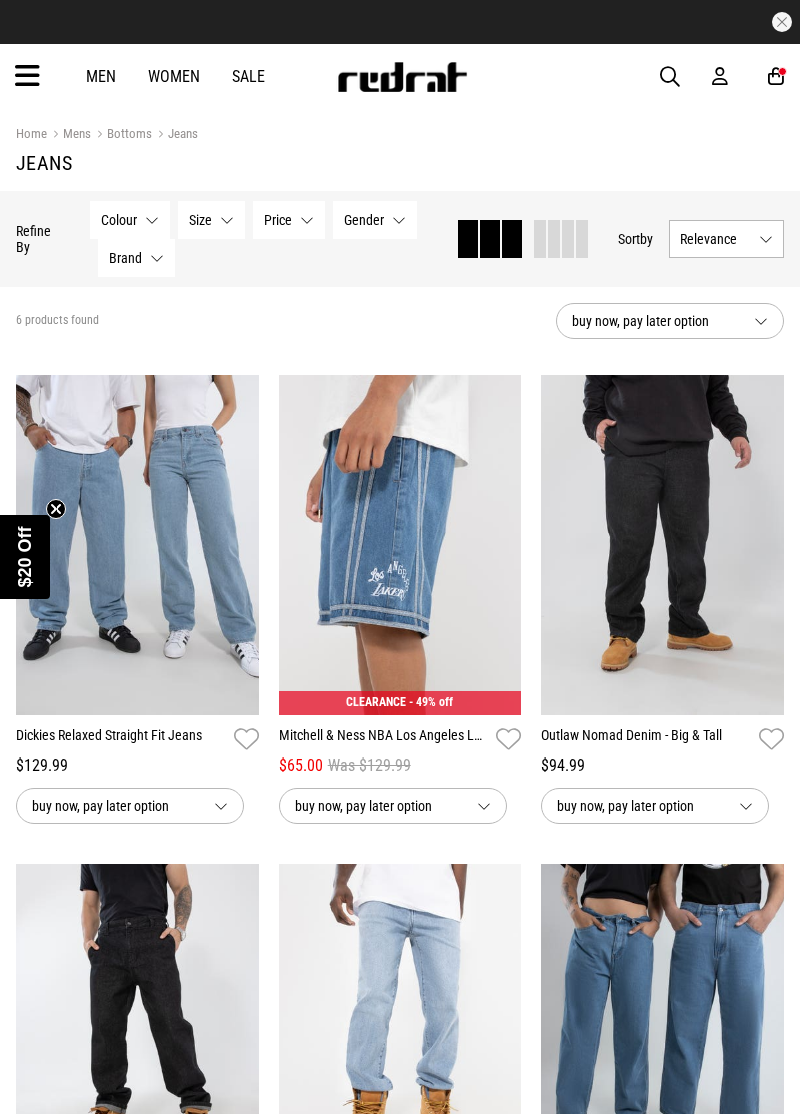 click at bounding box center [400, 545] 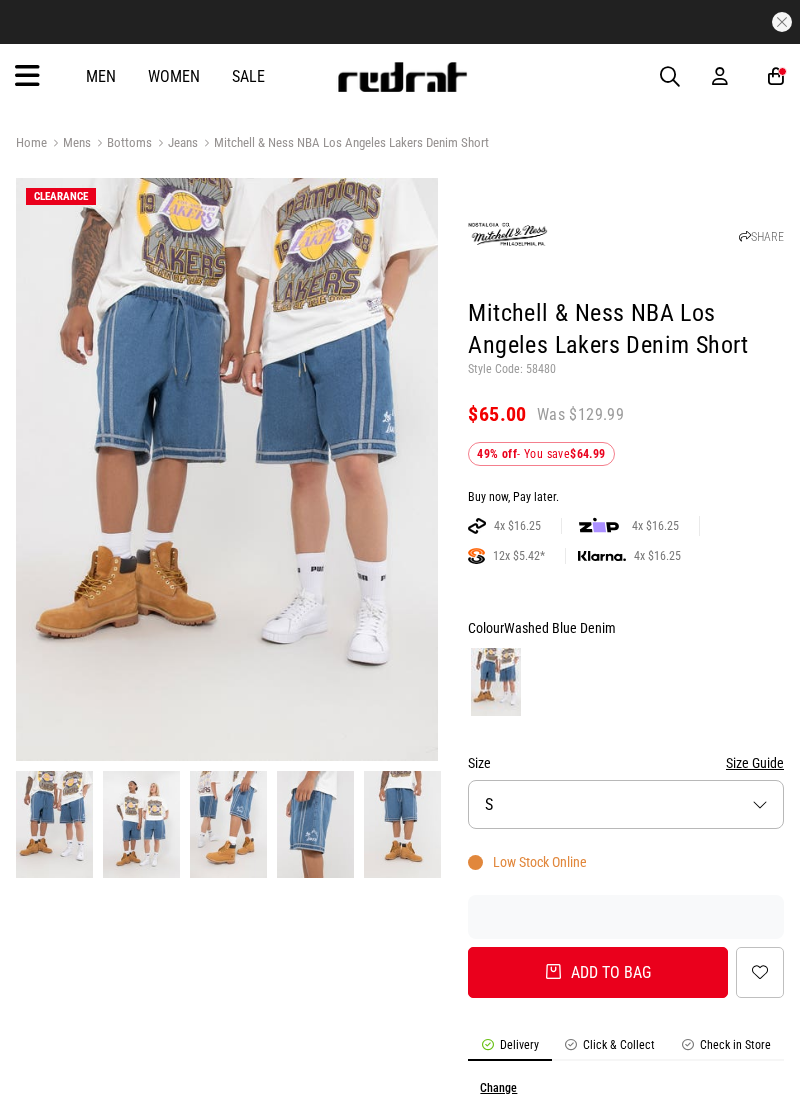 scroll, scrollTop: 0, scrollLeft: 0, axis: both 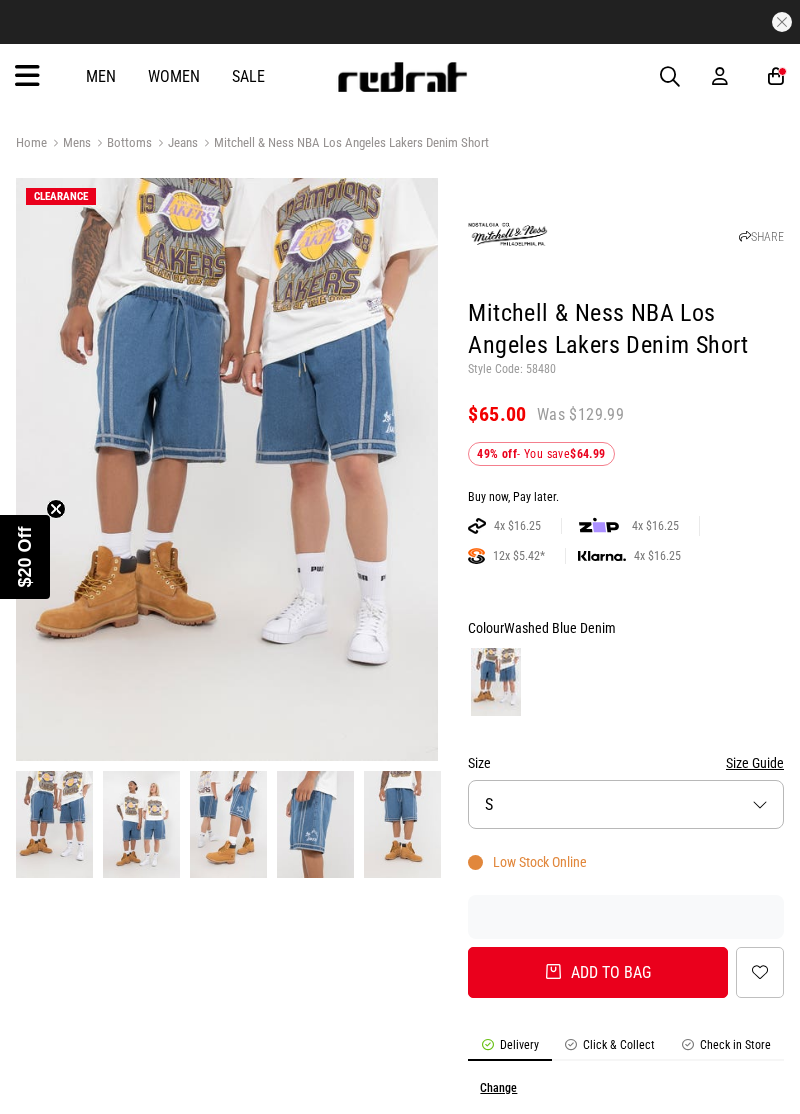 click on "Size S" at bounding box center [626, 804] 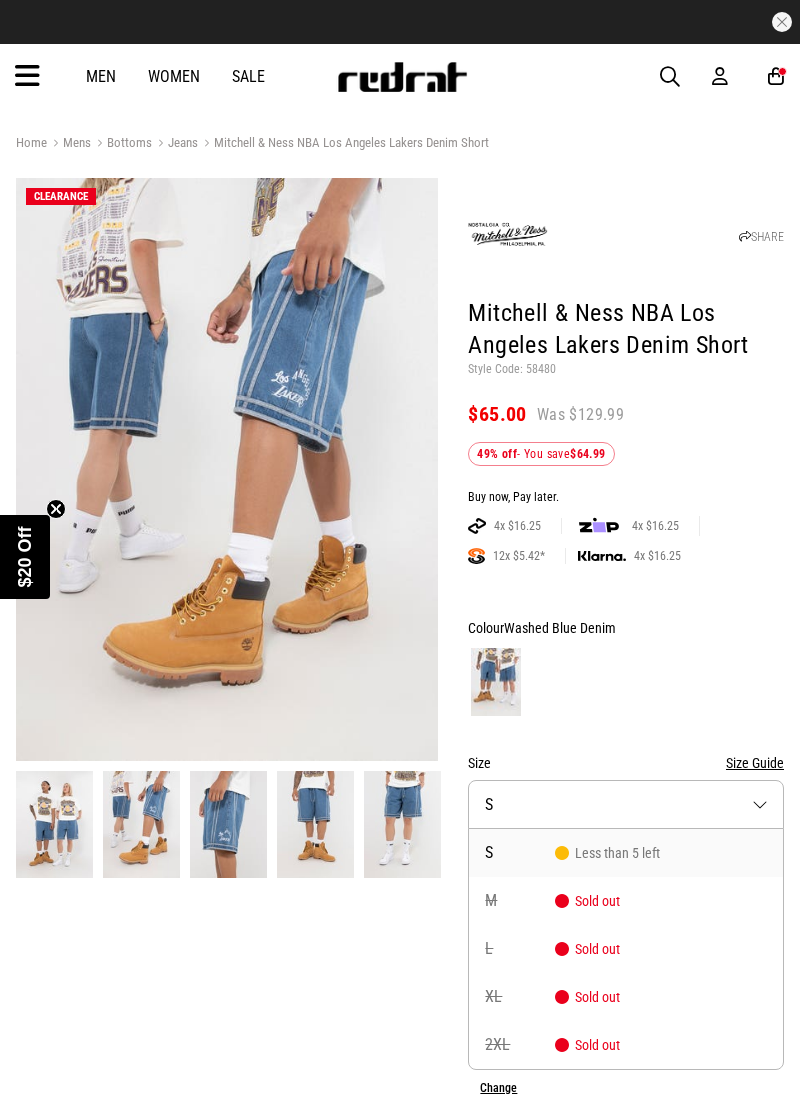 click at bounding box center [228, 824] 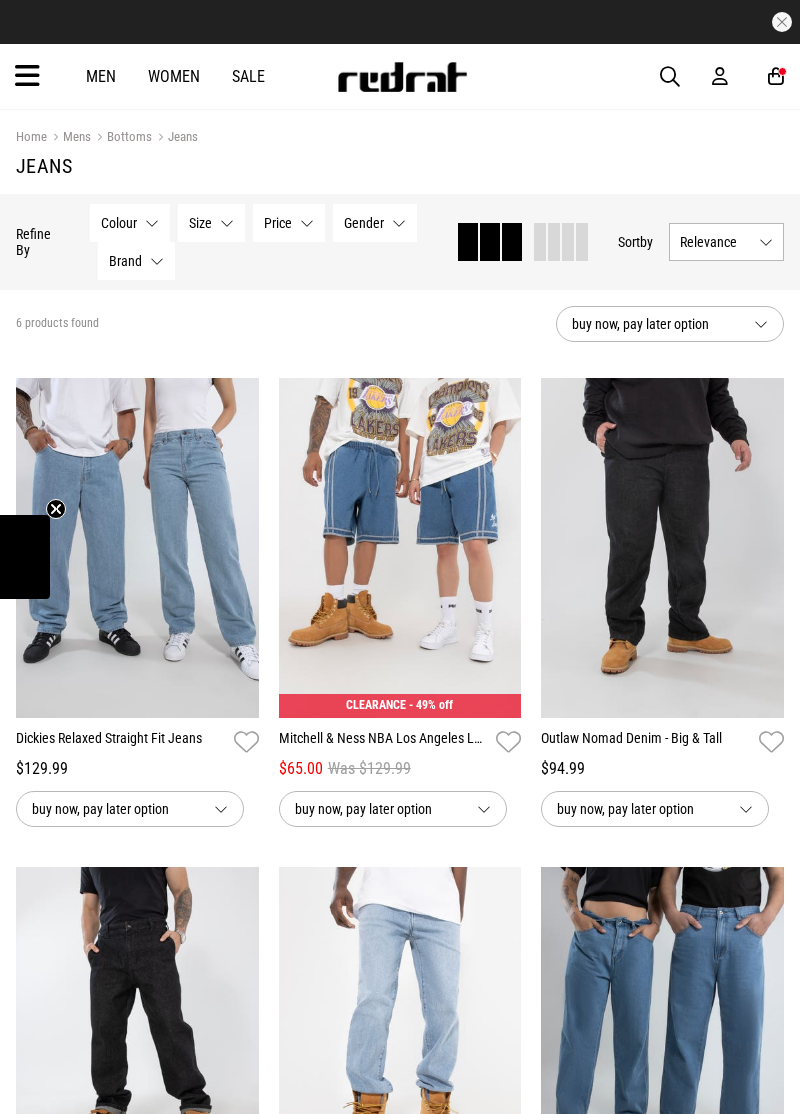 scroll, scrollTop: 0, scrollLeft: 0, axis: both 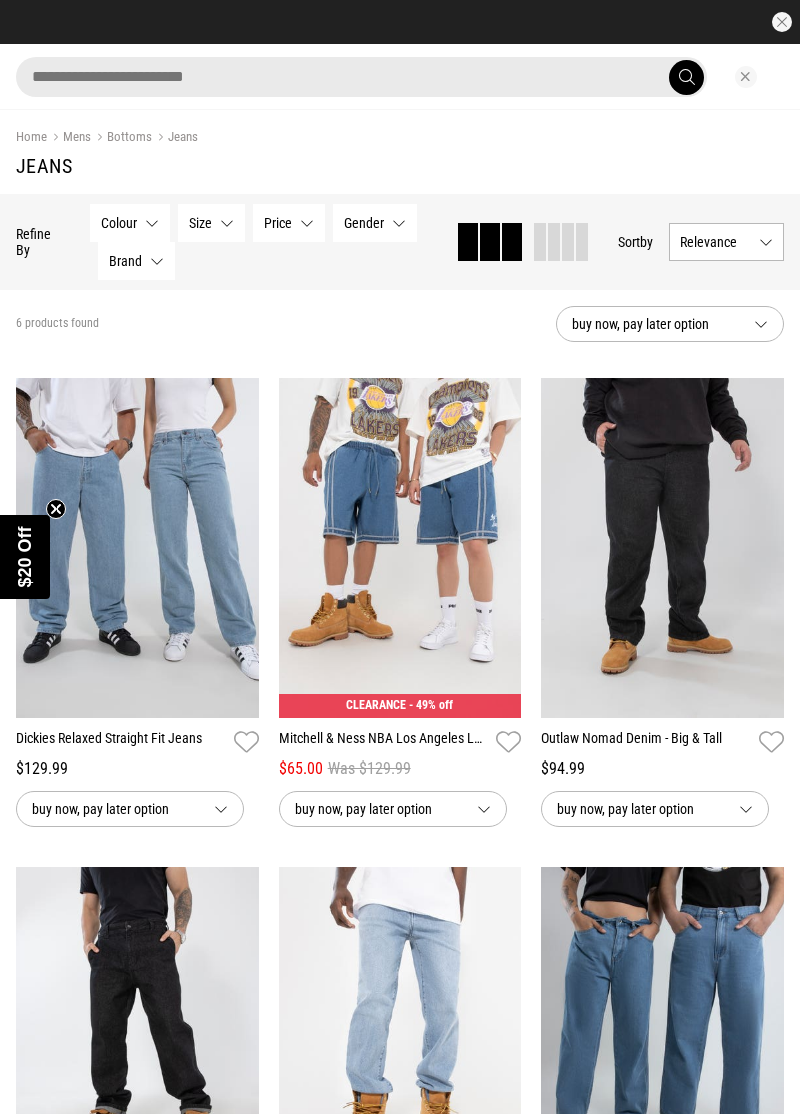 click at bounding box center (361, 77) 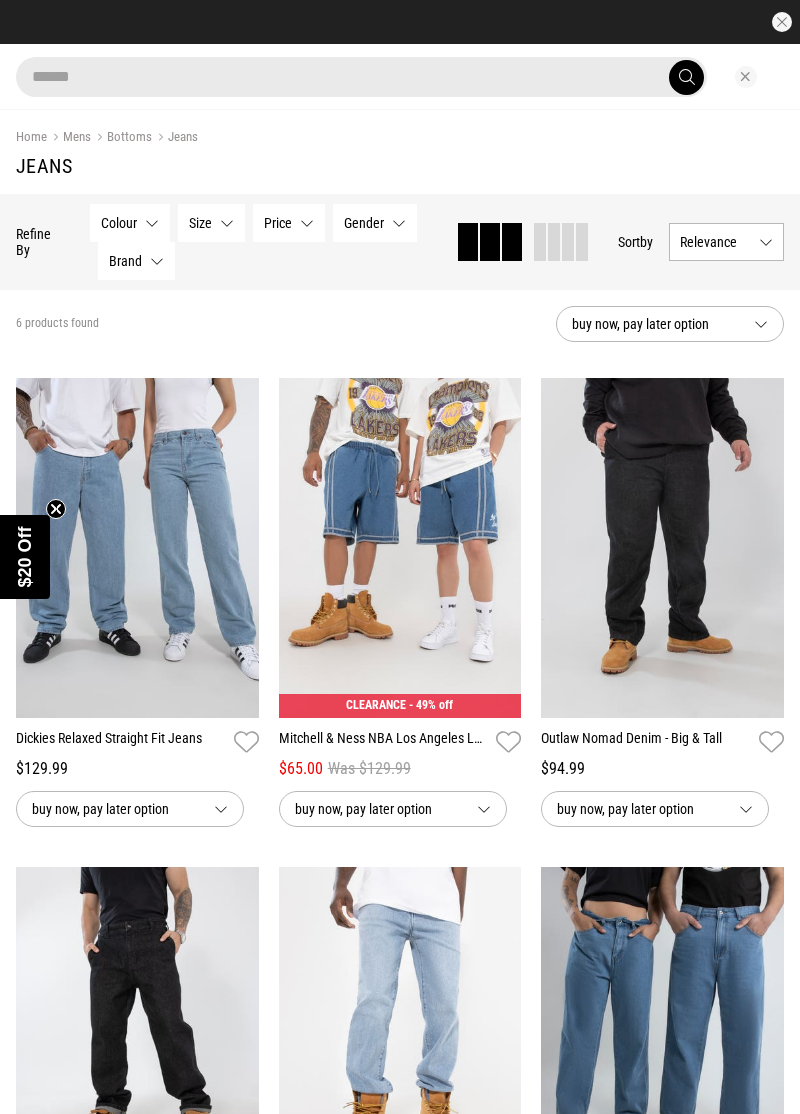 type on "******" 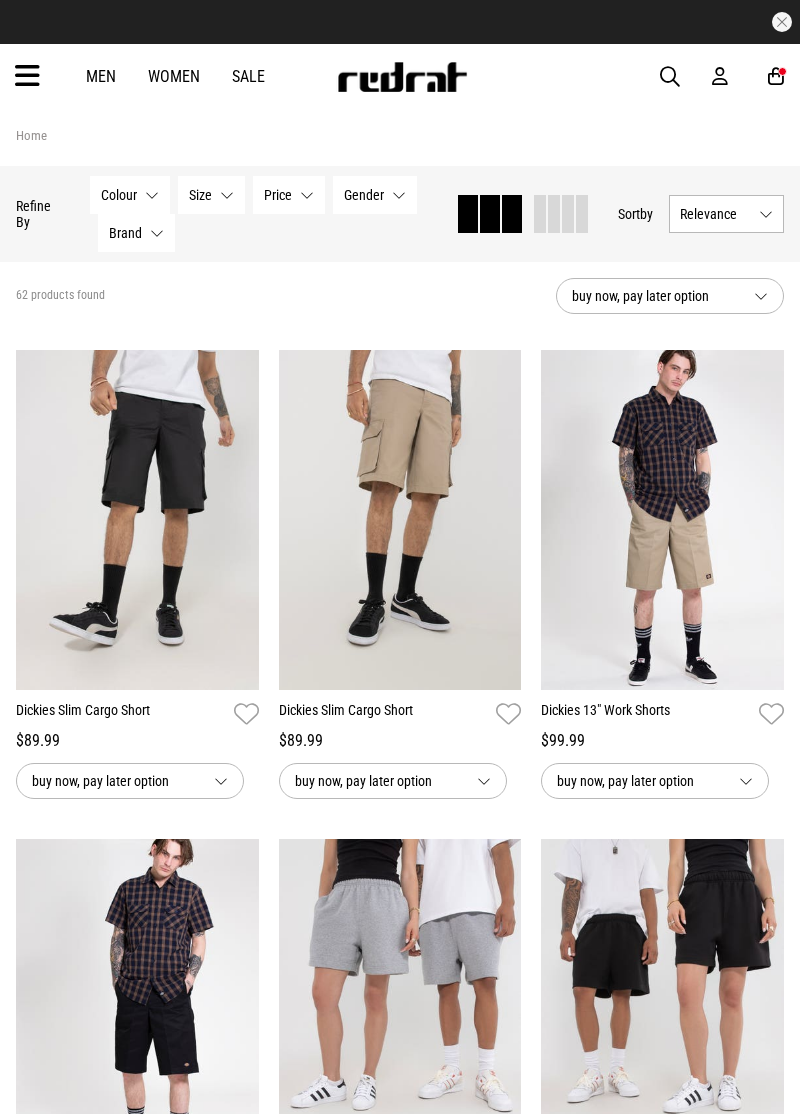 scroll, scrollTop: 0, scrollLeft: 0, axis: both 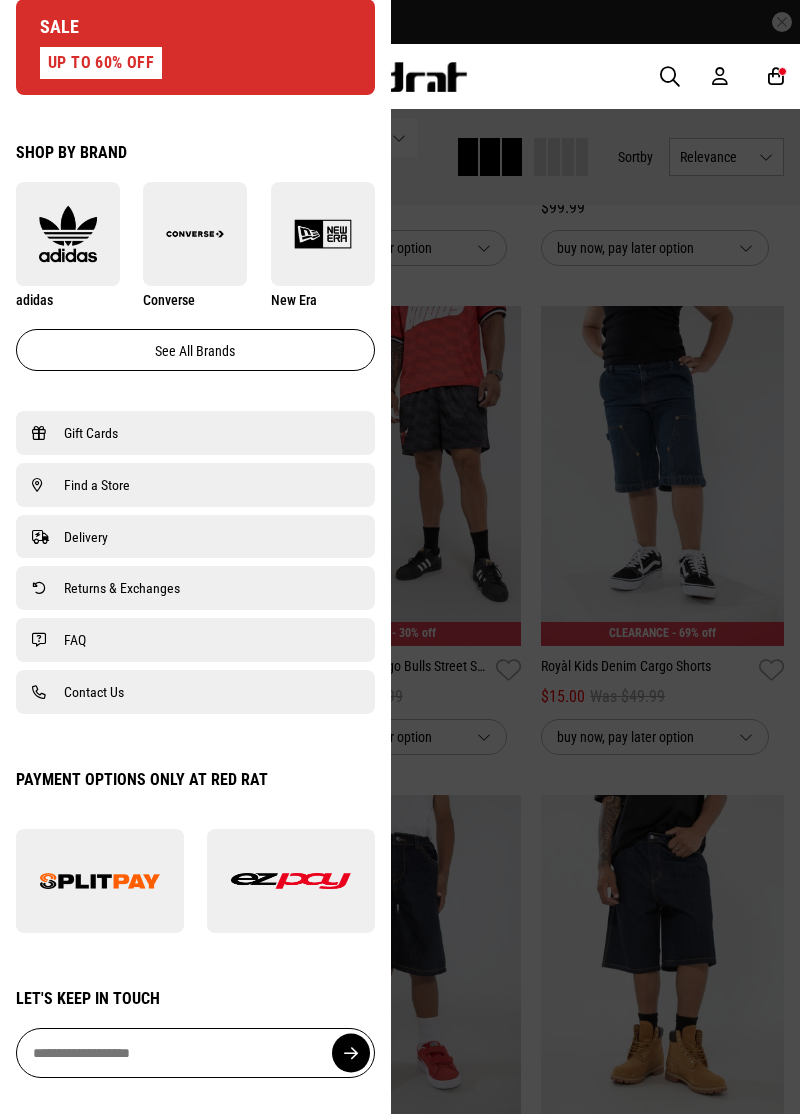 click on "See all brands" at bounding box center [195, 350] 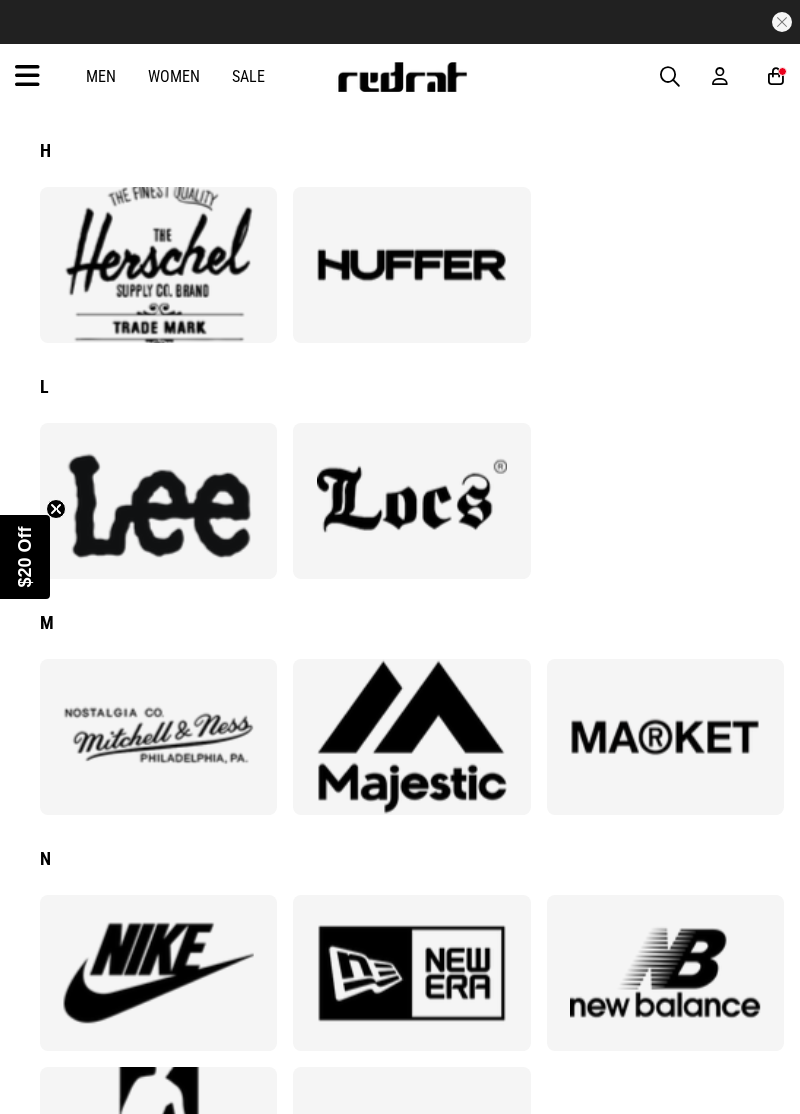 scroll, scrollTop: 1568, scrollLeft: 0, axis: vertical 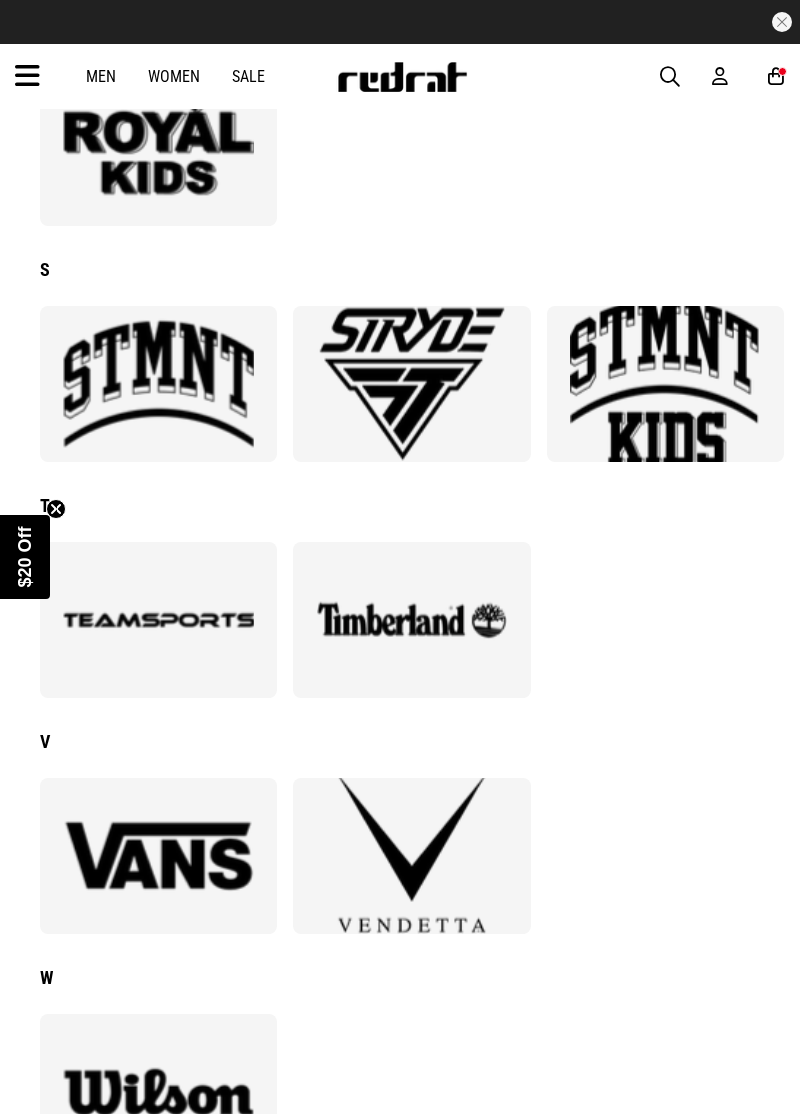 click at bounding box center [159, 620] 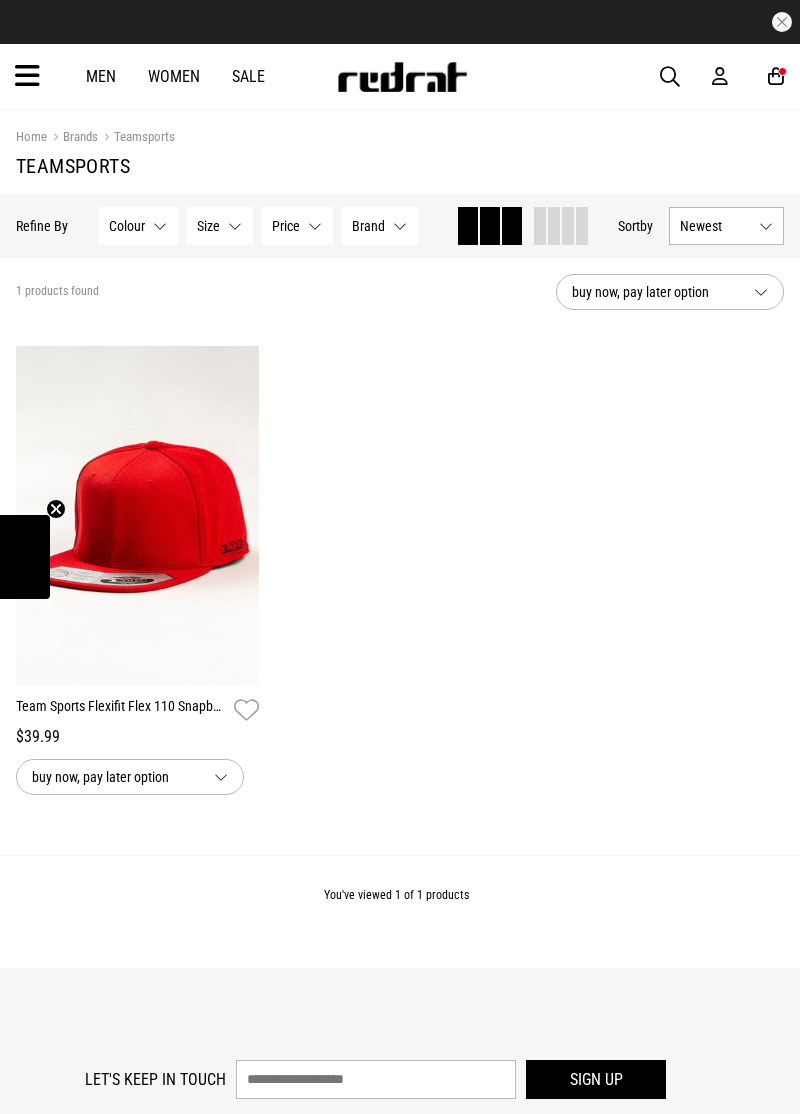 scroll, scrollTop: 0, scrollLeft: 0, axis: both 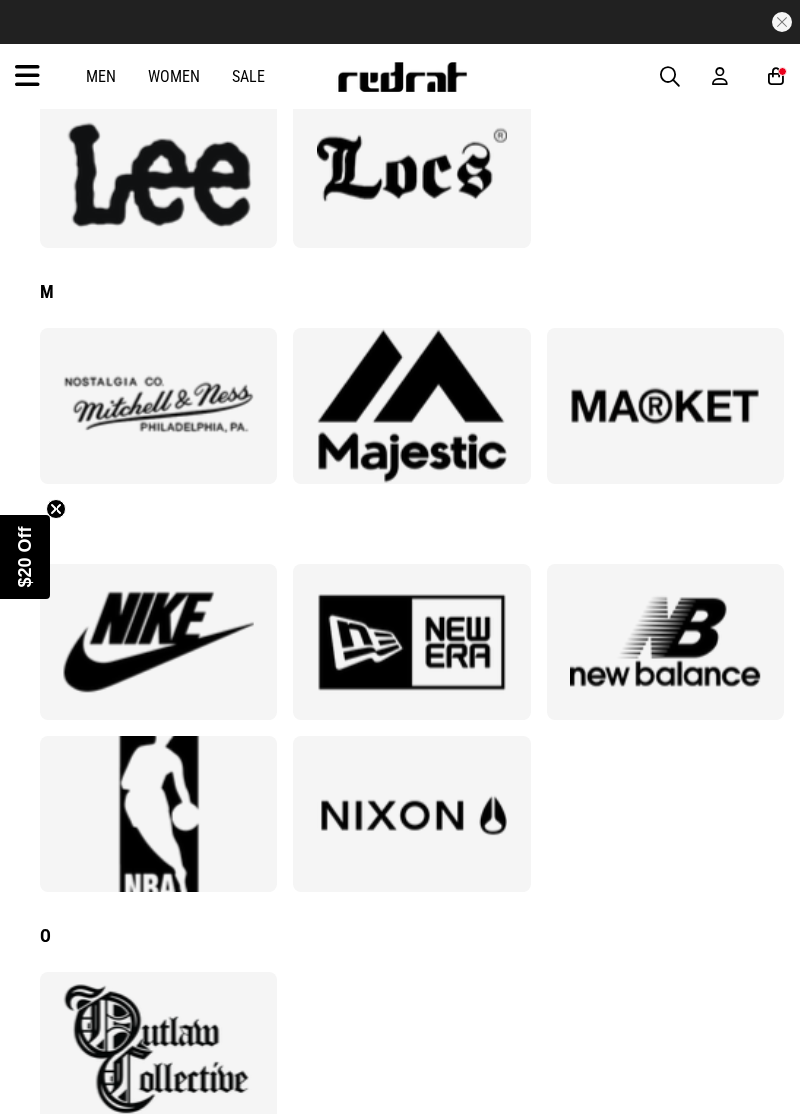 click at bounding box center (159, 814) 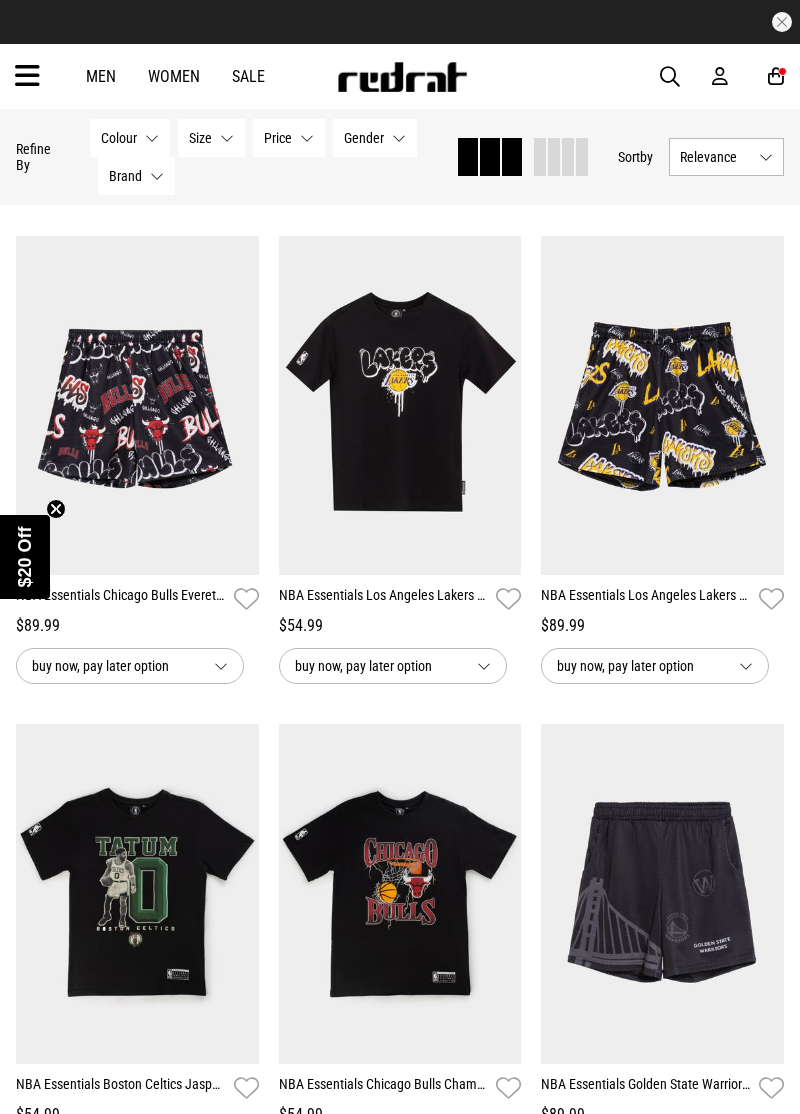 scroll, scrollTop: 0, scrollLeft: 0, axis: both 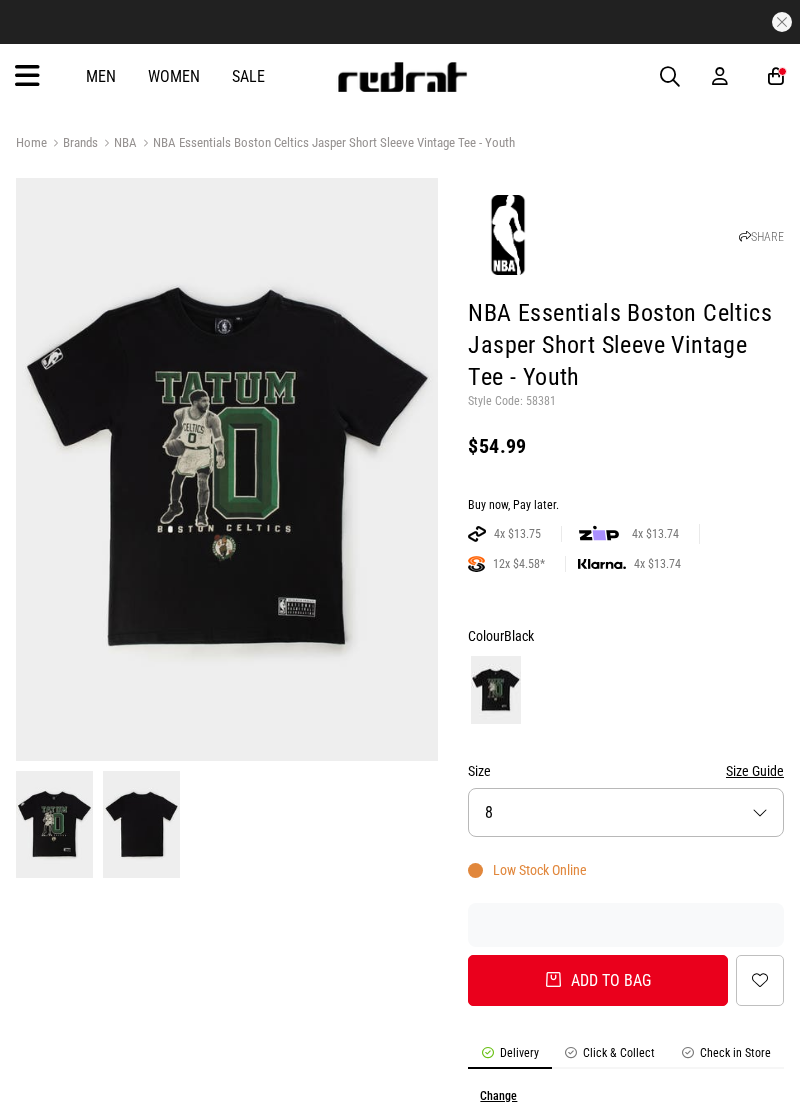 click on "Size 8" at bounding box center [626, 812] 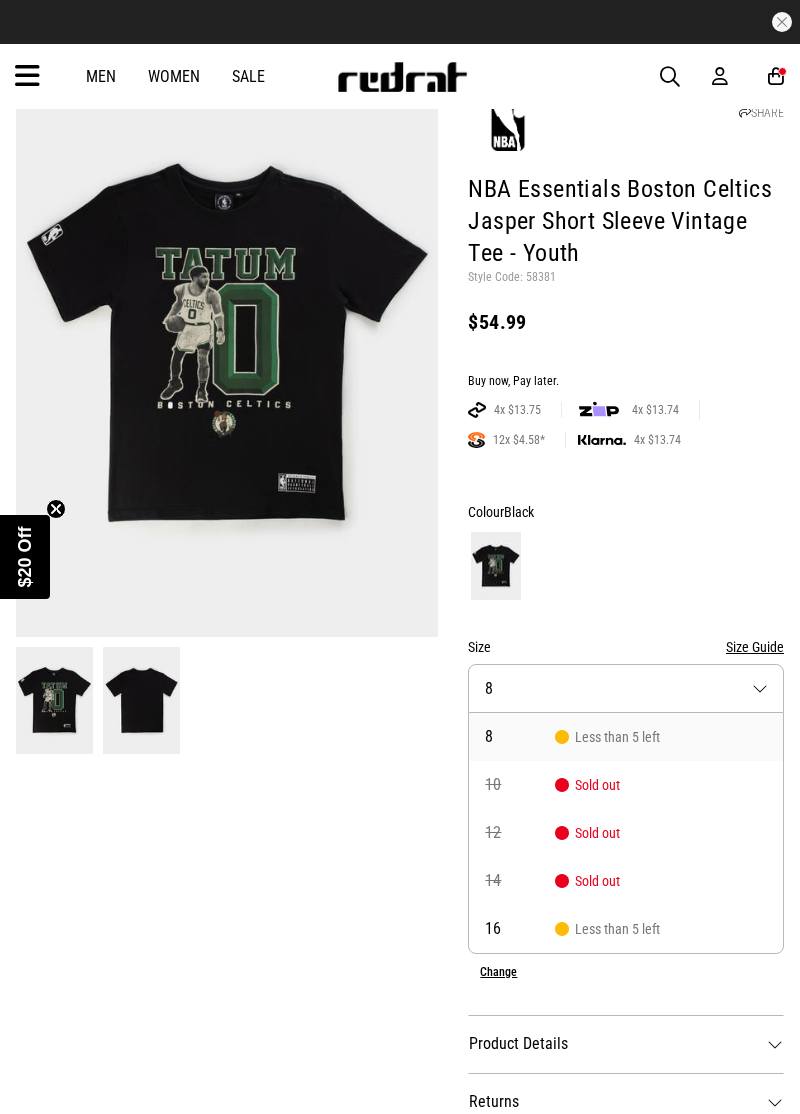 scroll, scrollTop: 126, scrollLeft: 0, axis: vertical 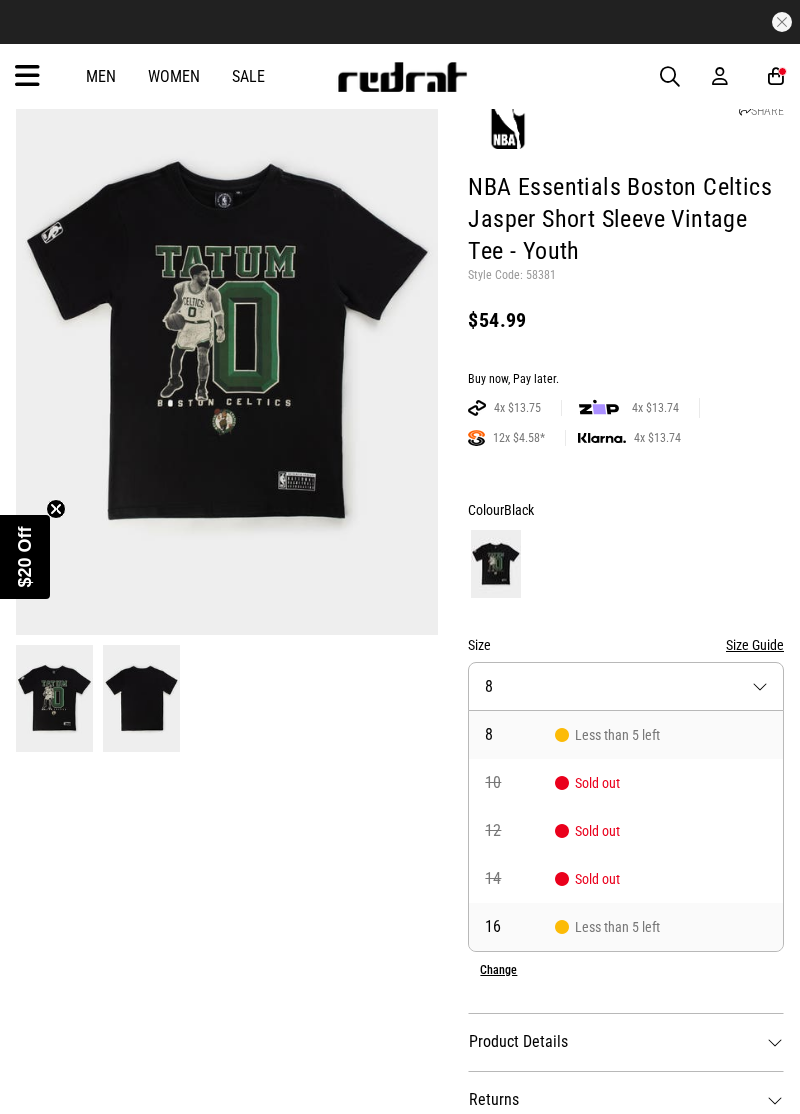 click on "16   Less than 5 left" at bounding box center (626, 927) 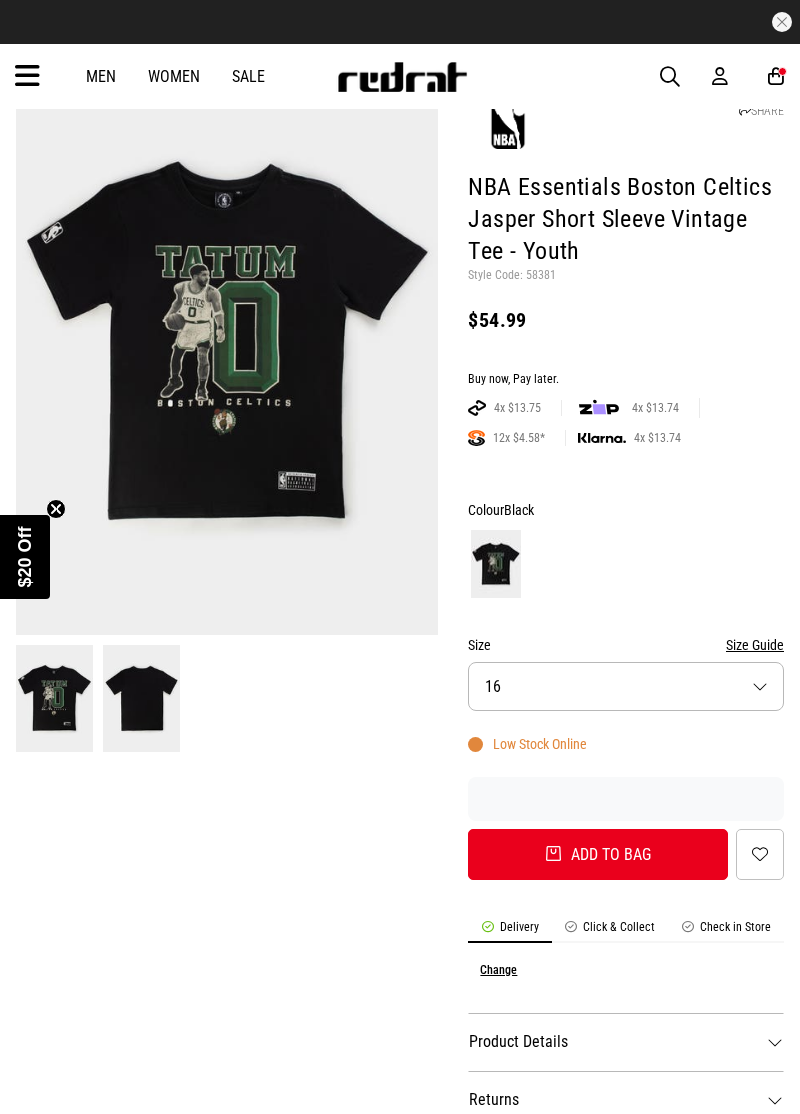 click on "Add to bag" at bounding box center (598, 854) 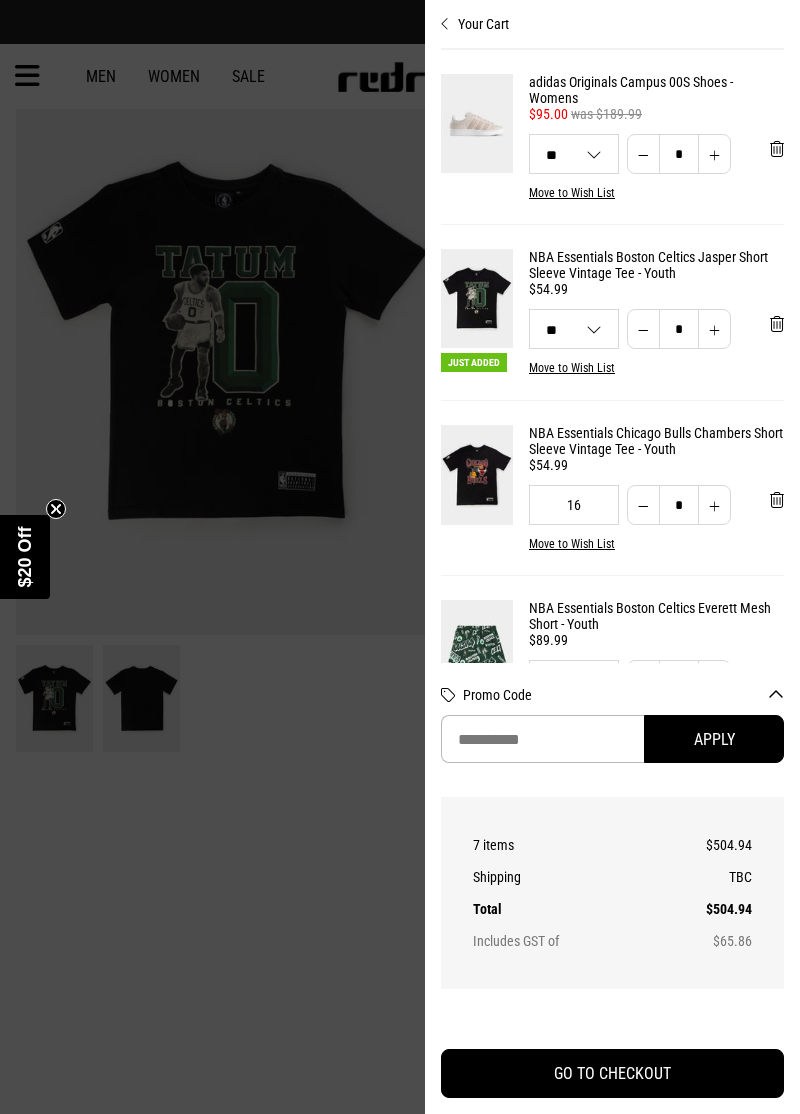 scroll, scrollTop: 0, scrollLeft: 0, axis: both 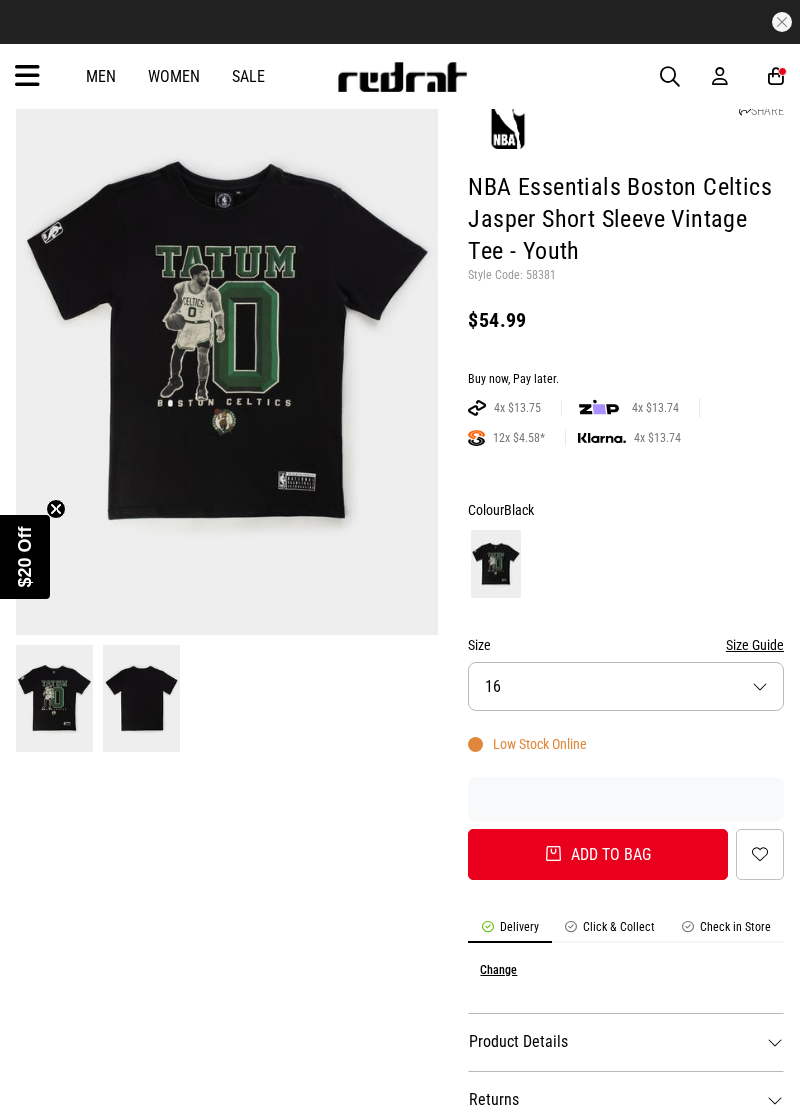 click at bounding box center [27, 76] 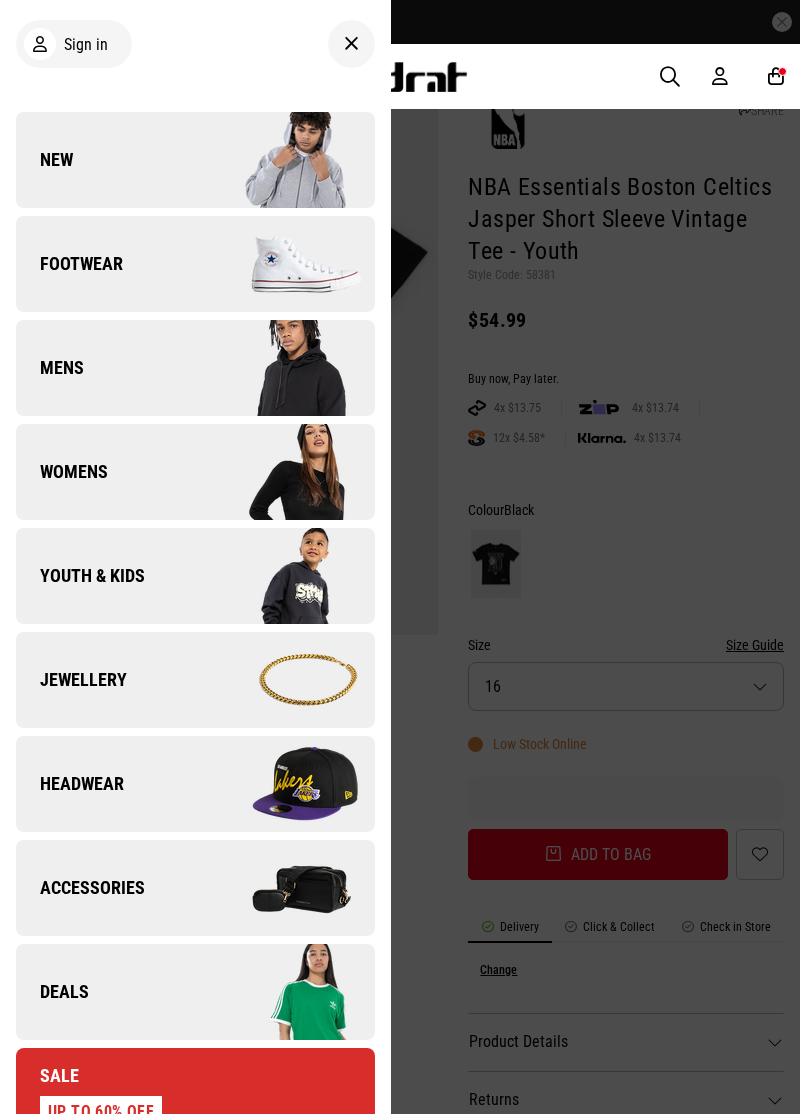 click on "Headwear" at bounding box center [195, 784] 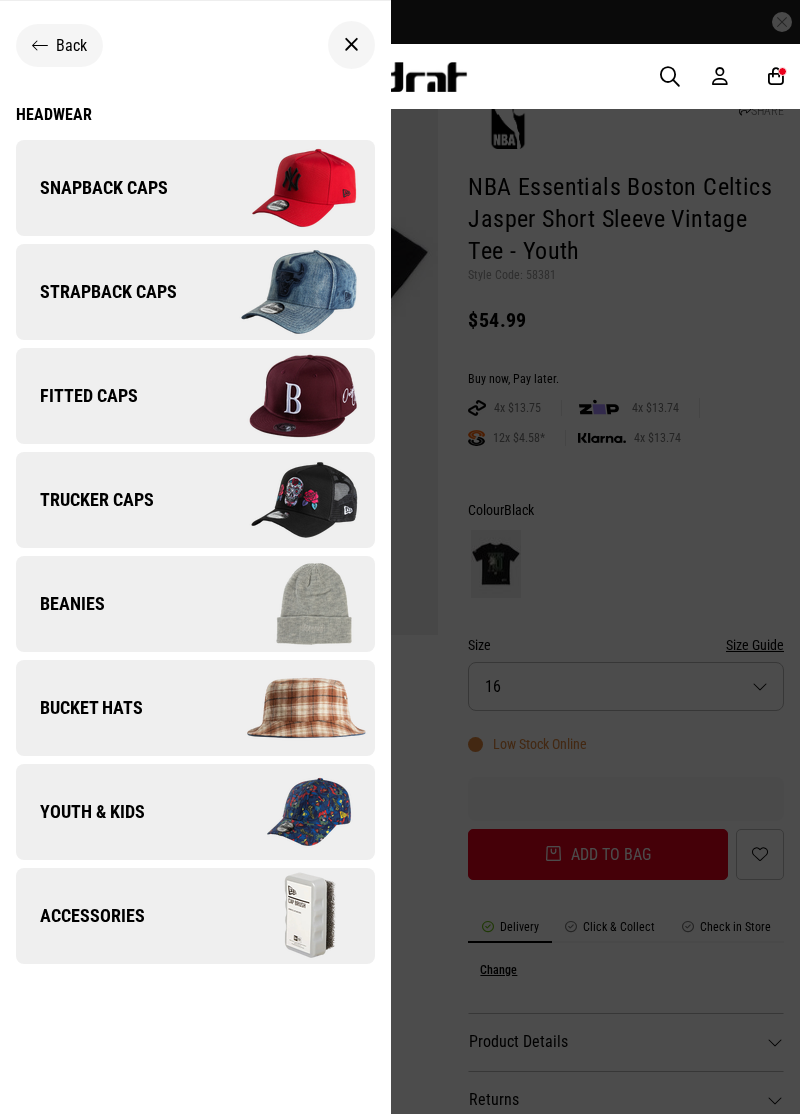 click on "Snapback Caps" at bounding box center (92, 188) 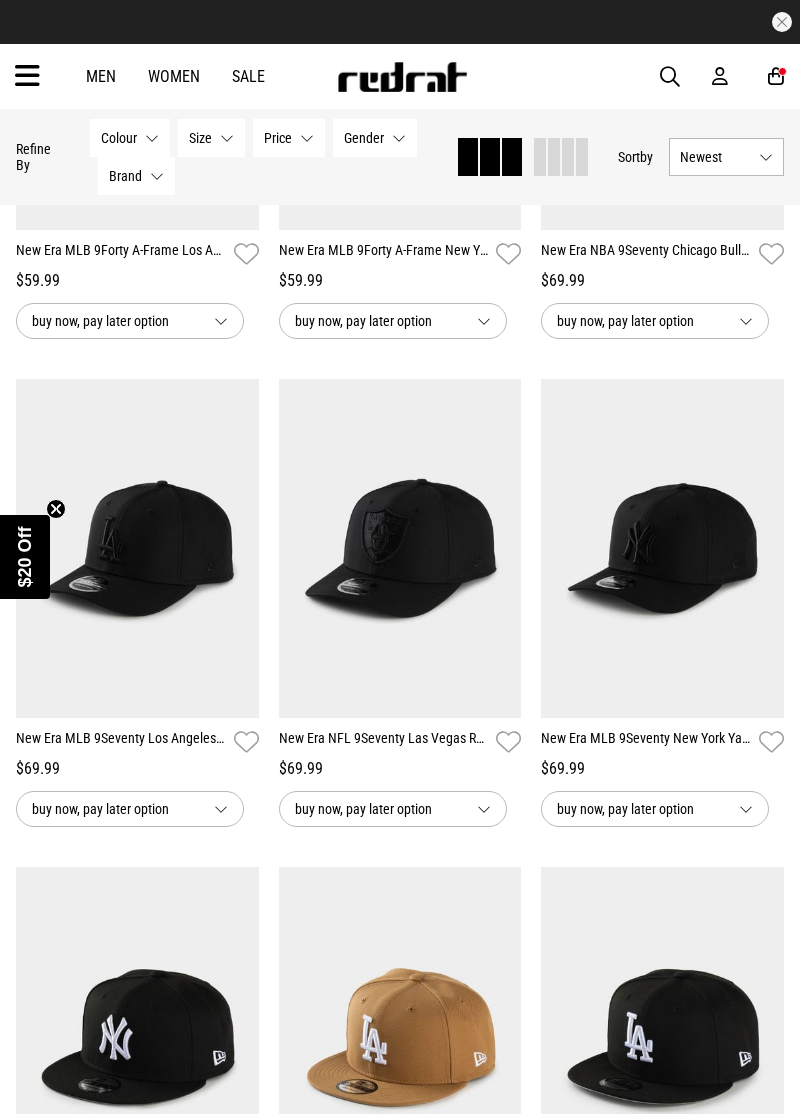 scroll, scrollTop: 499, scrollLeft: 0, axis: vertical 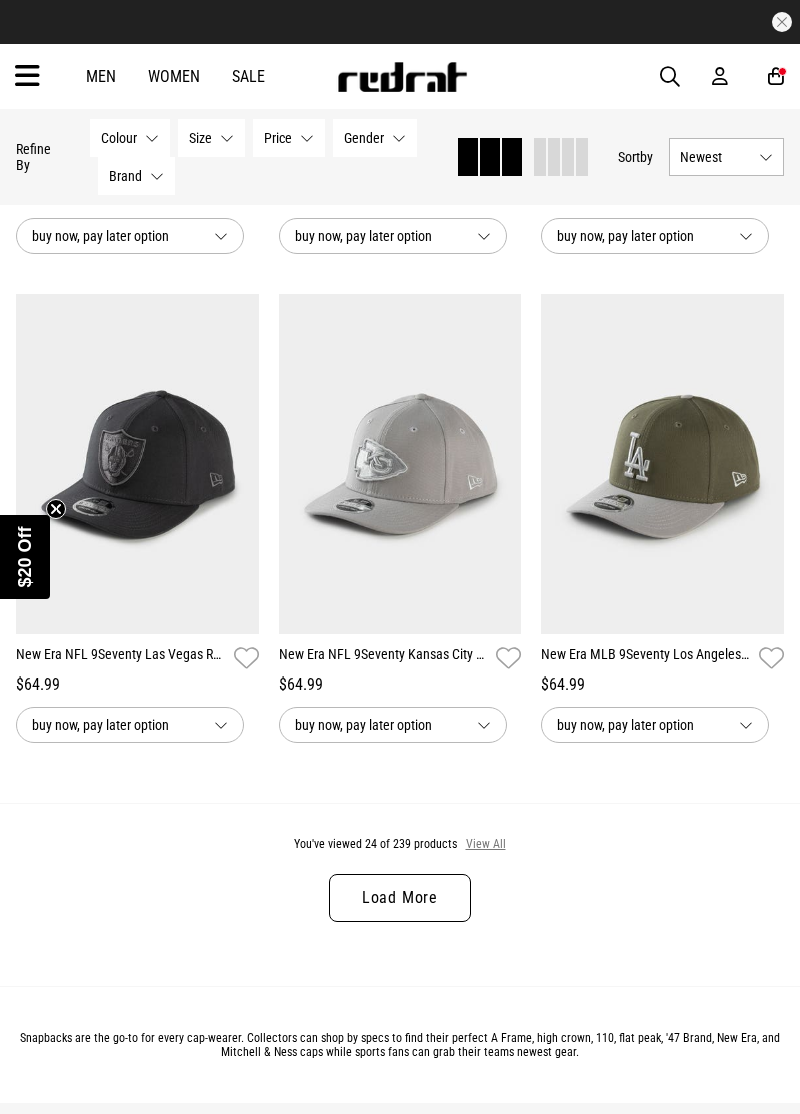 click on "View All" at bounding box center [486, 845] 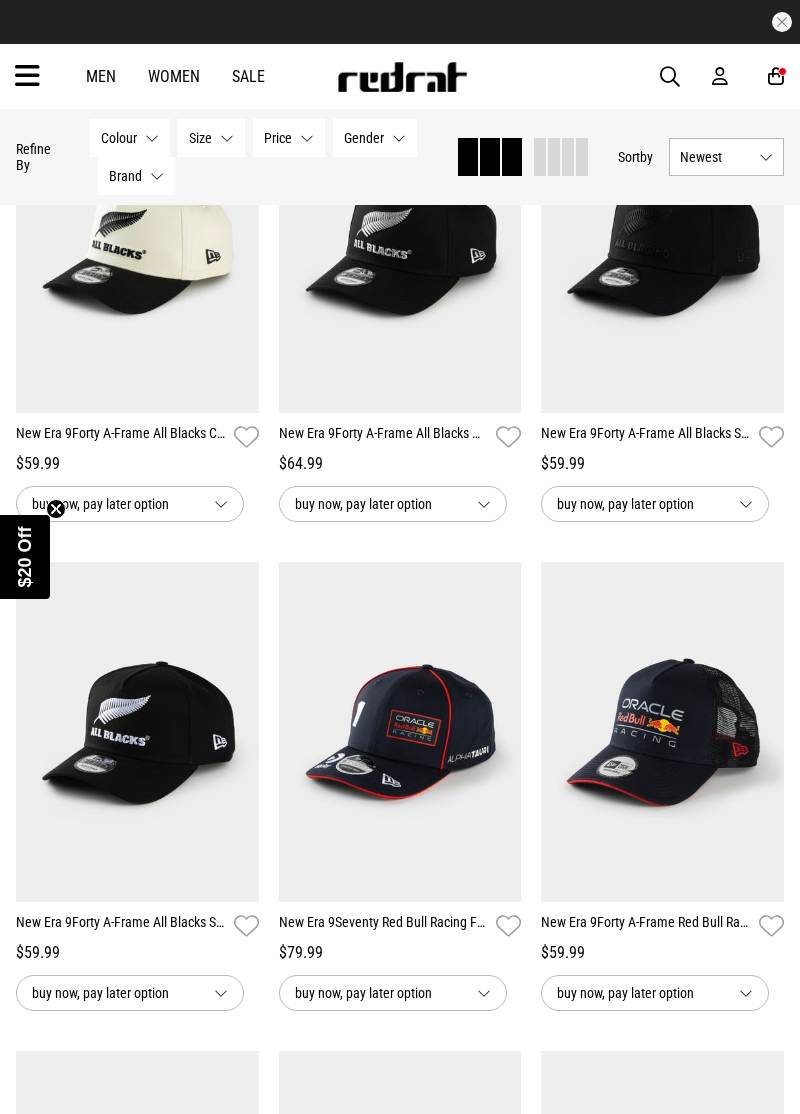 scroll, scrollTop: 9588, scrollLeft: 0, axis: vertical 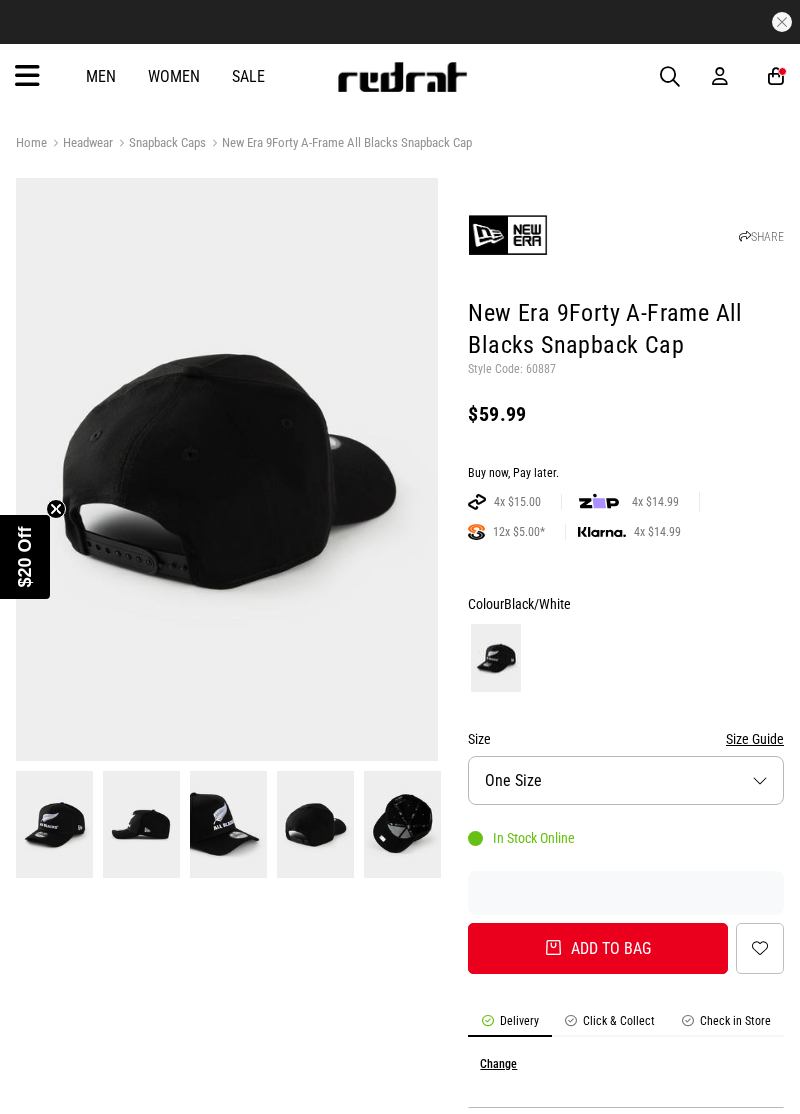 click on "Add to bag" at bounding box center (598, 948) 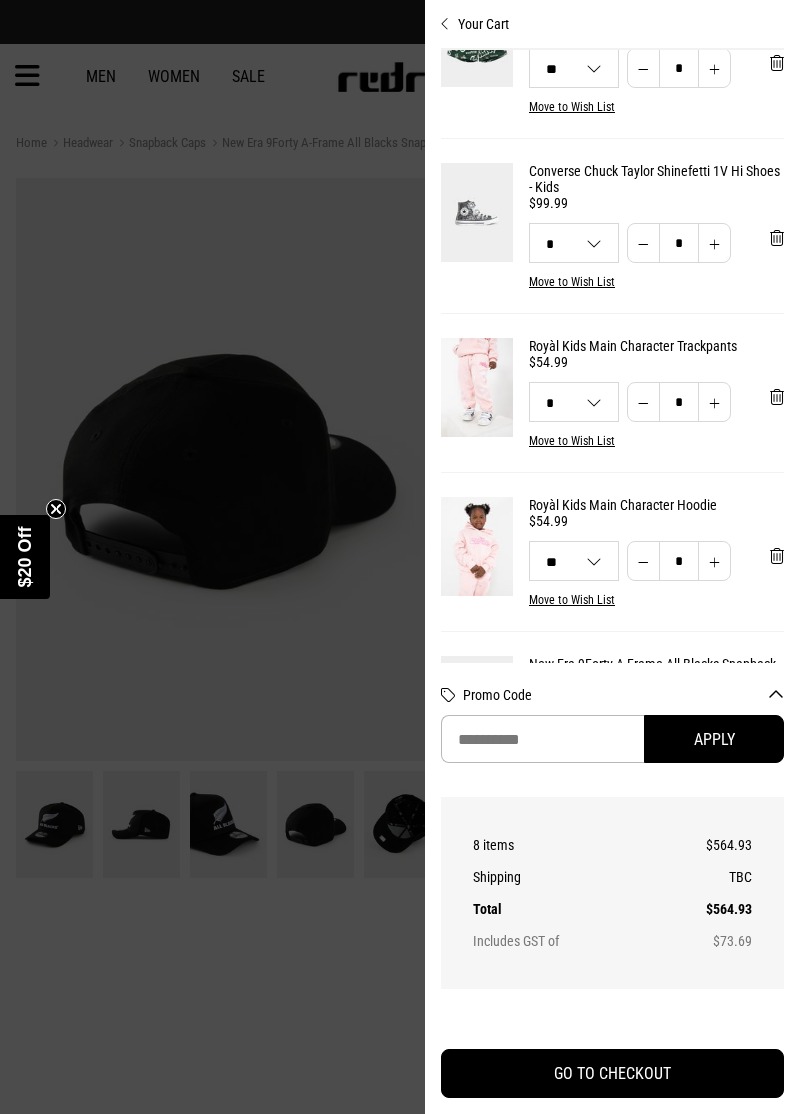 scroll, scrollTop: 707, scrollLeft: 0, axis: vertical 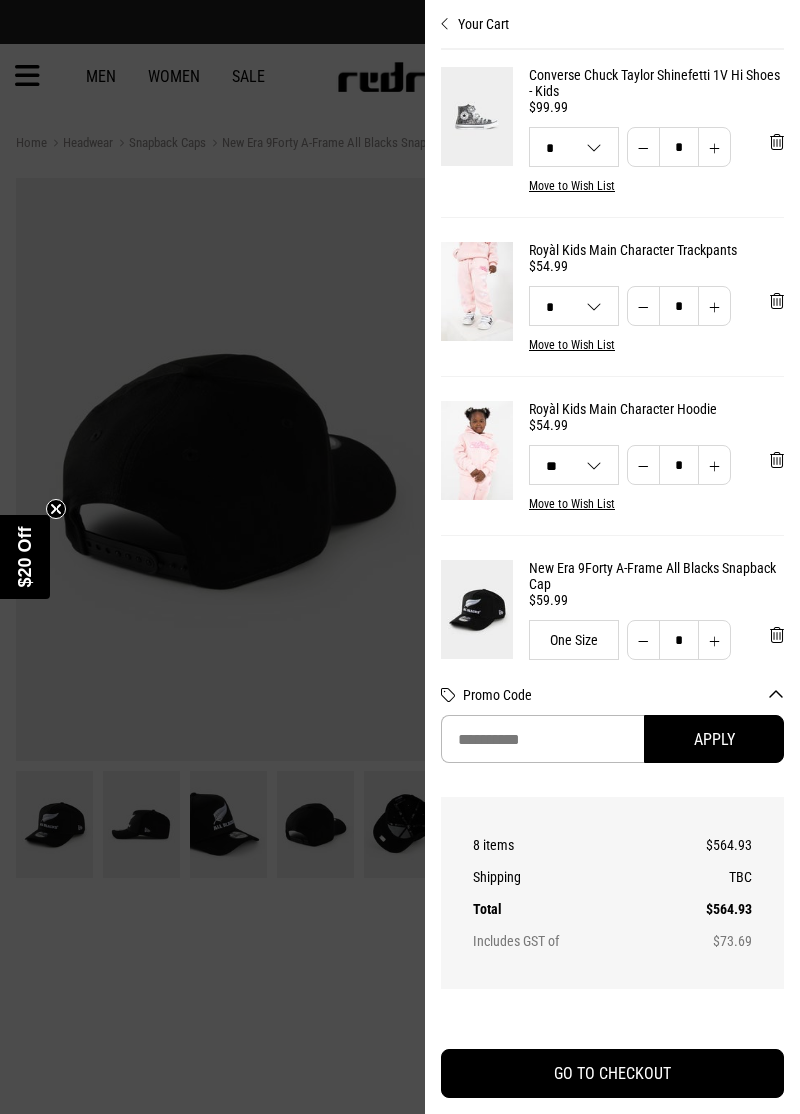 click on "Your Cart" at bounding box center [612, 16] 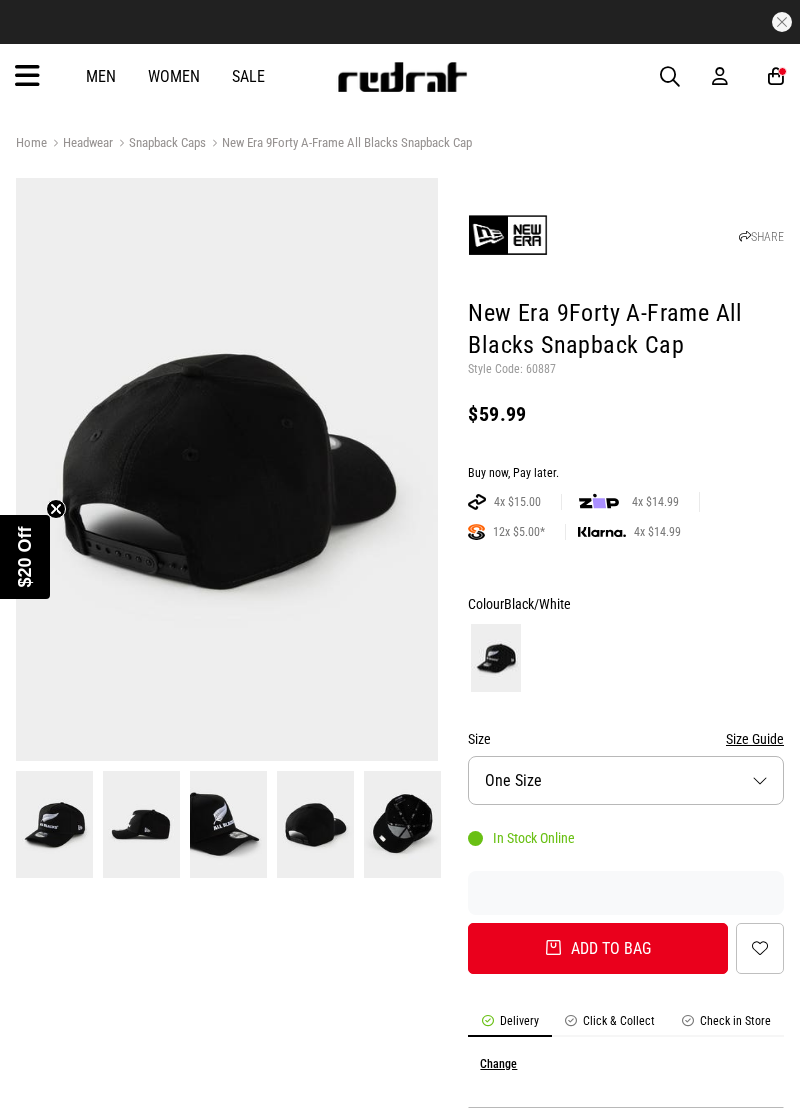 click at bounding box center [27, 76] 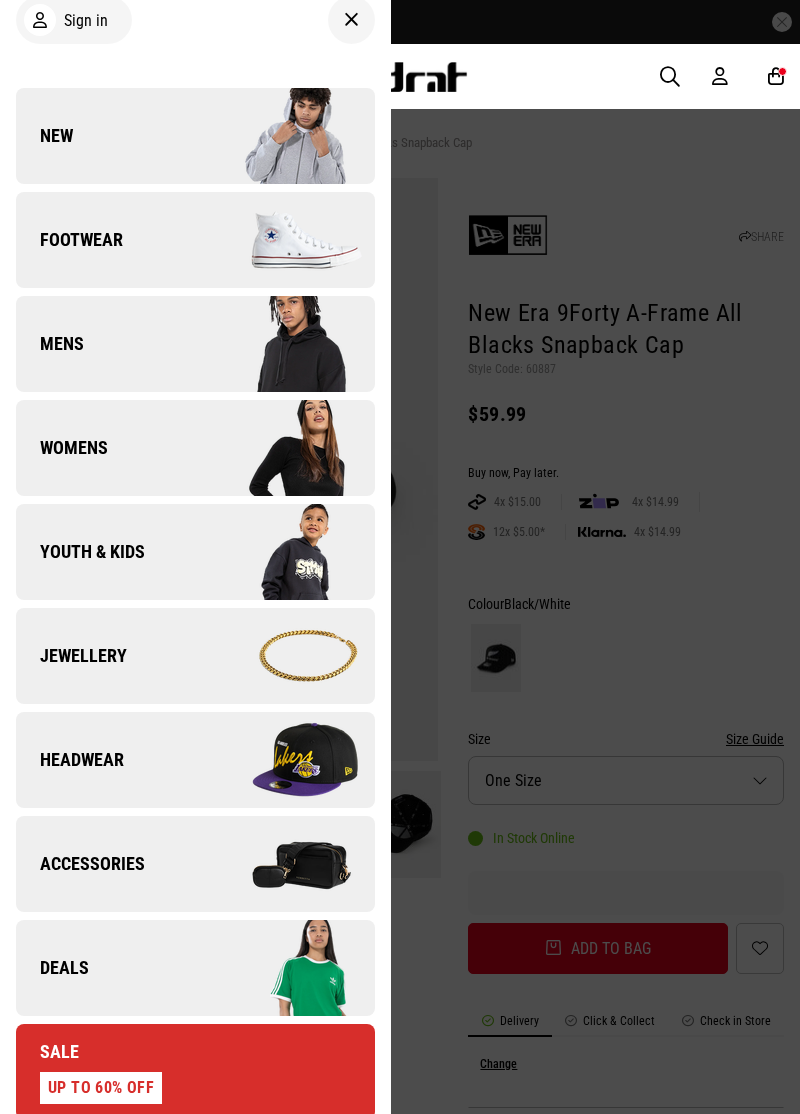 scroll, scrollTop: 0, scrollLeft: 0, axis: both 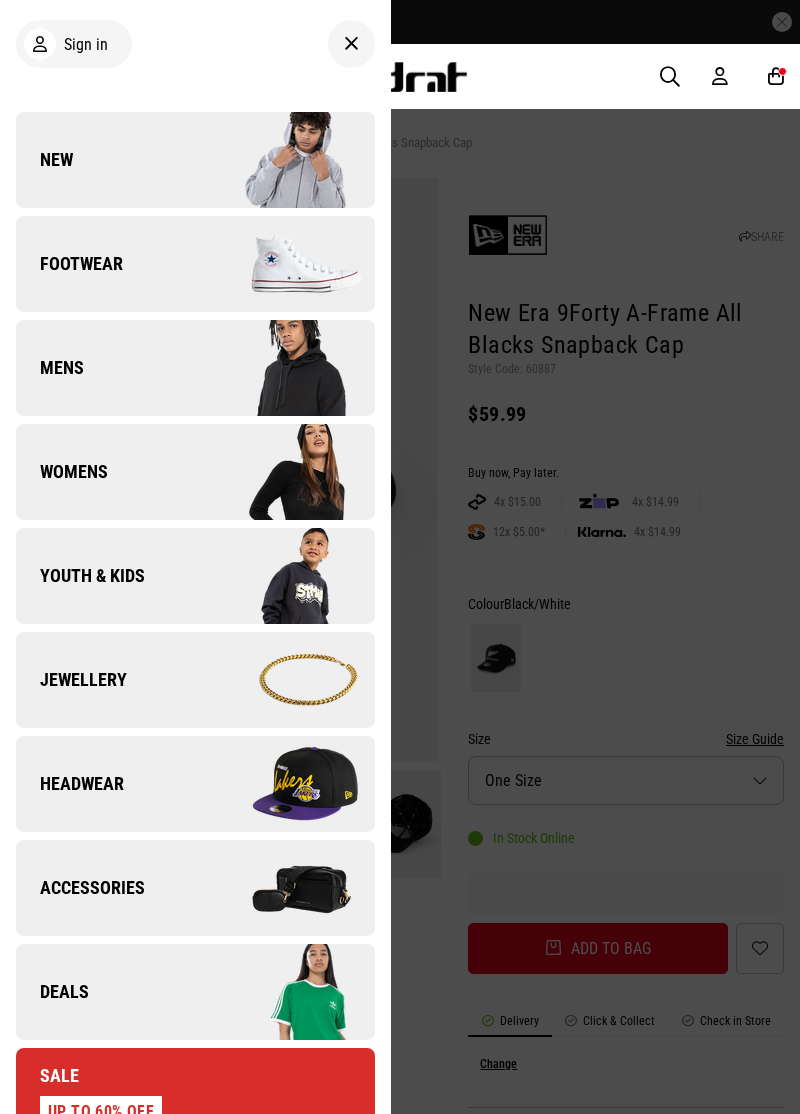 click on "Footwear" at bounding box center [69, 264] 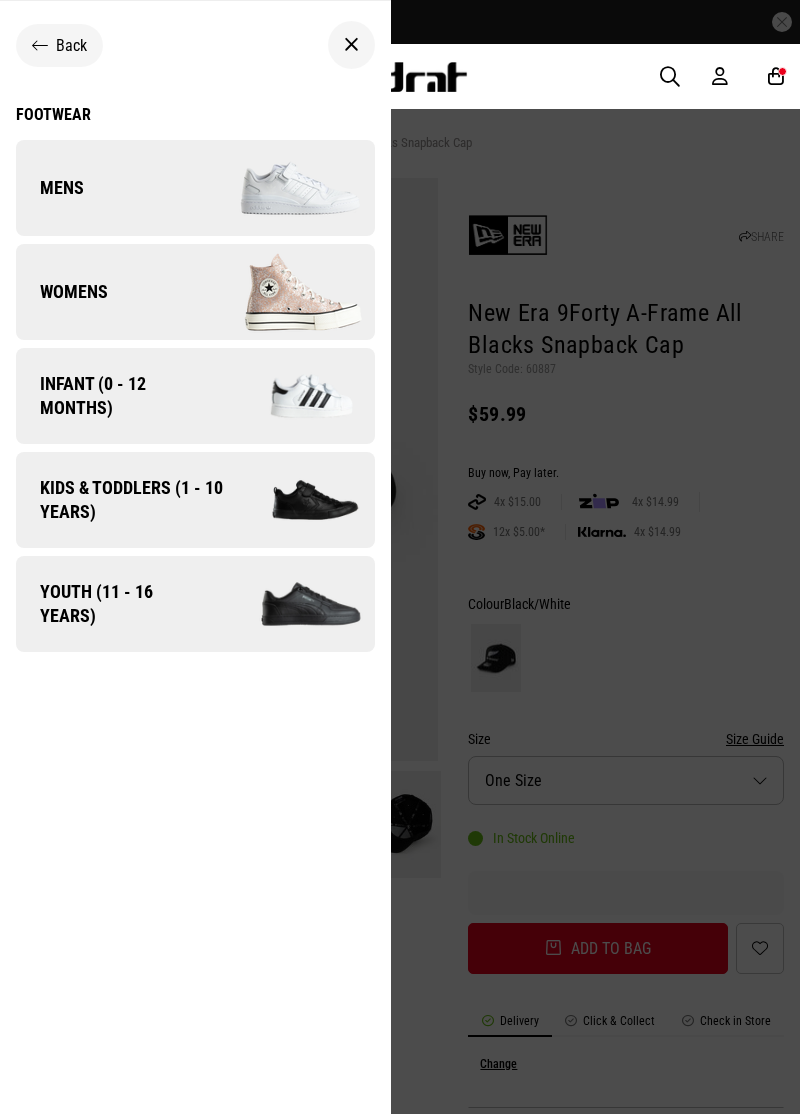 click on "Mens" at bounding box center (195, 188) 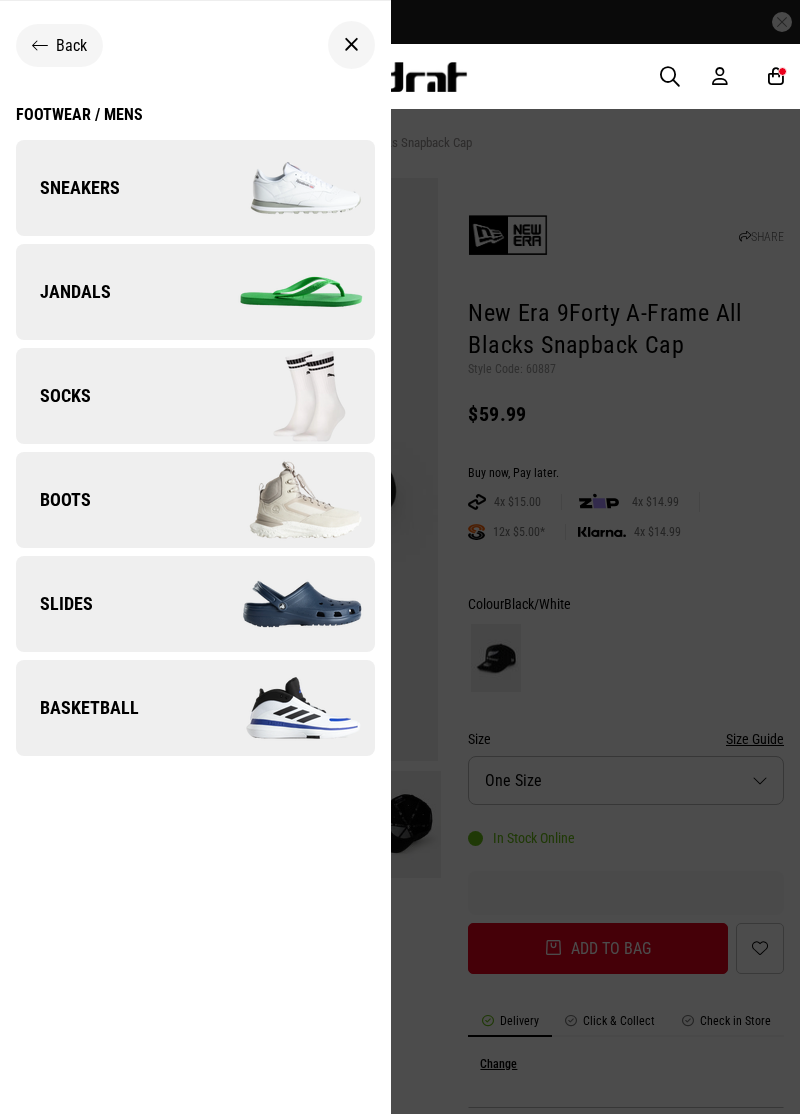 click on "Sneakers" at bounding box center (195, 188) 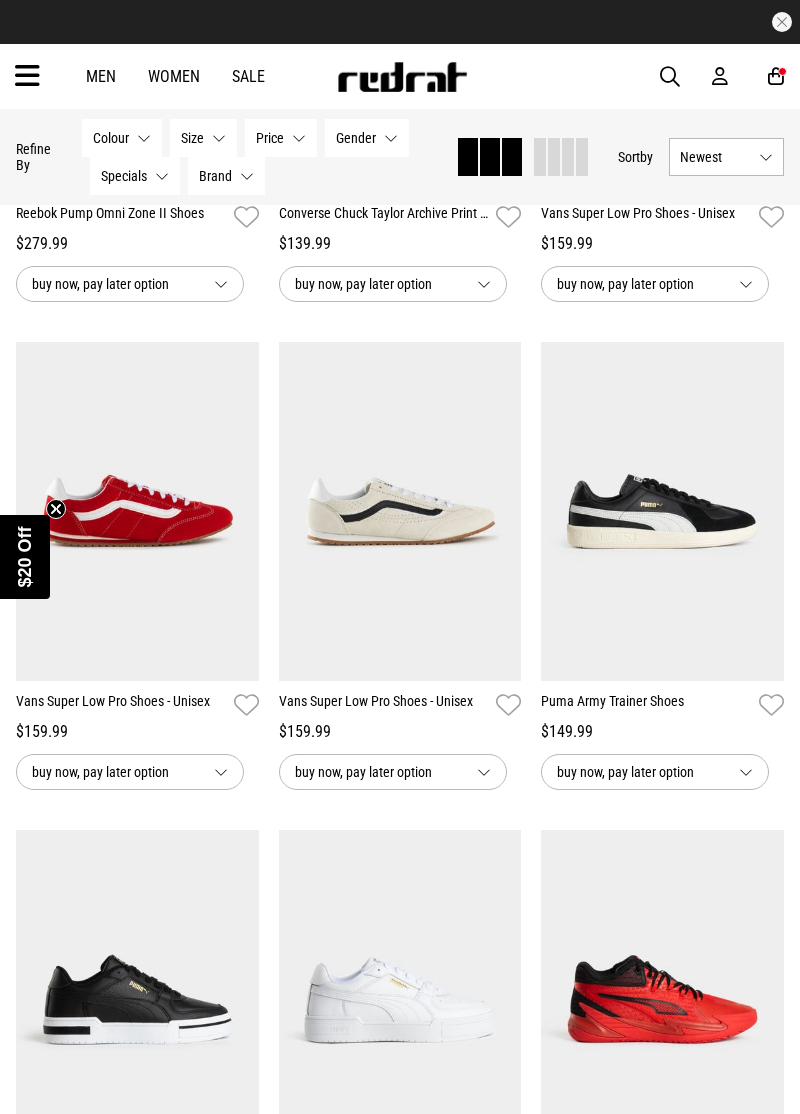 scroll, scrollTop: 0, scrollLeft: 0, axis: both 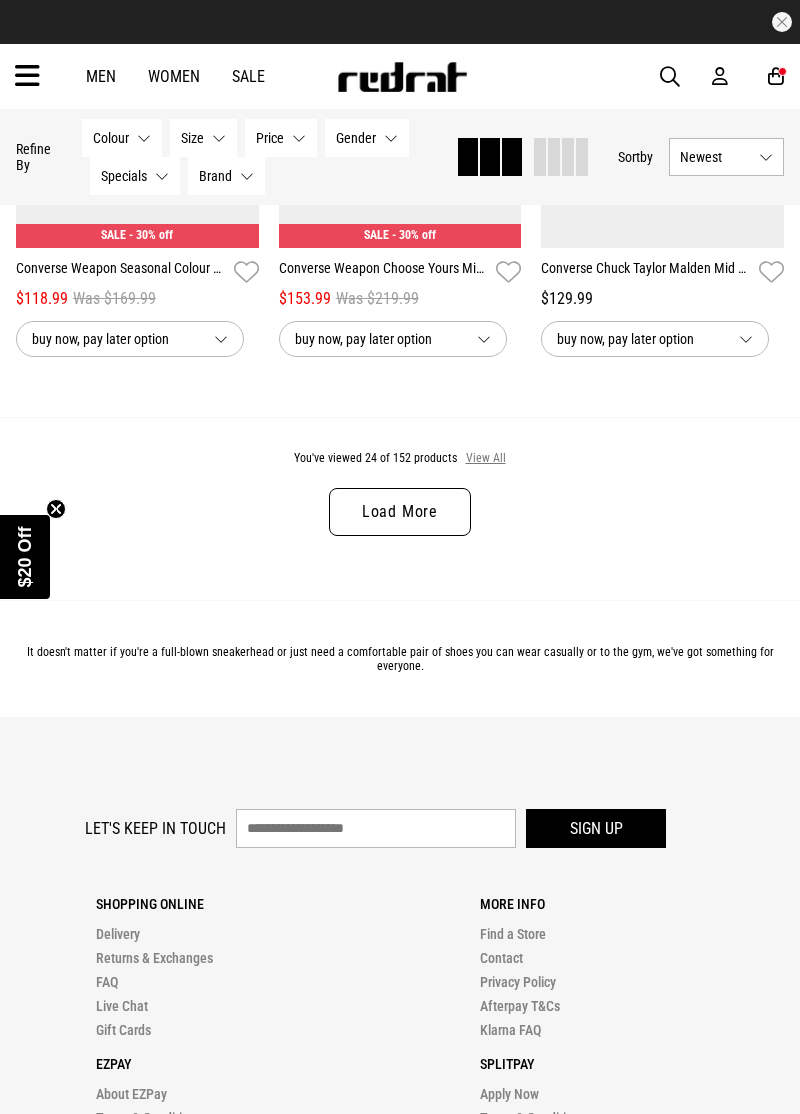 click on "View All" at bounding box center (486, 459) 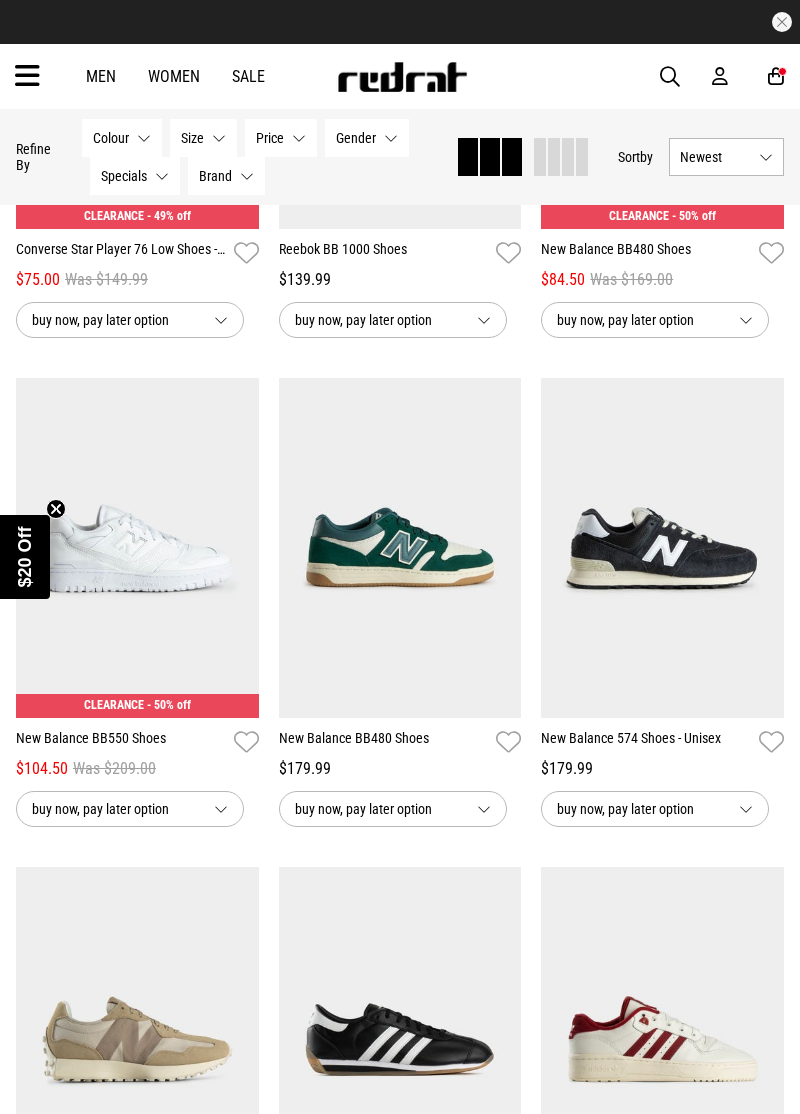 scroll, scrollTop: 6887, scrollLeft: 0, axis: vertical 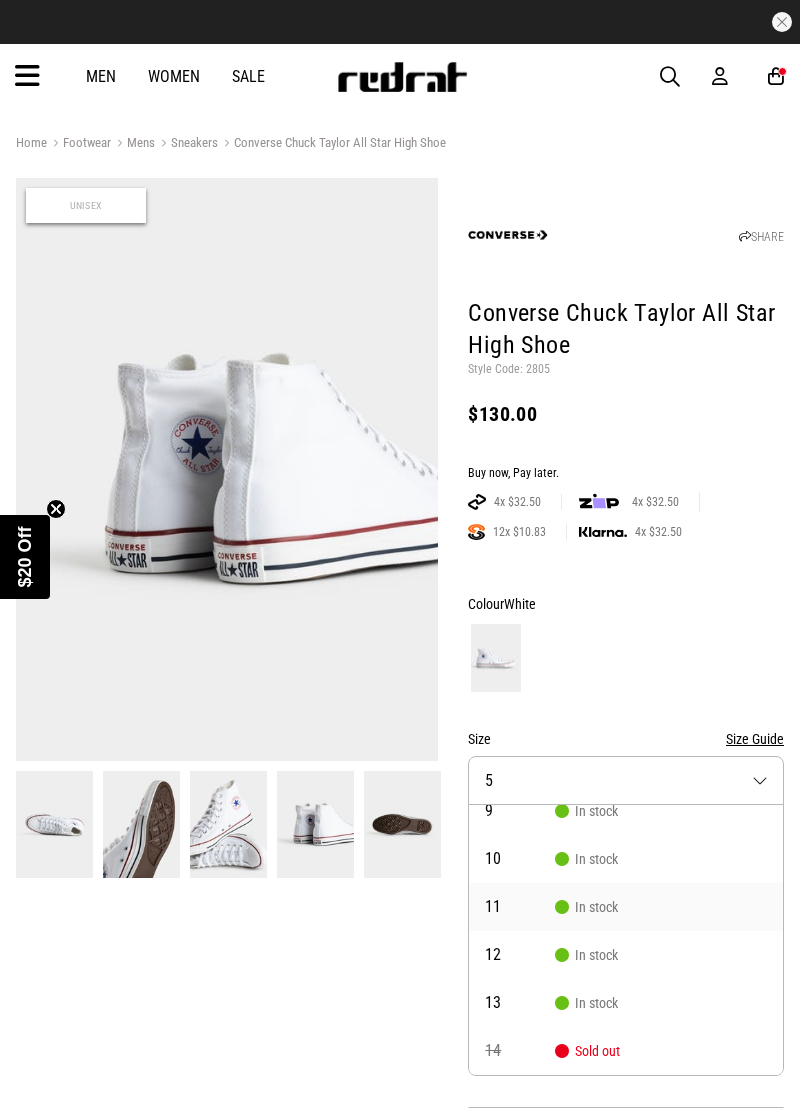 click on "11   In stock" at bounding box center (626, 907) 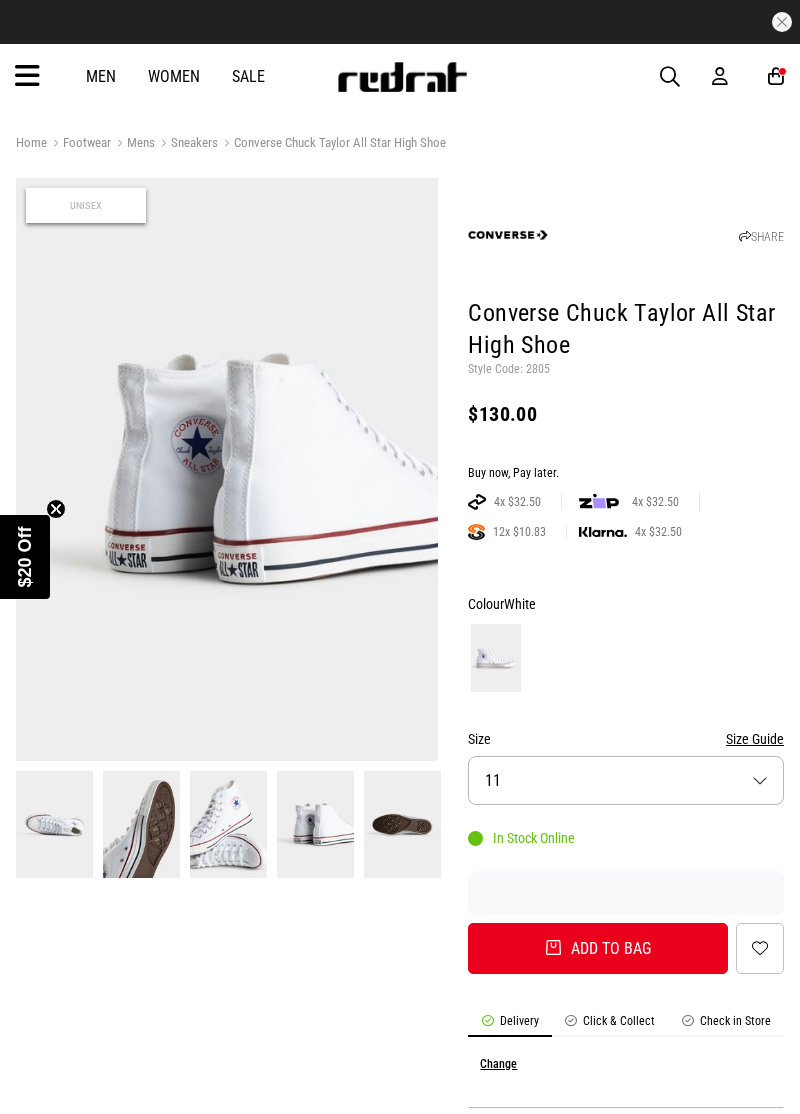 click on "Add to bag" at bounding box center (598, 948) 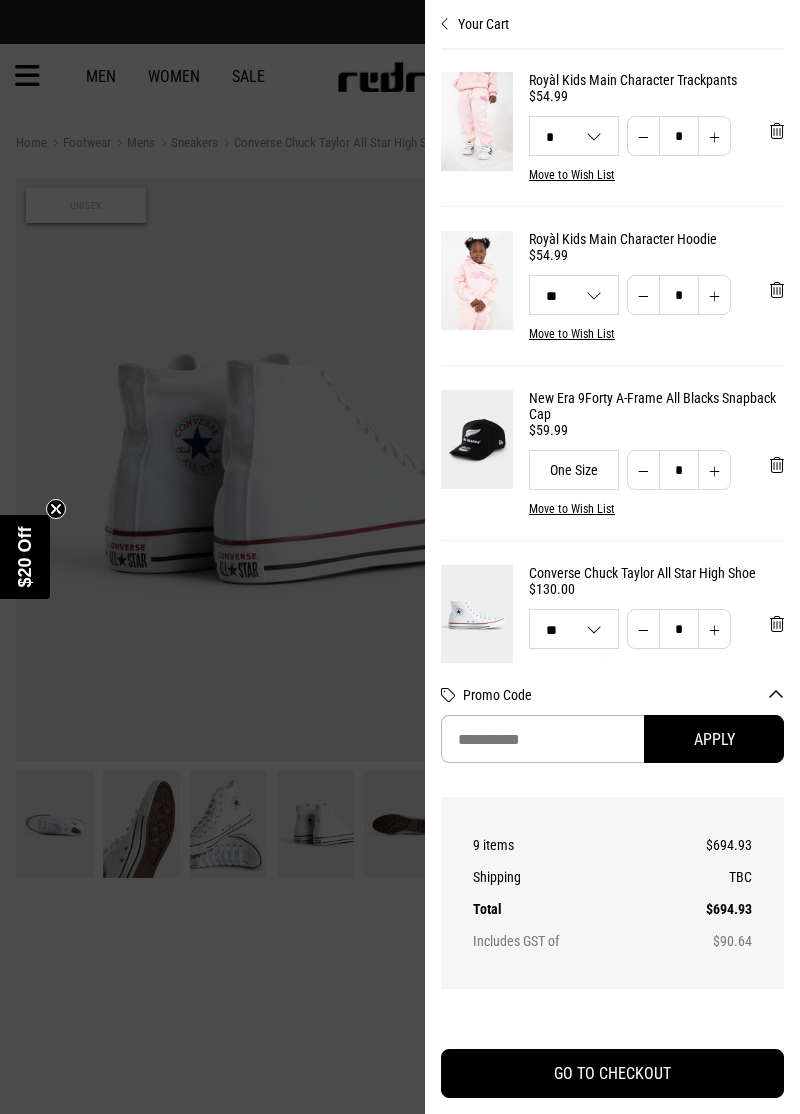 scroll, scrollTop: 882, scrollLeft: 0, axis: vertical 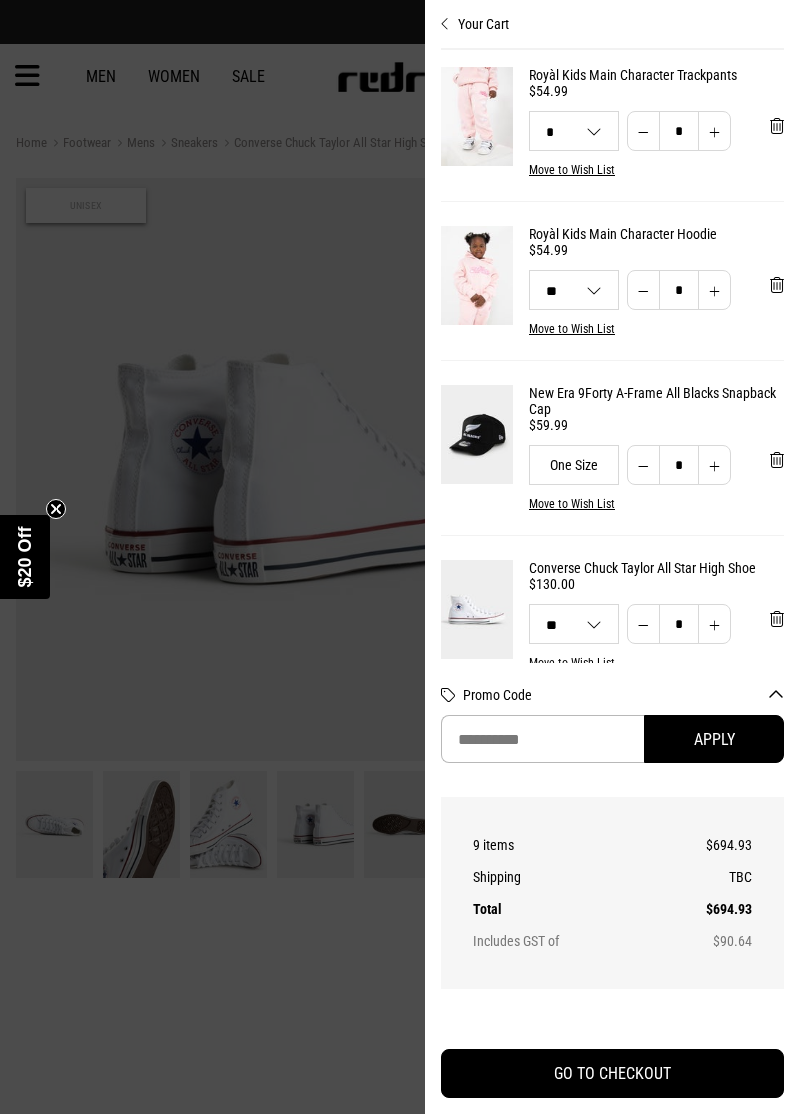 click on "Your Cart" at bounding box center (612, 16) 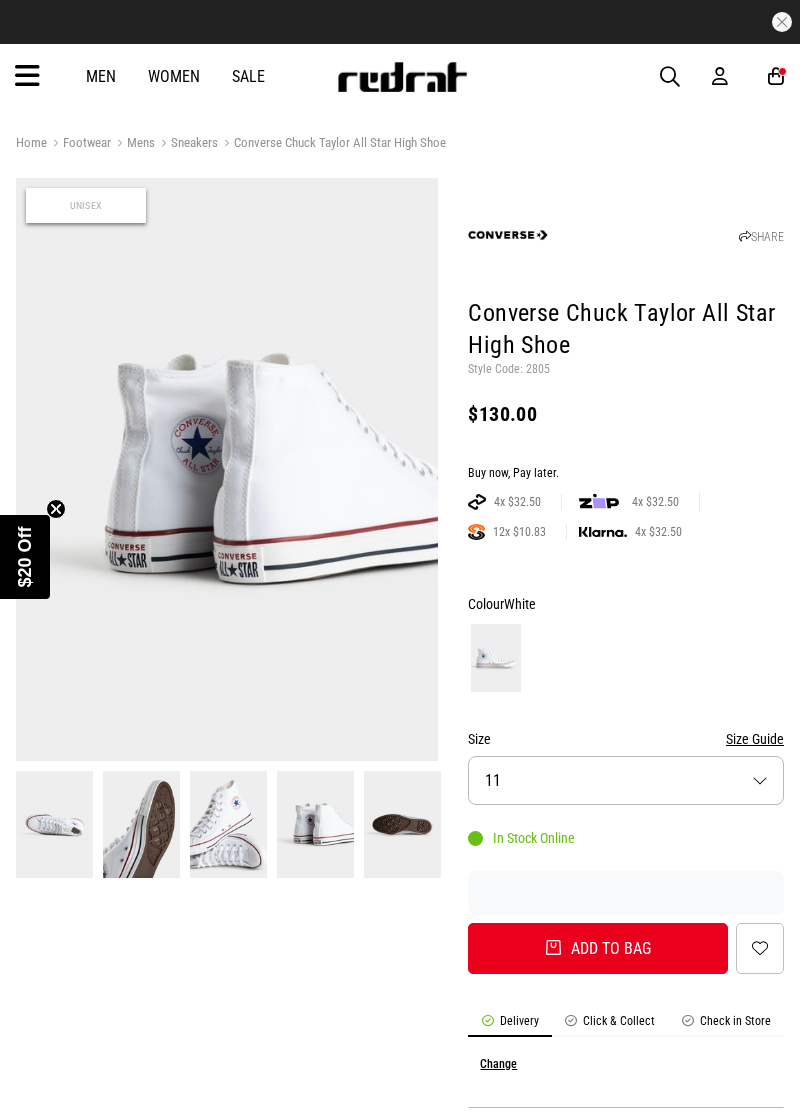 click at bounding box center [27, 76] 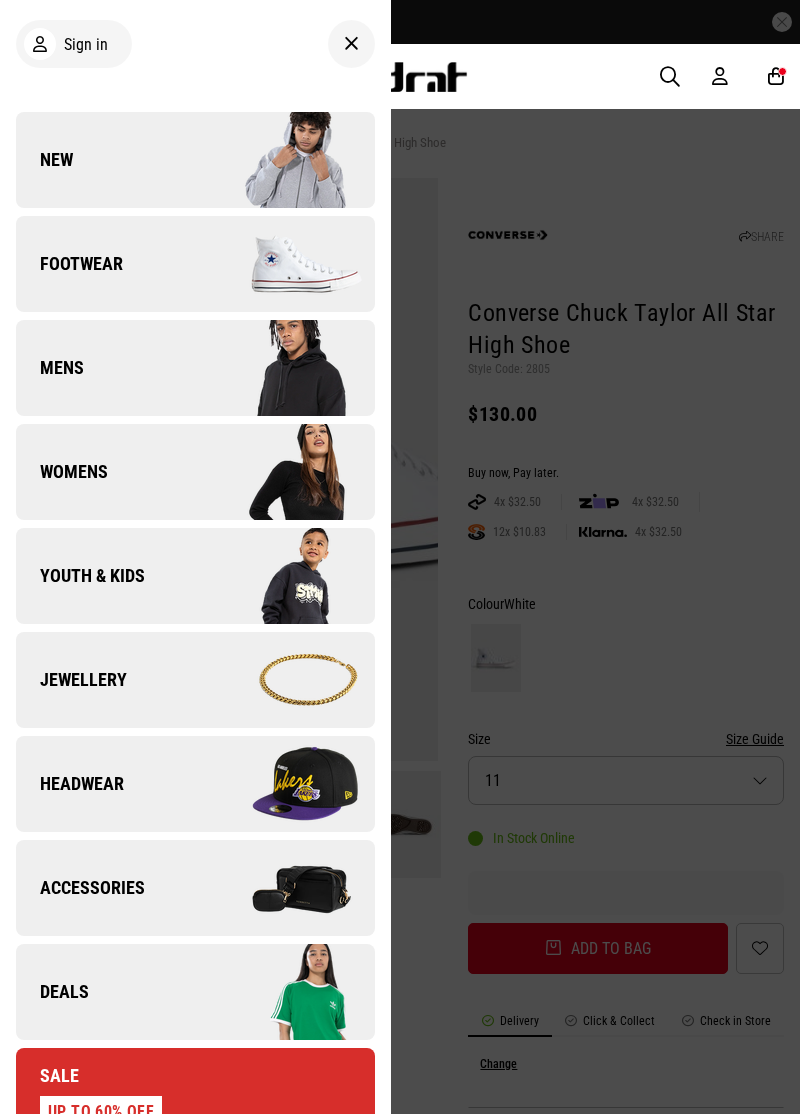 click on "Headwear" at bounding box center (70, 784) 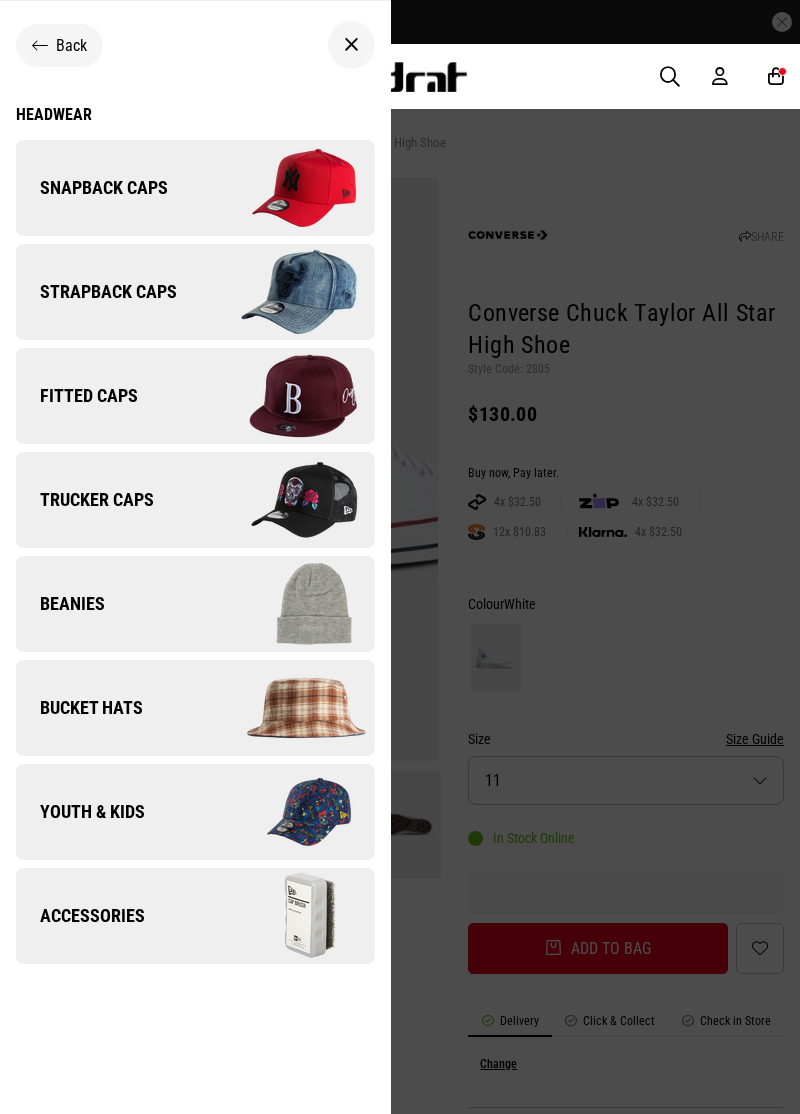 click on "Snapback Caps" at bounding box center [92, 188] 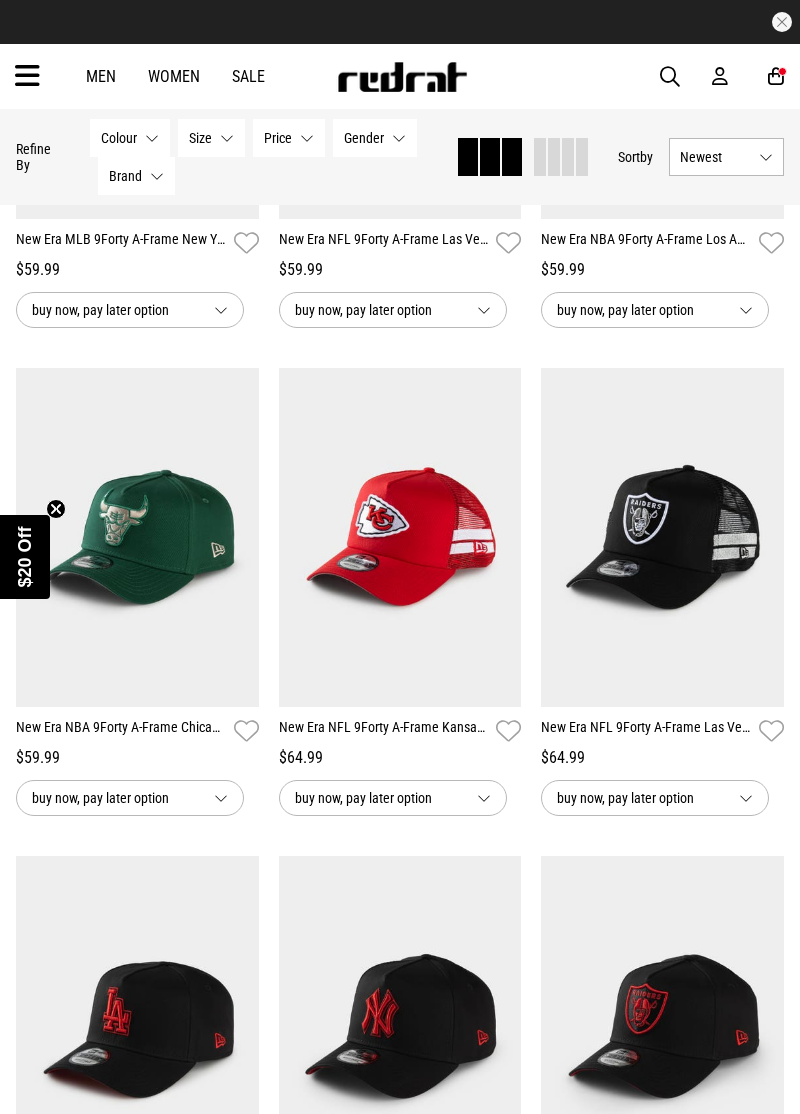 scroll, scrollTop: 2608, scrollLeft: 0, axis: vertical 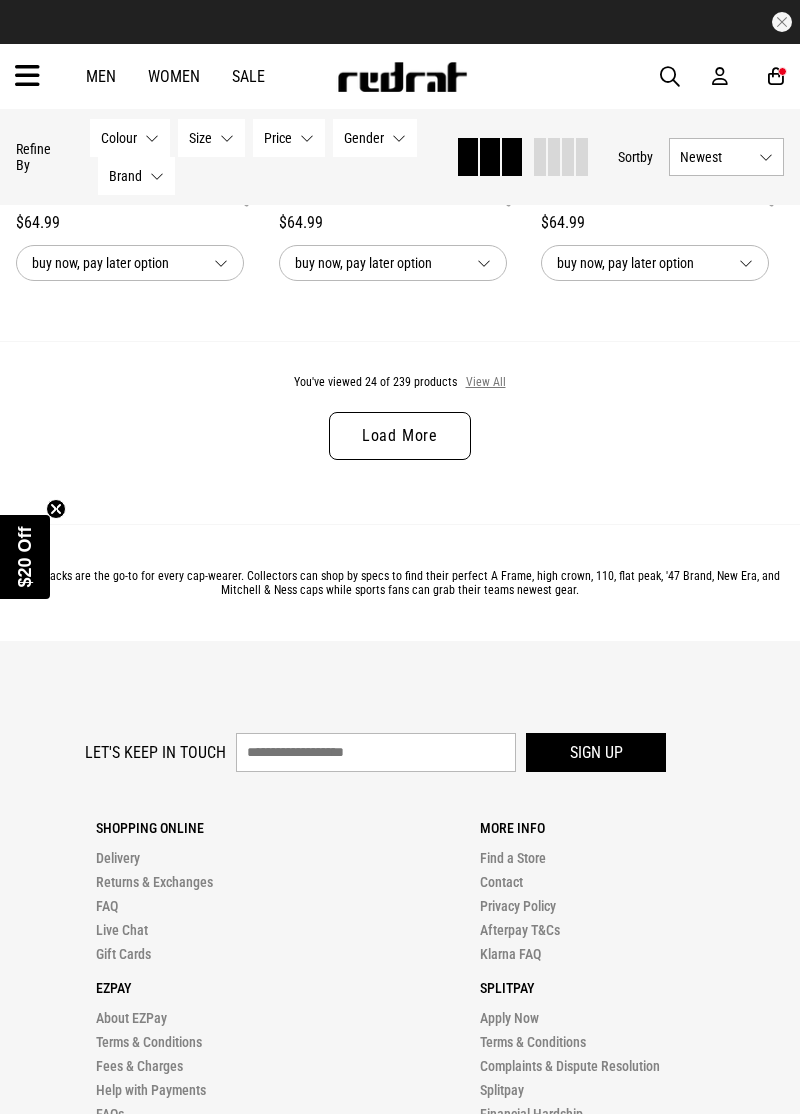 click on "View All" at bounding box center [486, 383] 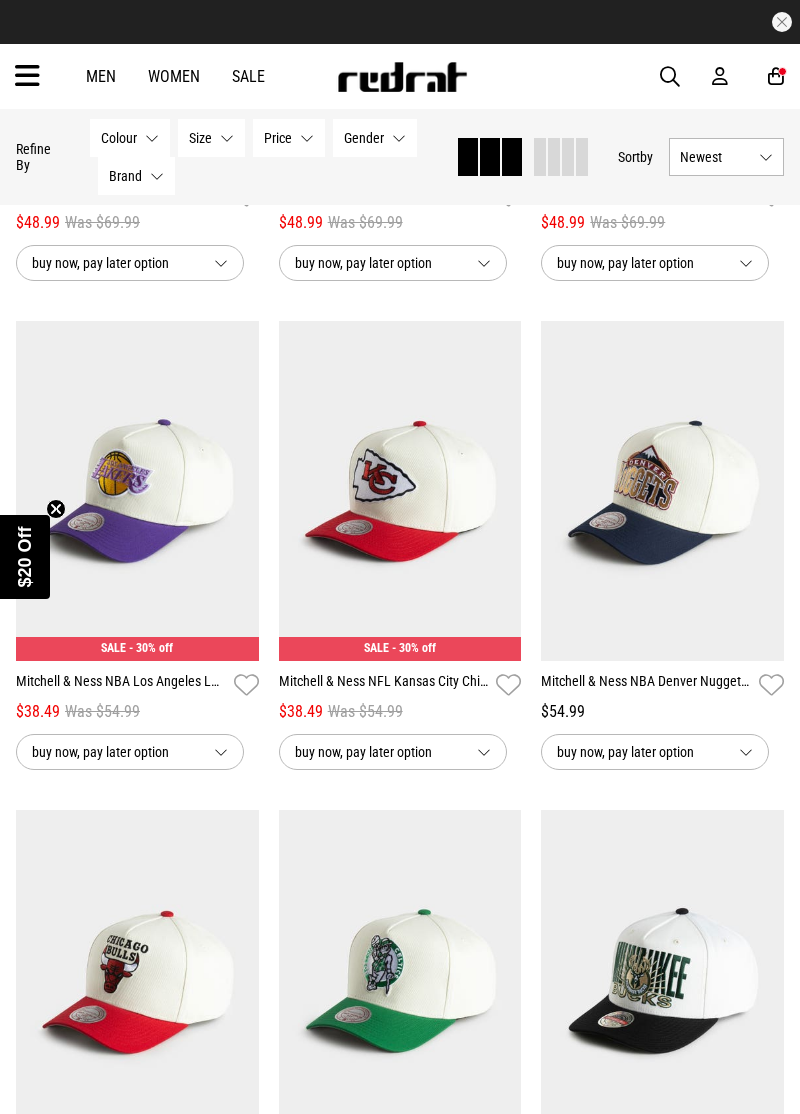 scroll, scrollTop: 18654, scrollLeft: 0, axis: vertical 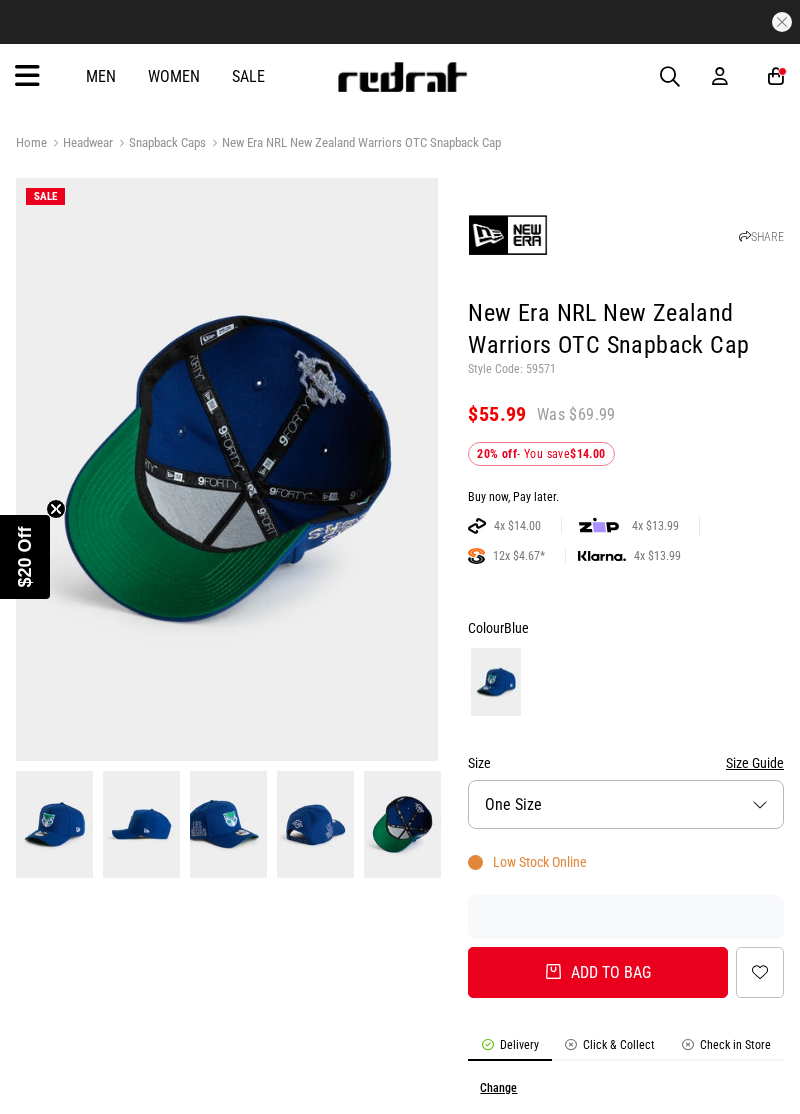 click on "Add to bag" at bounding box center [598, 972] 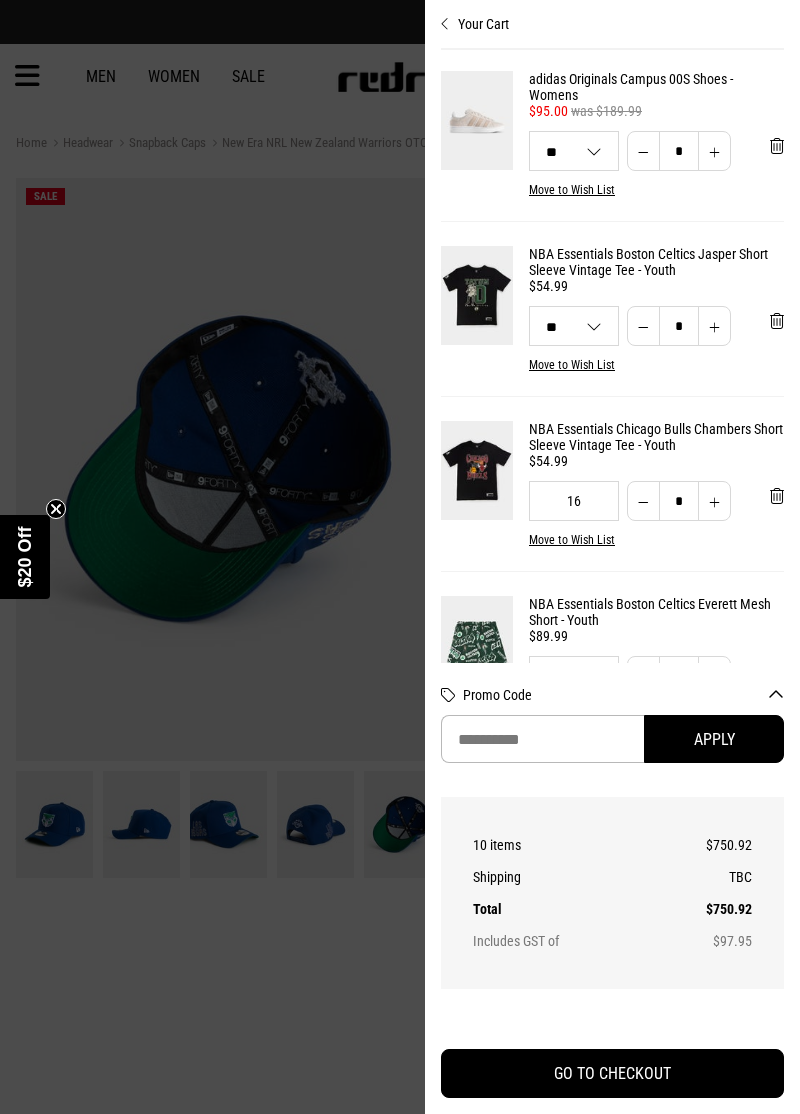 scroll, scrollTop: 0, scrollLeft: 0, axis: both 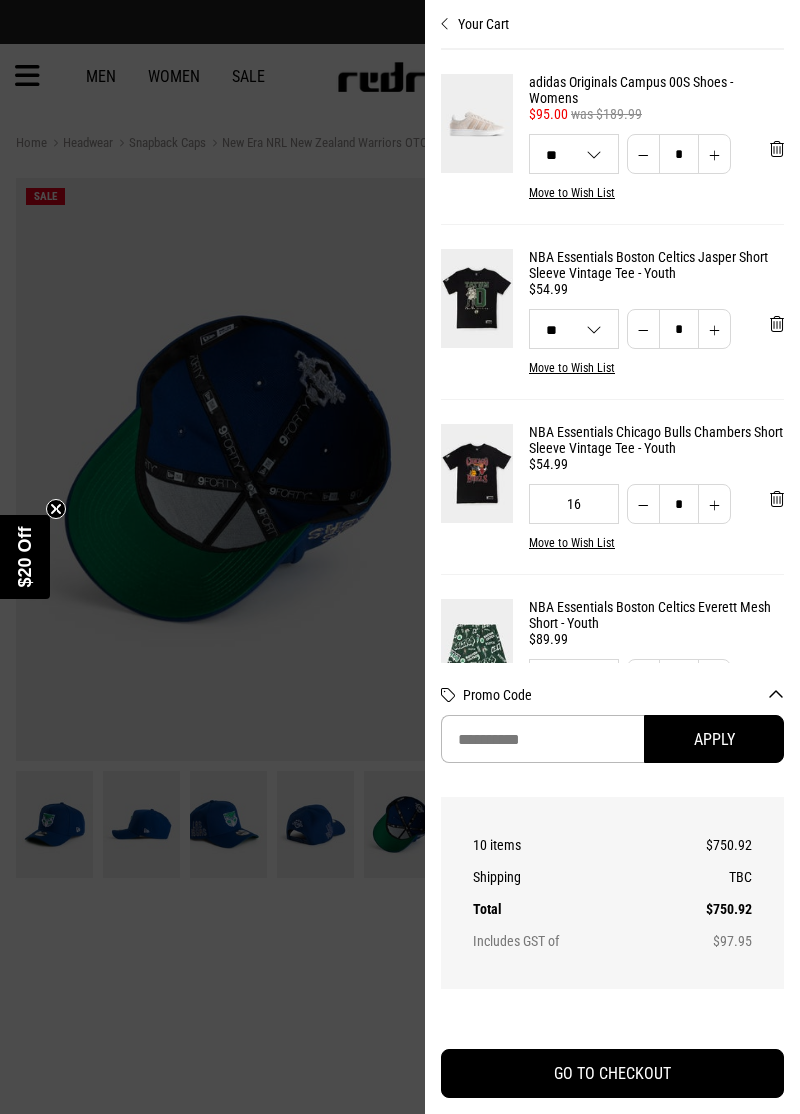 click on "Your Cart" at bounding box center [612, 16] 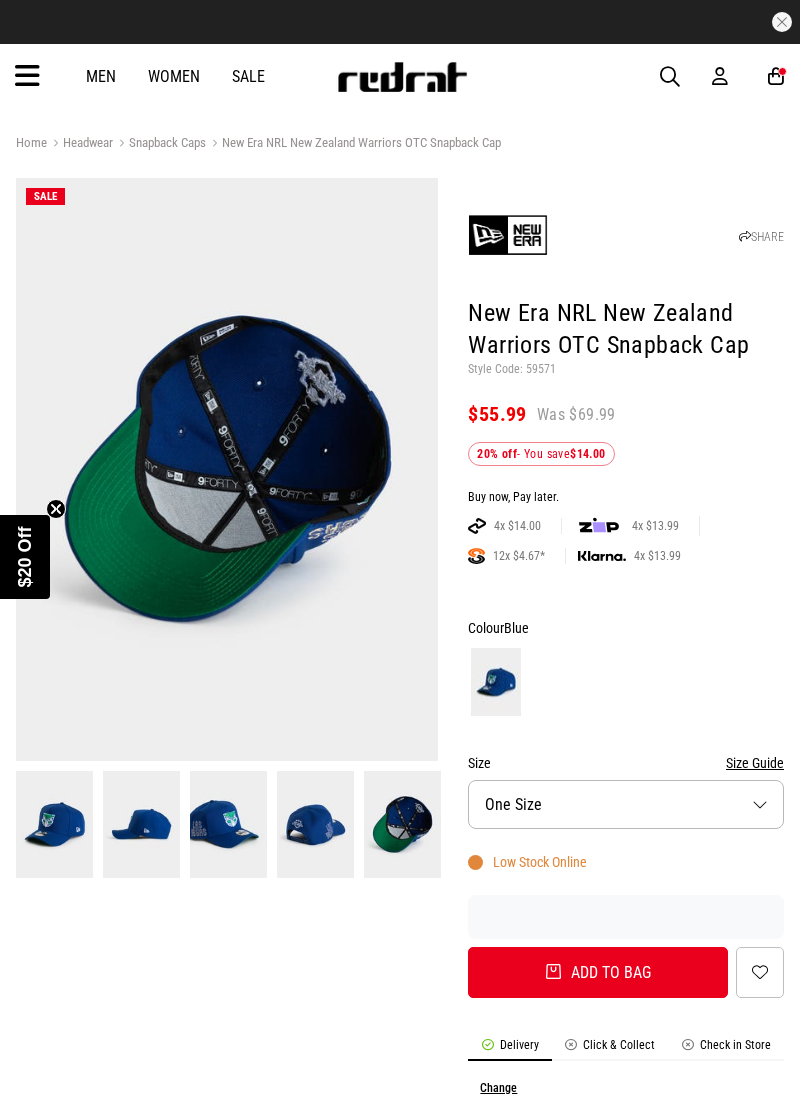 click at bounding box center (27, 76) 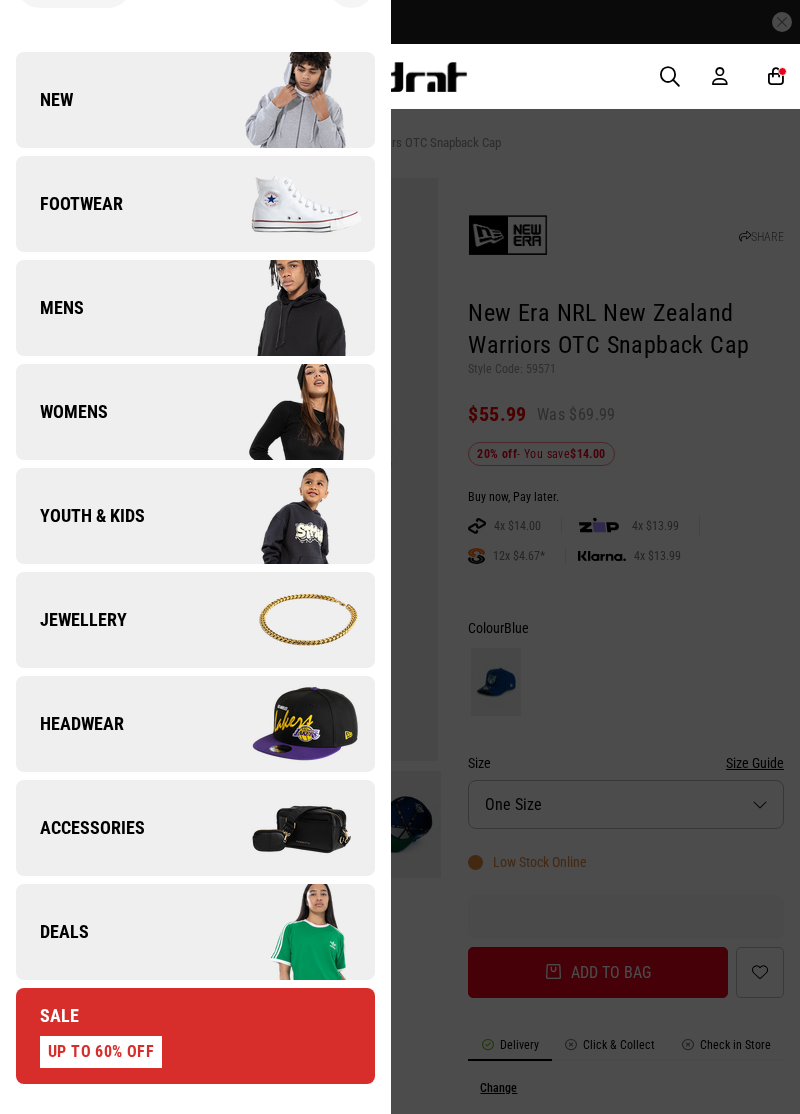 scroll, scrollTop: 51, scrollLeft: 0, axis: vertical 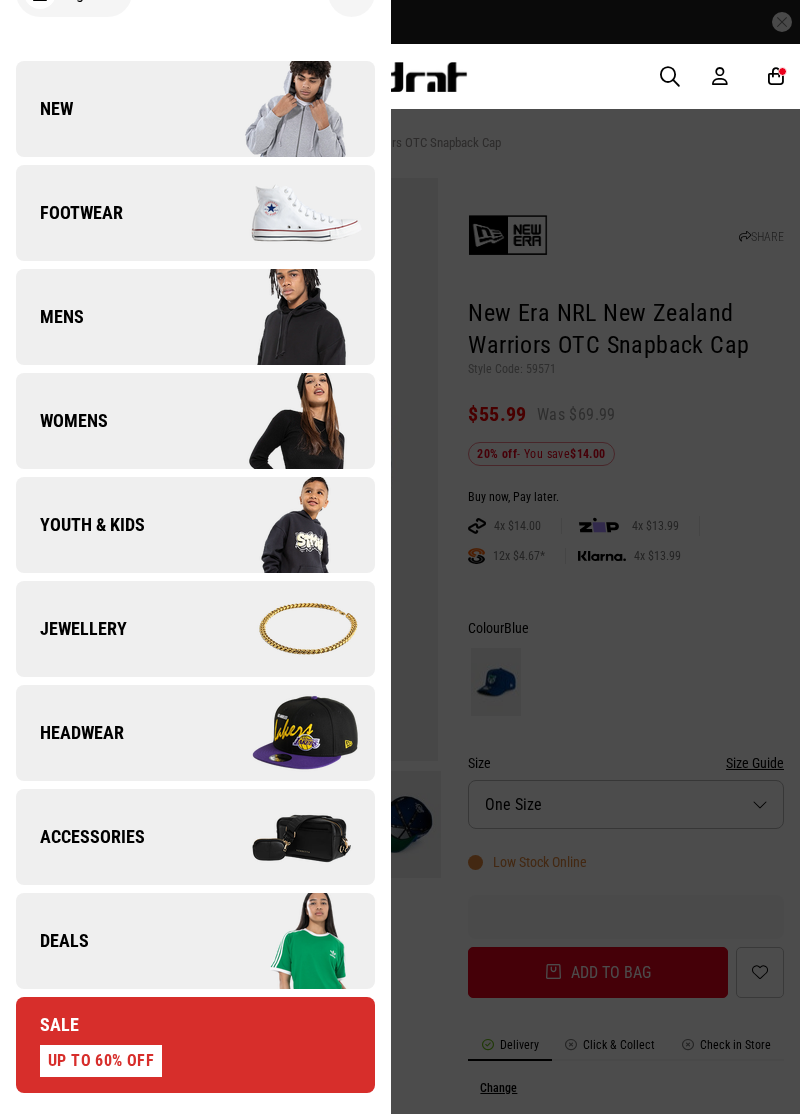 click on "Womens" at bounding box center [62, 421] 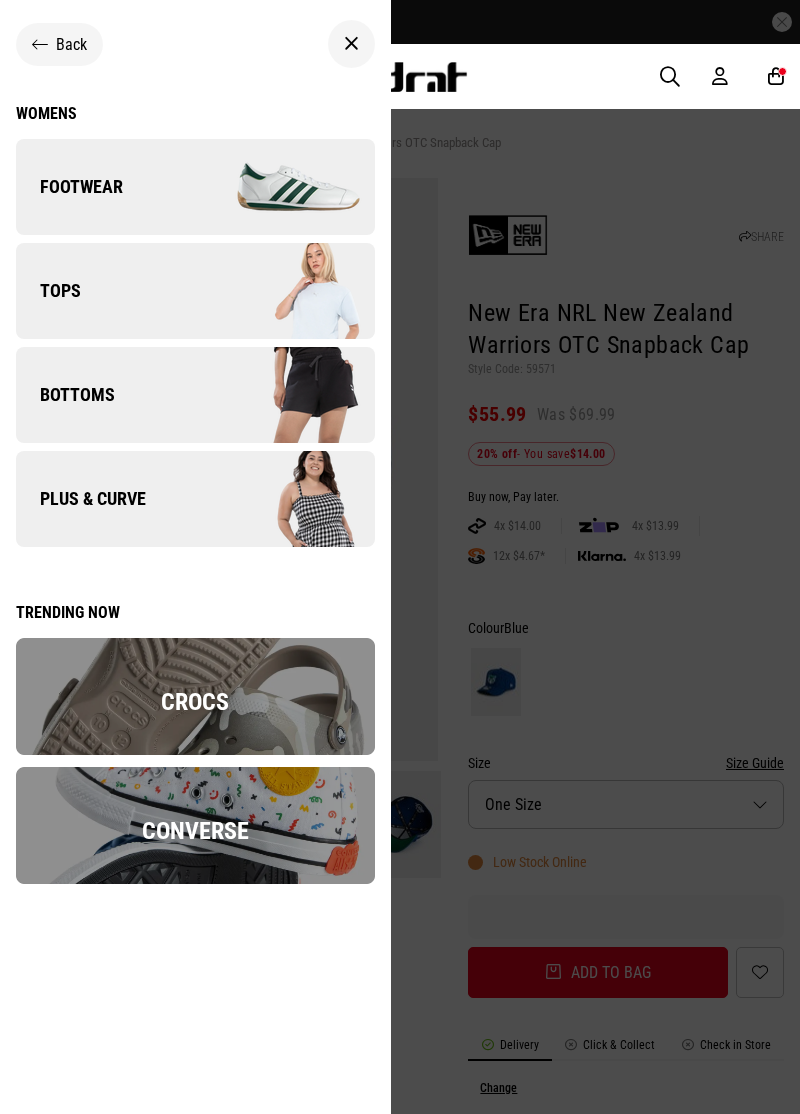 scroll, scrollTop: 0, scrollLeft: 0, axis: both 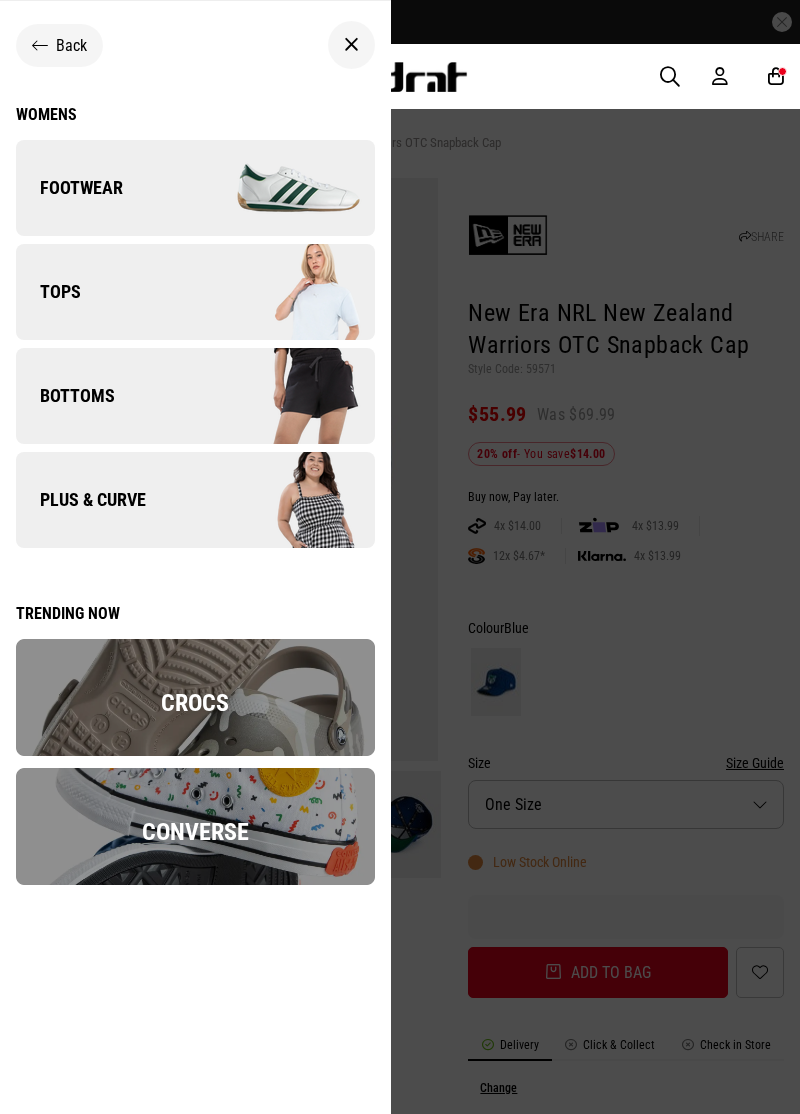 click on "Tops" at bounding box center (195, 292) 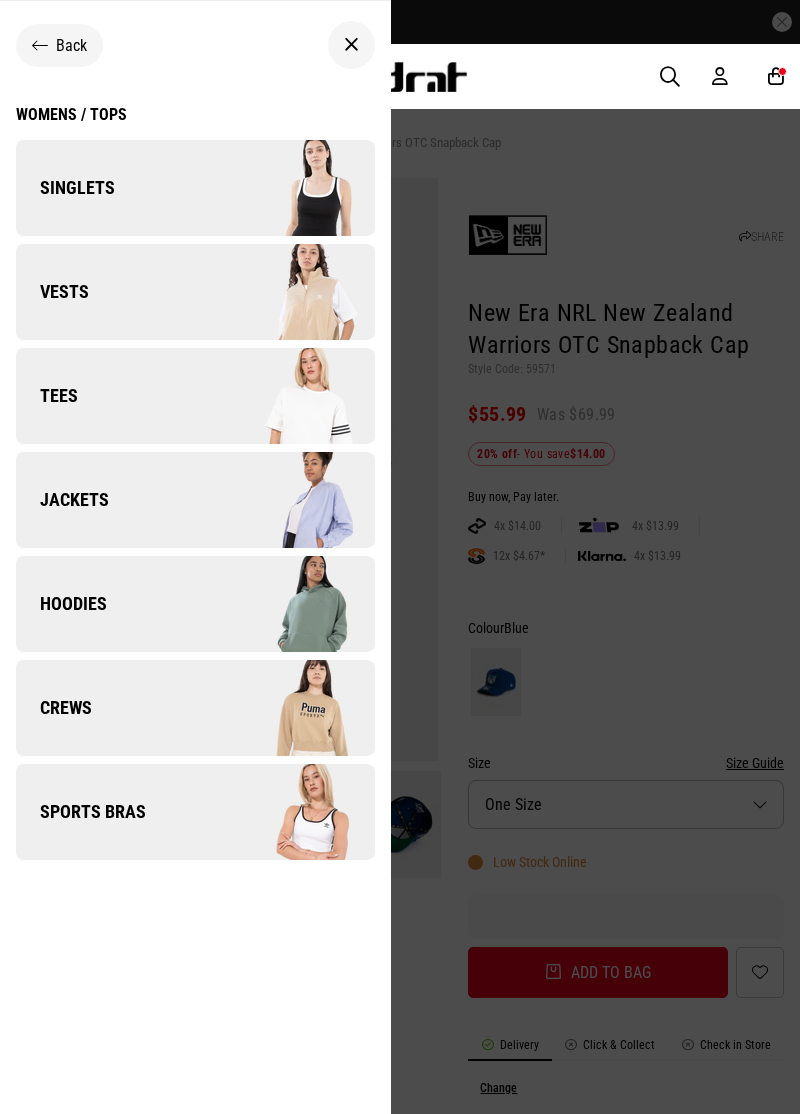 click on "Singlets" at bounding box center [65, 188] 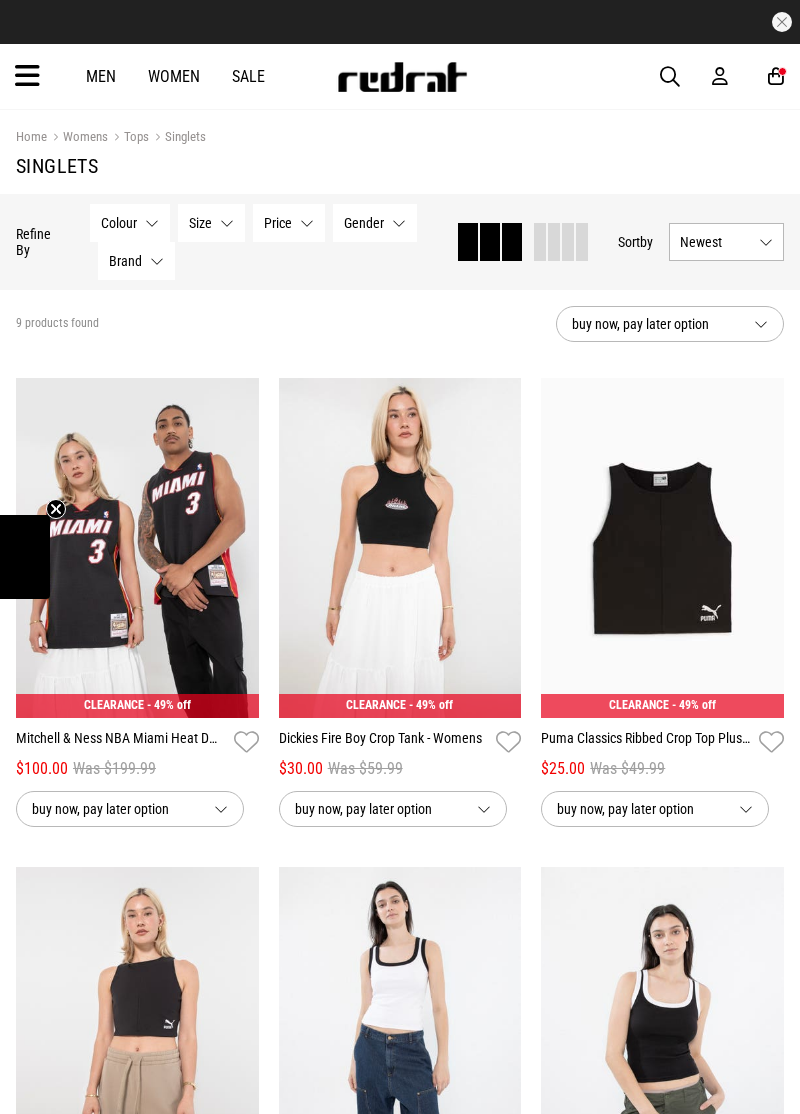 scroll, scrollTop: 0, scrollLeft: 0, axis: both 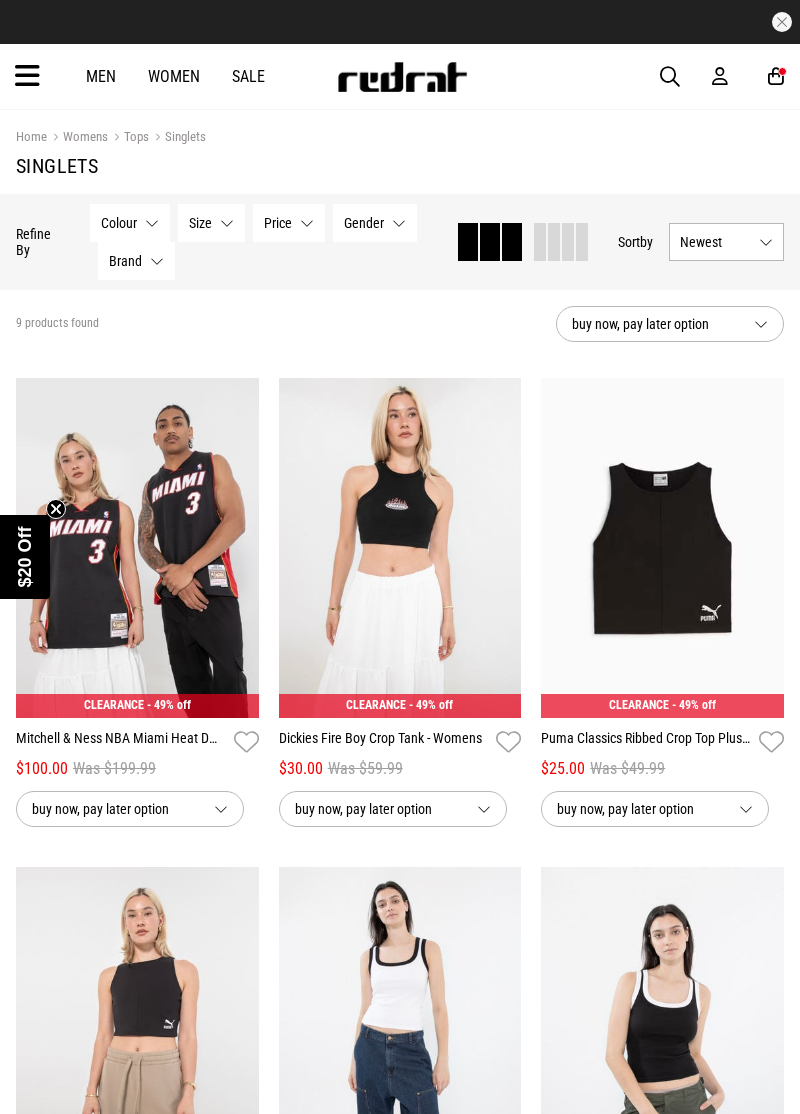 click at bounding box center (27, 76) 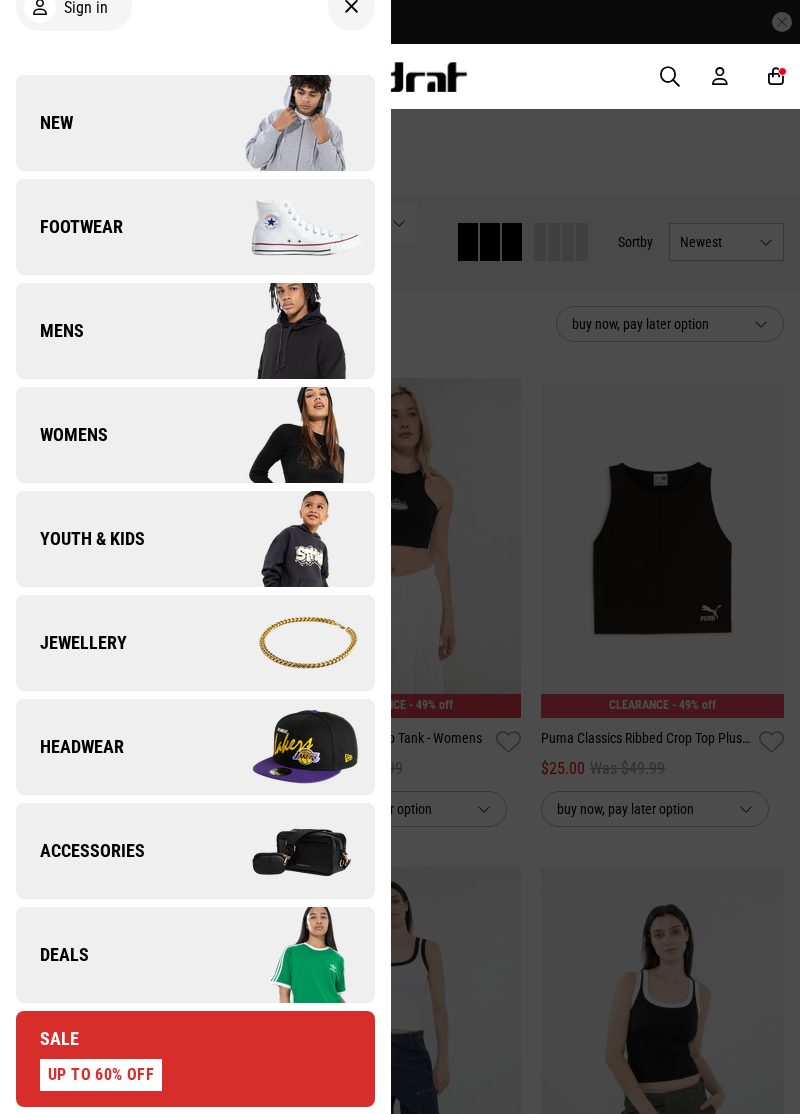 scroll, scrollTop: 30, scrollLeft: 0, axis: vertical 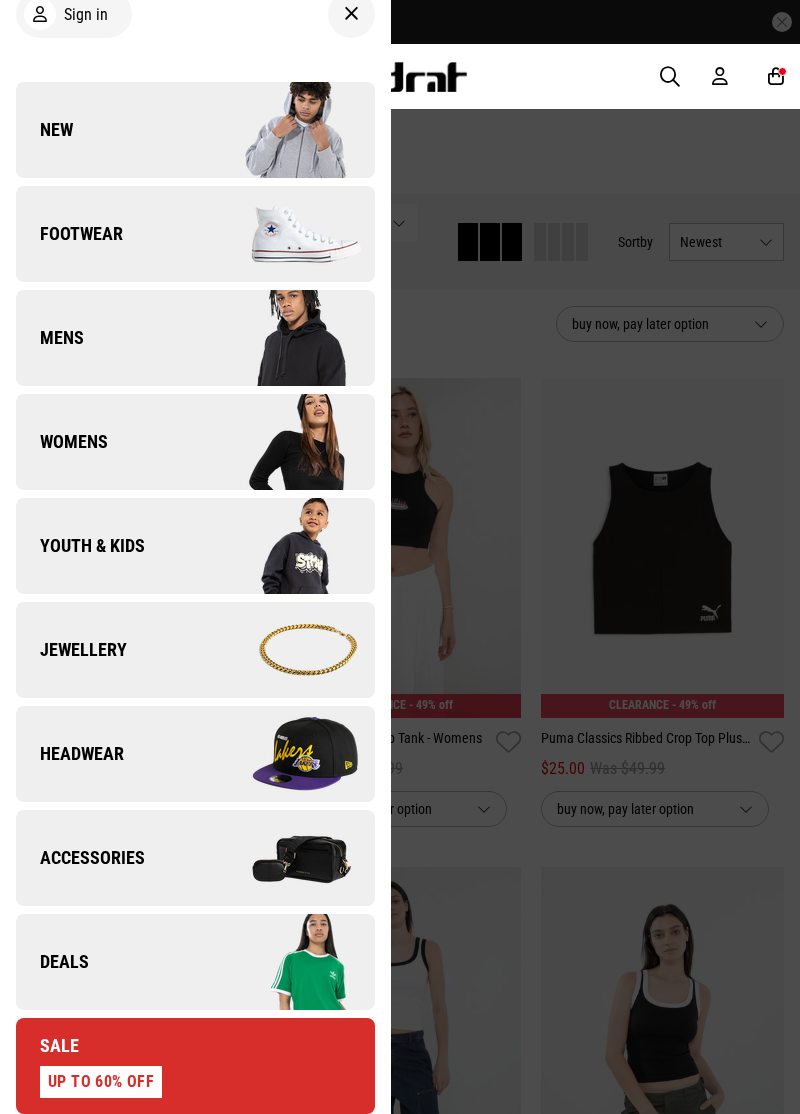 click on "Womens" at bounding box center (62, 442) 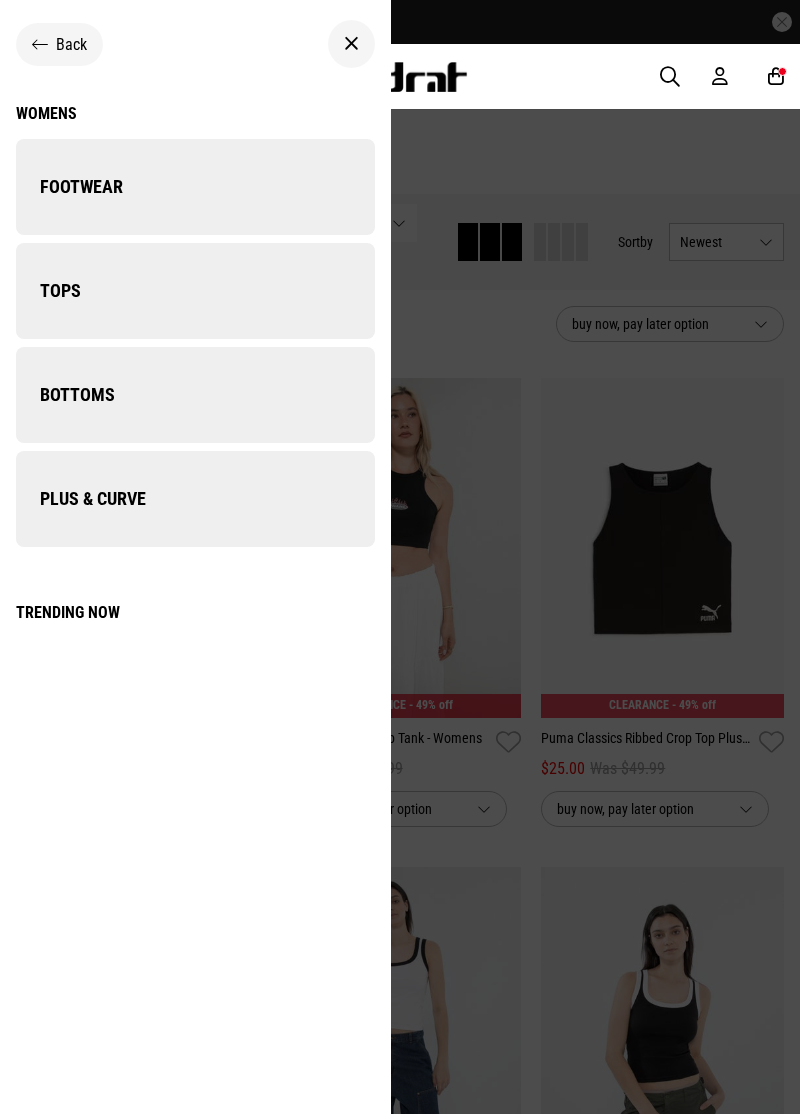 scroll, scrollTop: 0, scrollLeft: 0, axis: both 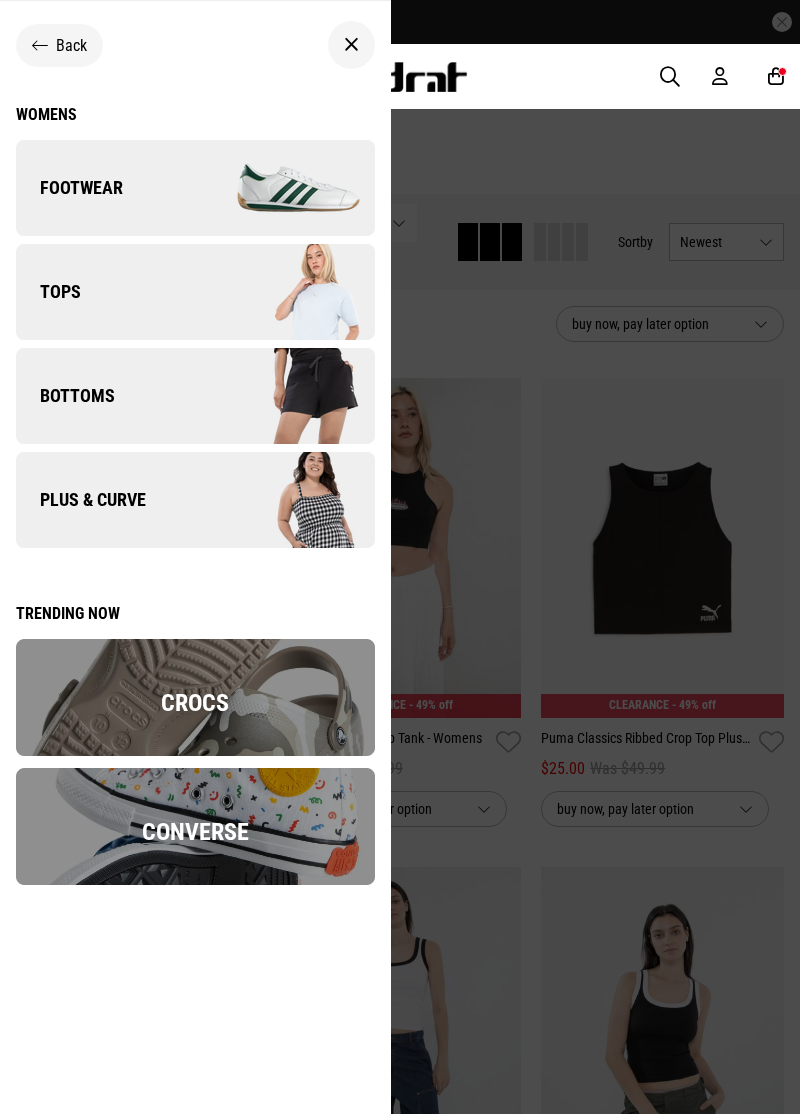 click on "Bottoms" at bounding box center (65, 396) 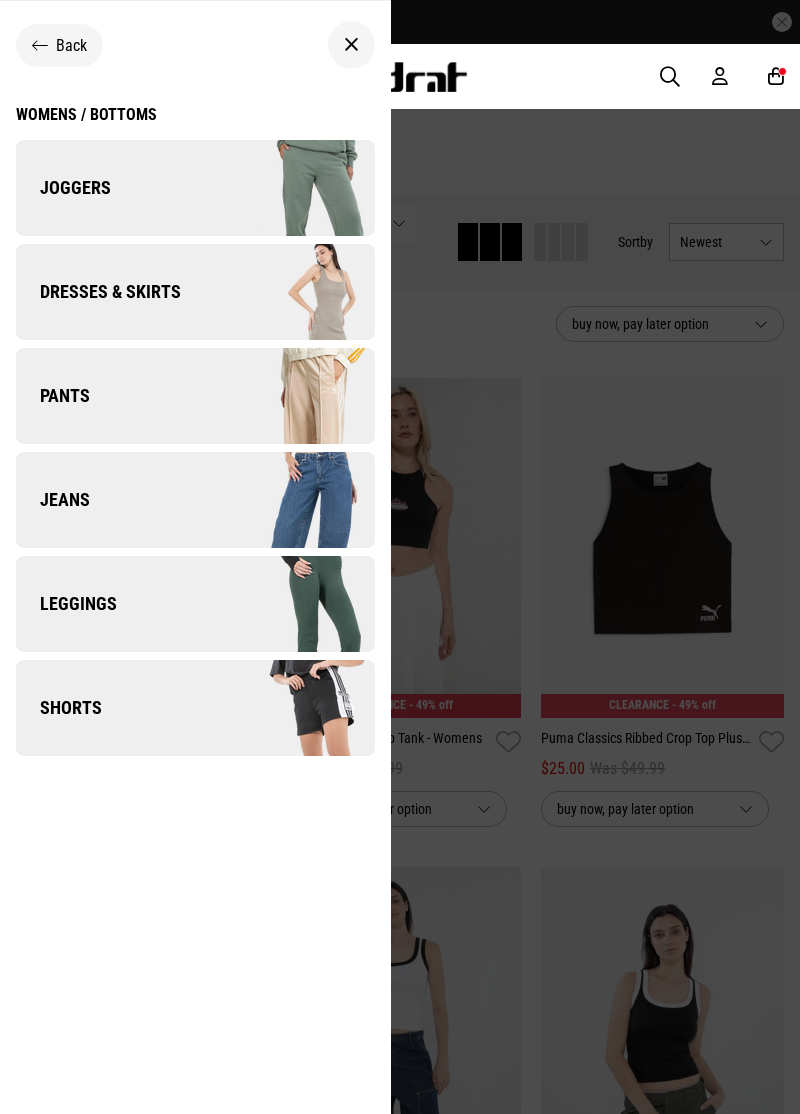 click on "Leggings" at bounding box center (66, 604) 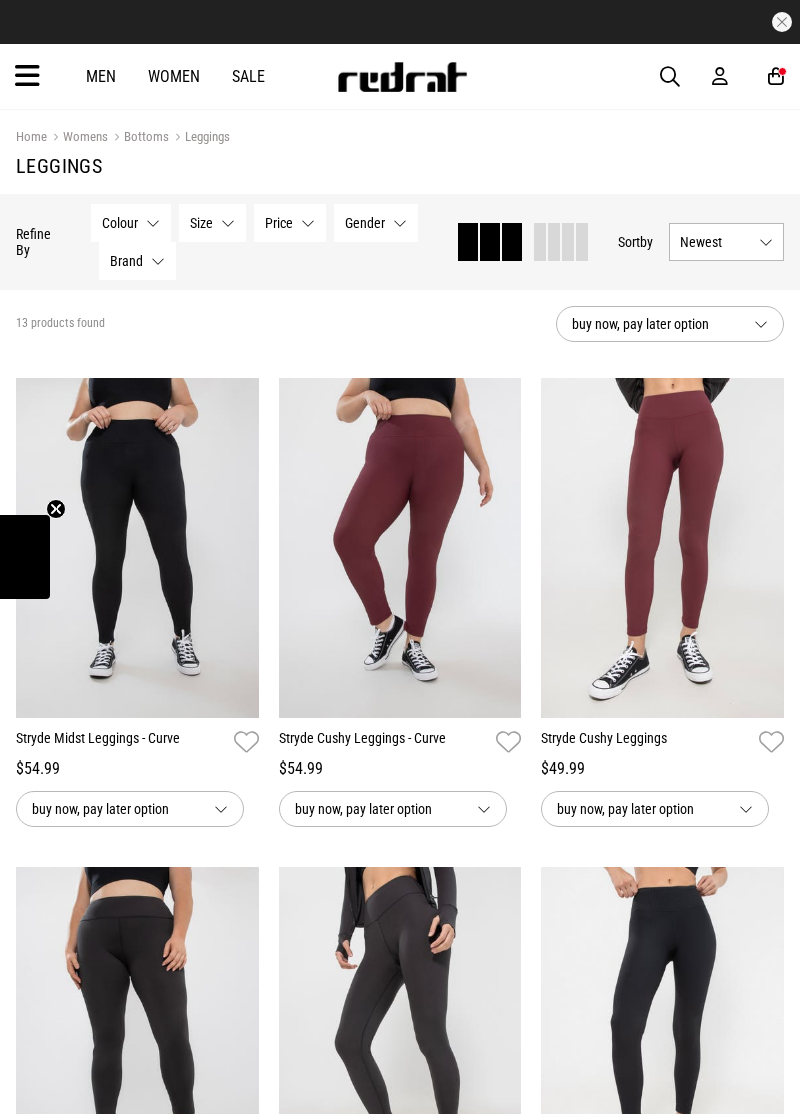 scroll, scrollTop: 0, scrollLeft: 0, axis: both 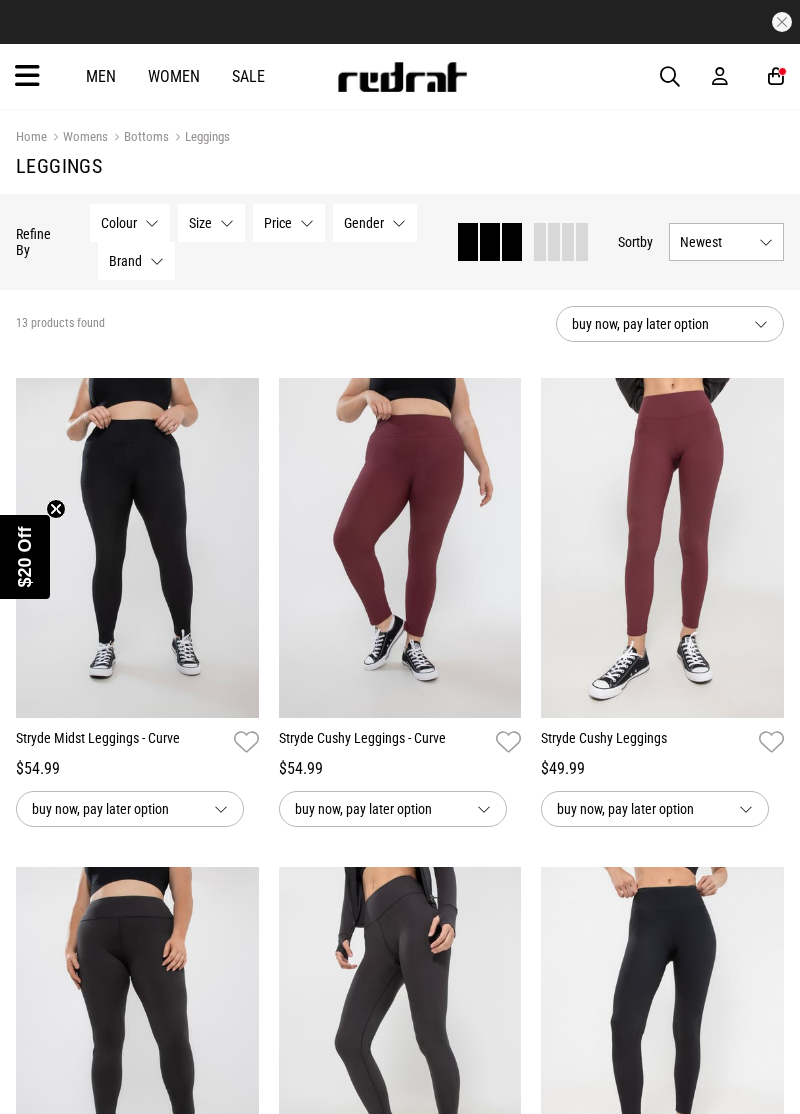 click at bounding box center (27, 76) 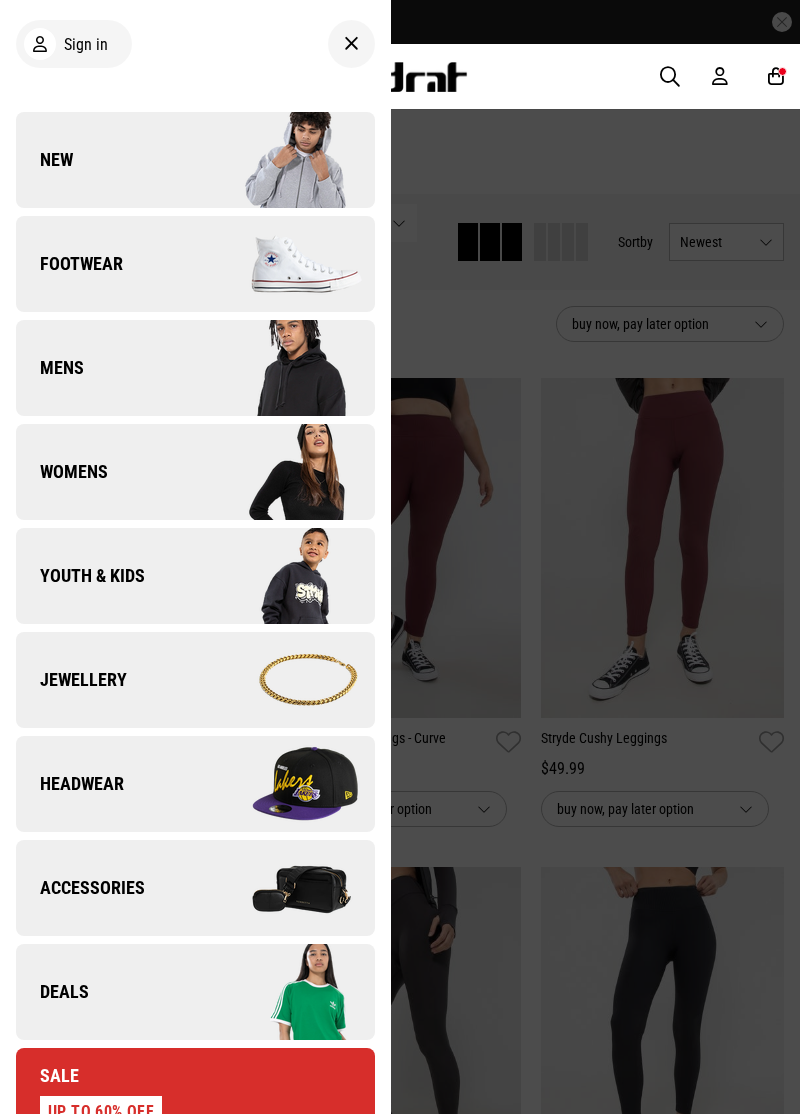 click on "Mens" at bounding box center [195, 368] 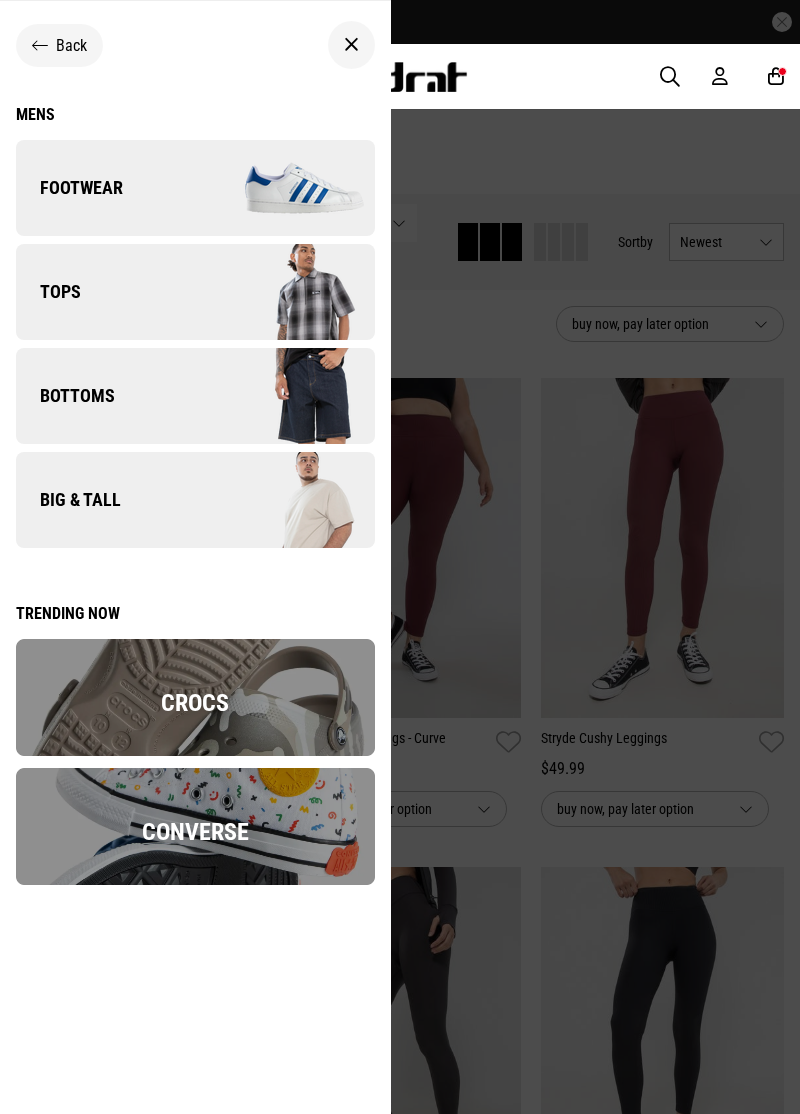 click on "Tops" at bounding box center [48, 292] 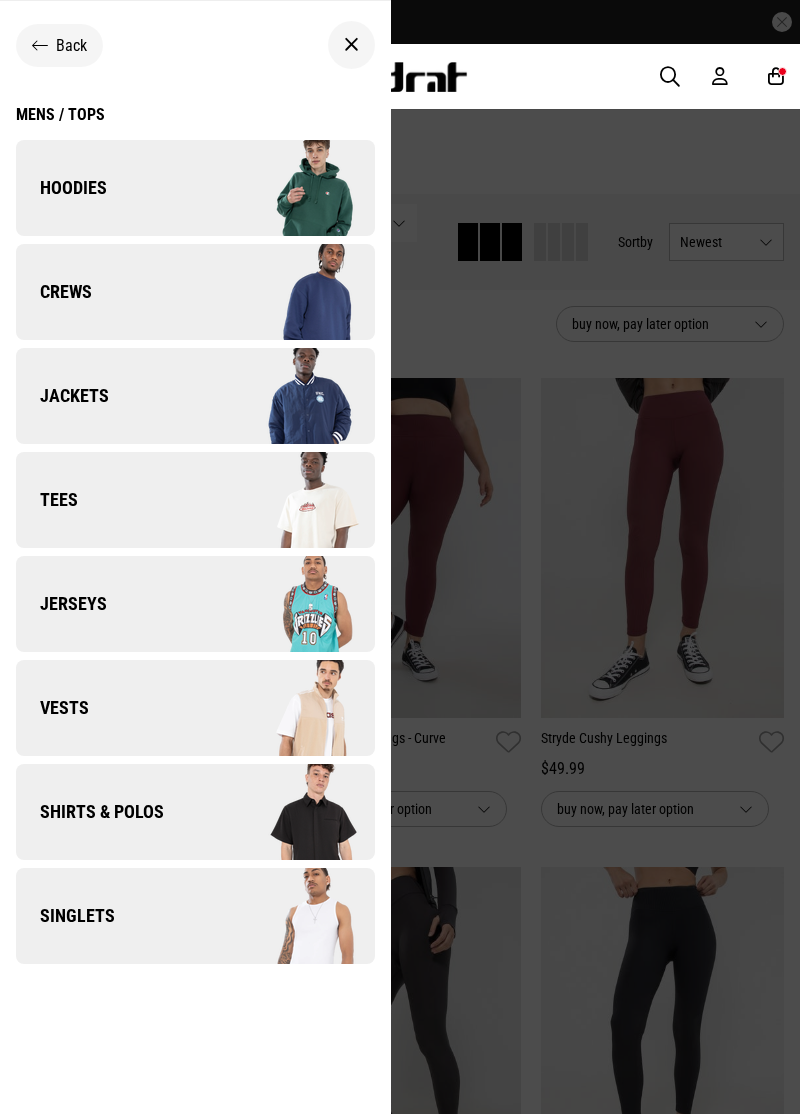 click on "Crews" at bounding box center (54, 292) 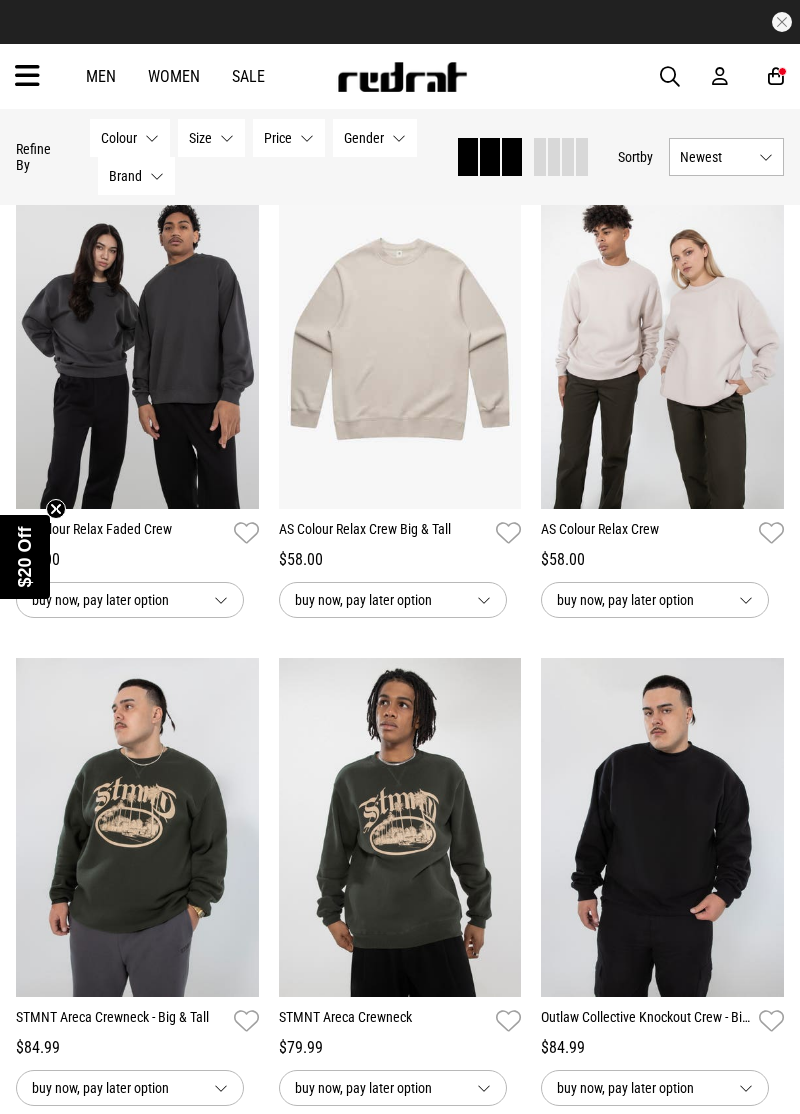 scroll, scrollTop: 0, scrollLeft: 0, axis: both 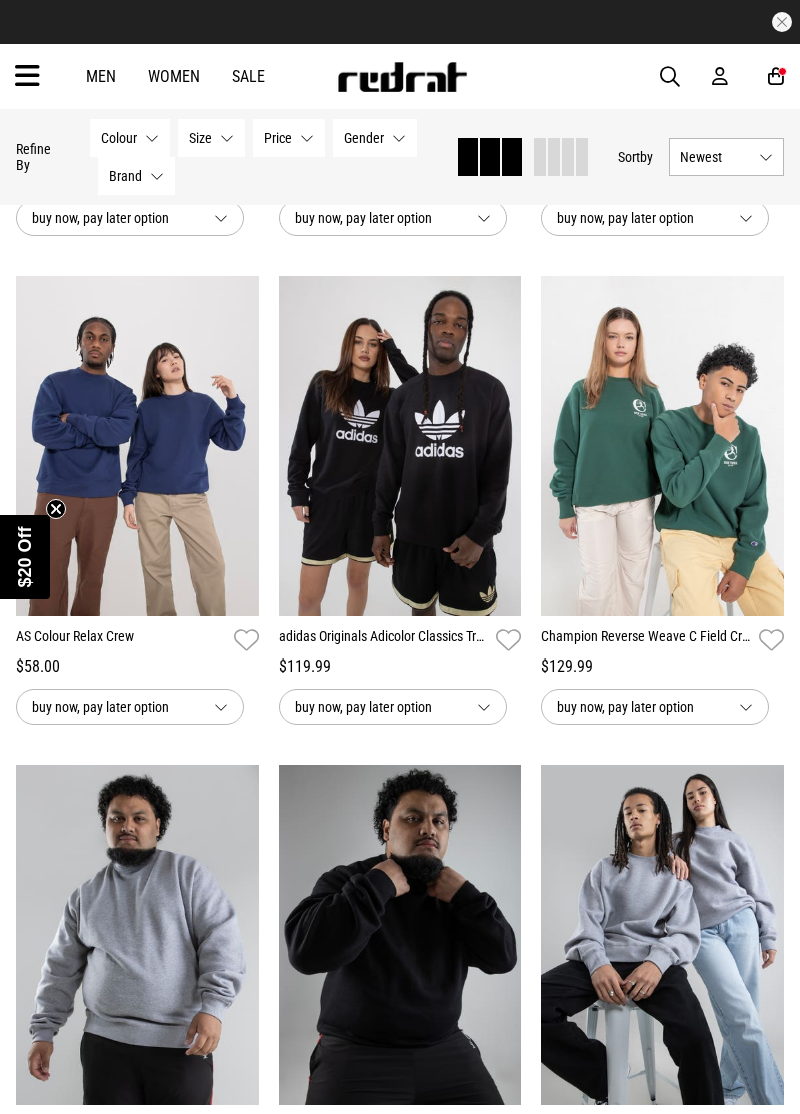 click at bounding box center [27, 76] 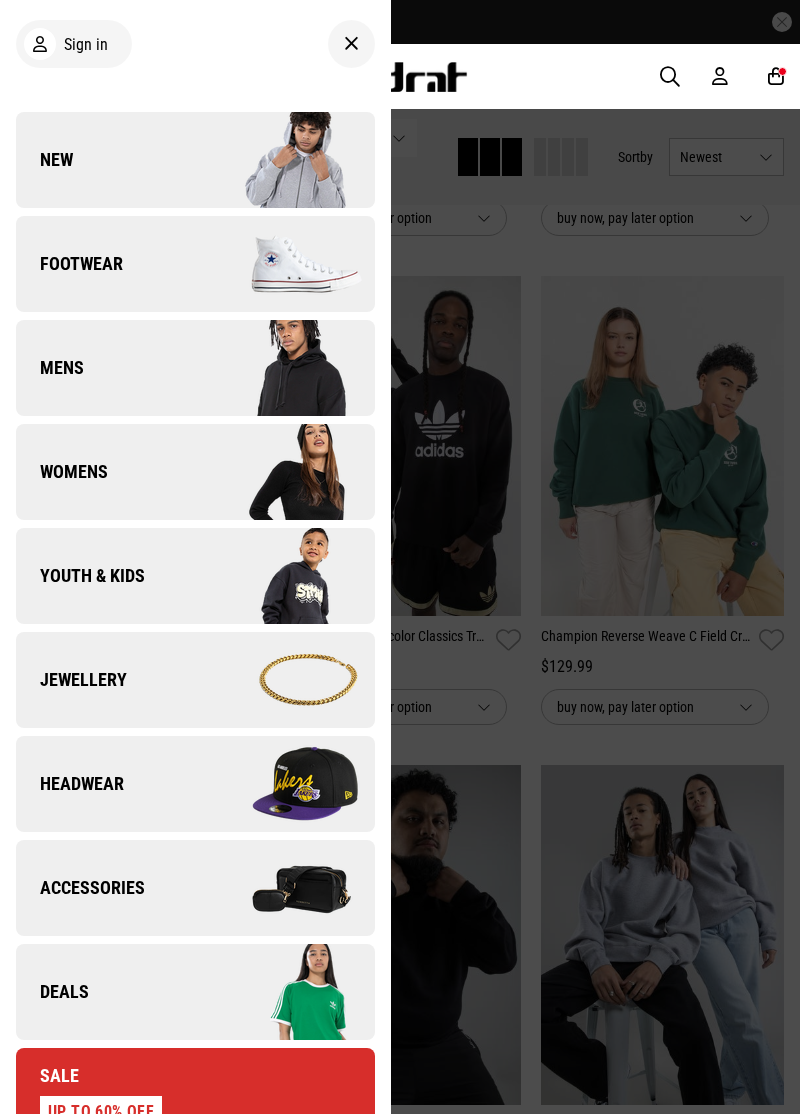 click on "Womens" at bounding box center [62, 472] 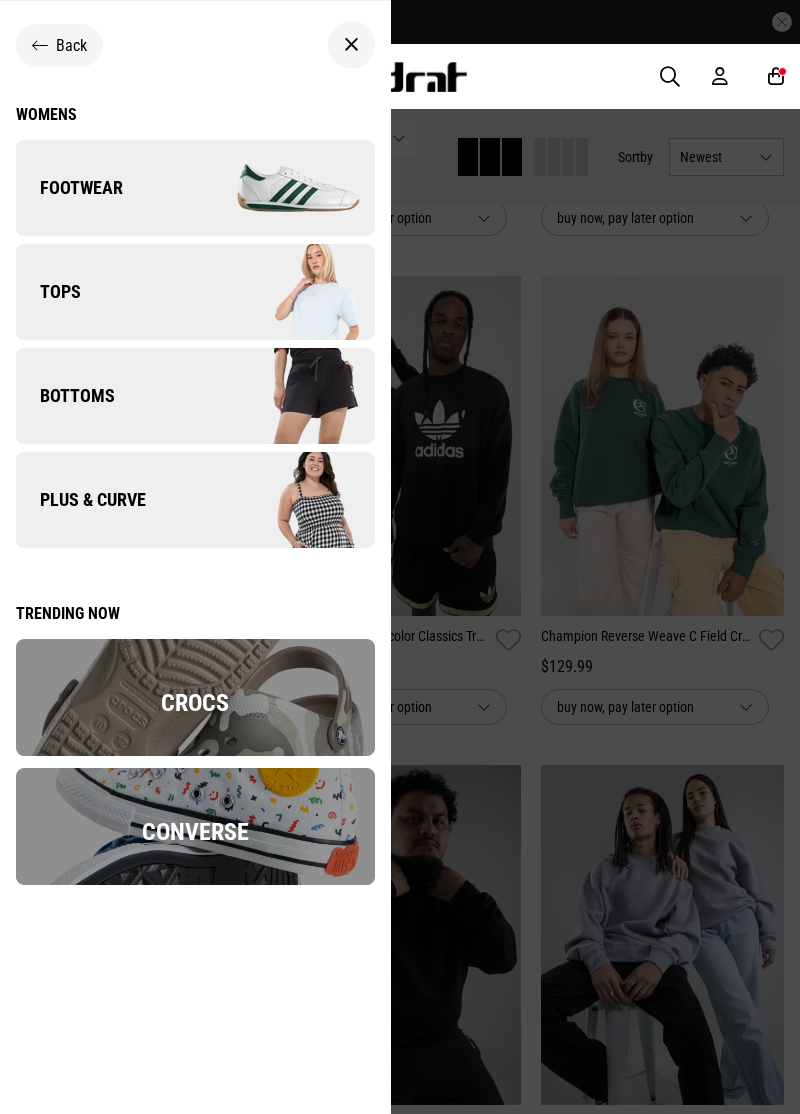 click on "Footwear" at bounding box center (69, 188) 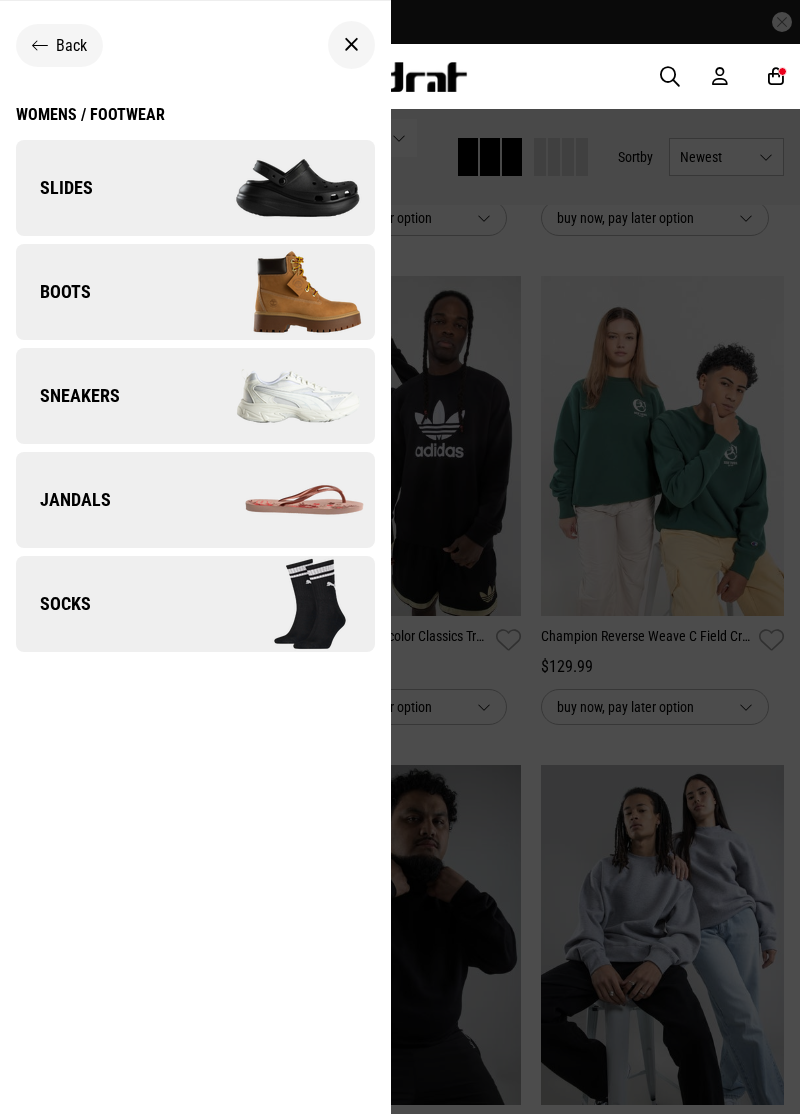 click on "Slides" at bounding box center [54, 188] 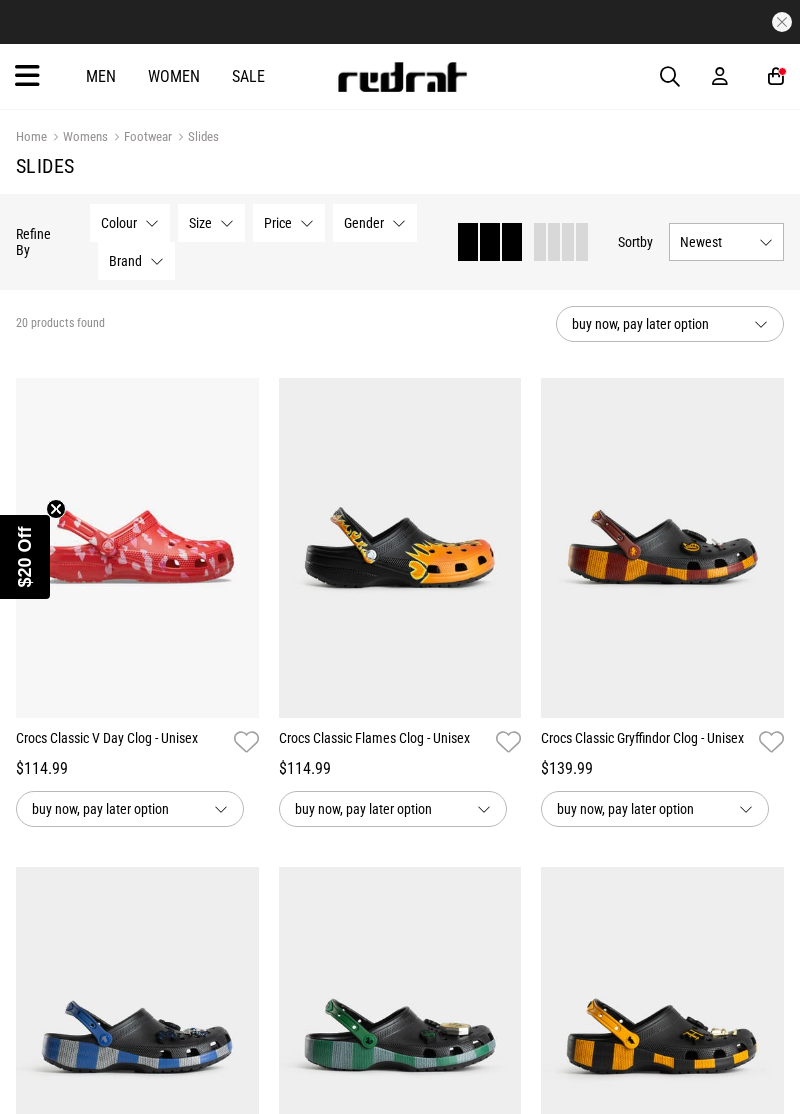 scroll, scrollTop: 417, scrollLeft: 0, axis: vertical 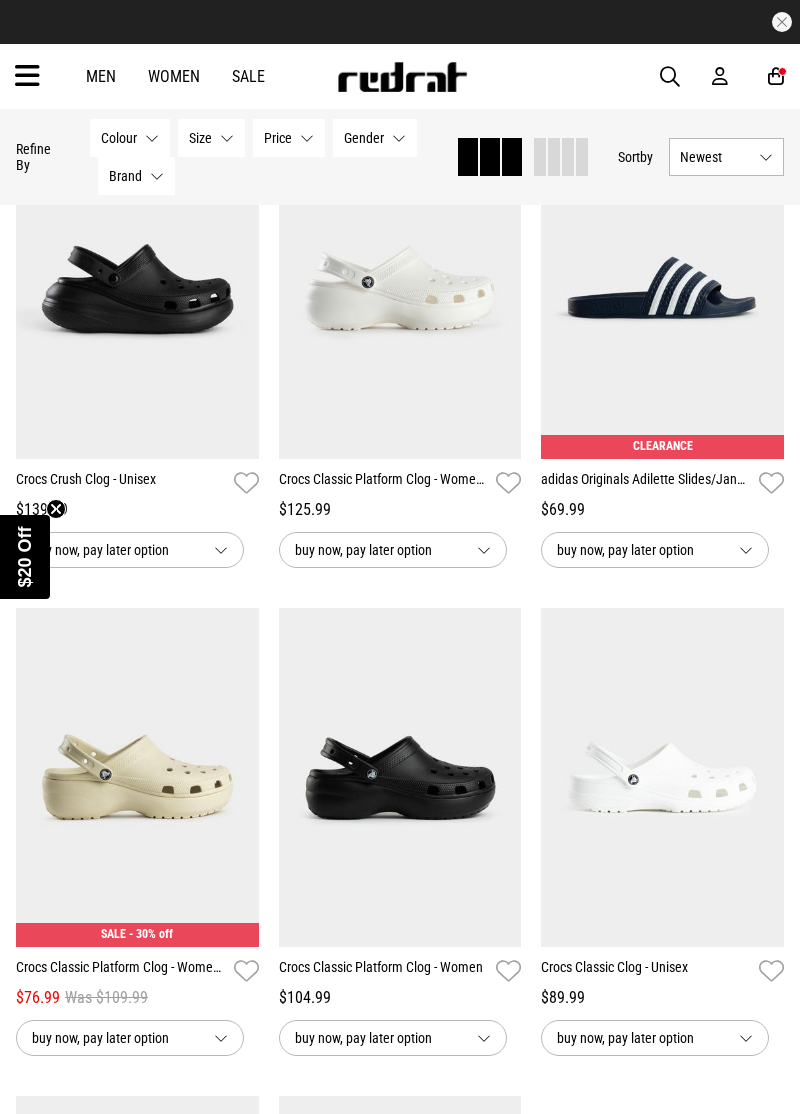click at bounding box center [27, 76] 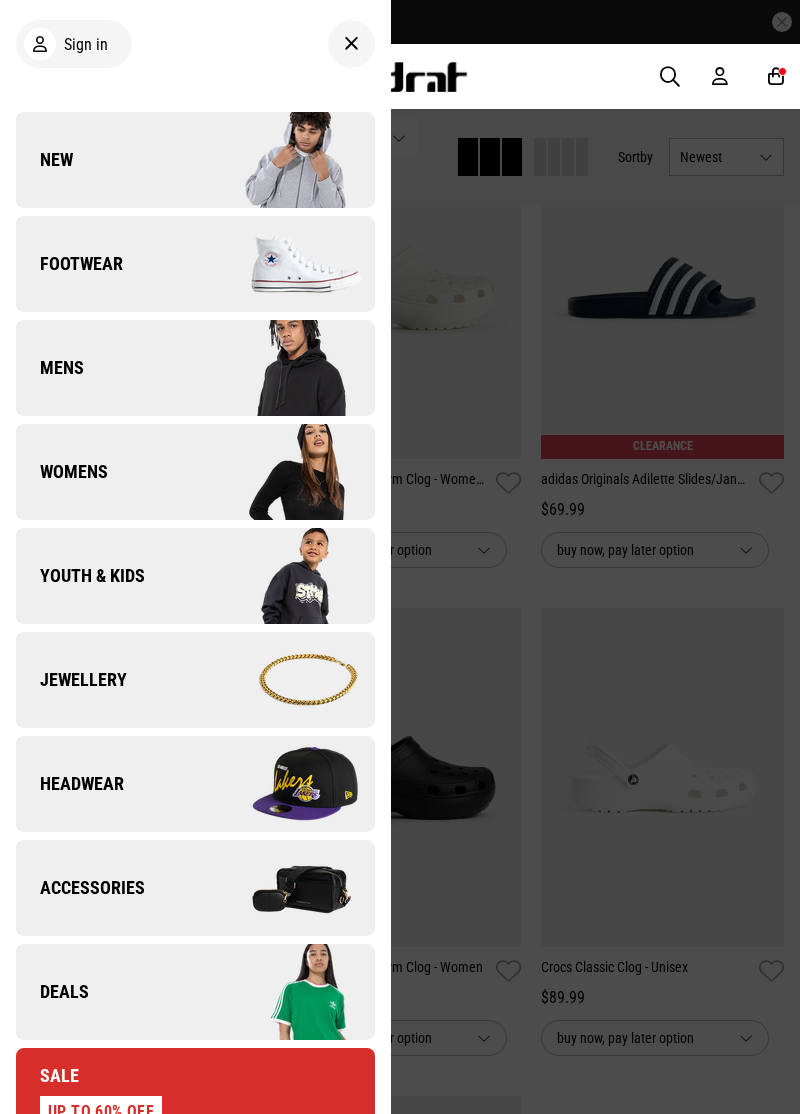 click on "Accessories" at bounding box center (80, 888) 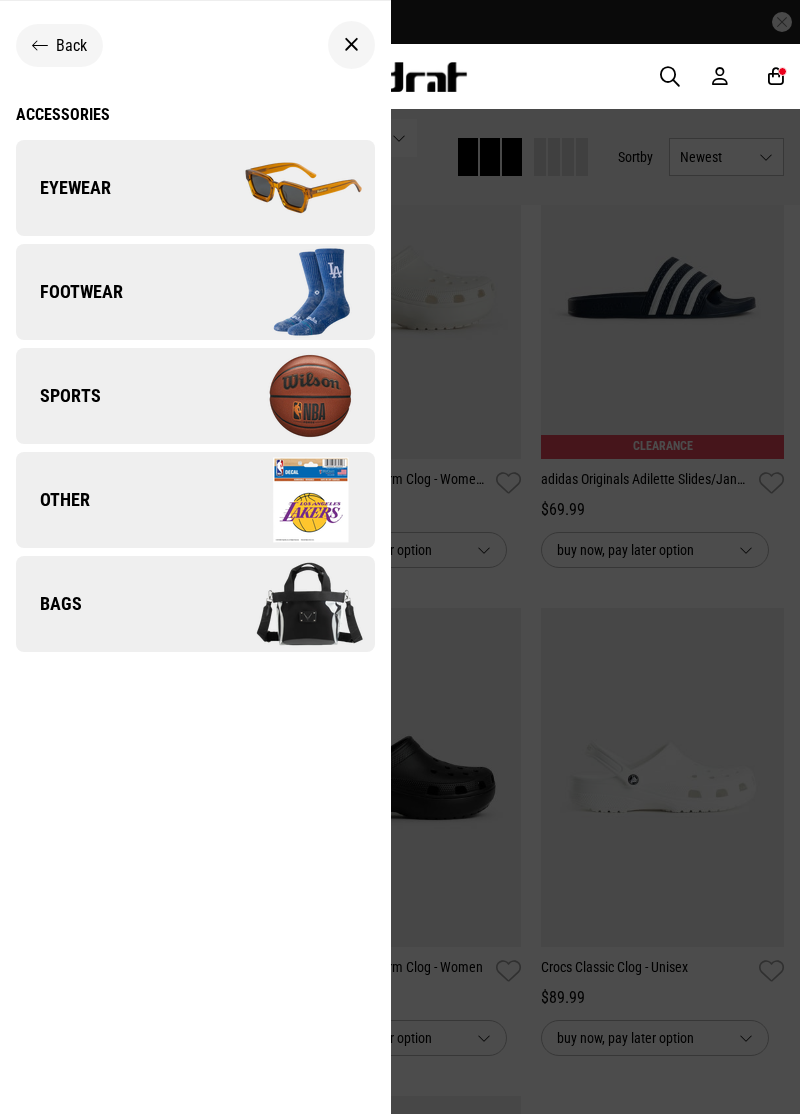 click at bounding box center [40, 45] 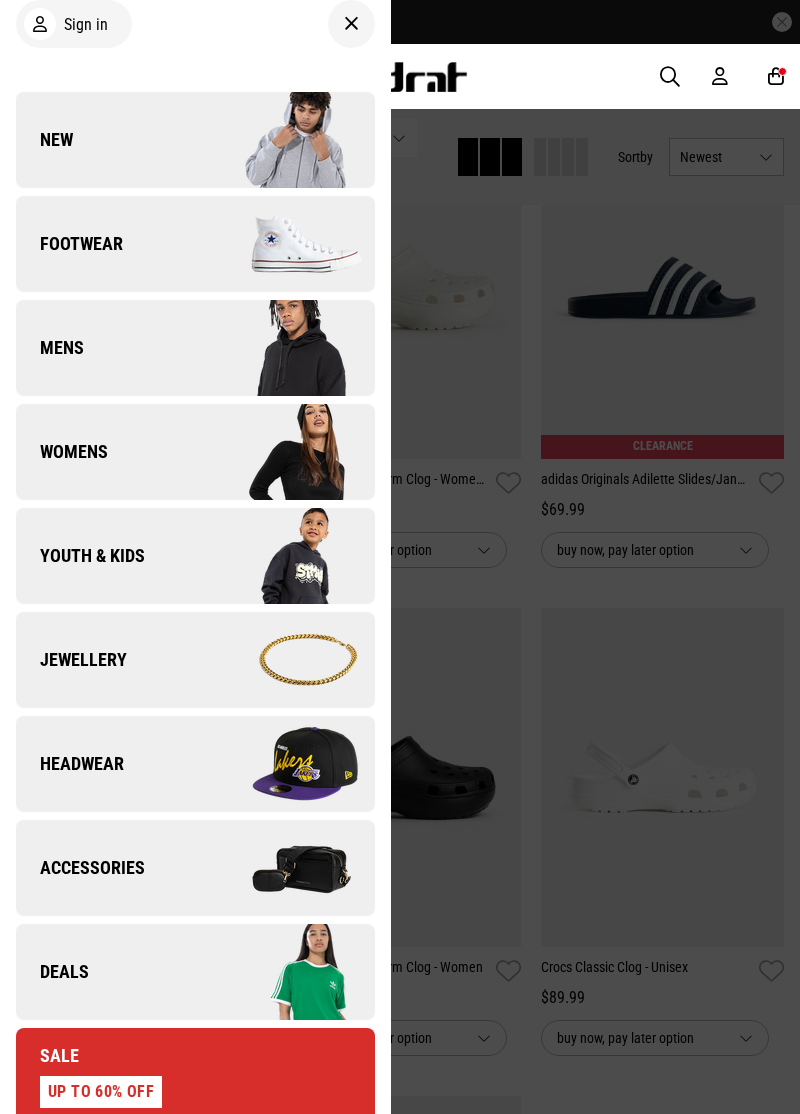 scroll, scrollTop: 0, scrollLeft: 0, axis: both 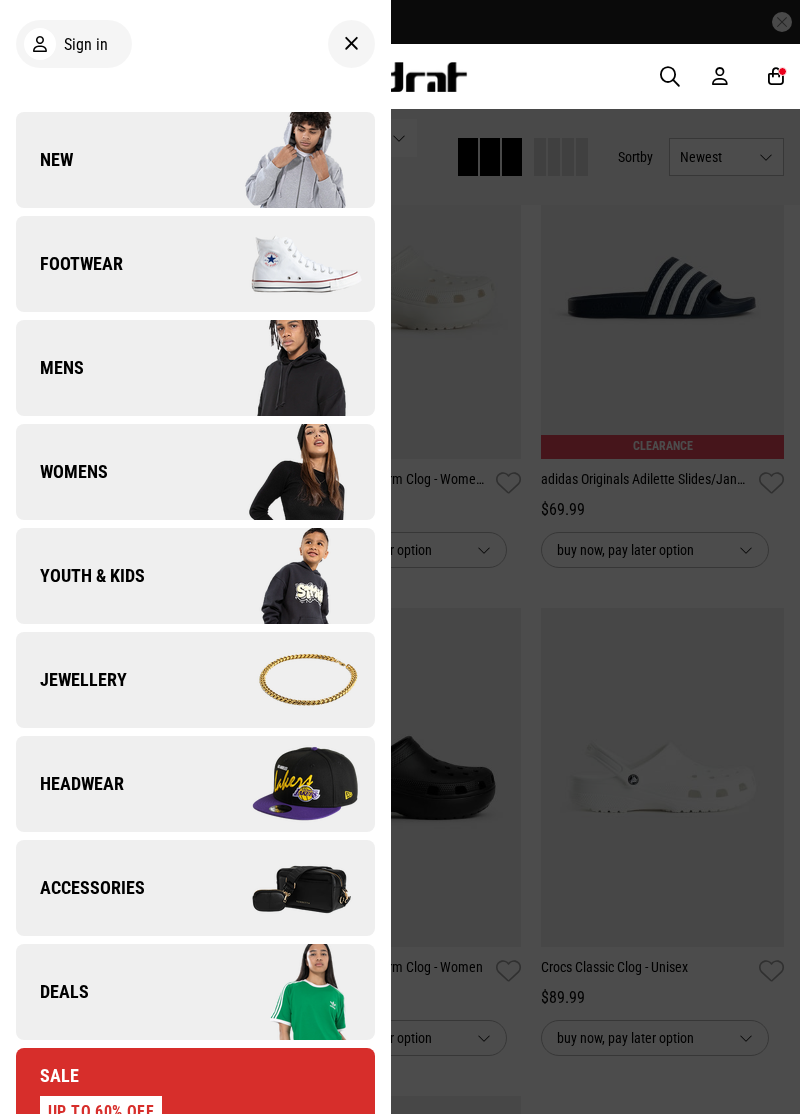 click on "Footwear" at bounding box center (69, 264) 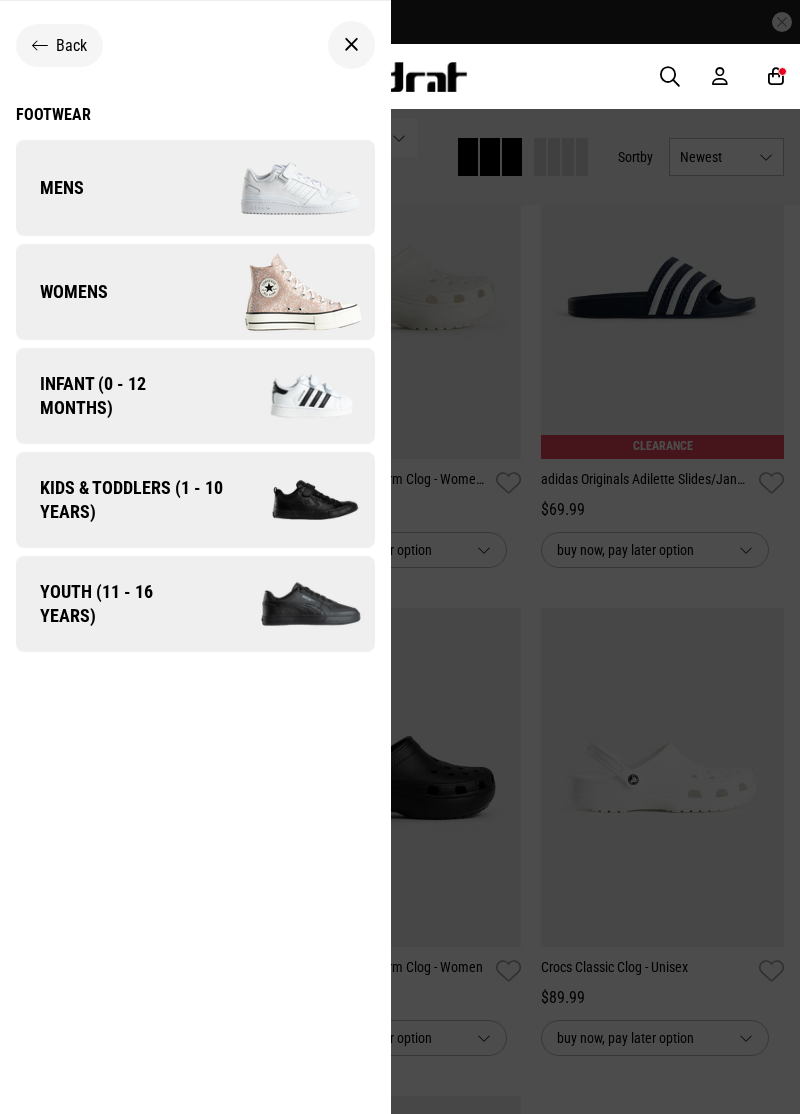 click on "Womens" at bounding box center [62, 292] 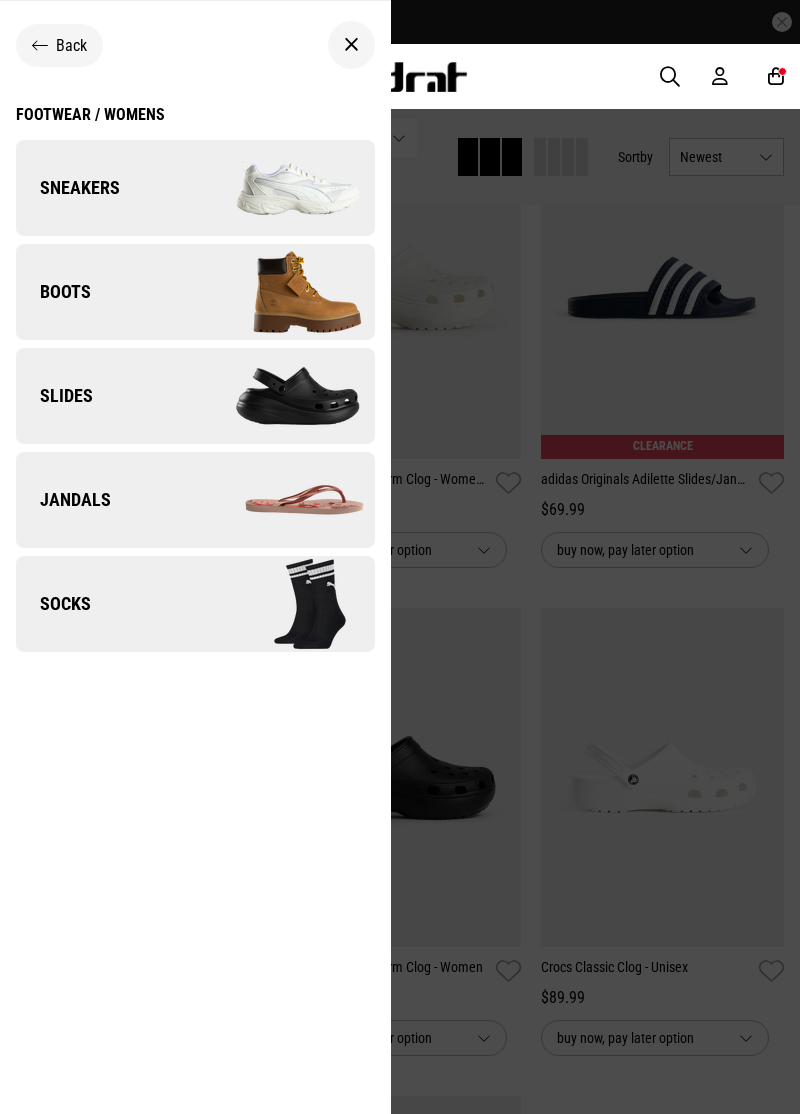 click on "Boots" at bounding box center (53, 292) 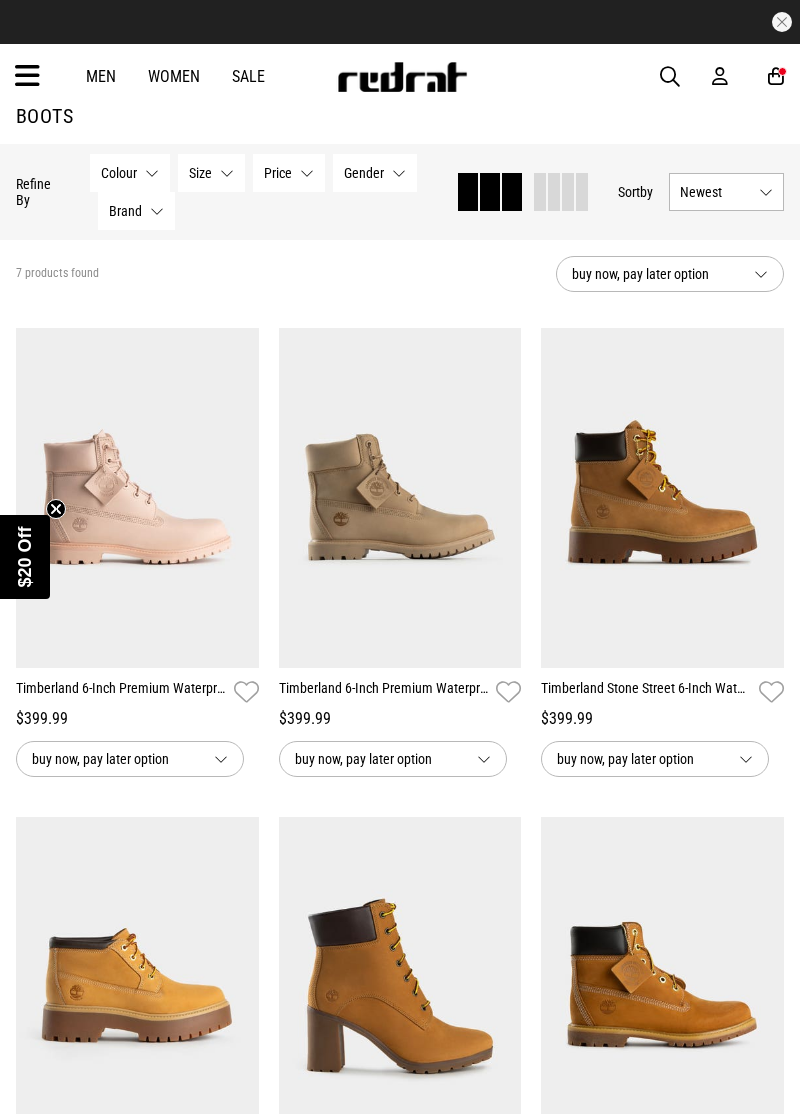 scroll, scrollTop: 256, scrollLeft: 0, axis: vertical 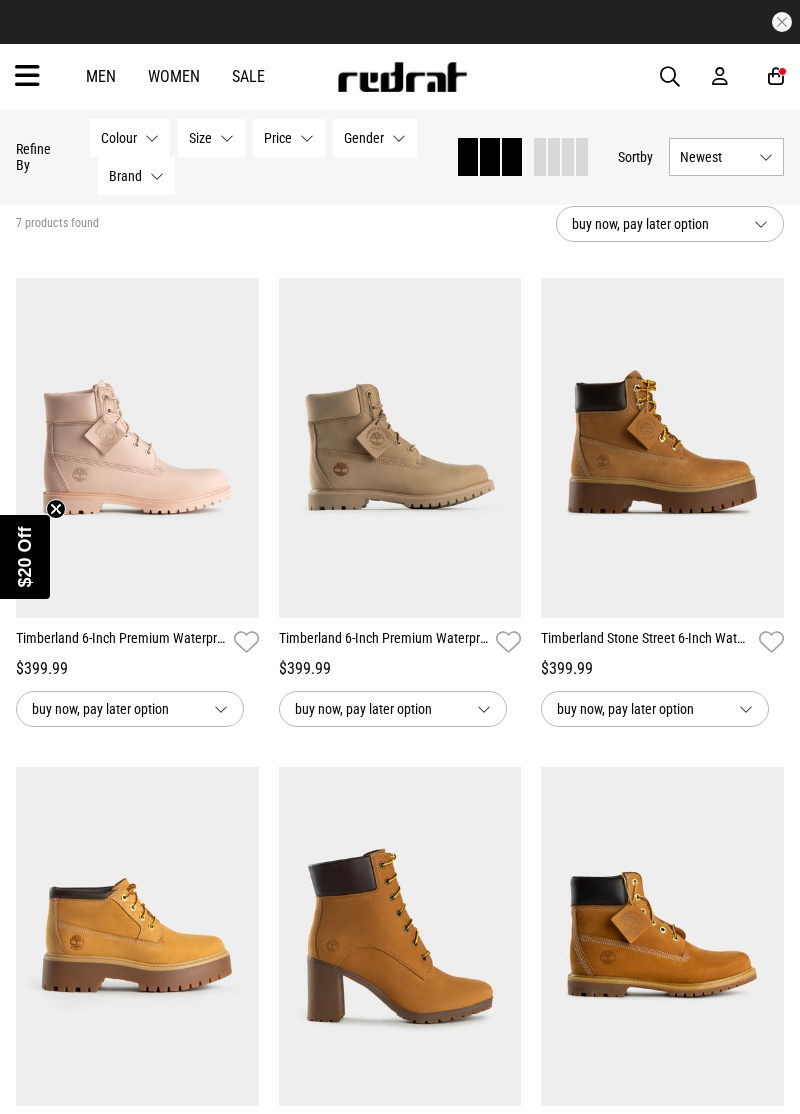 click at bounding box center [27, 76] 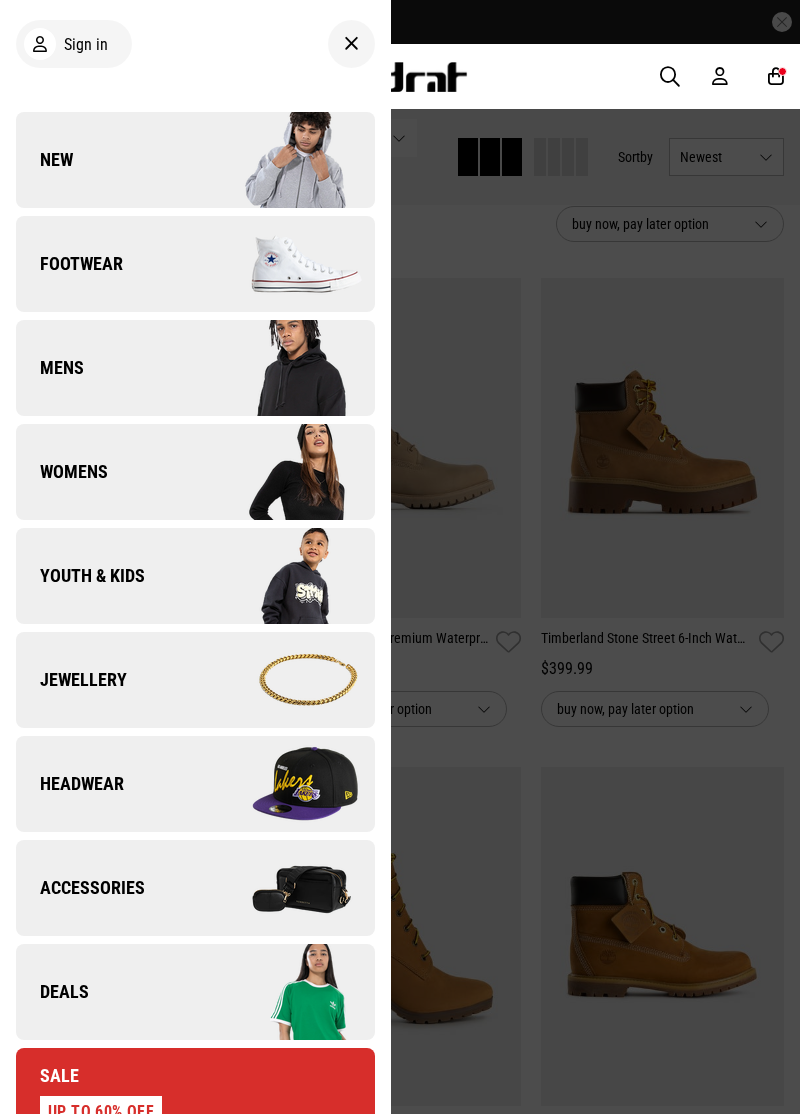 click on "Jewellery" at bounding box center [195, 680] 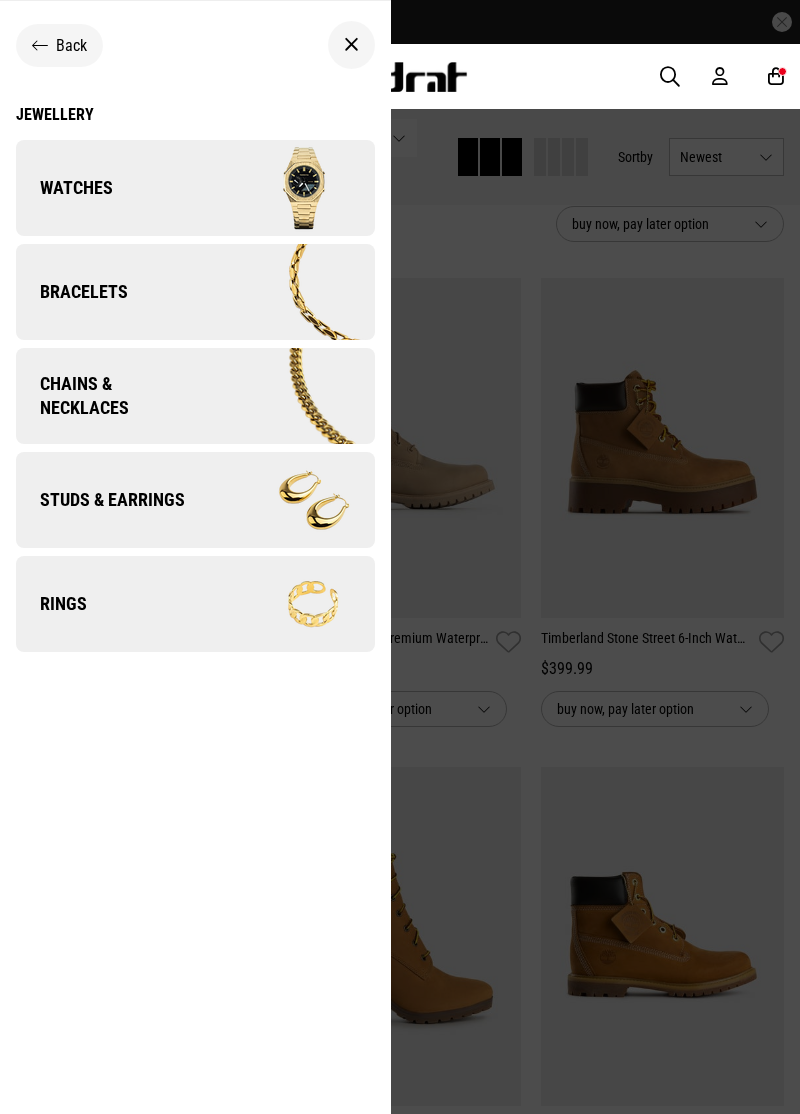 click on "Chains & Necklaces" at bounding box center [108, 396] 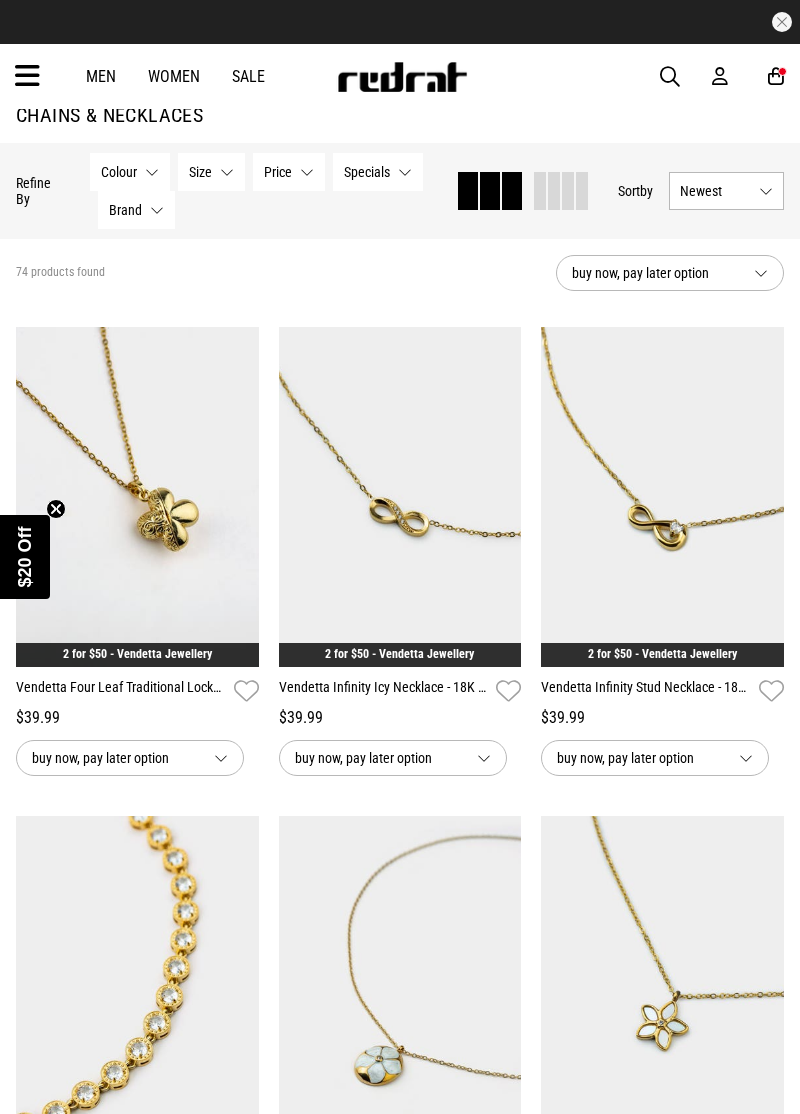 scroll, scrollTop: 51, scrollLeft: 0, axis: vertical 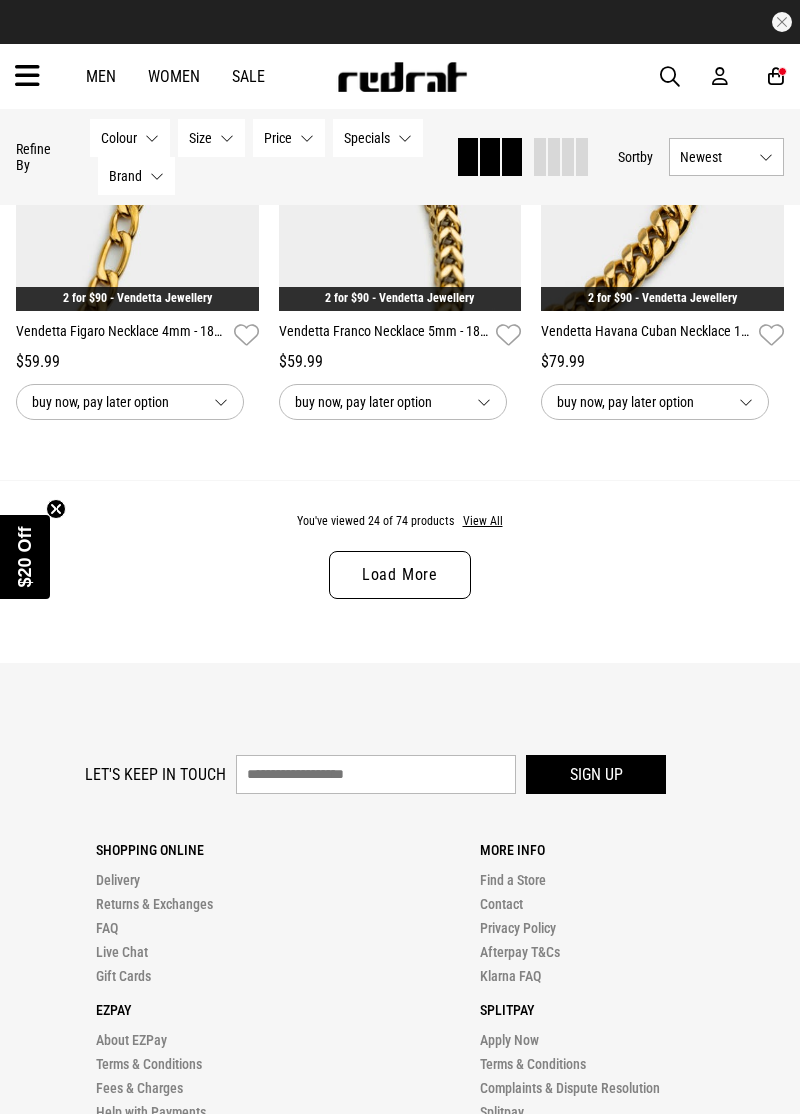 click at bounding box center (27, 76) 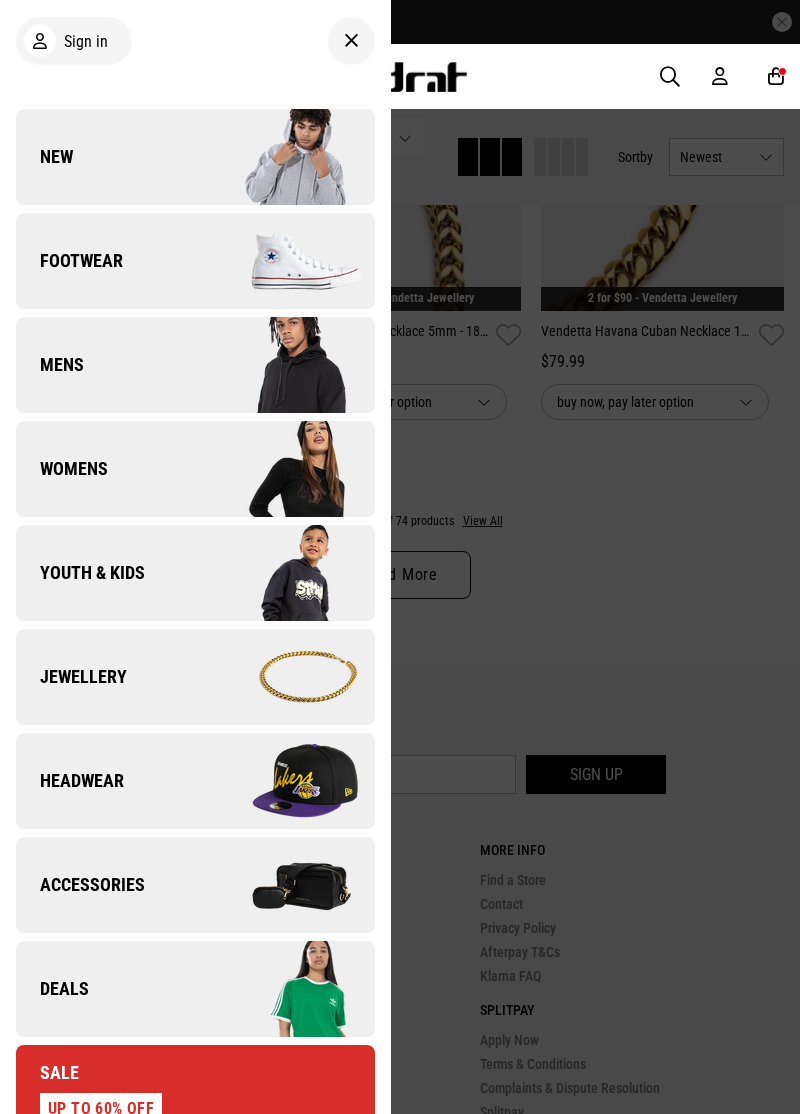 scroll, scrollTop: 0, scrollLeft: 0, axis: both 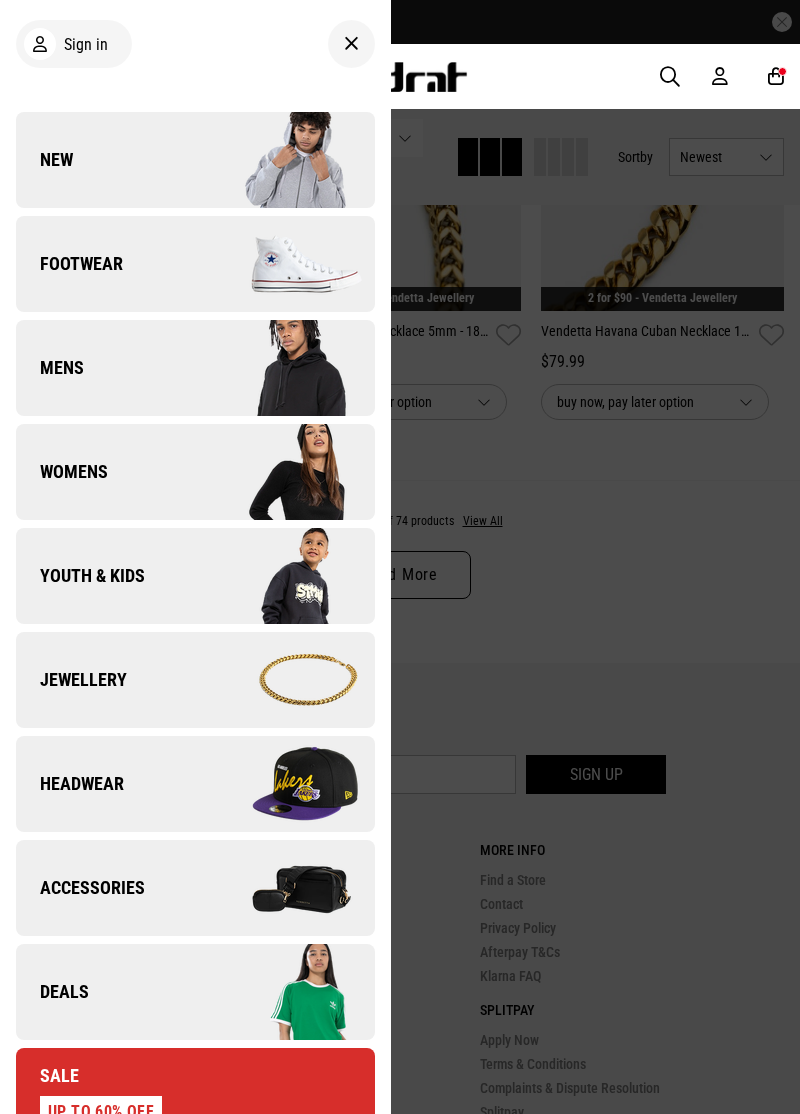click on "Womens" at bounding box center [62, 472] 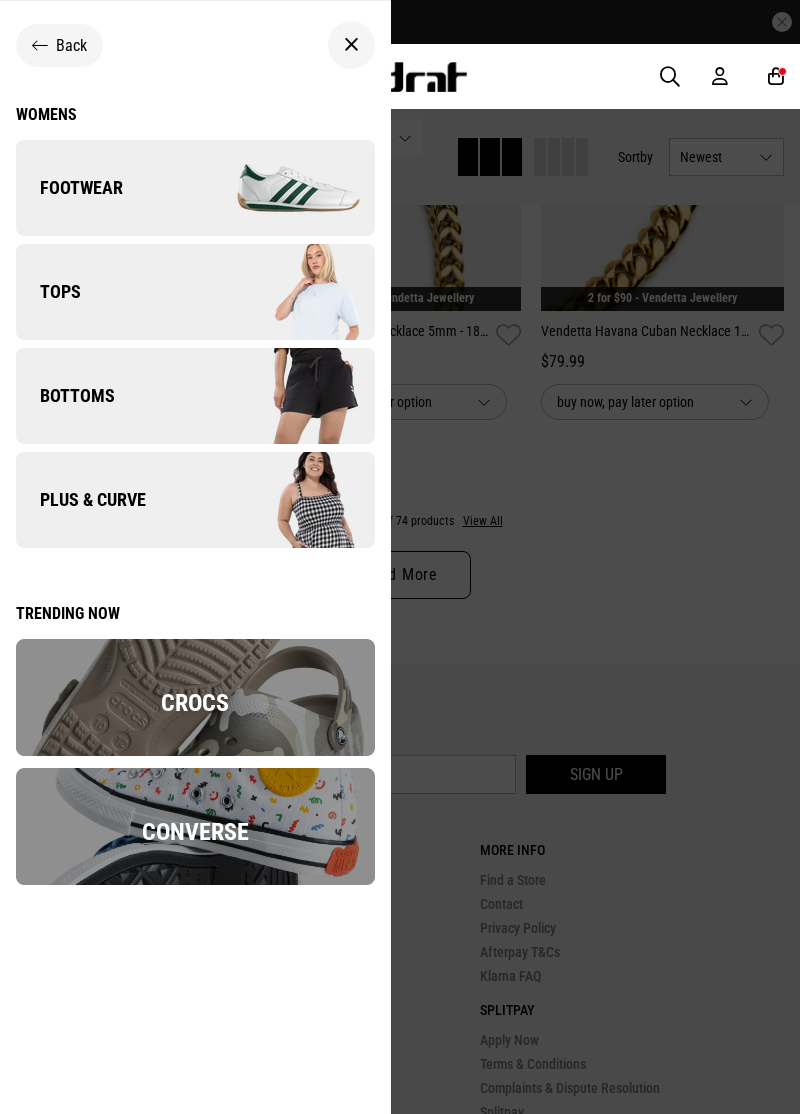 click on "Bottoms" at bounding box center (65, 396) 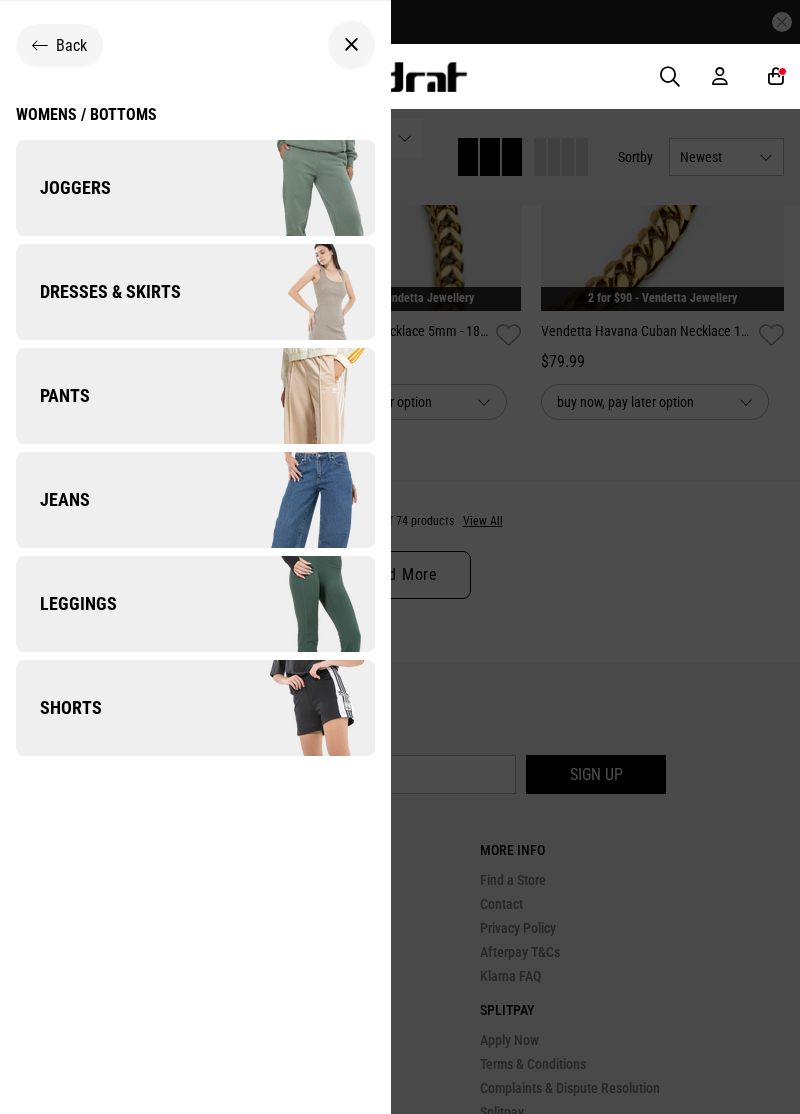 click on "Shorts" at bounding box center [59, 708] 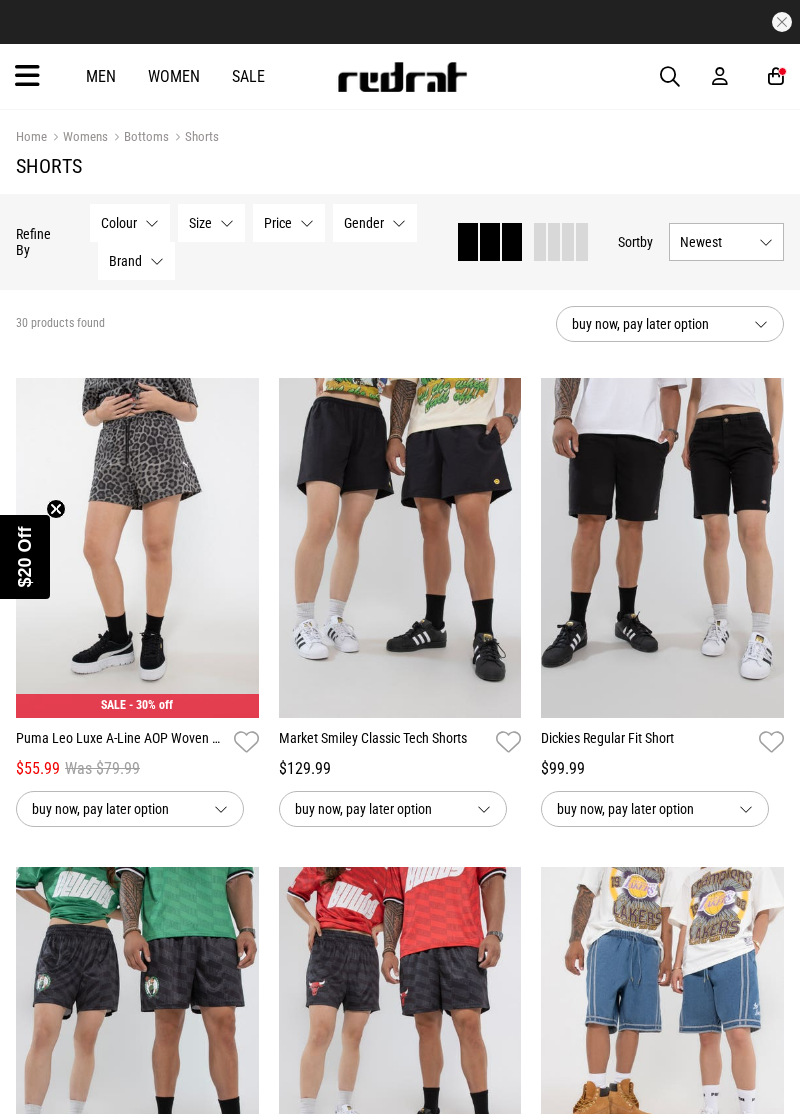 scroll, scrollTop: 0, scrollLeft: 0, axis: both 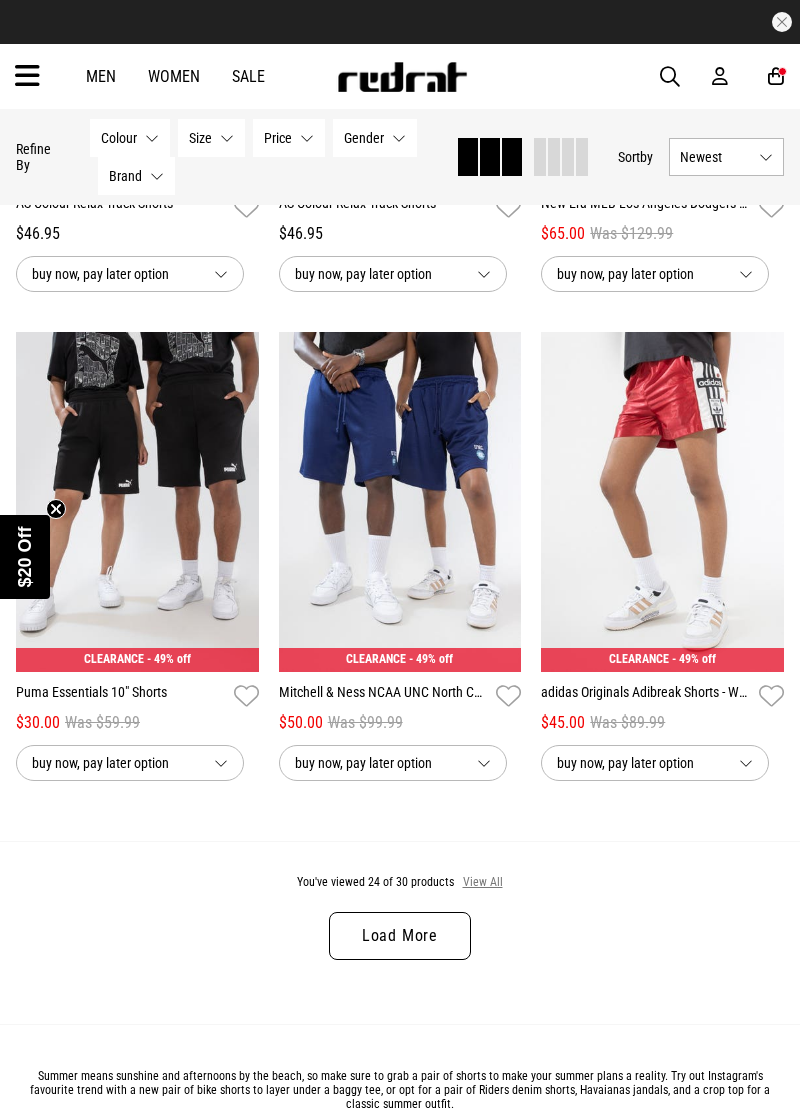 click on "View All" at bounding box center (483, 883) 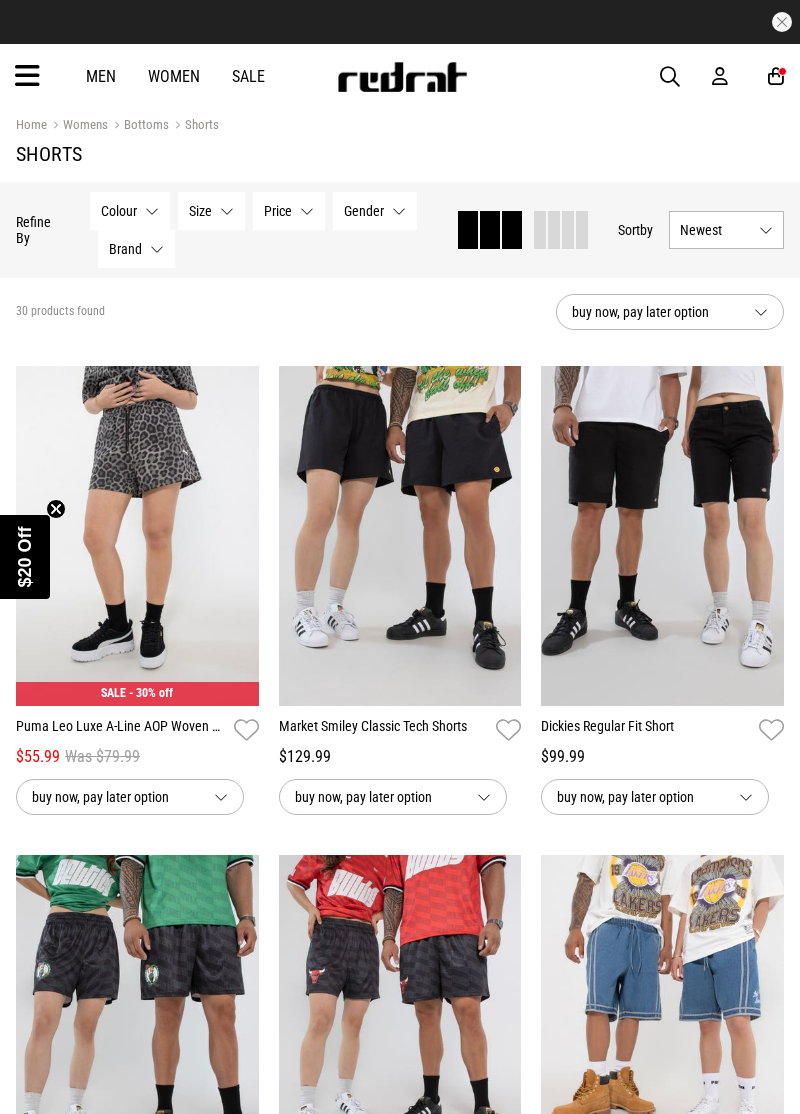 scroll, scrollTop: 0, scrollLeft: 0, axis: both 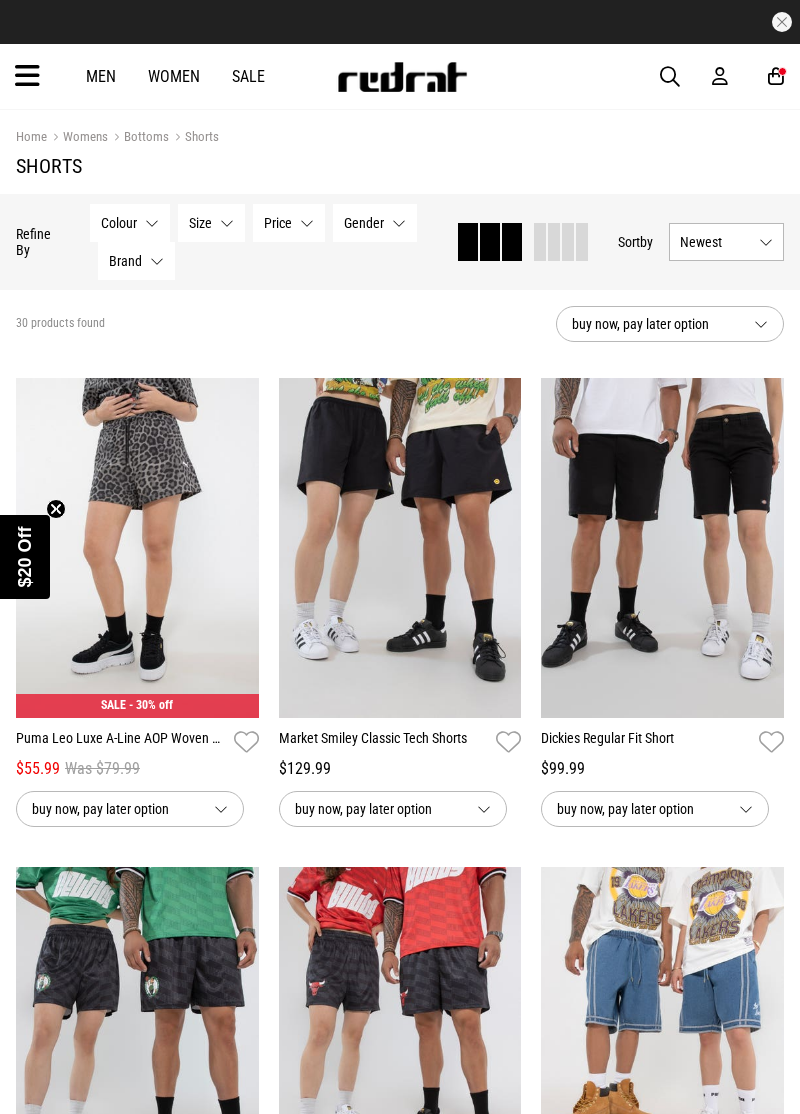 click at bounding box center (27, 76) 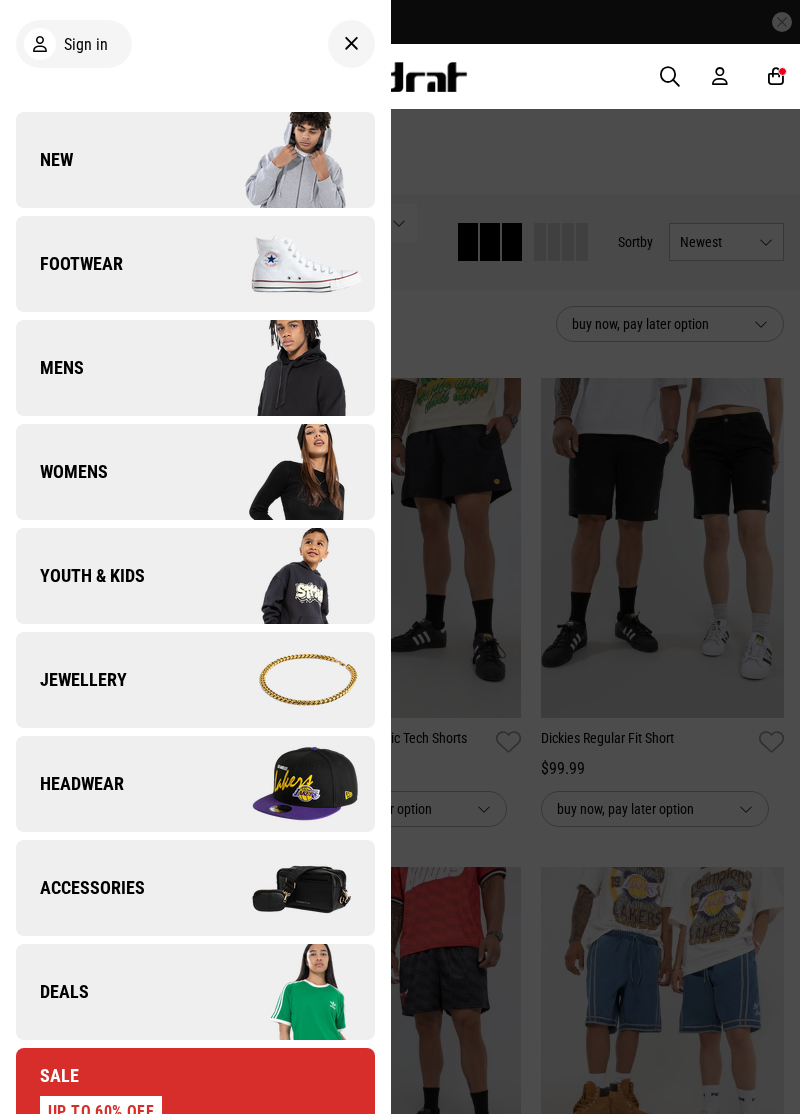 click on "Womens" at bounding box center [62, 472] 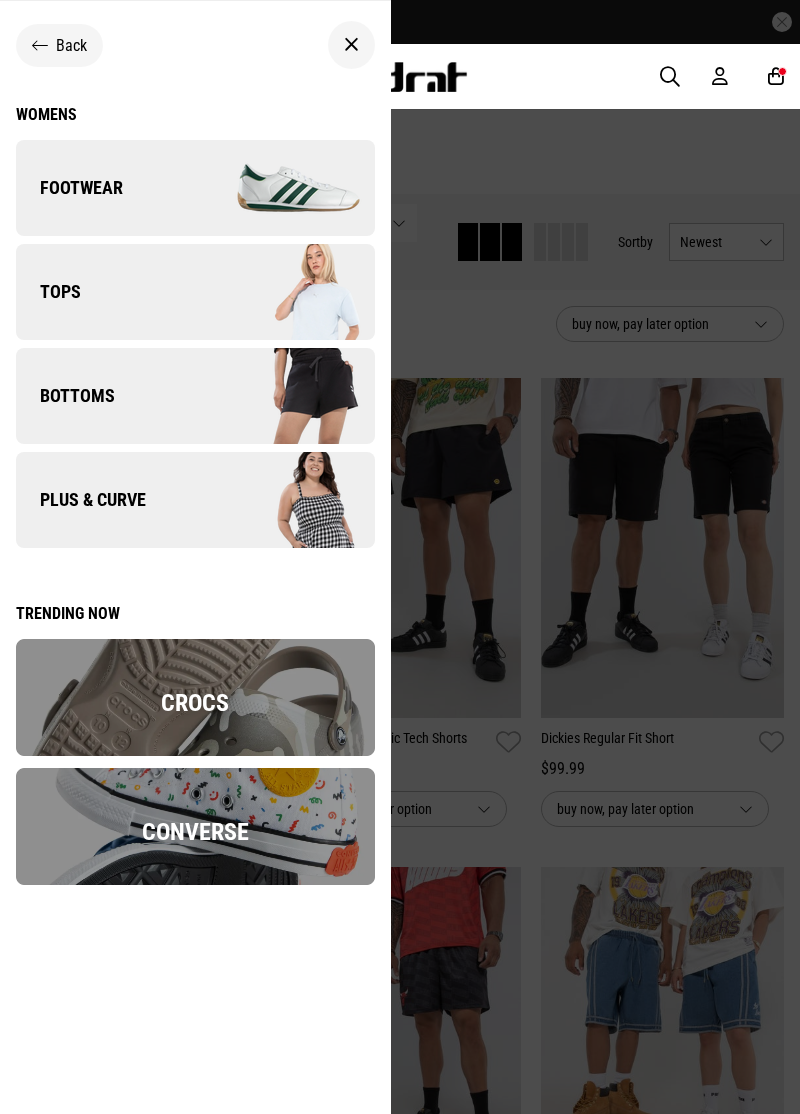 click on "Bottoms" at bounding box center (65, 396) 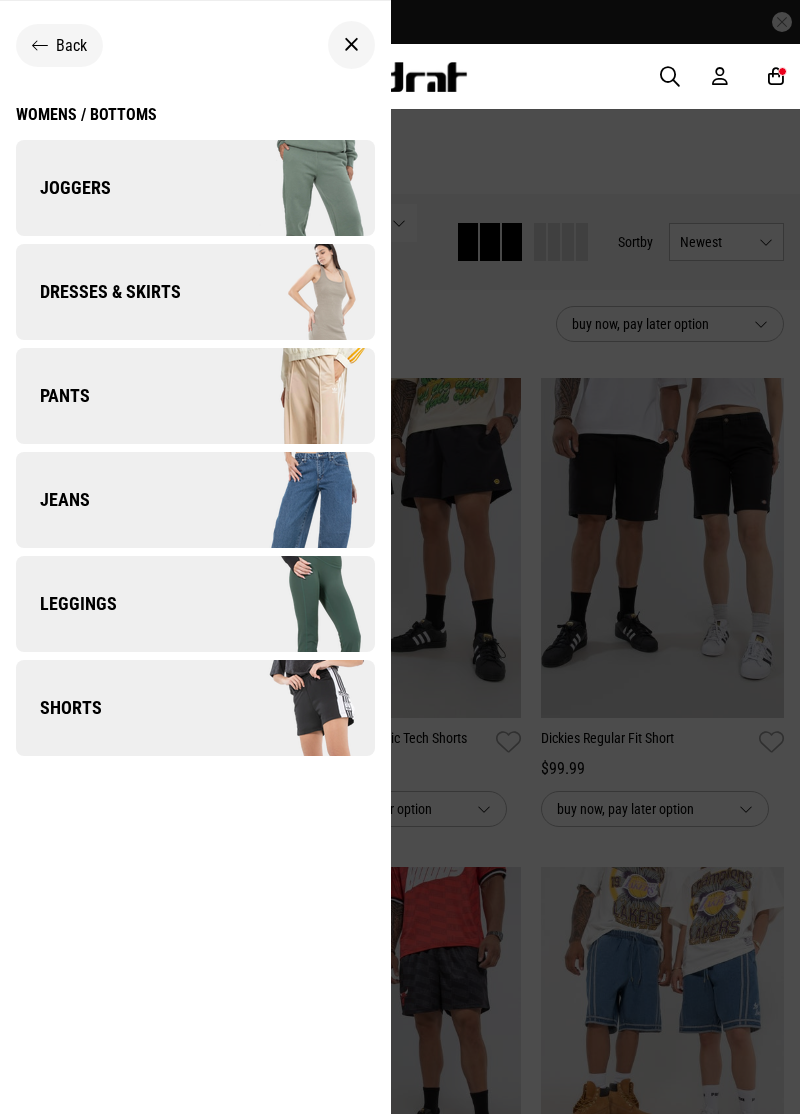 click on "Pants" at bounding box center (195, 396) 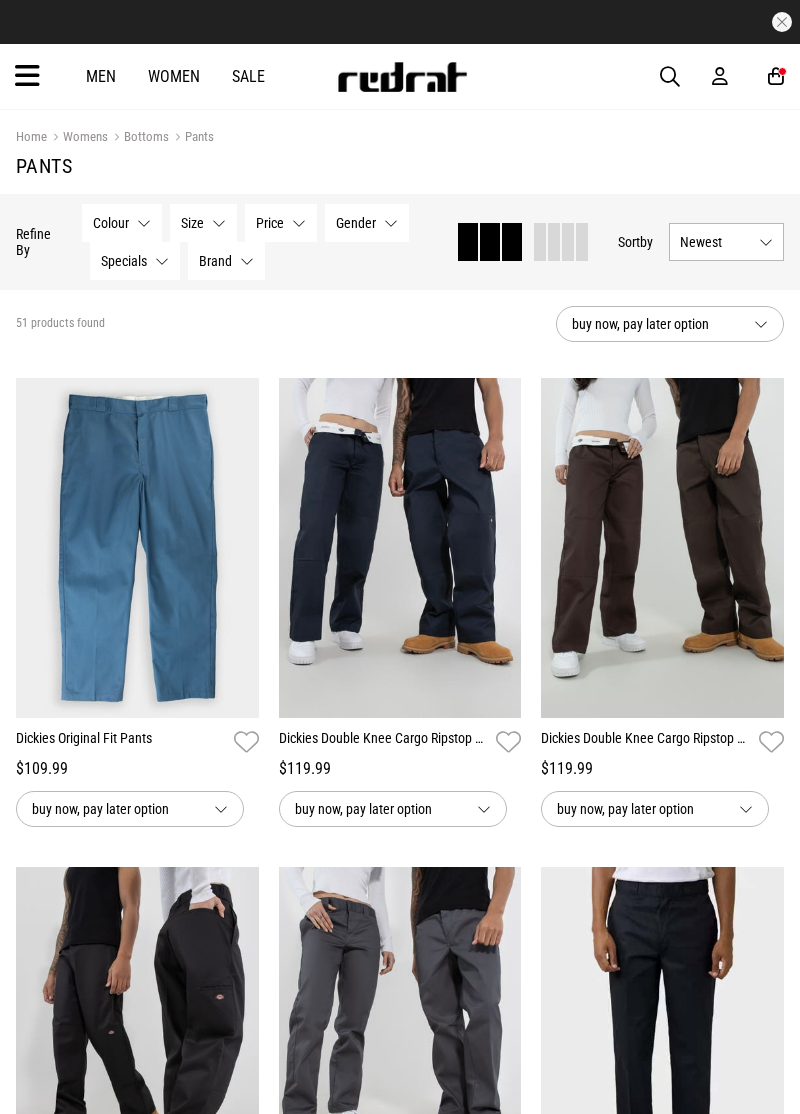 scroll, scrollTop: 0, scrollLeft: 0, axis: both 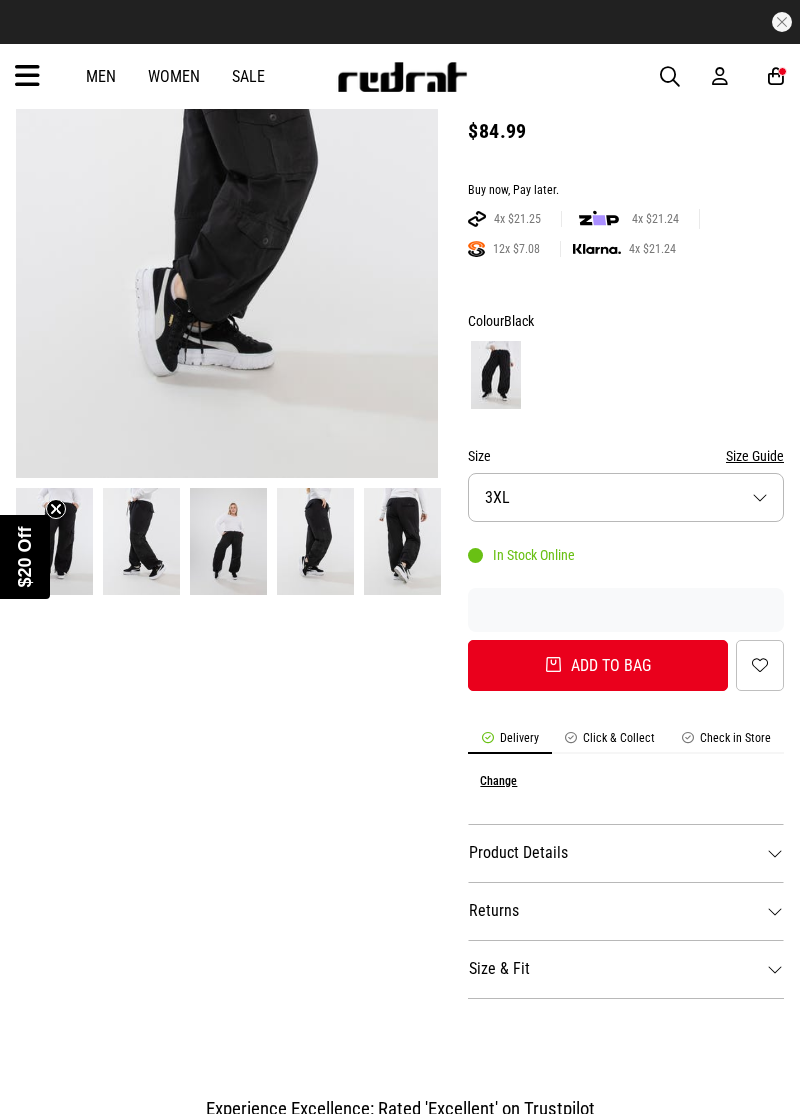 click on "Product Details" at bounding box center (626, 853) 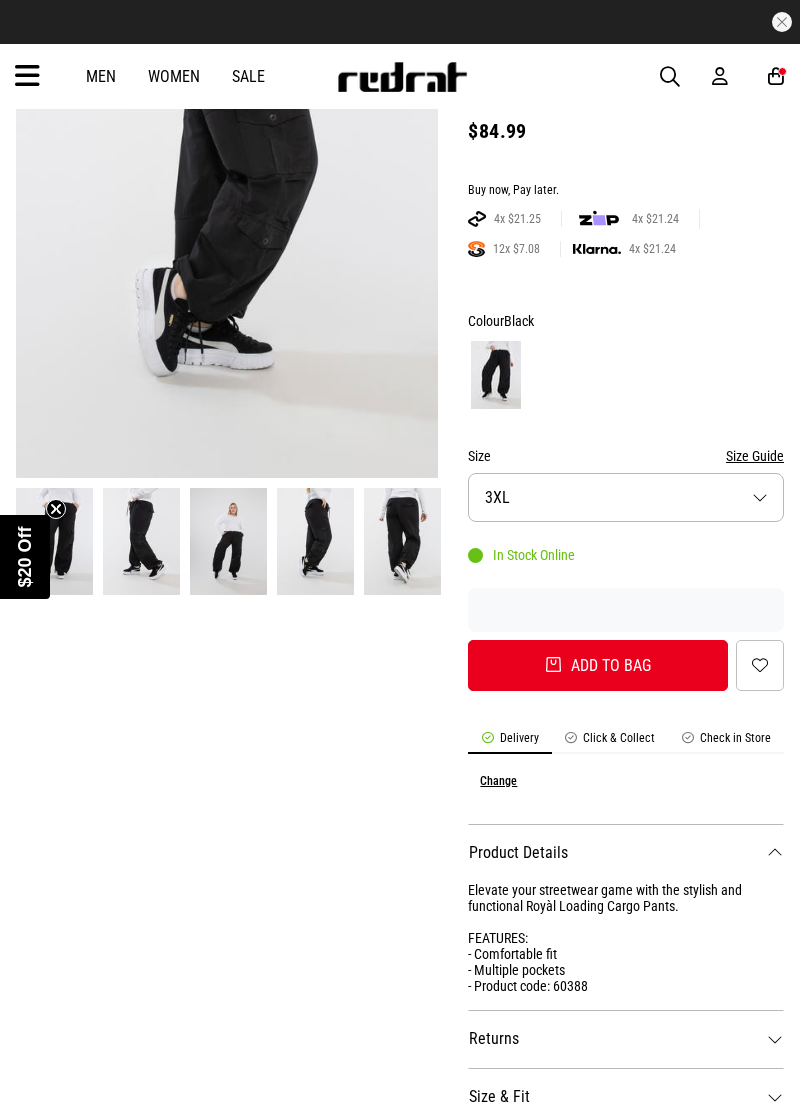 click on "Size & Fit" at bounding box center [626, 1097] 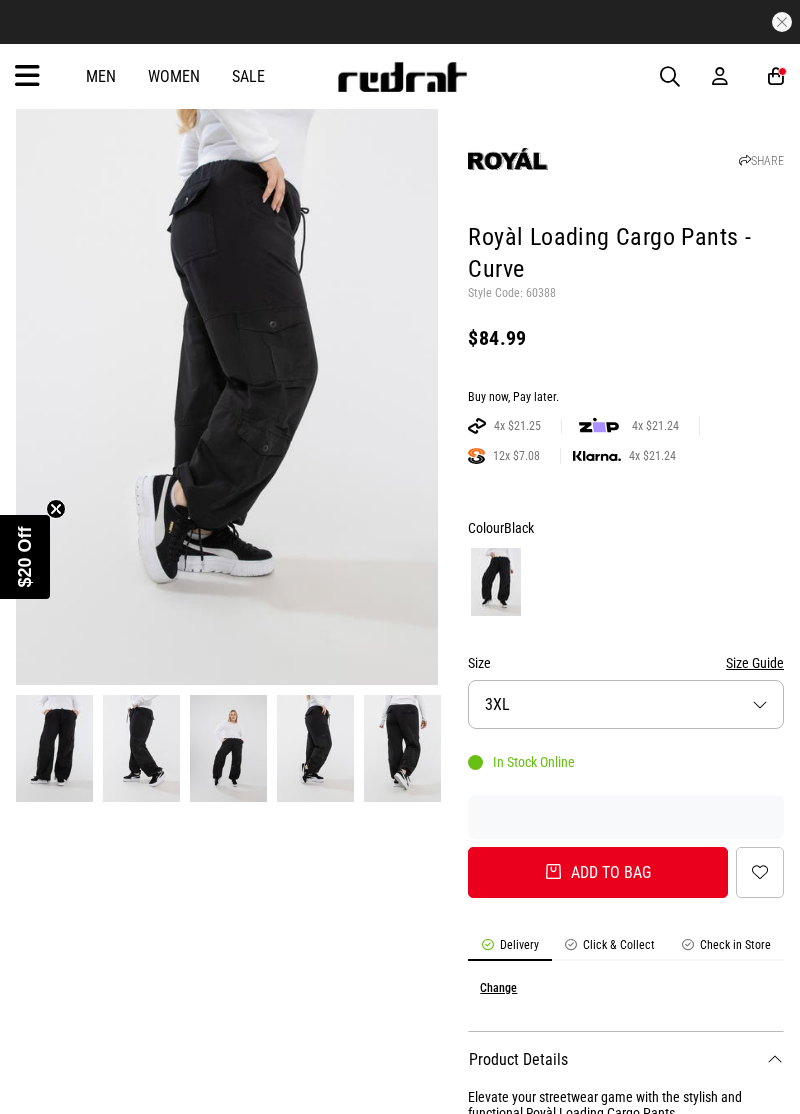 scroll, scrollTop: 0, scrollLeft: 0, axis: both 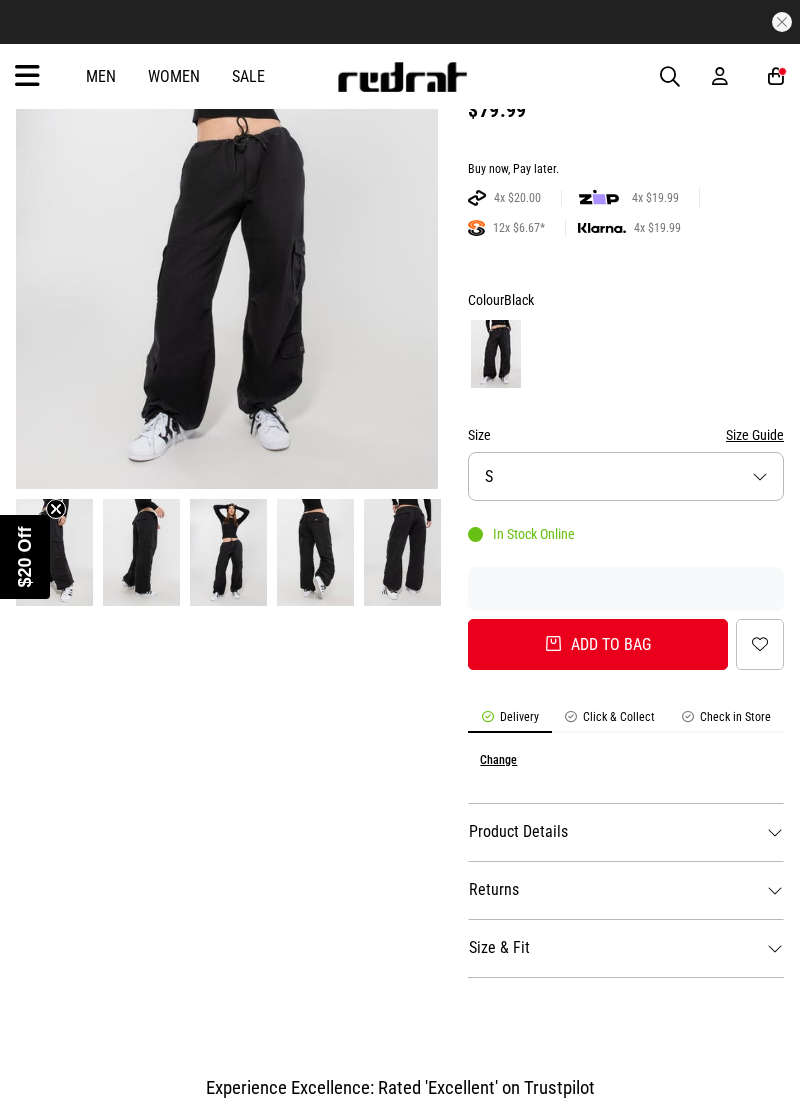 click on "Size & Fit" at bounding box center [626, 948] 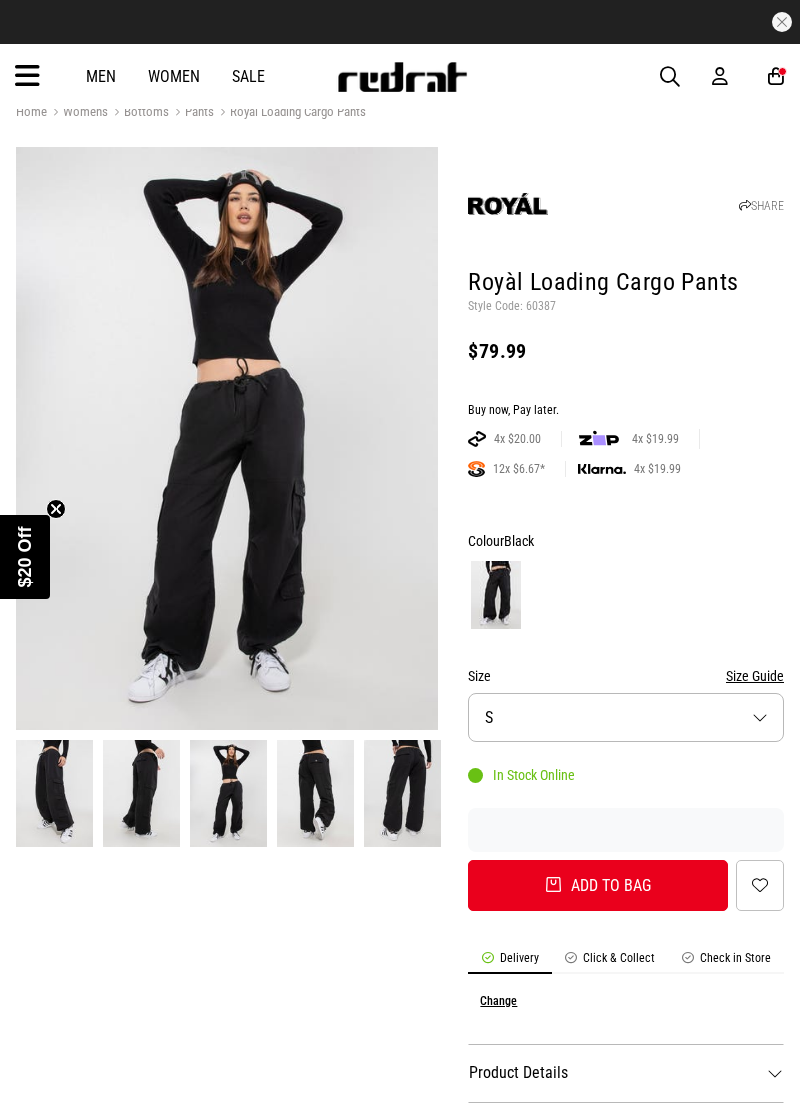 scroll, scrollTop: 30, scrollLeft: 0, axis: vertical 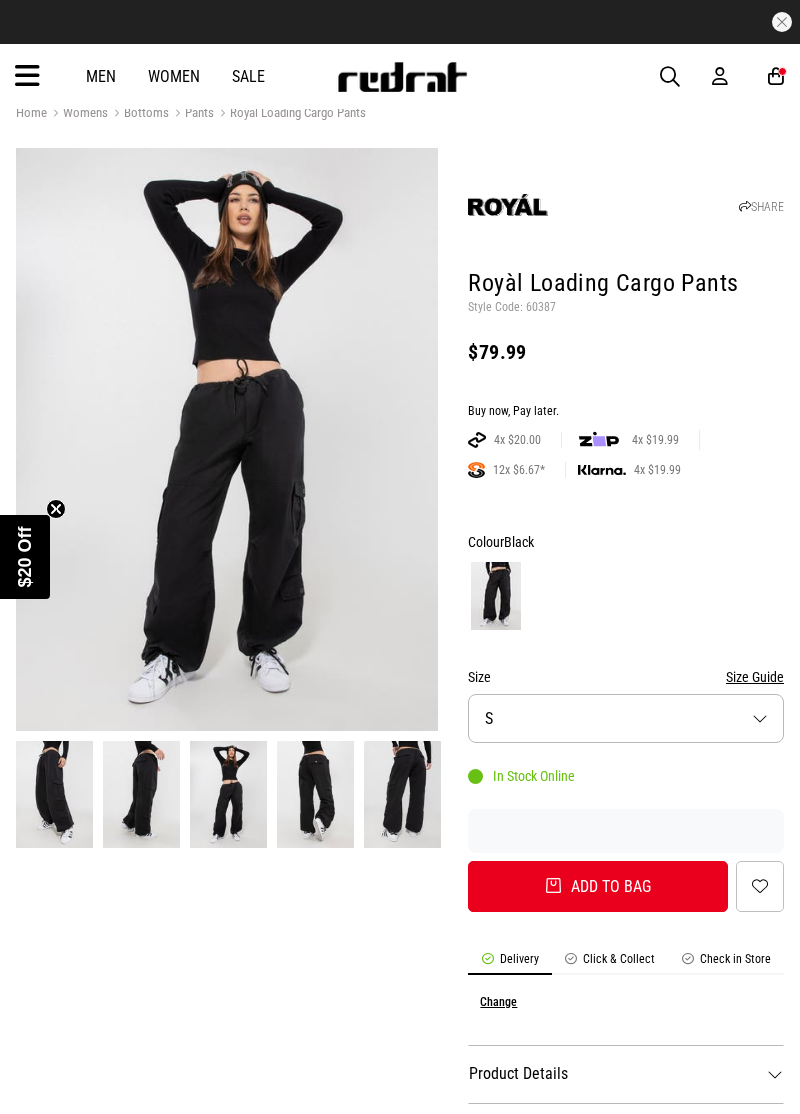 click on "Size S" at bounding box center (626, 718) 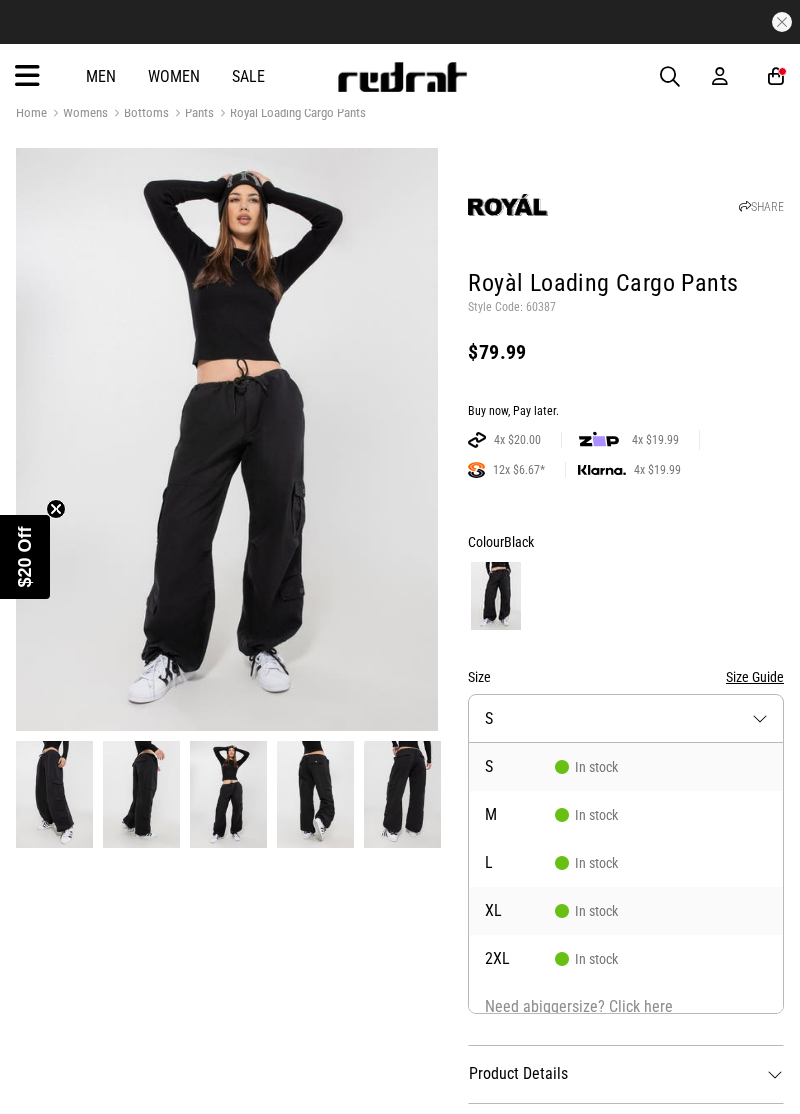click on "XL   In stock" at bounding box center [626, 911] 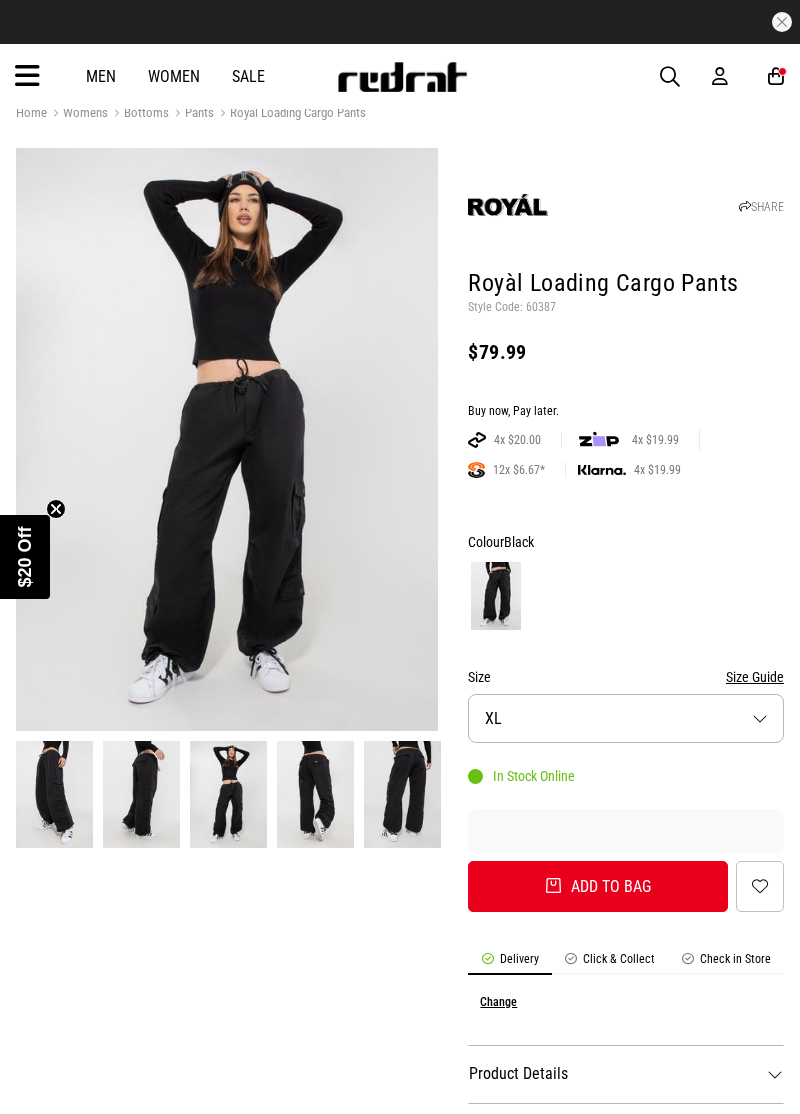 click on "Add to bag" at bounding box center [598, 886] 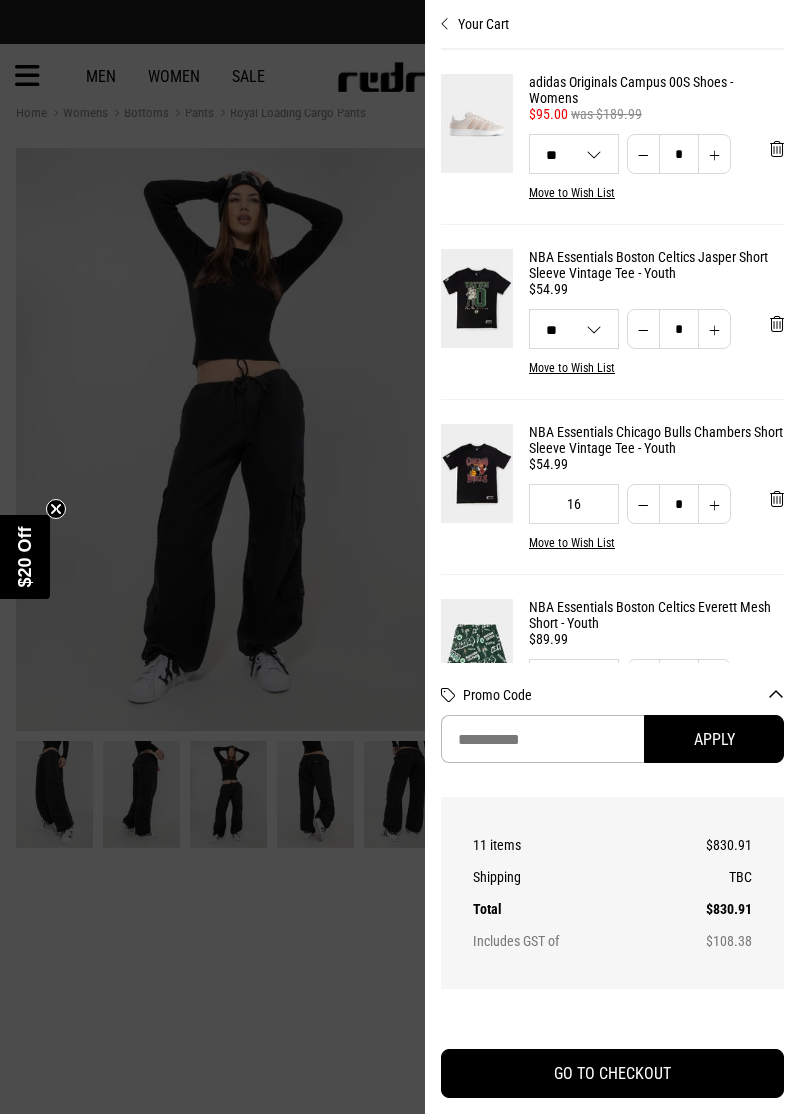 click on "Your Cart" at bounding box center (612, 16) 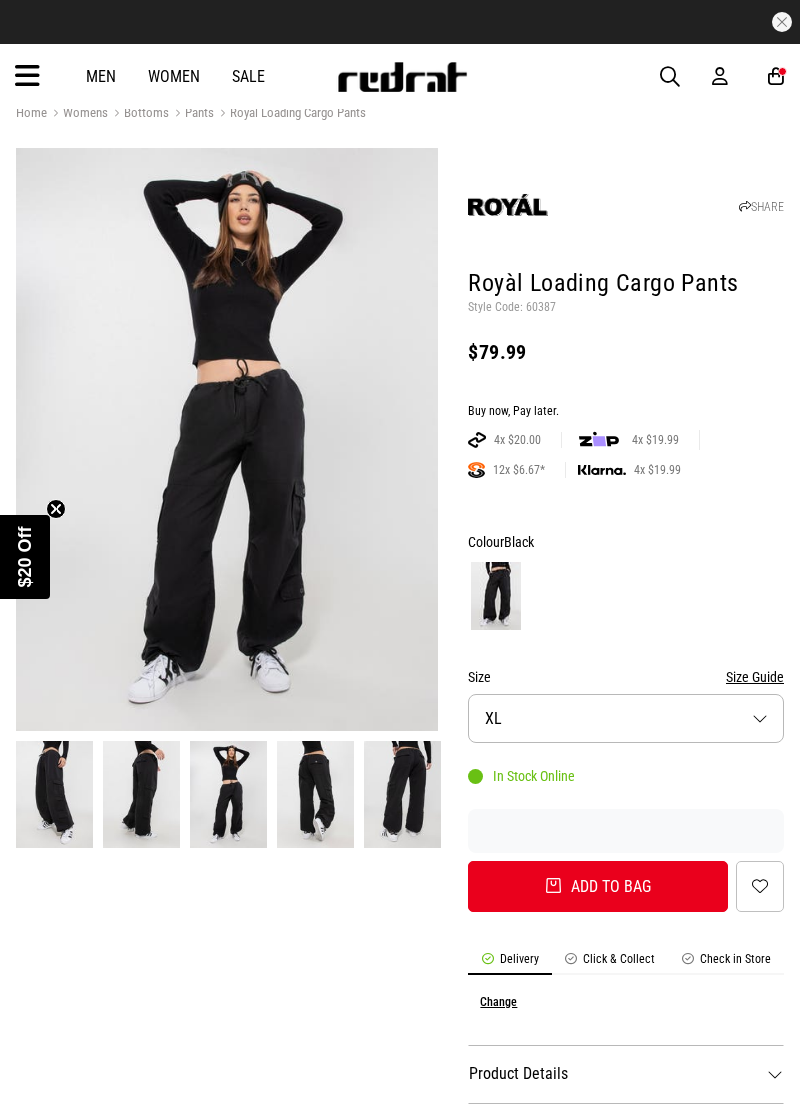 click at bounding box center (27, 76) 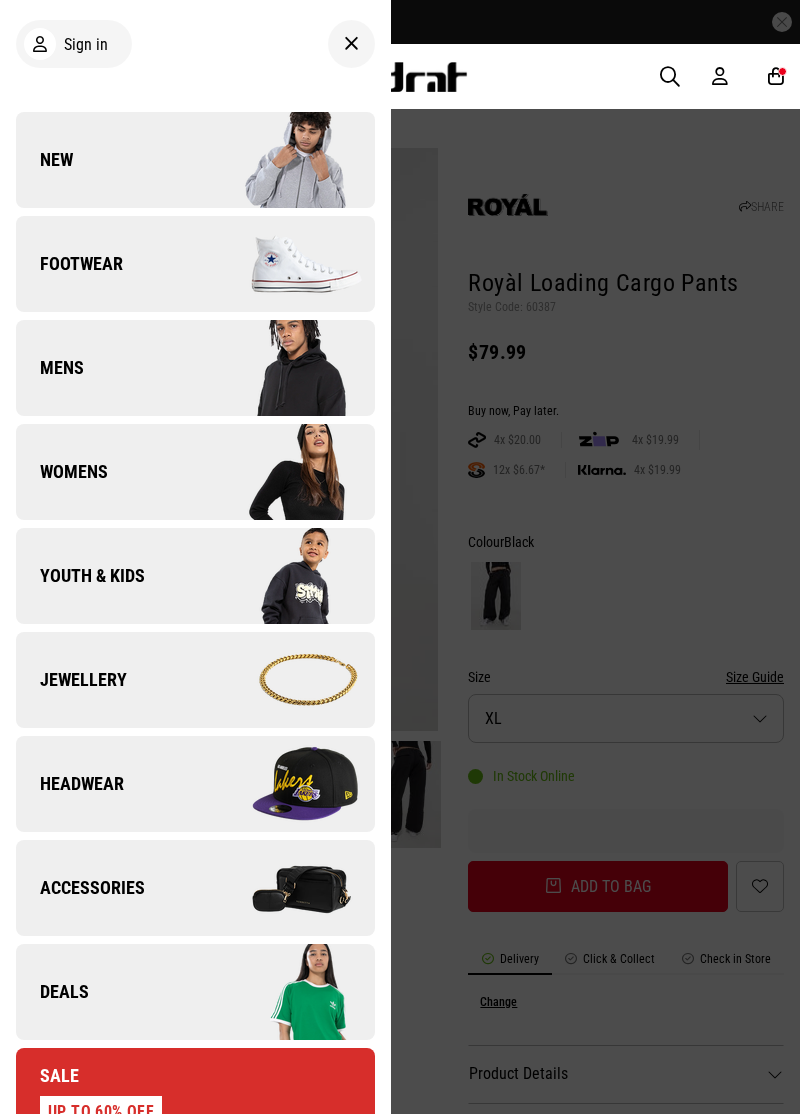 click on "Womens" at bounding box center (62, 472) 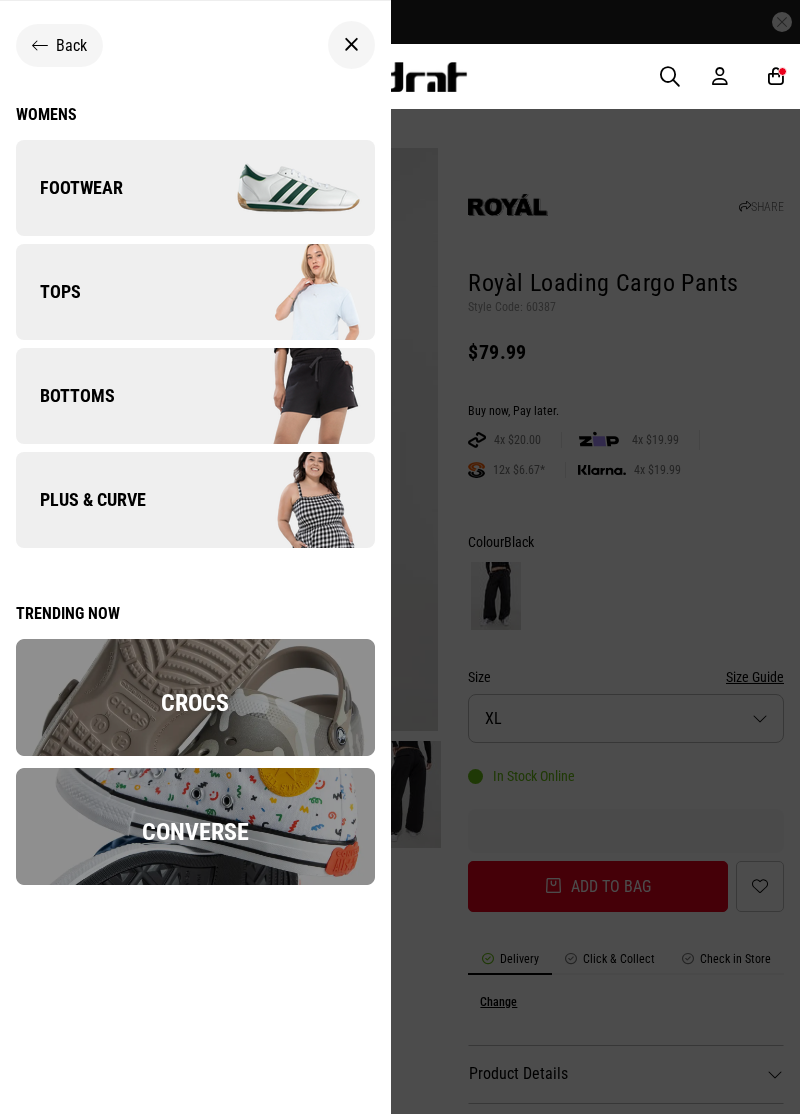 click at bounding box center [40, 45] 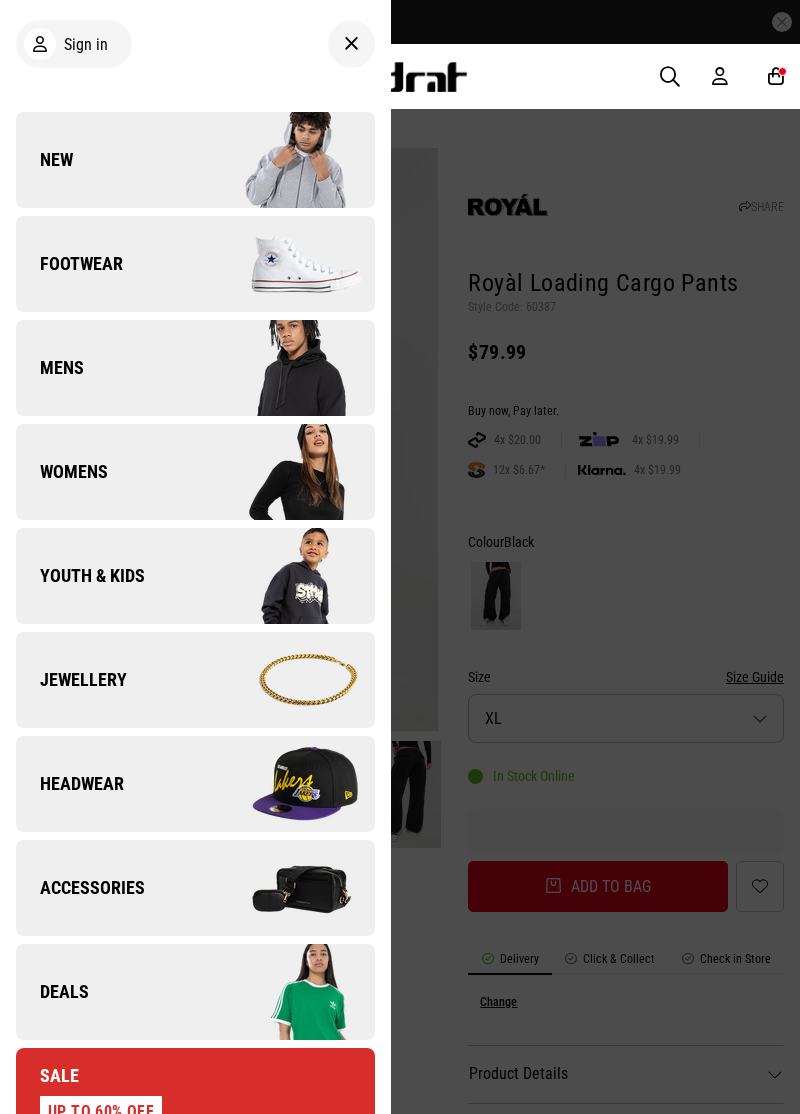 click on "Headwear" at bounding box center (195, 784) 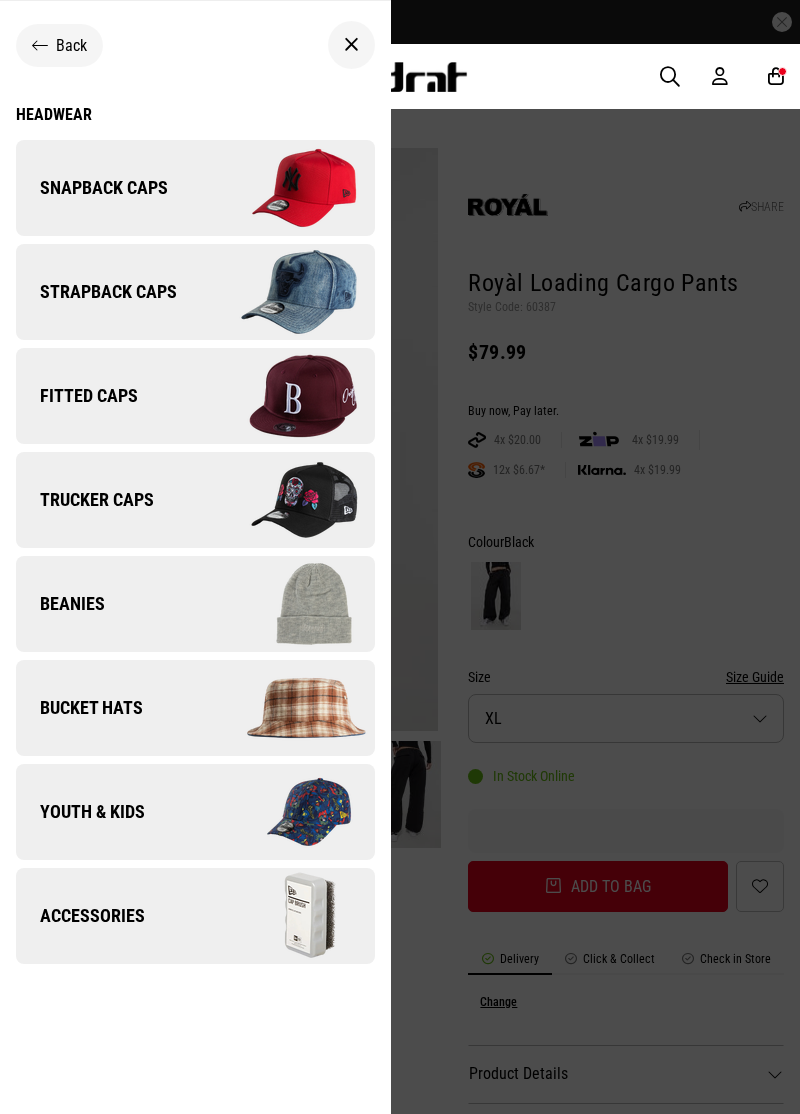 click on "Beanies" at bounding box center [60, 604] 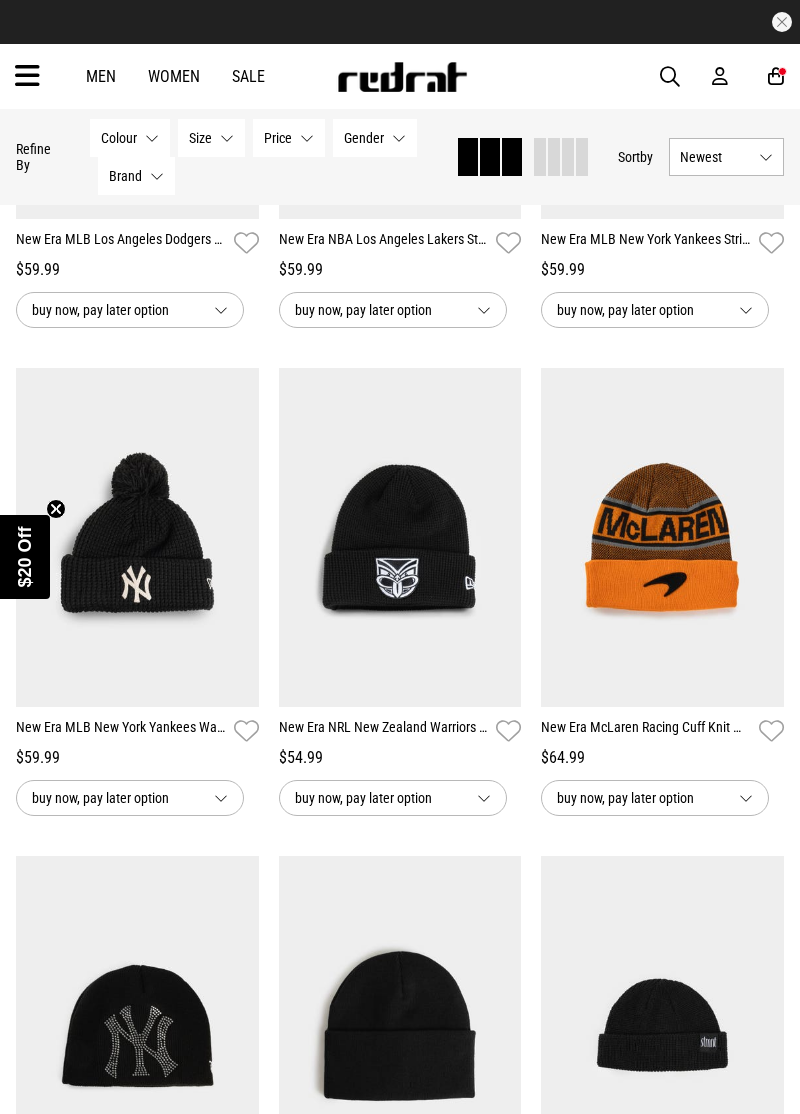 scroll, scrollTop: 505, scrollLeft: 0, axis: vertical 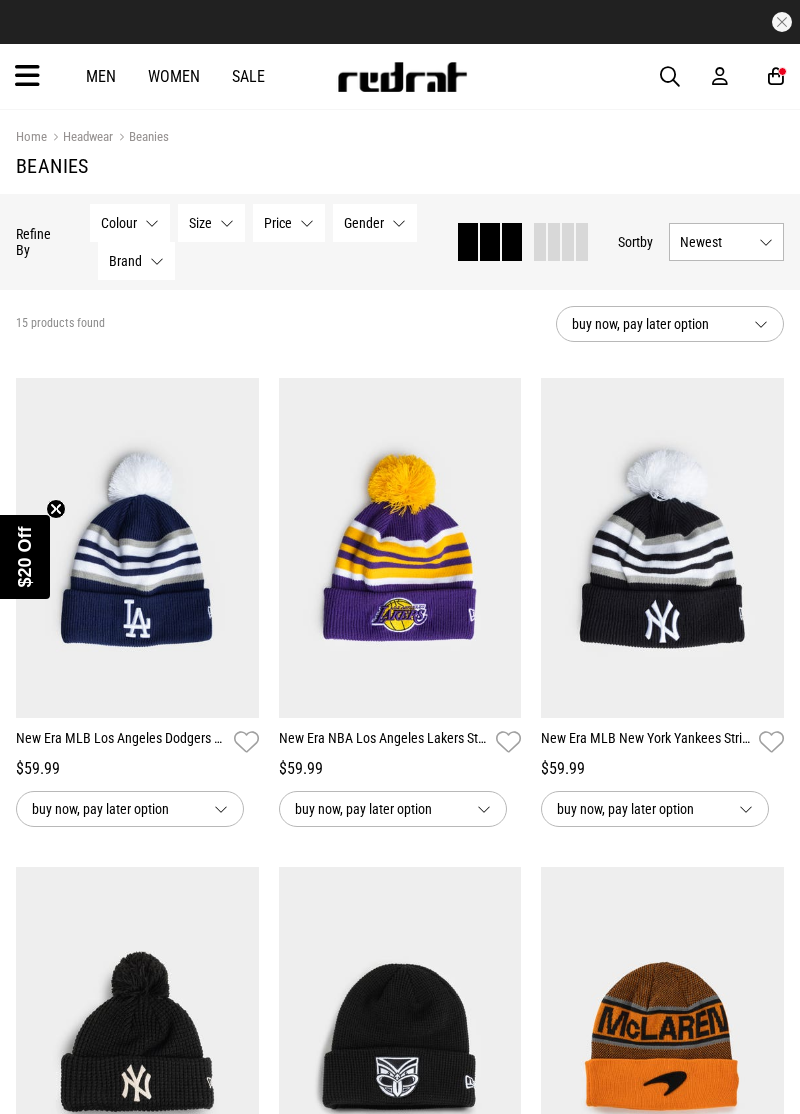 click at bounding box center [27, 76] 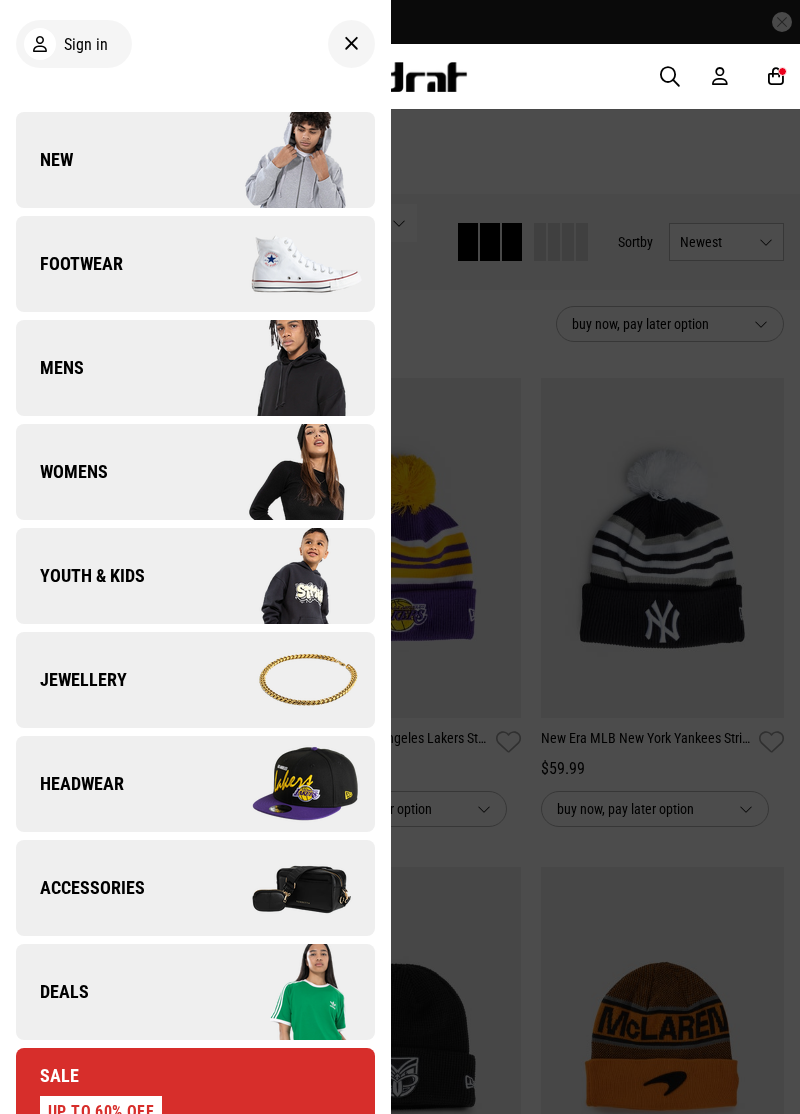 click on "Jewellery" at bounding box center [71, 680] 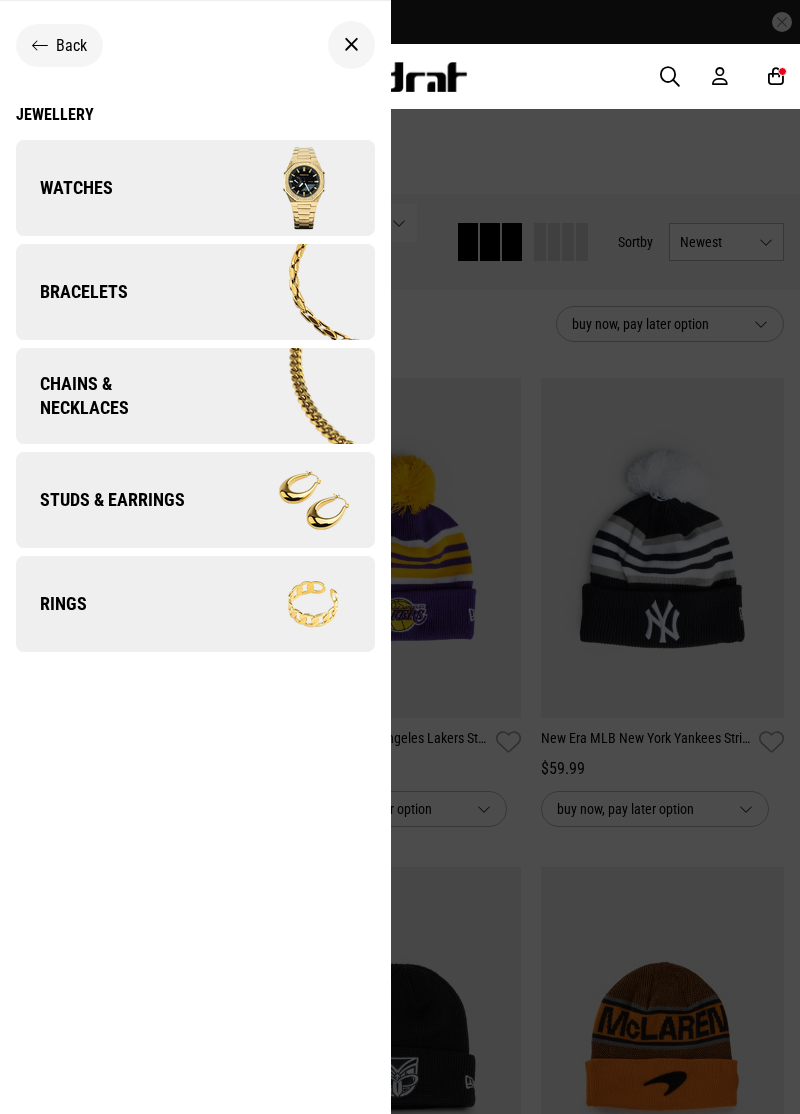 click on "Rings" at bounding box center [195, 604] 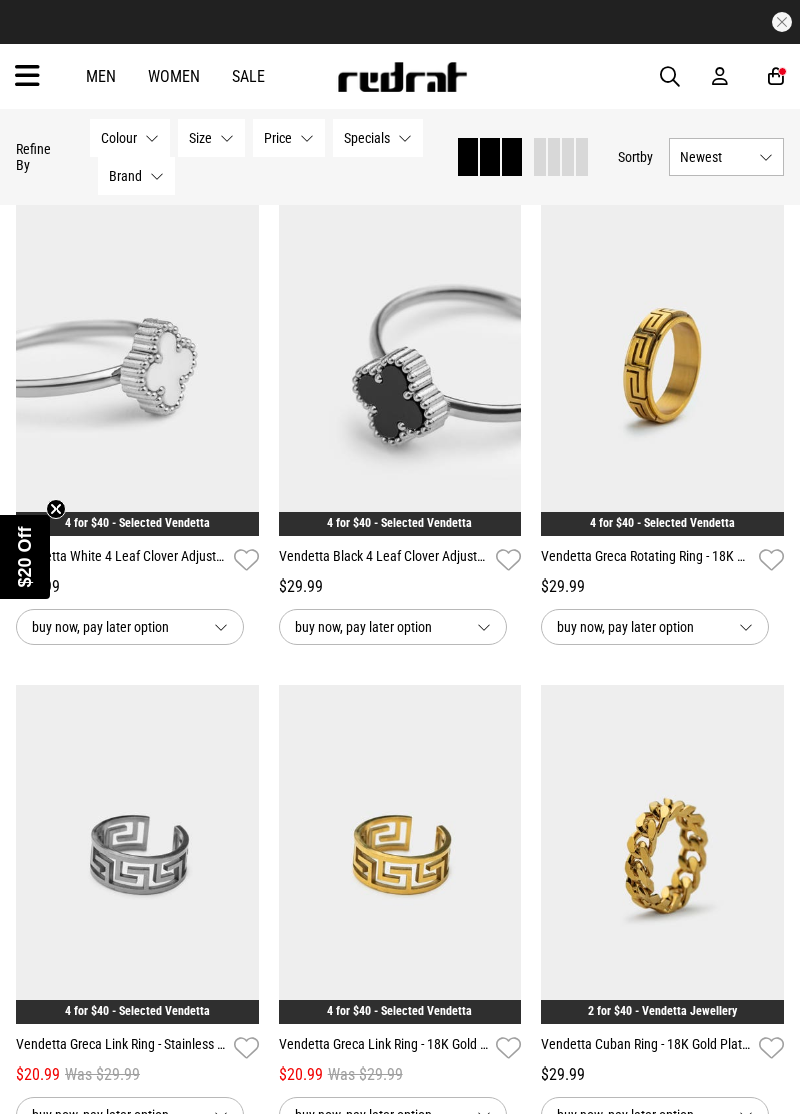 scroll, scrollTop: 184, scrollLeft: 0, axis: vertical 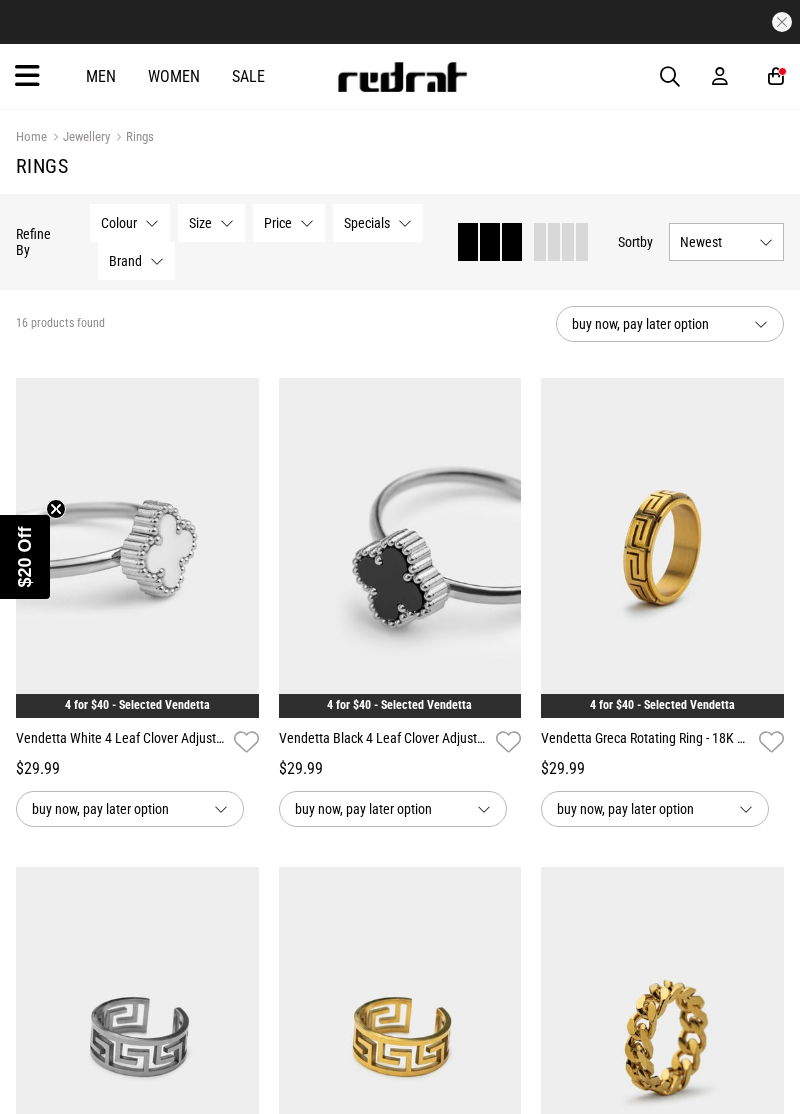click at bounding box center [27, 76] 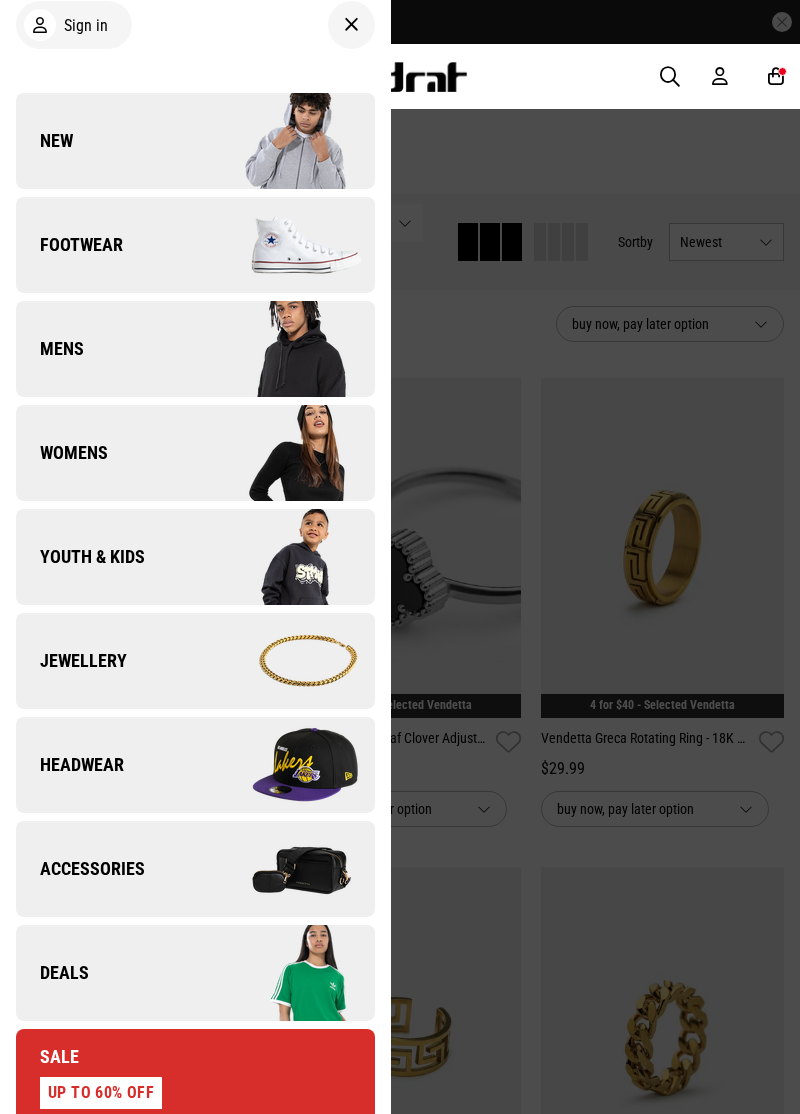 scroll, scrollTop: 0, scrollLeft: 0, axis: both 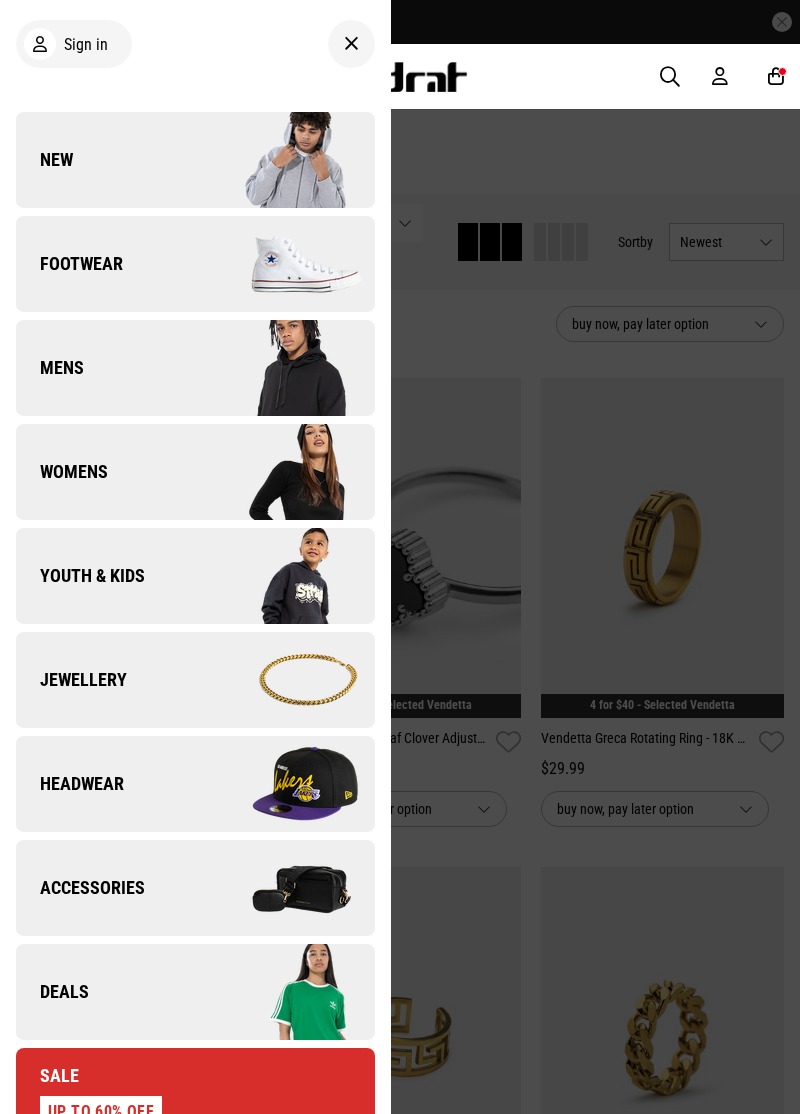 click on "Womens" at bounding box center [62, 472] 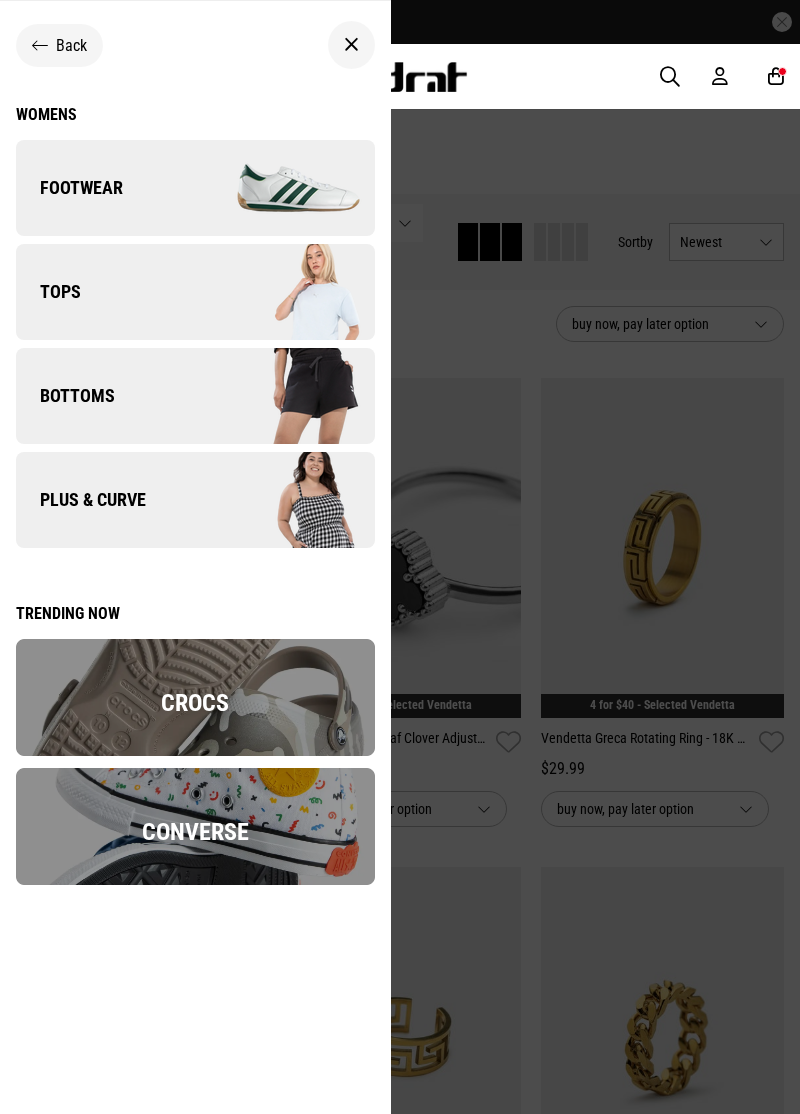 click on "Footwear" at bounding box center [69, 188] 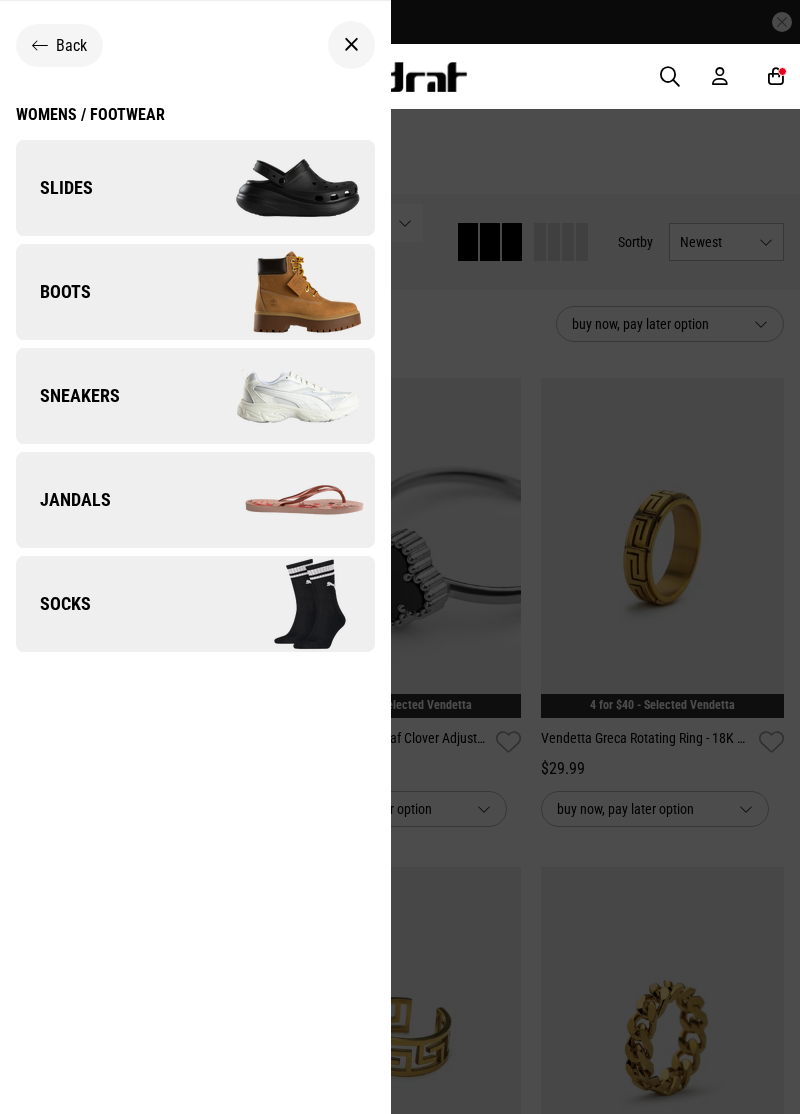 click on "Socks" at bounding box center [195, 604] 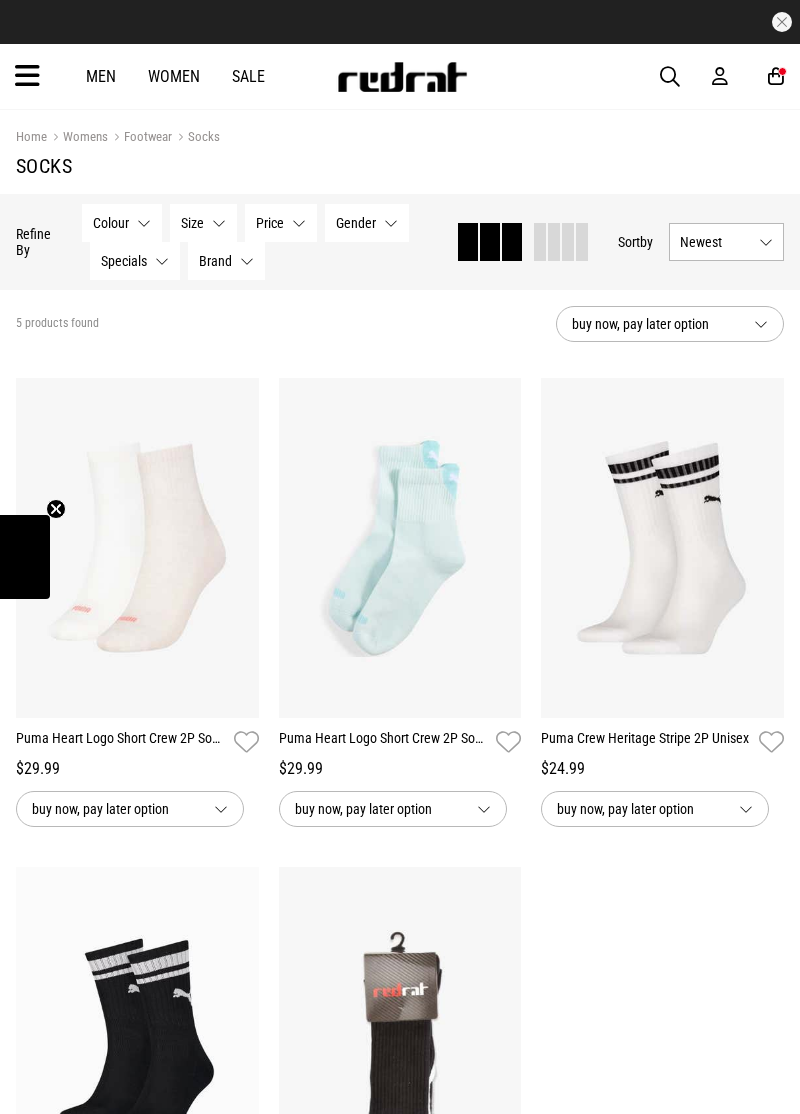scroll, scrollTop: 0, scrollLeft: 0, axis: both 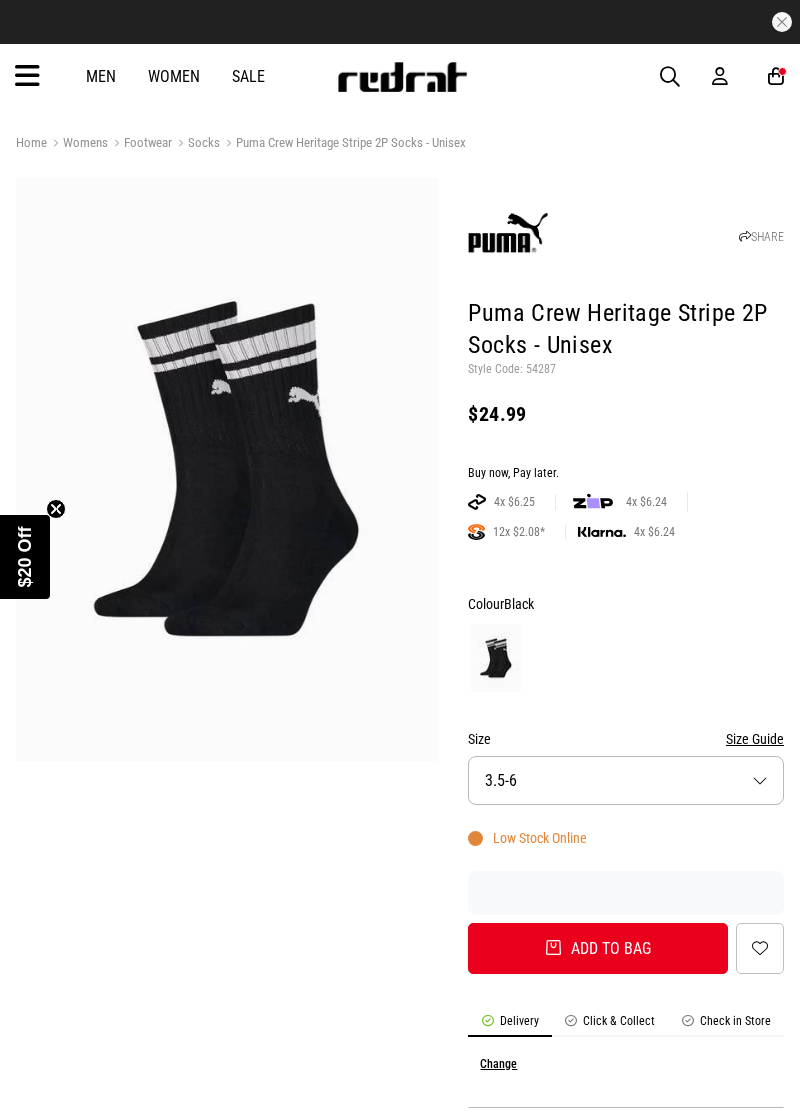 click on "Size 3.5-6" at bounding box center (626, 780) 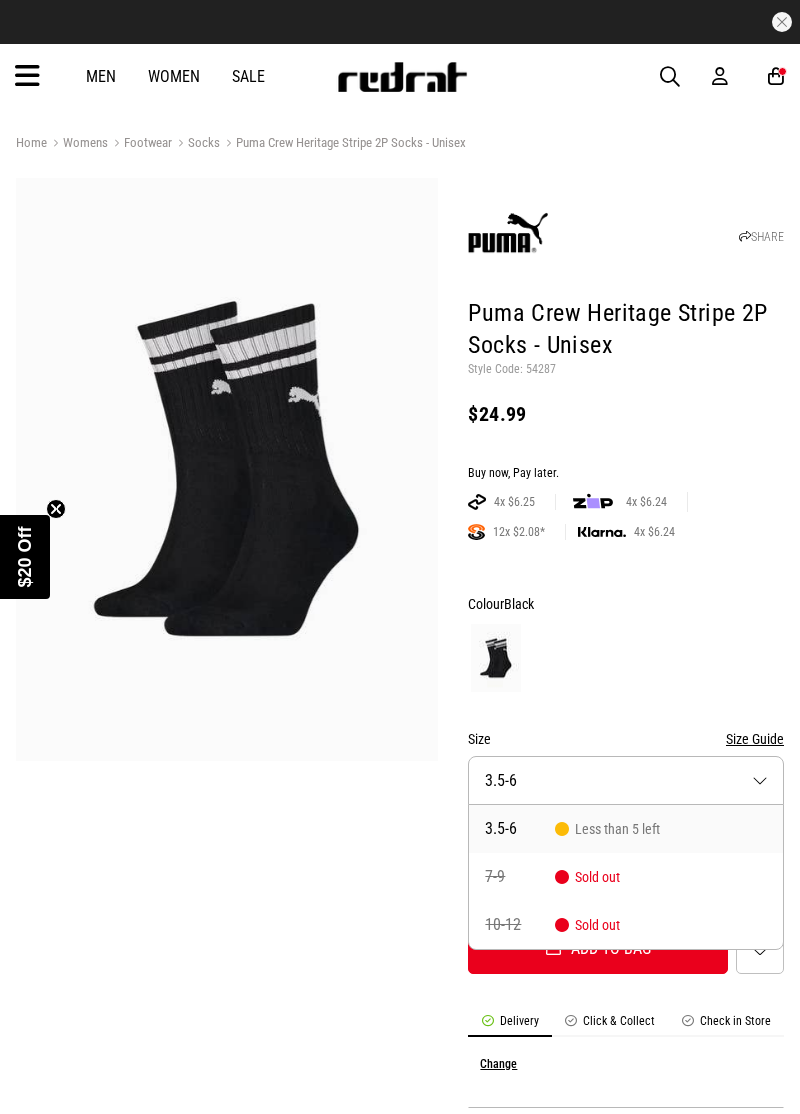 scroll, scrollTop: 0, scrollLeft: 0, axis: both 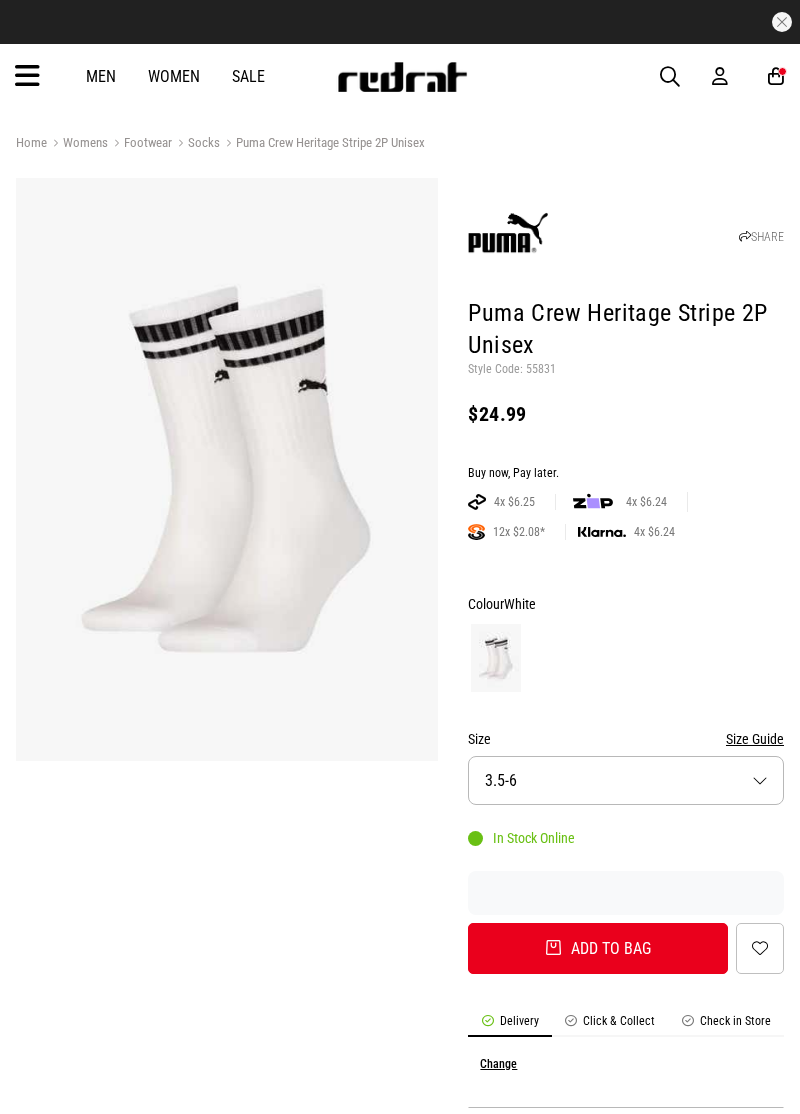 click on "Size 3.5-6" at bounding box center [626, 780] 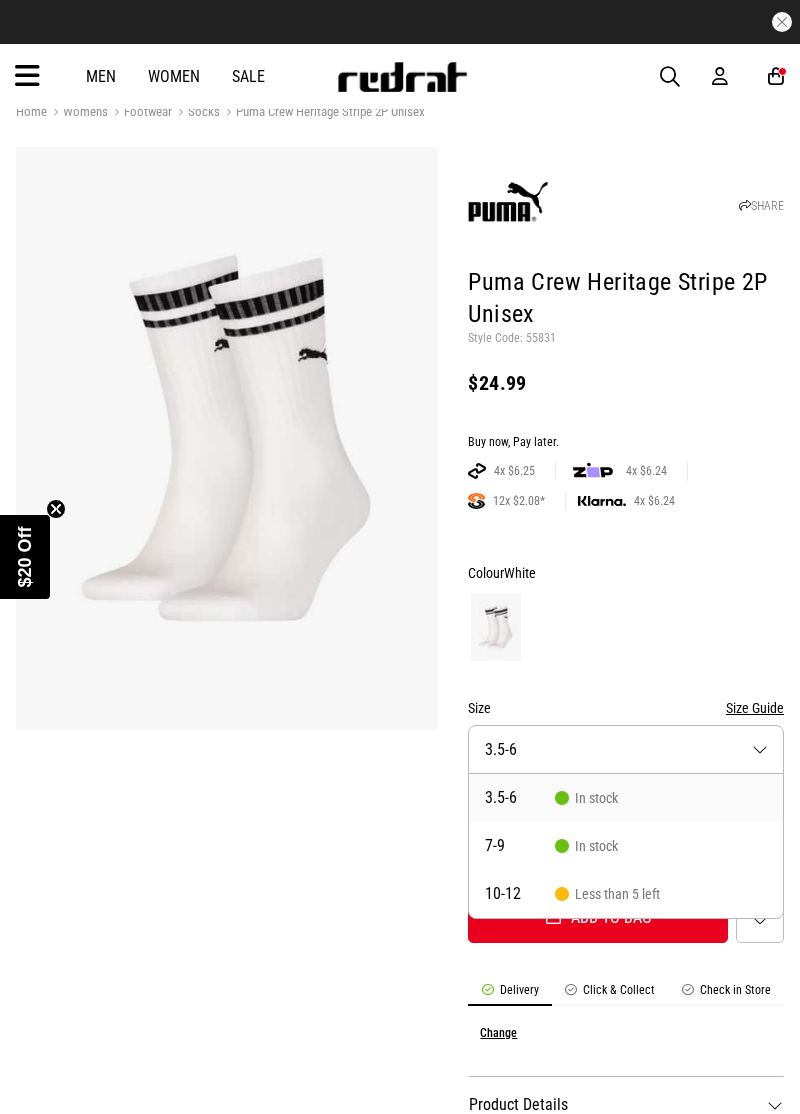 scroll, scrollTop: 31, scrollLeft: 0, axis: vertical 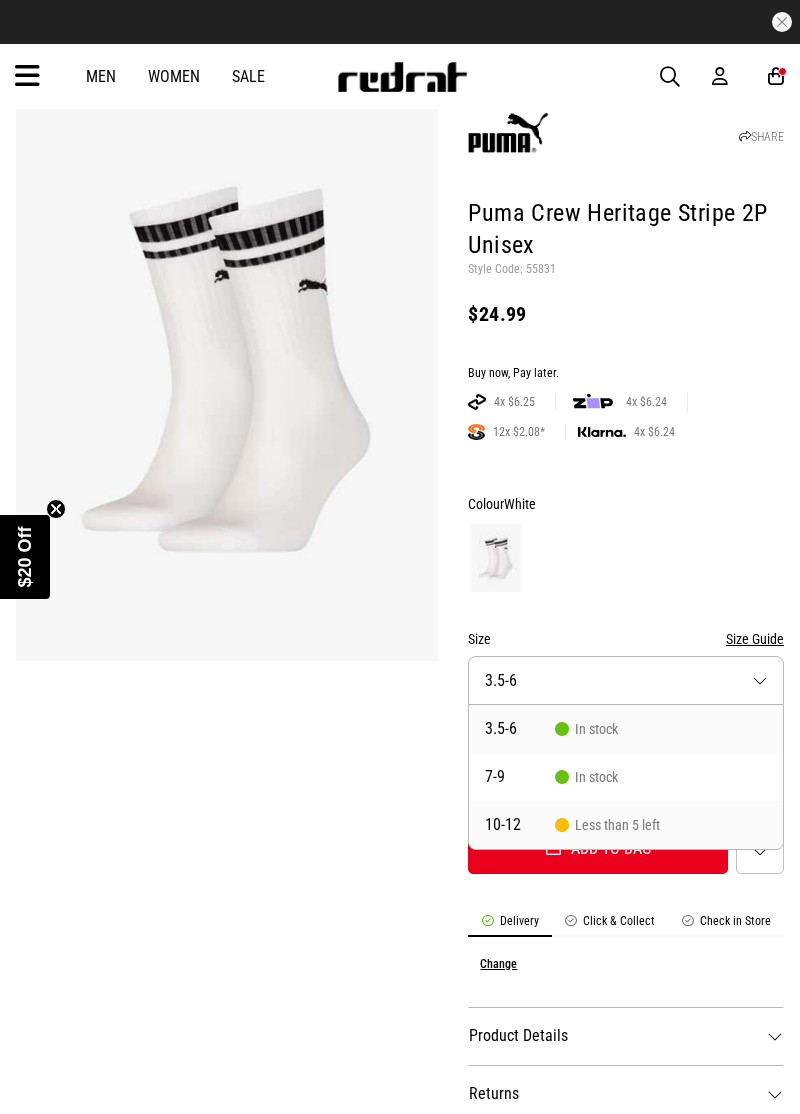 click on "Less than 5 left" at bounding box center (607, 825) 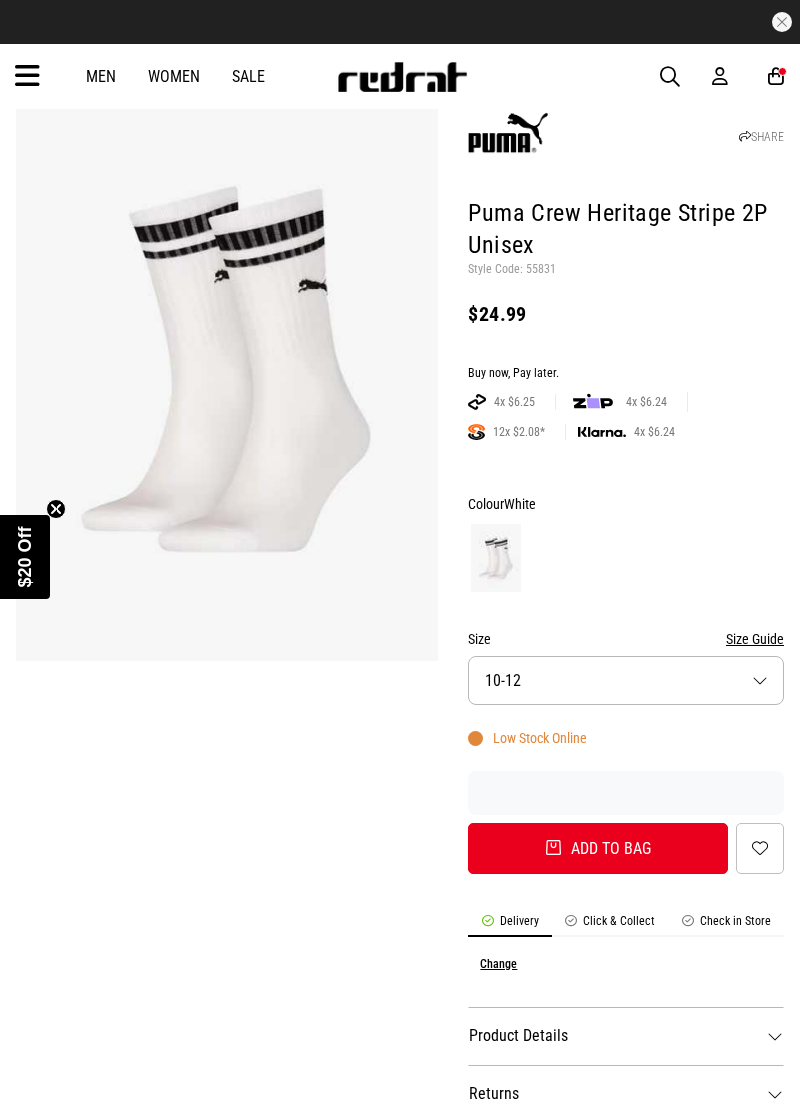 click on "Add to bag" at bounding box center (598, 848) 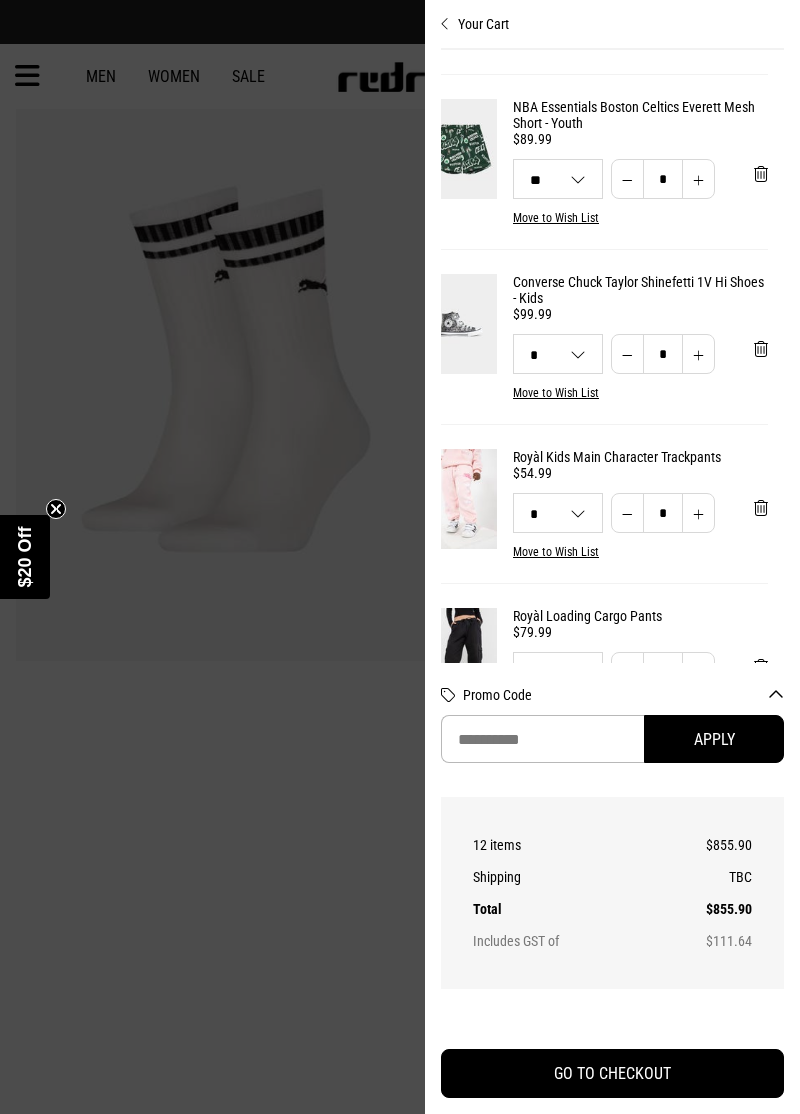 scroll, scrollTop: 0, scrollLeft: 16, axis: horizontal 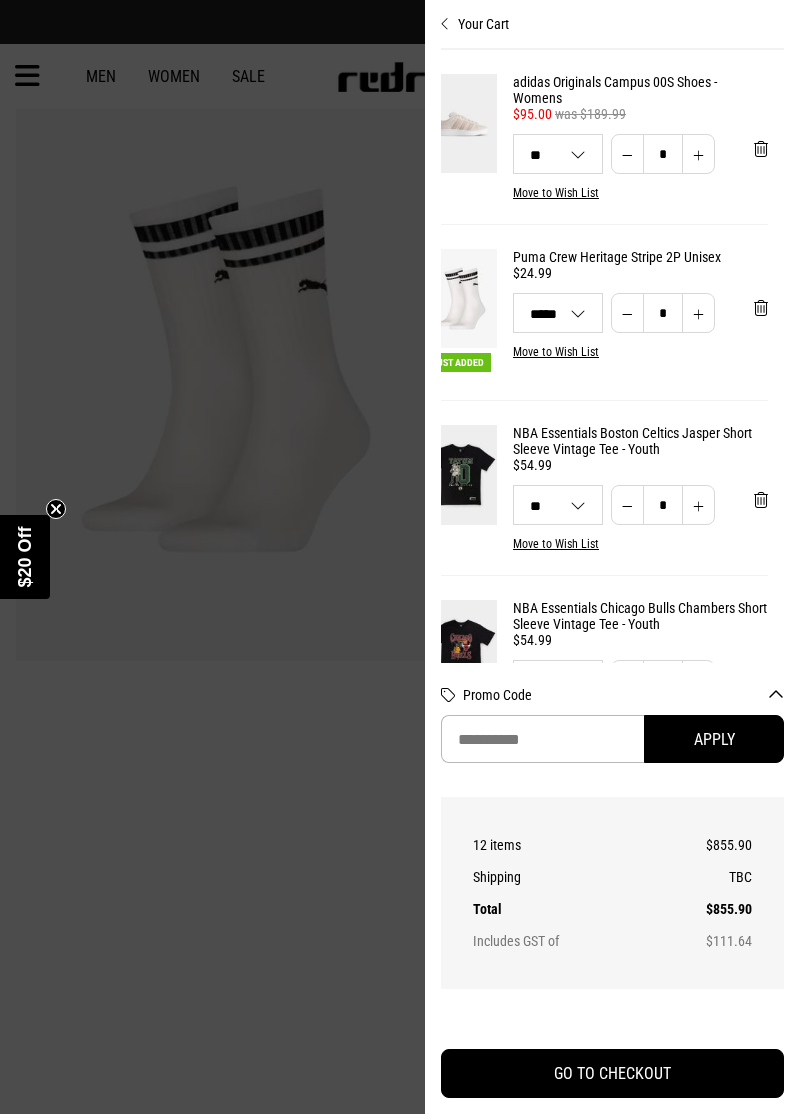 click on "Your Cart" at bounding box center [612, 16] 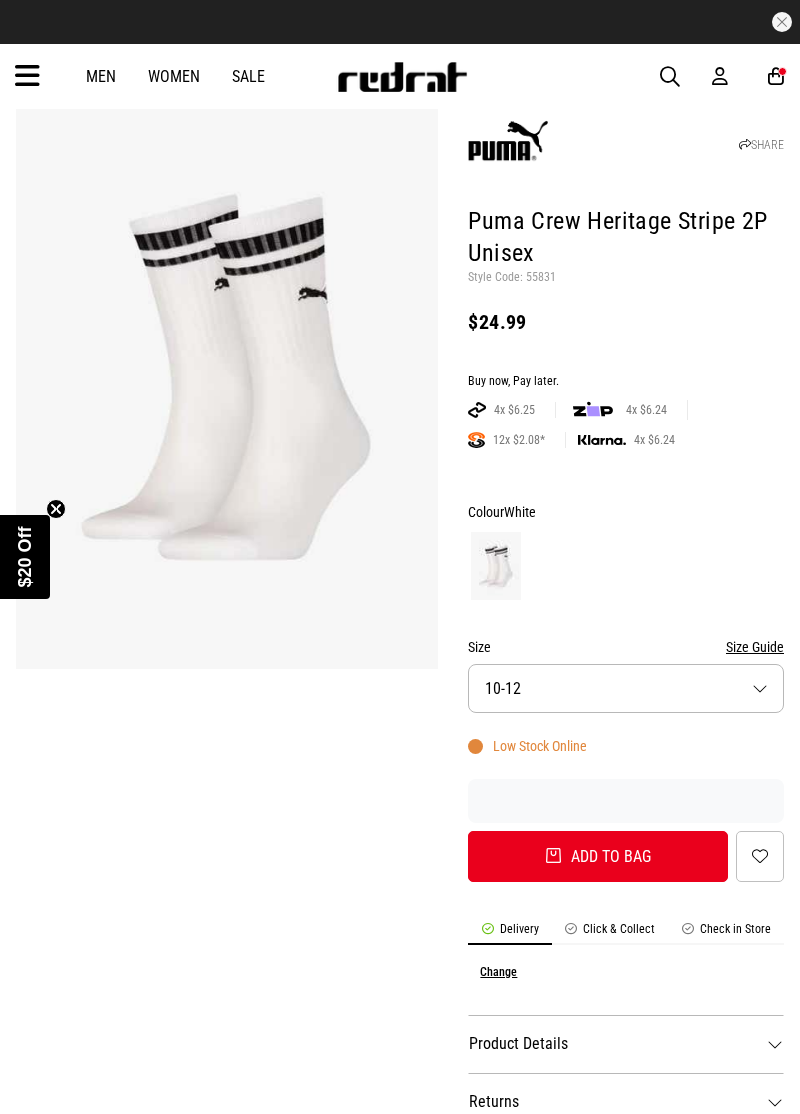 scroll, scrollTop: 0, scrollLeft: 0, axis: both 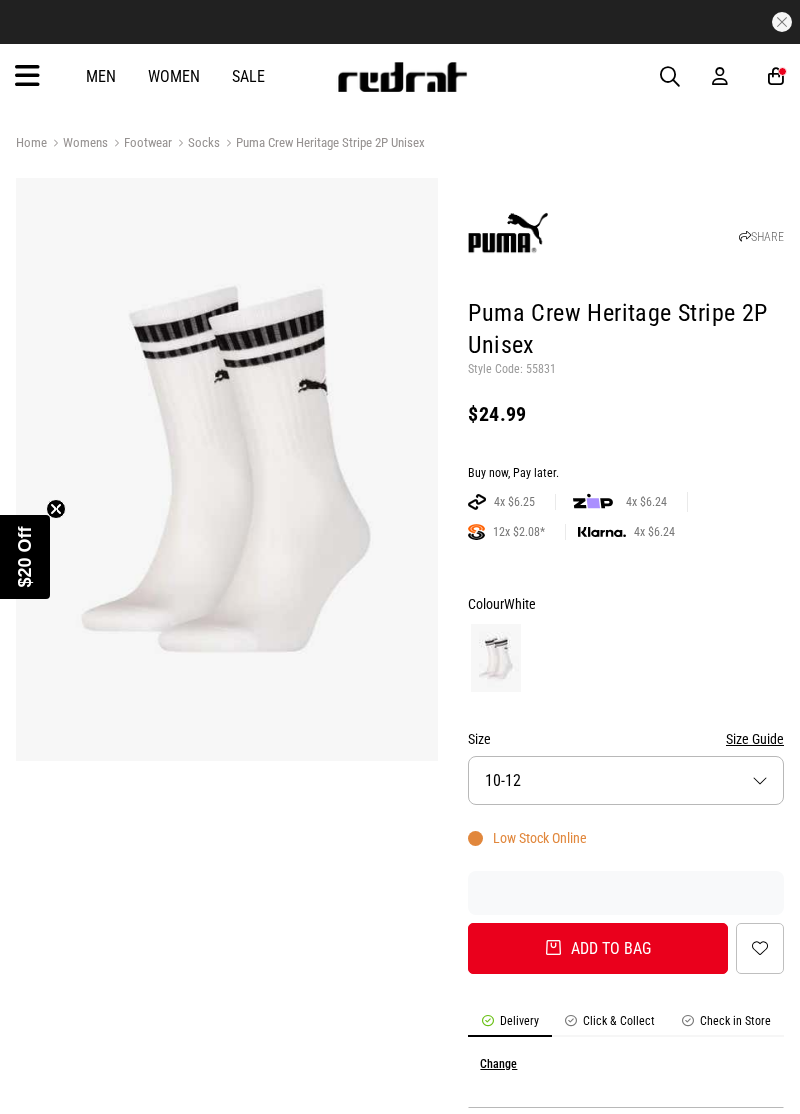 click at bounding box center [776, 76] 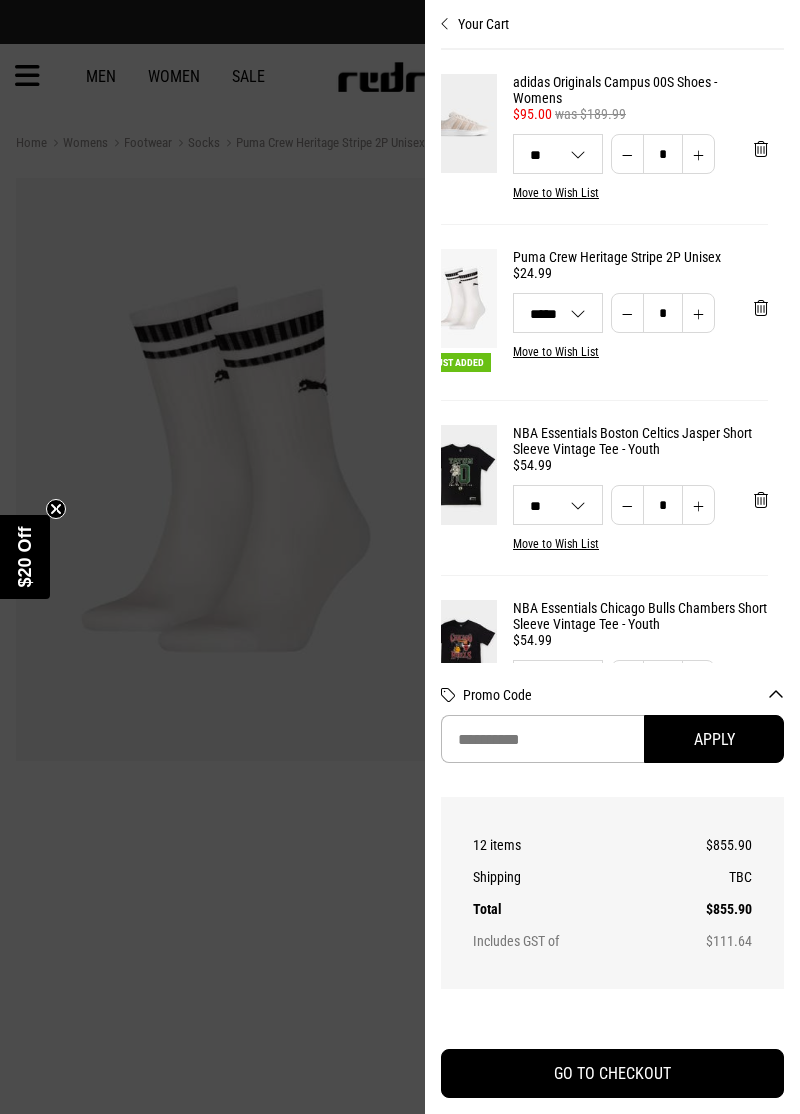 click on "GO TO CHECKOUT" at bounding box center [612, 1073] 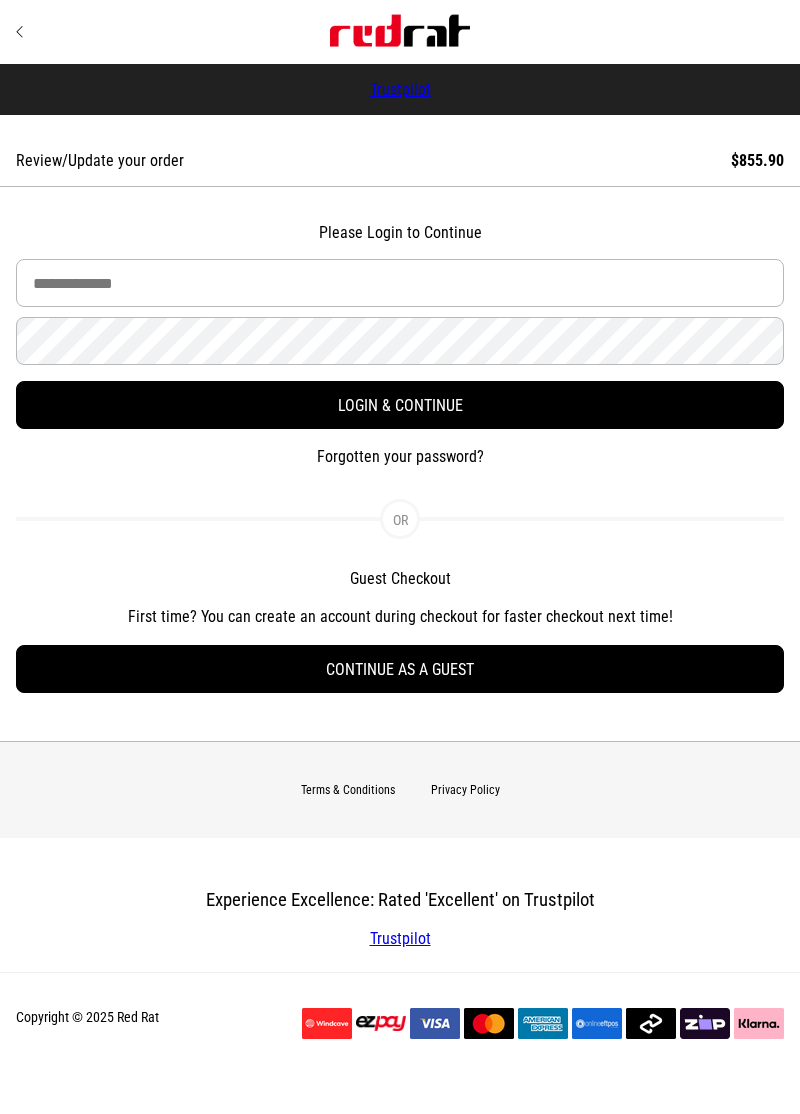 scroll, scrollTop: 0, scrollLeft: 0, axis: both 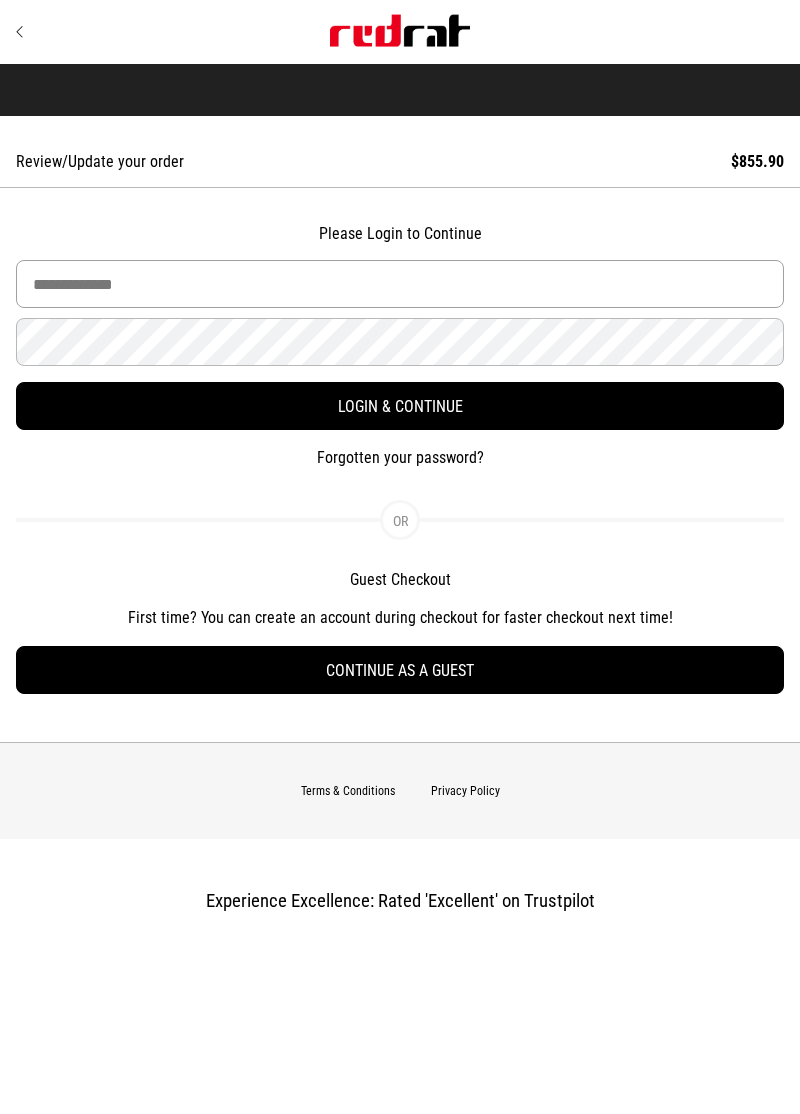 click at bounding box center (400, 284) 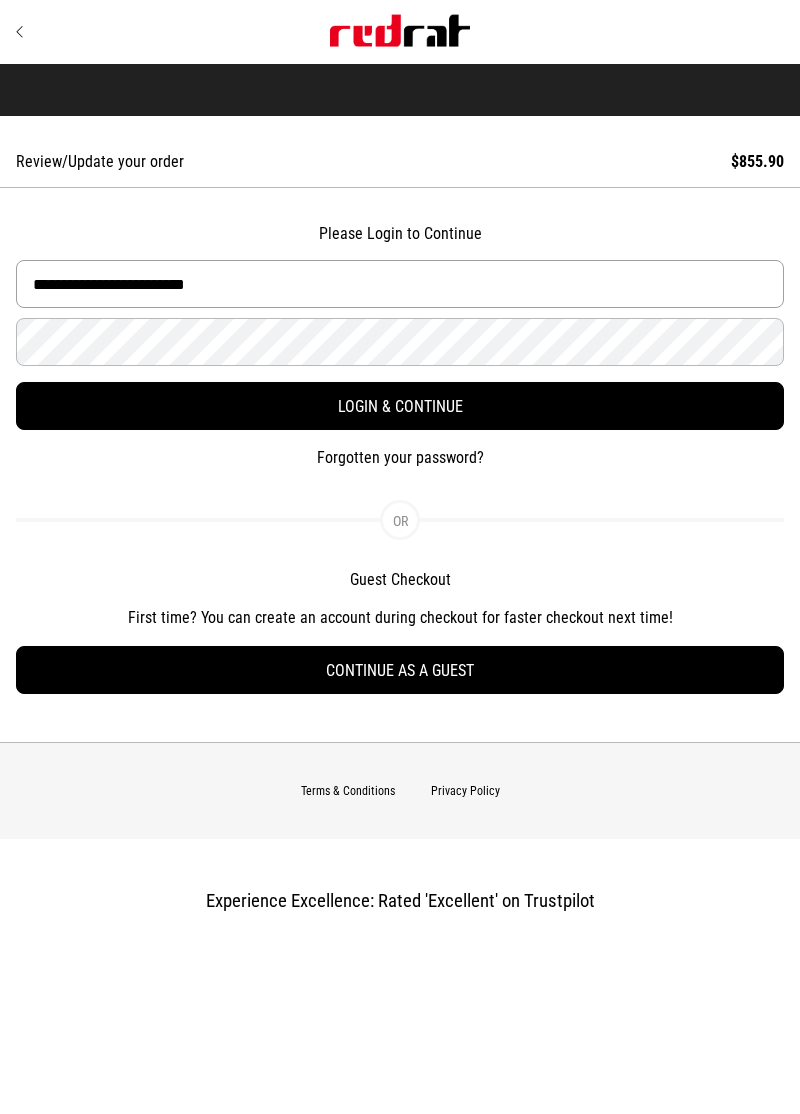 type on "**********" 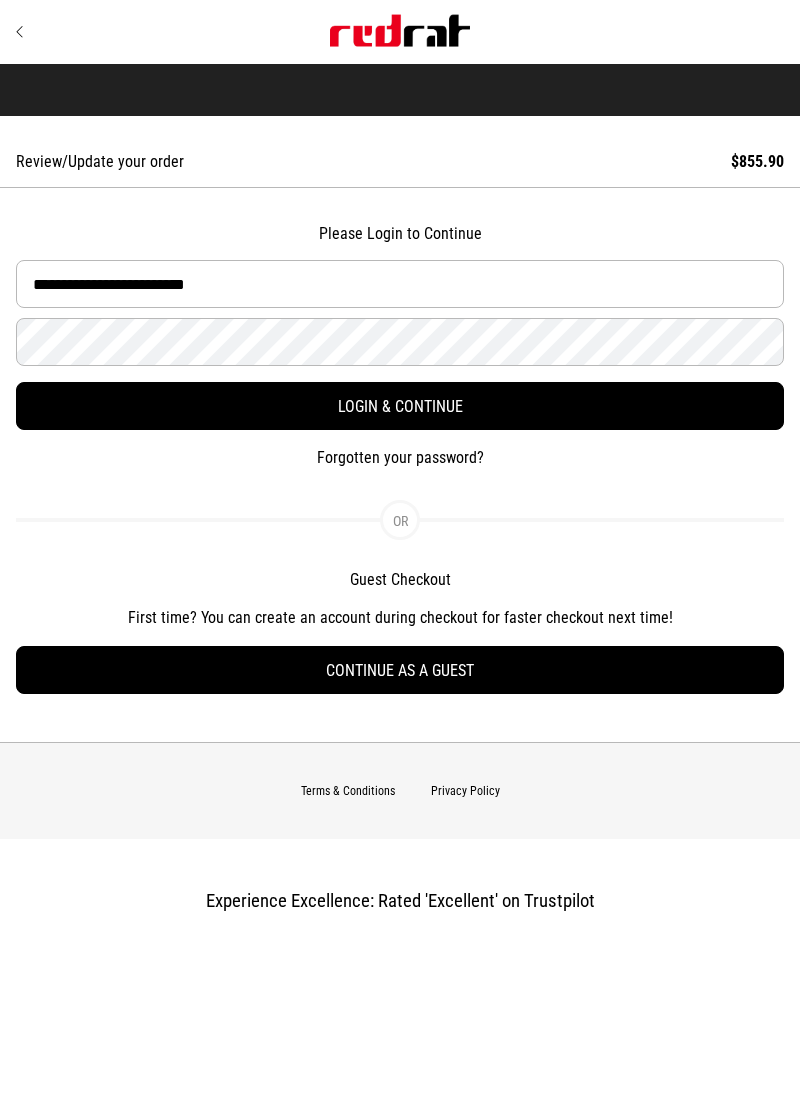 click on "Login & Continue" at bounding box center [400, 406] 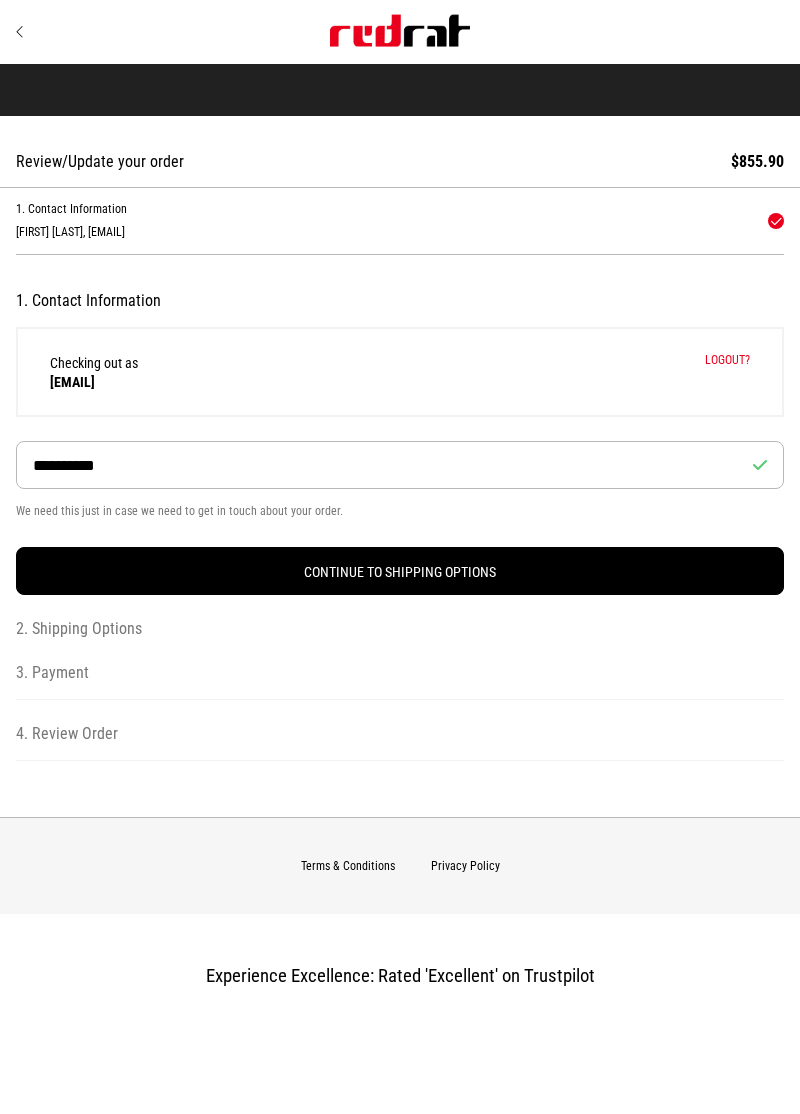 click on "Continue to Shipping Options" at bounding box center [400, 571] 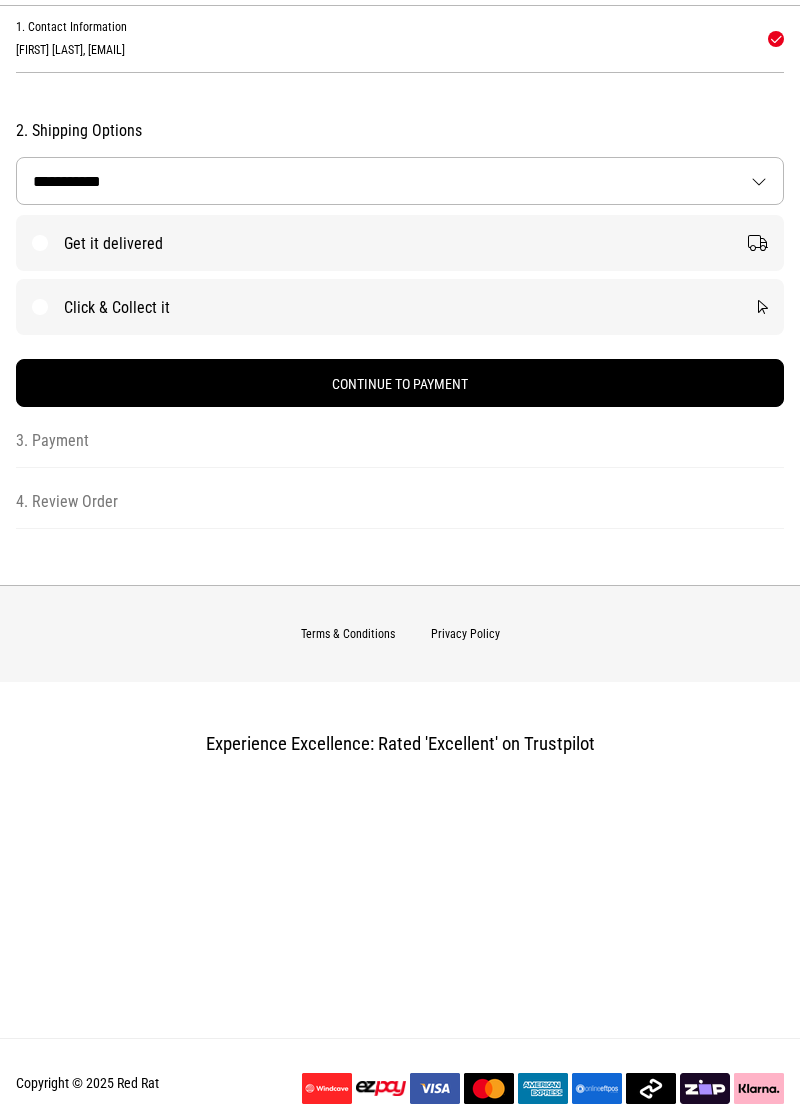 scroll, scrollTop: 192, scrollLeft: 0, axis: vertical 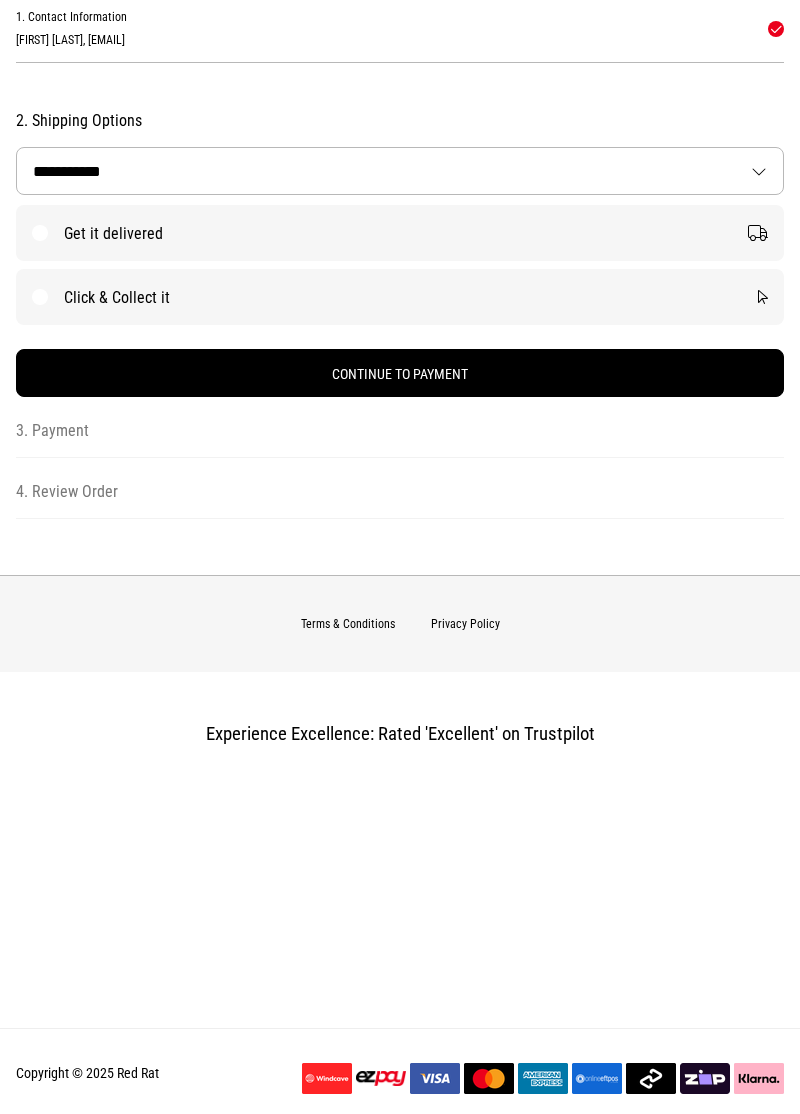 click on "Get it delivered" at bounding box center (400, 233) 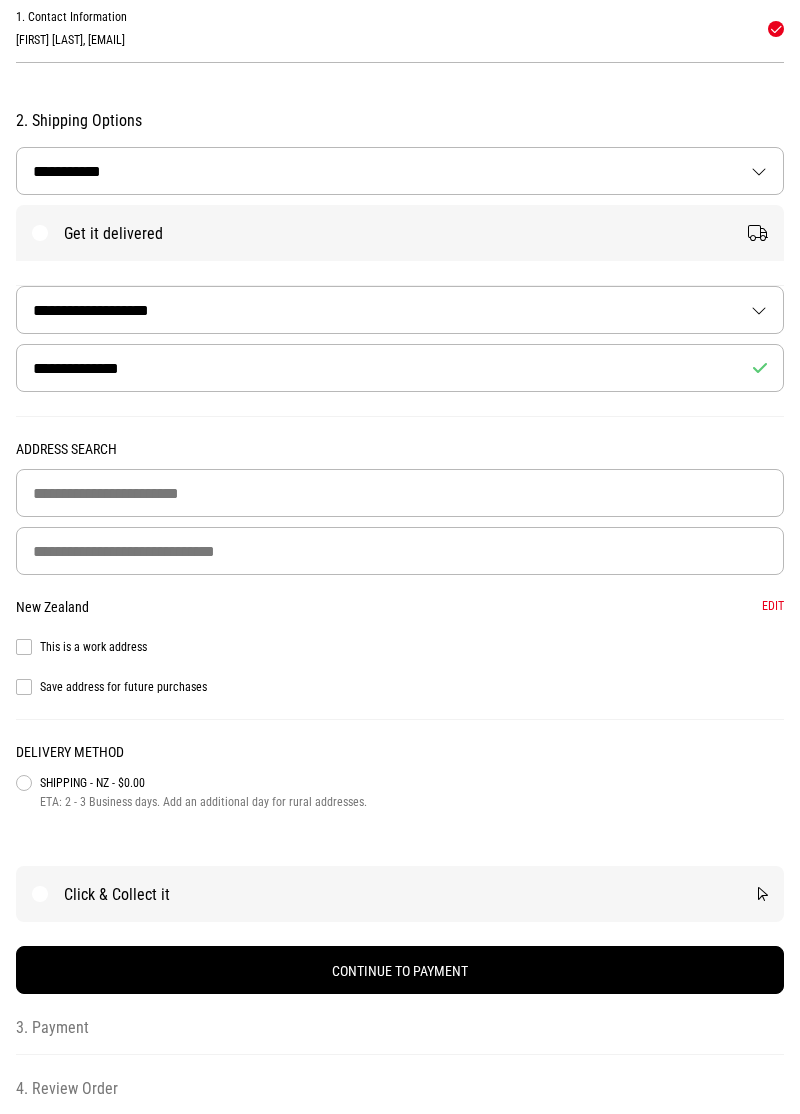 scroll, scrollTop: 170, scrollLeft: 0, axis: vertical 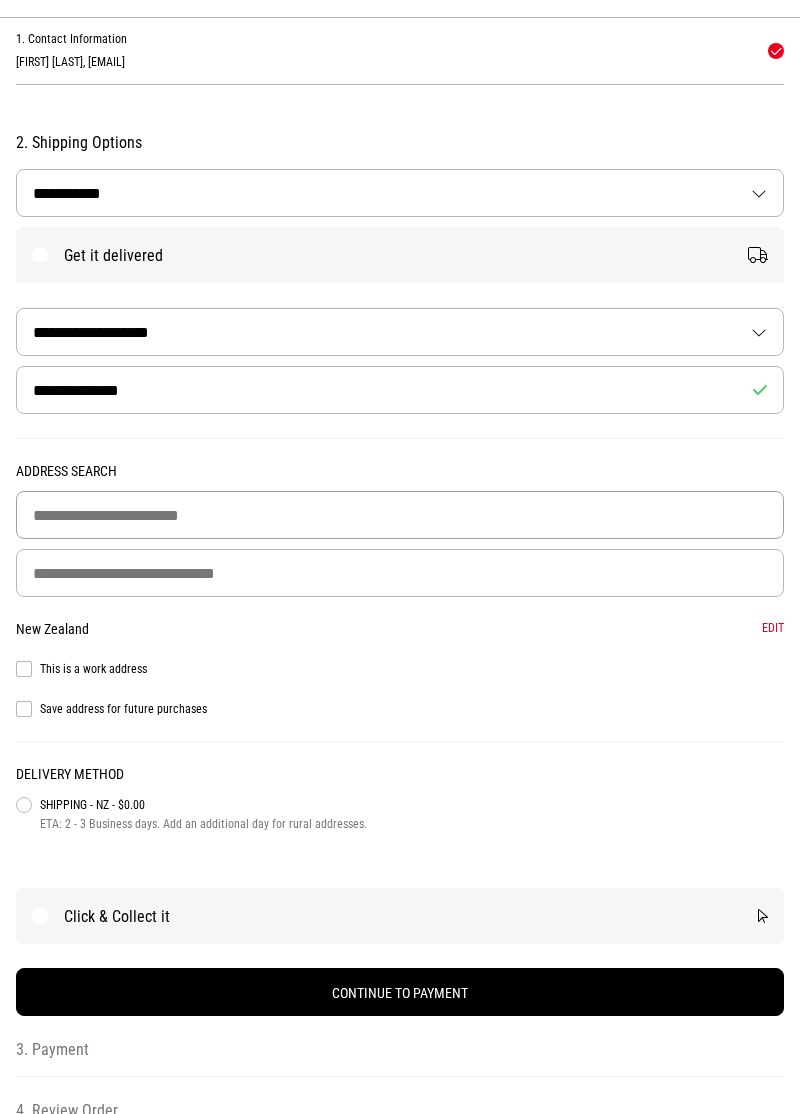click at bounding box center [400, 515] 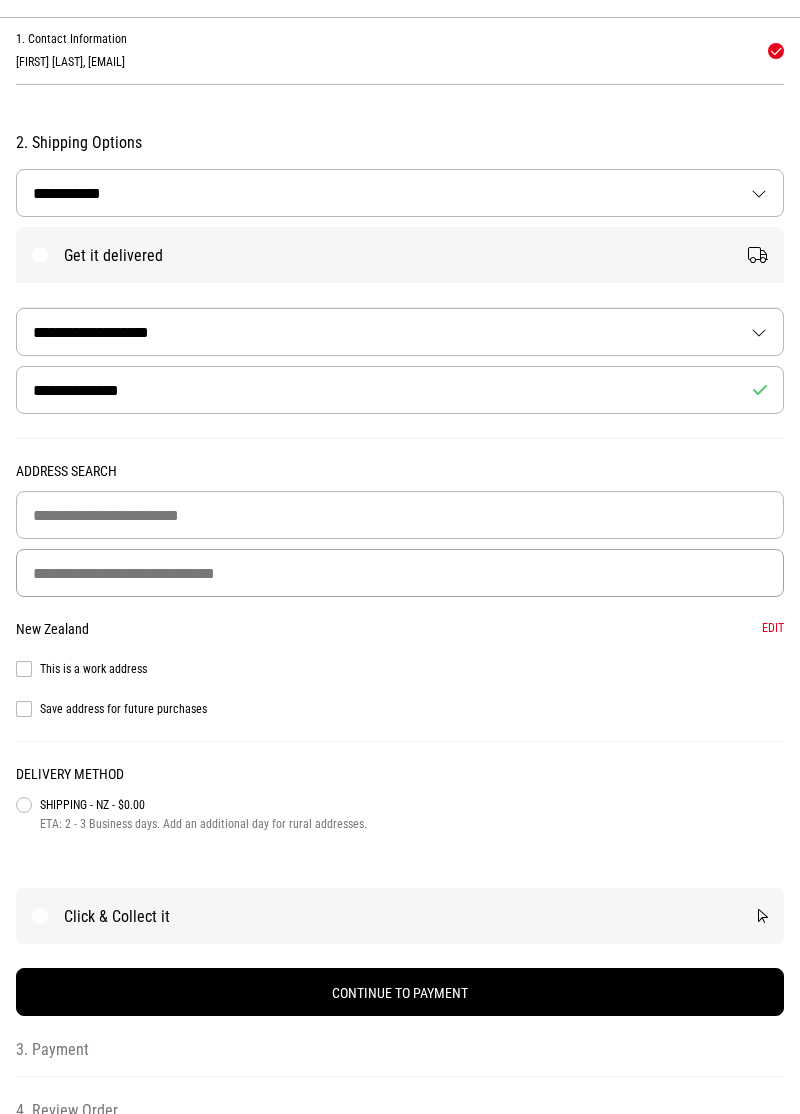 click at bounding box center [400, 573] 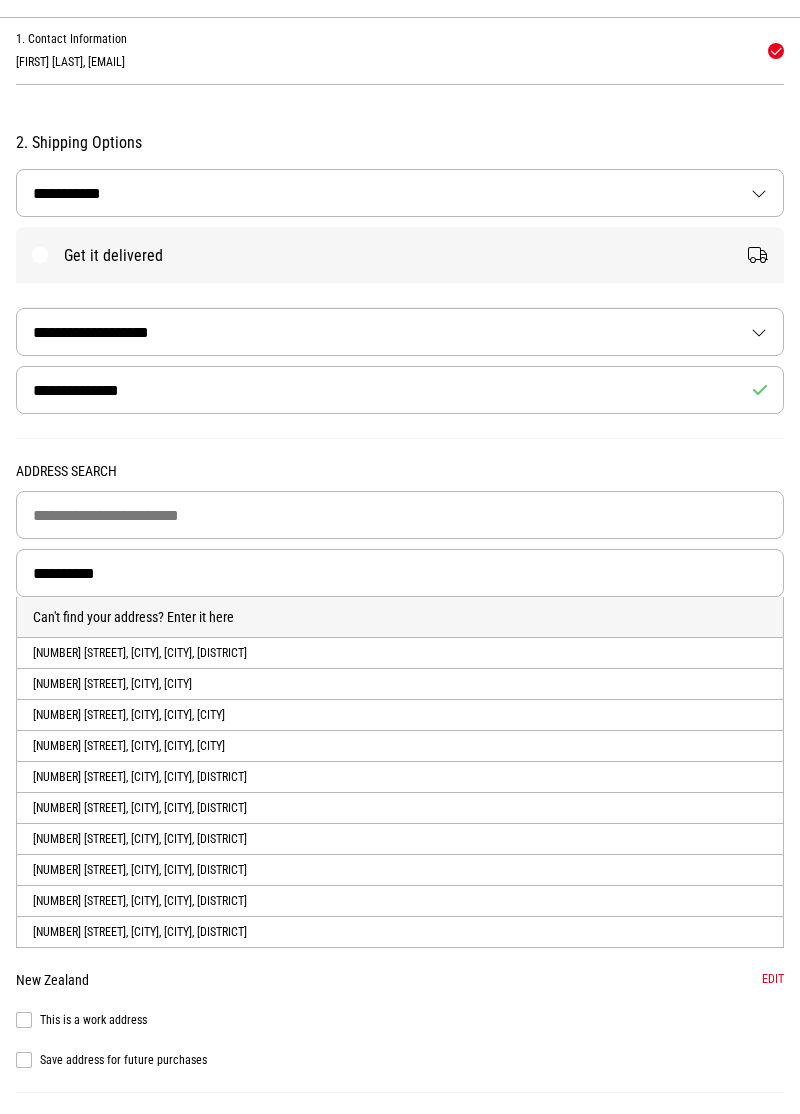 click on "[NUMBER] [STREET], [CITY], [CITY], [DISTRICT]" at bounding box center [400, 652] 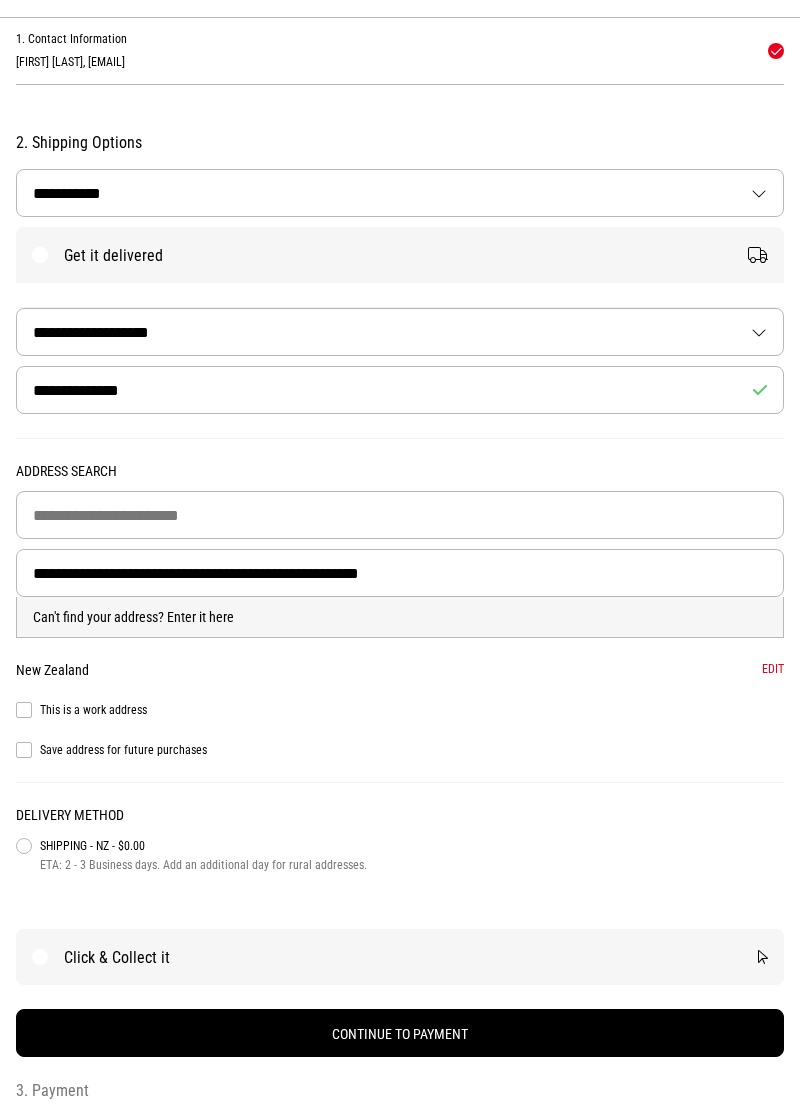 type 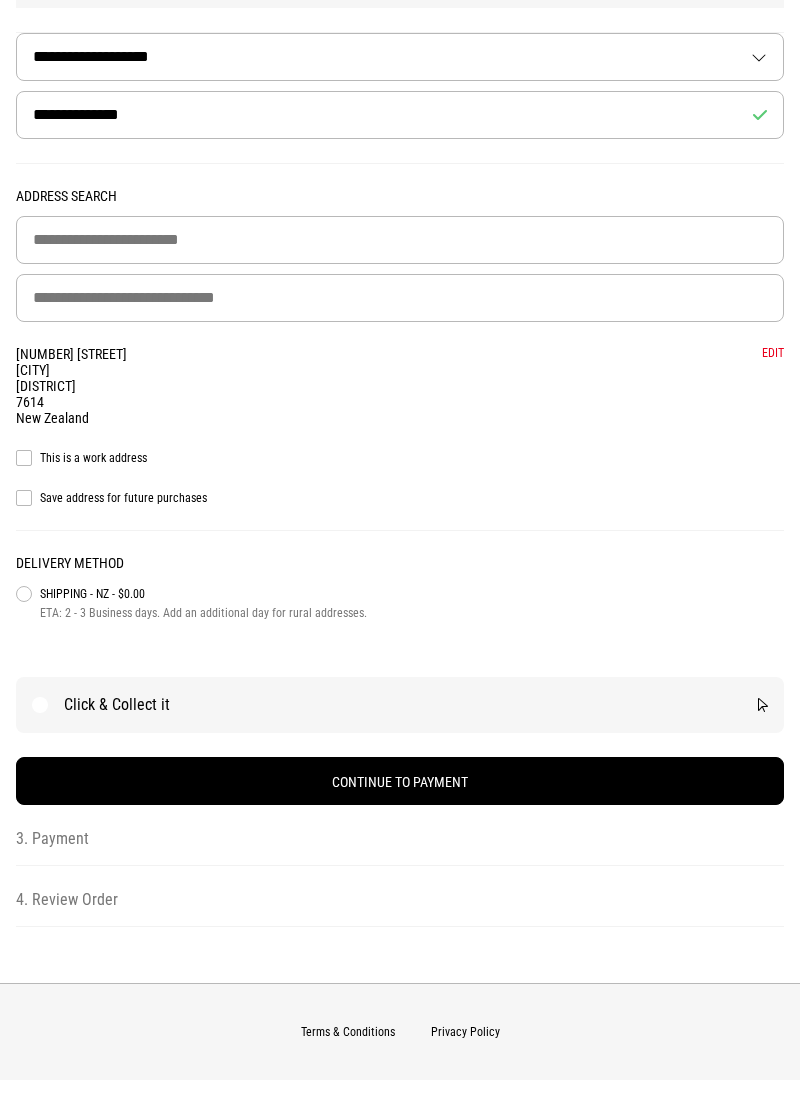 scroll, scrollTop: 504, scrollLeft: 0, axis: vertical 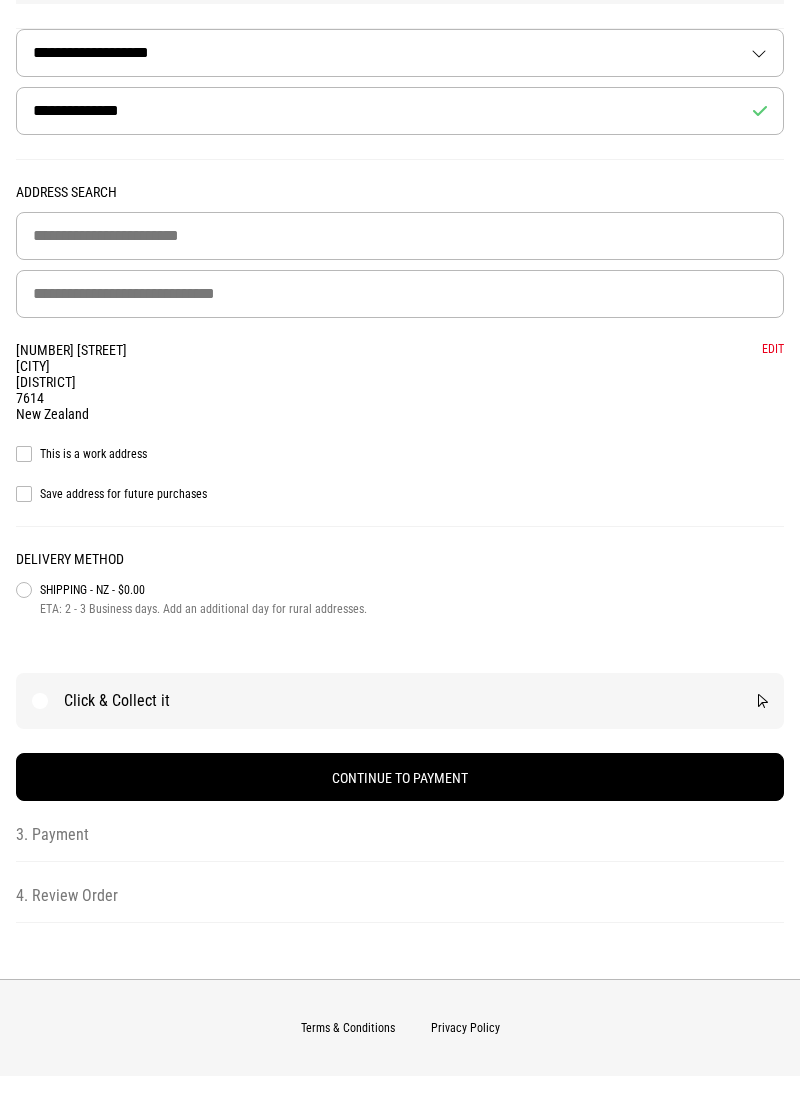 click on "Continue to Payment" at bounding box center (400, 777) 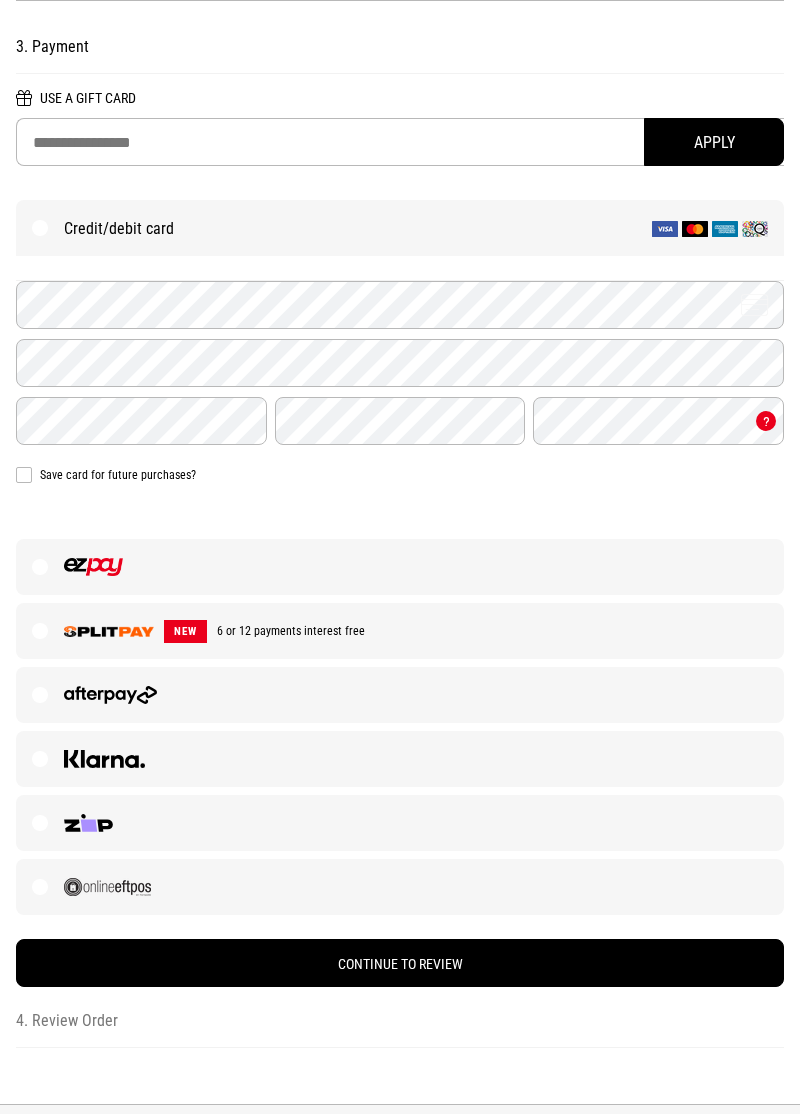 scroll, scrollTop: 362, scrollLeft: 0, axis: vertical 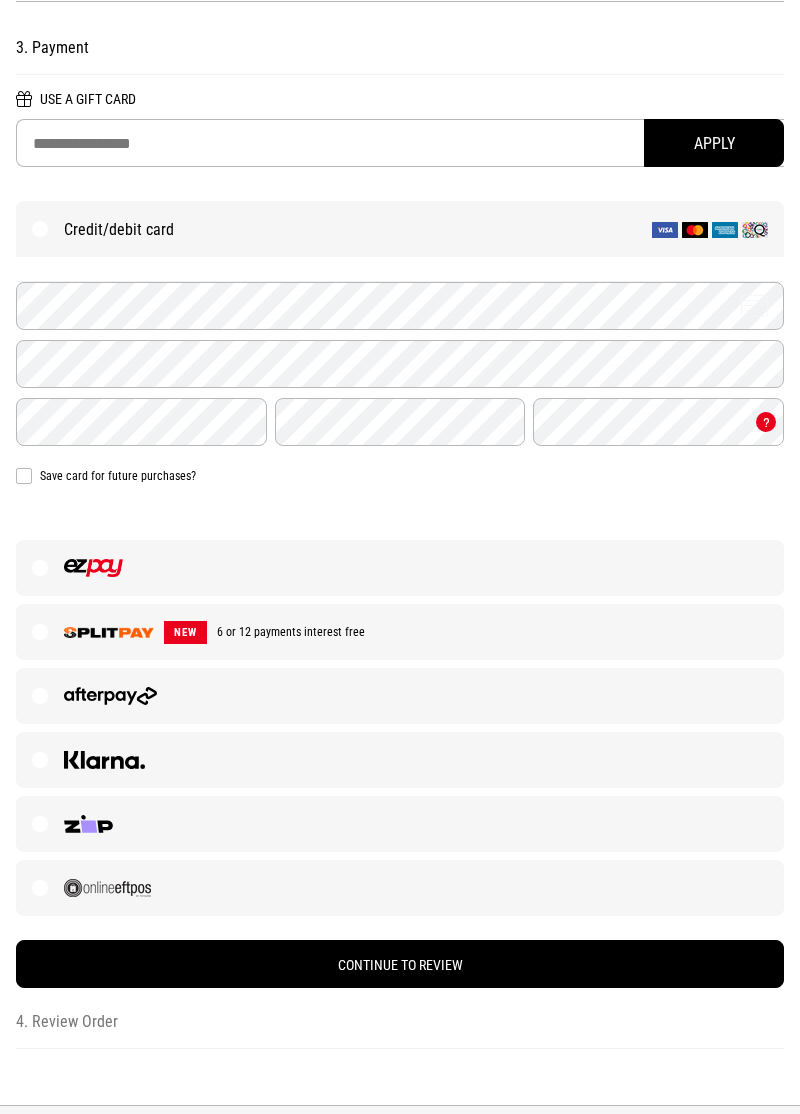 click at bounding box center [400, 568] 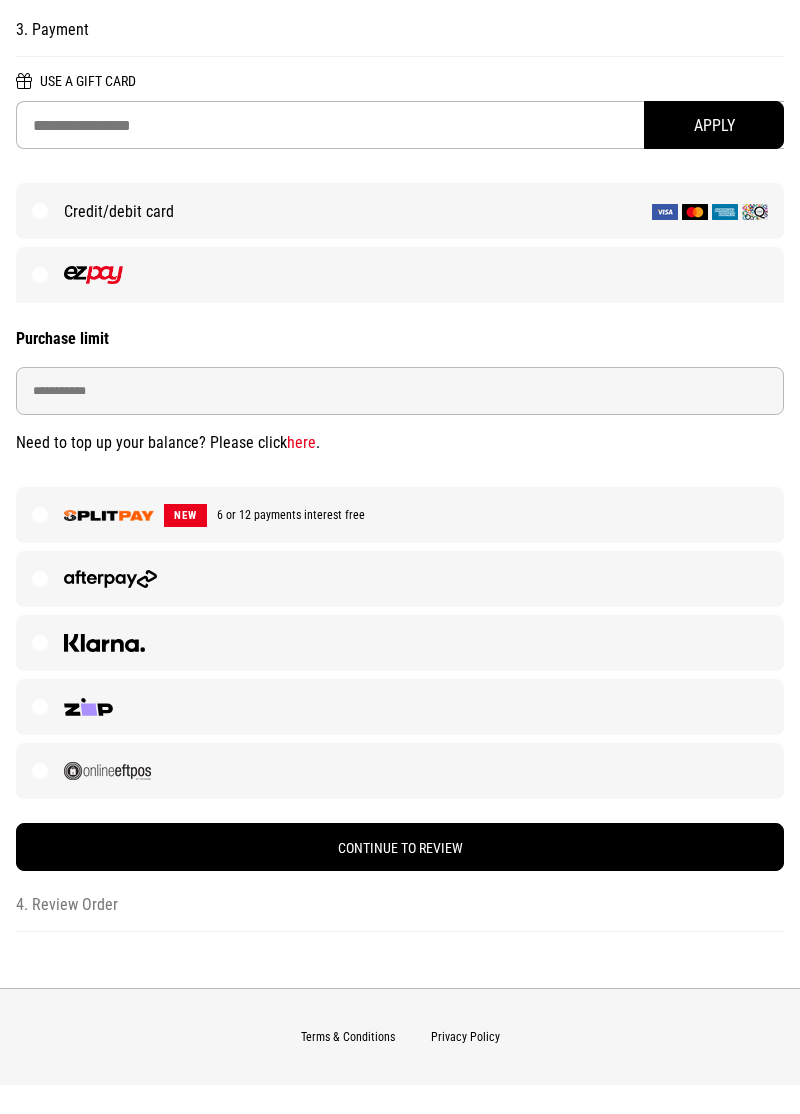 scroll, scrollTop: 381, scrollLeft: 0, axis: vertical 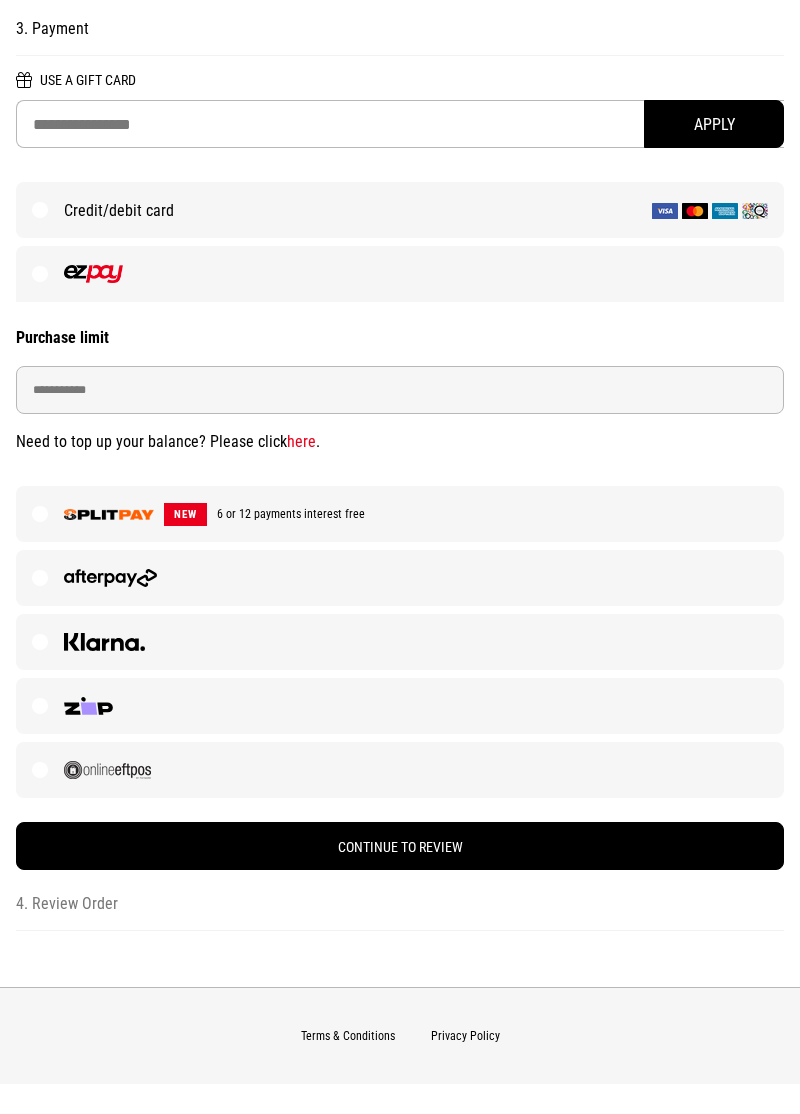 click on "Continue to Review" at bounding box center (400, 846) 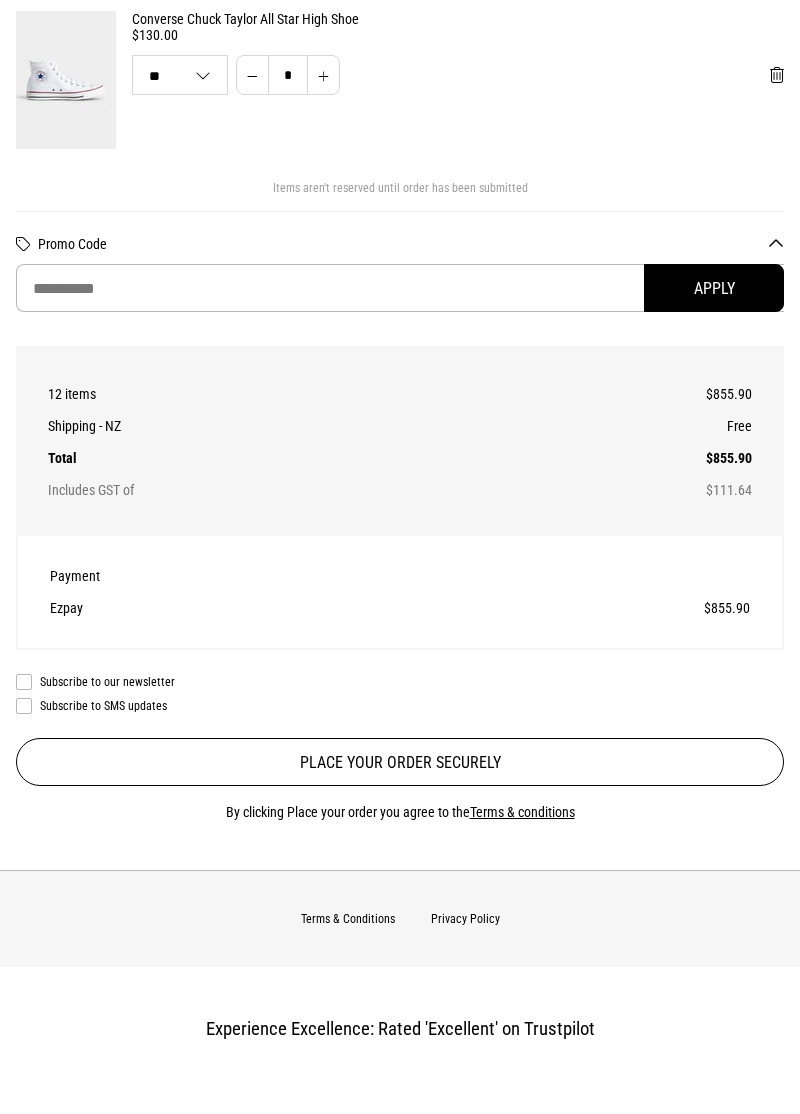 scroll, scrollTop: 2318, scrollLeft: 0, axis: vertical 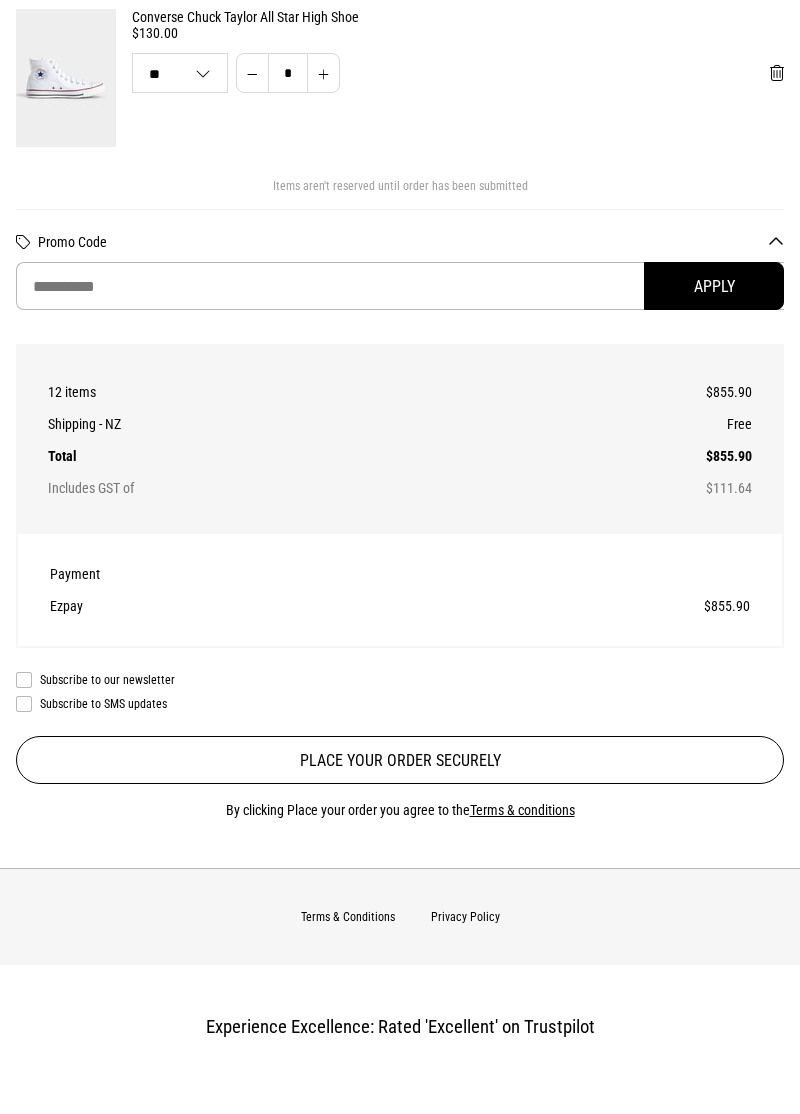 click on "Place your order securely" at bounding box center (400, 760) 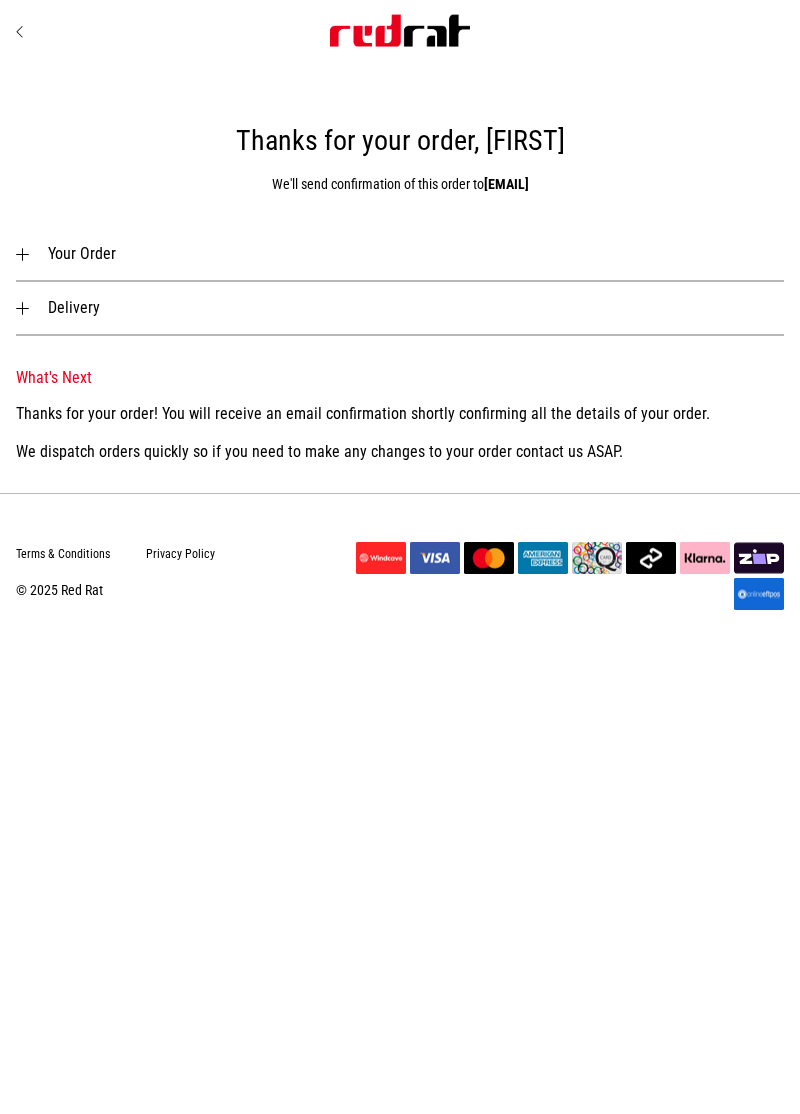 scroll, scrollTop: 0, scrollLeft: 0, axis: both 